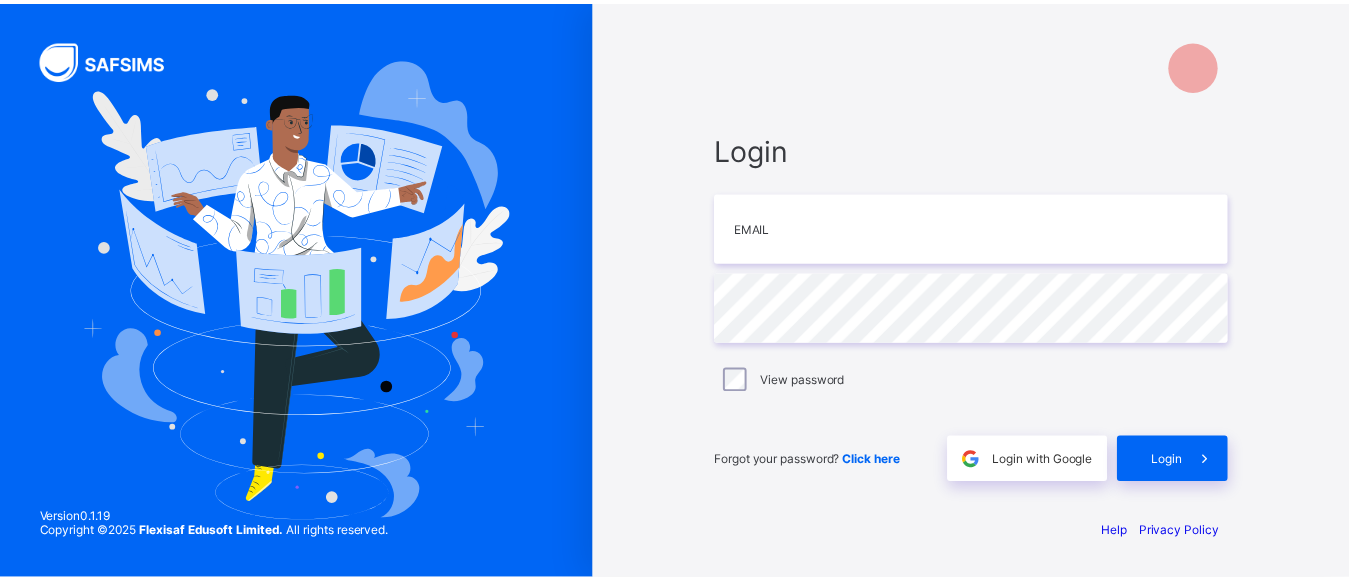 scroll, scrollTop: 0, scrollLeft: 0, axis: both 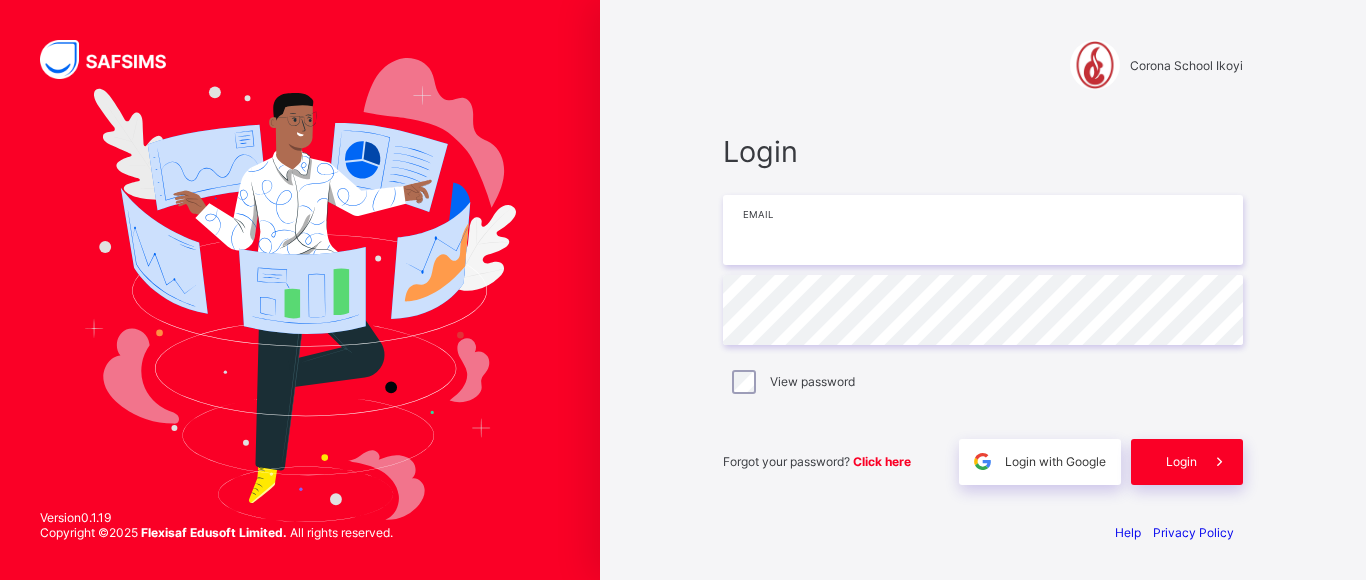click at bounding box center (983, 230) 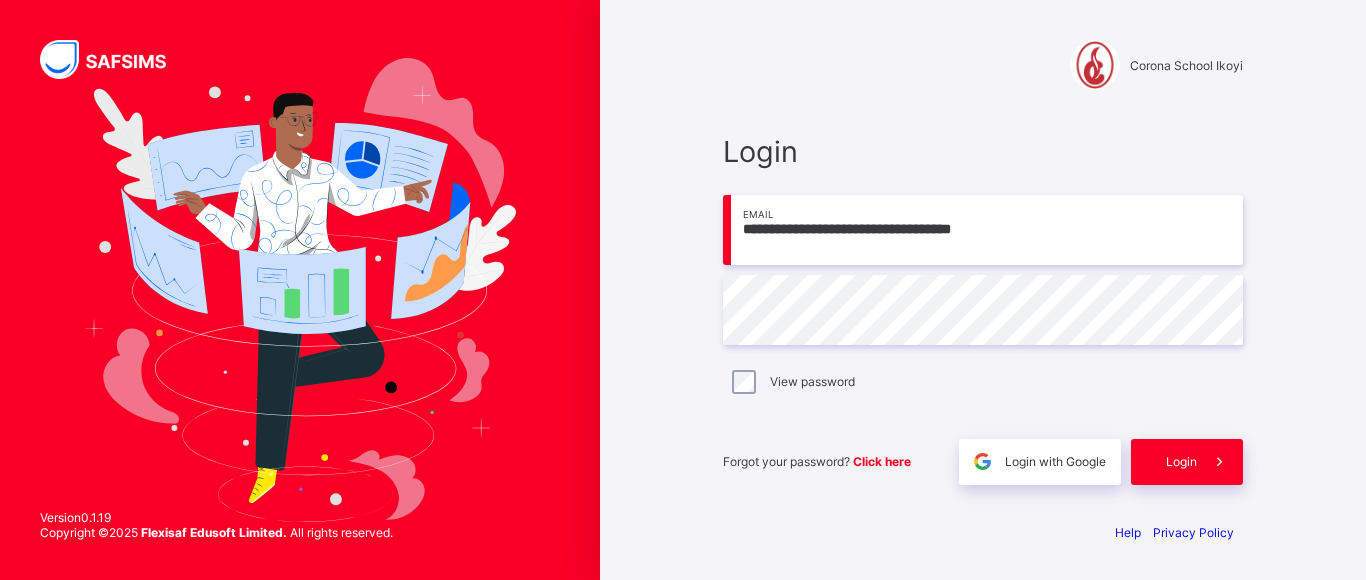type on "**********" 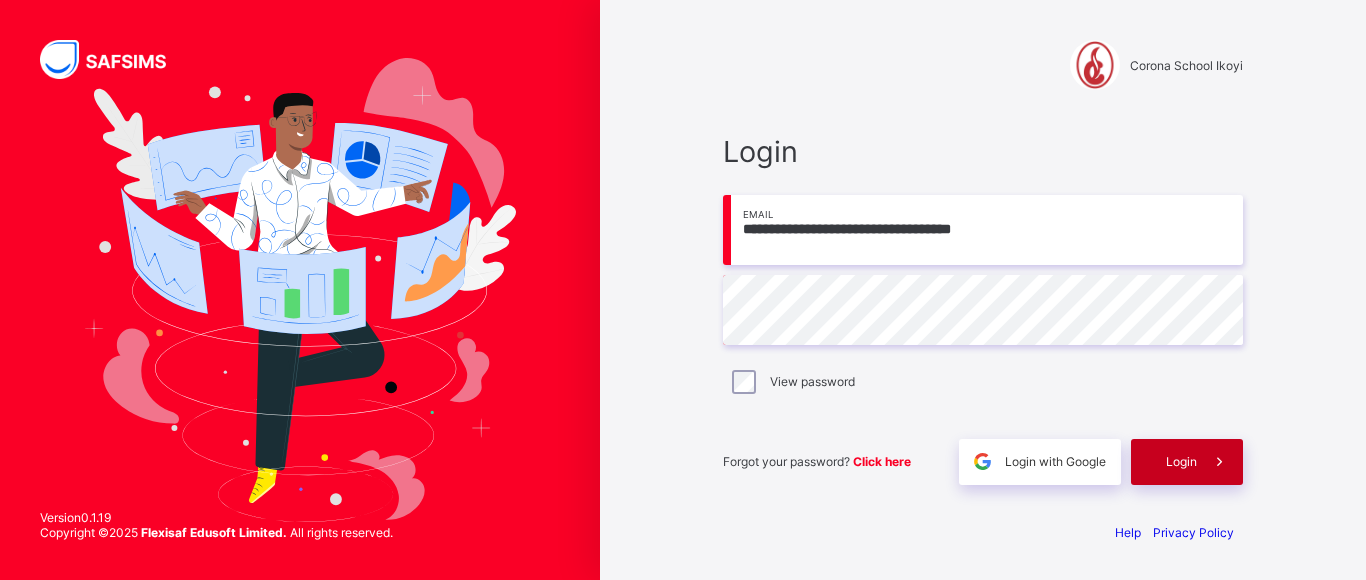 click on "Login" at bounding box center (1181, 461) 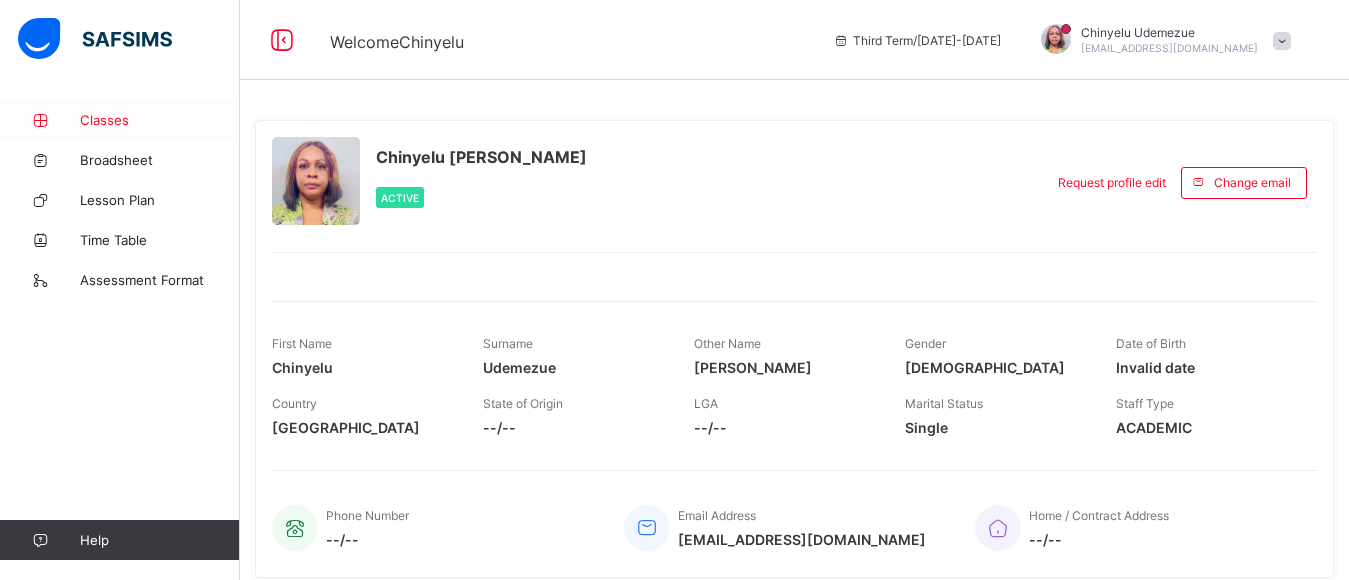 click on "Classes" at bounding box center (160, 120) 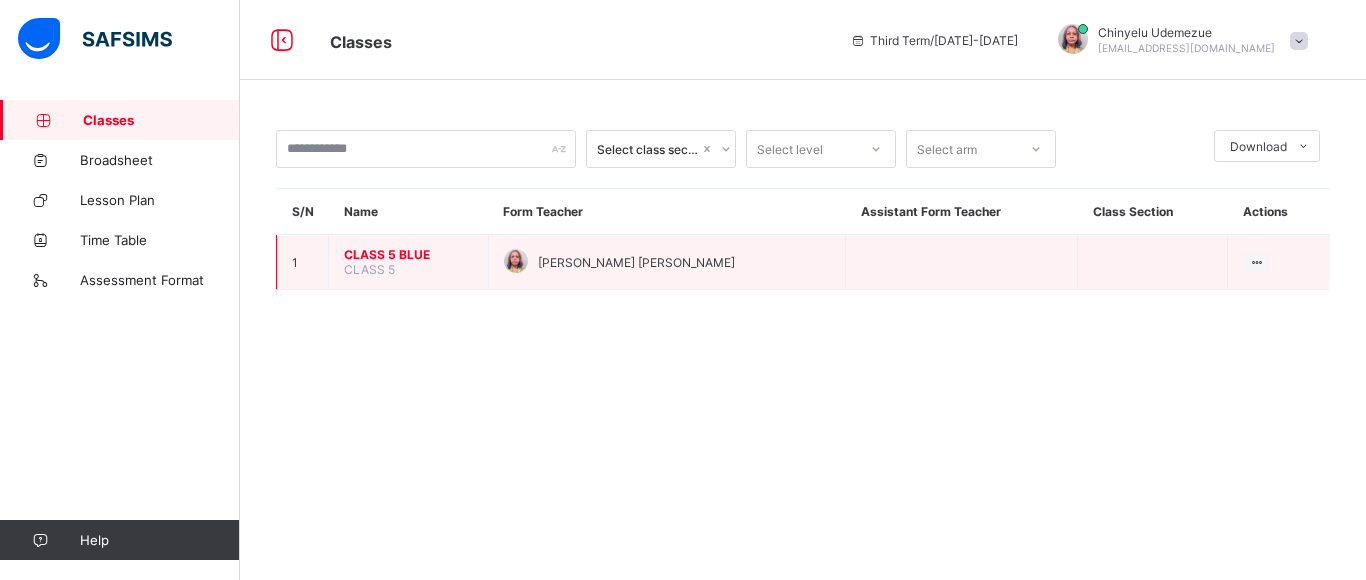 click on "CLASS 5   BLUE" at bounding box center [408, 254] 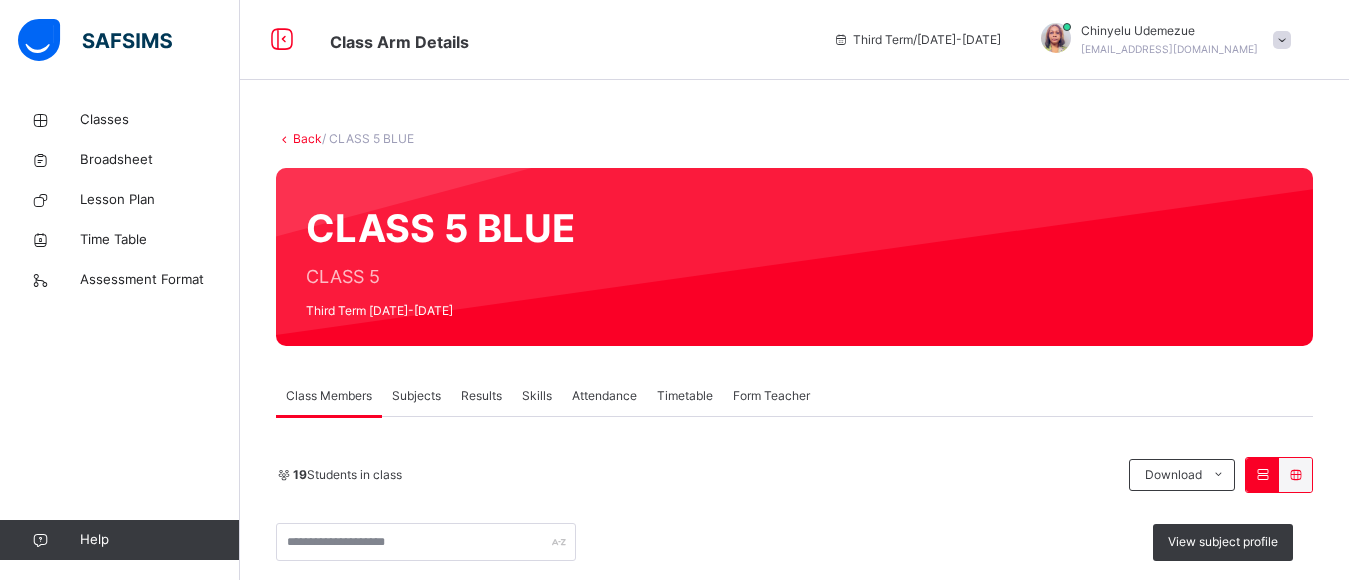 scroll, scrollTop: 508, scrollLeft: 0, axis: vertical 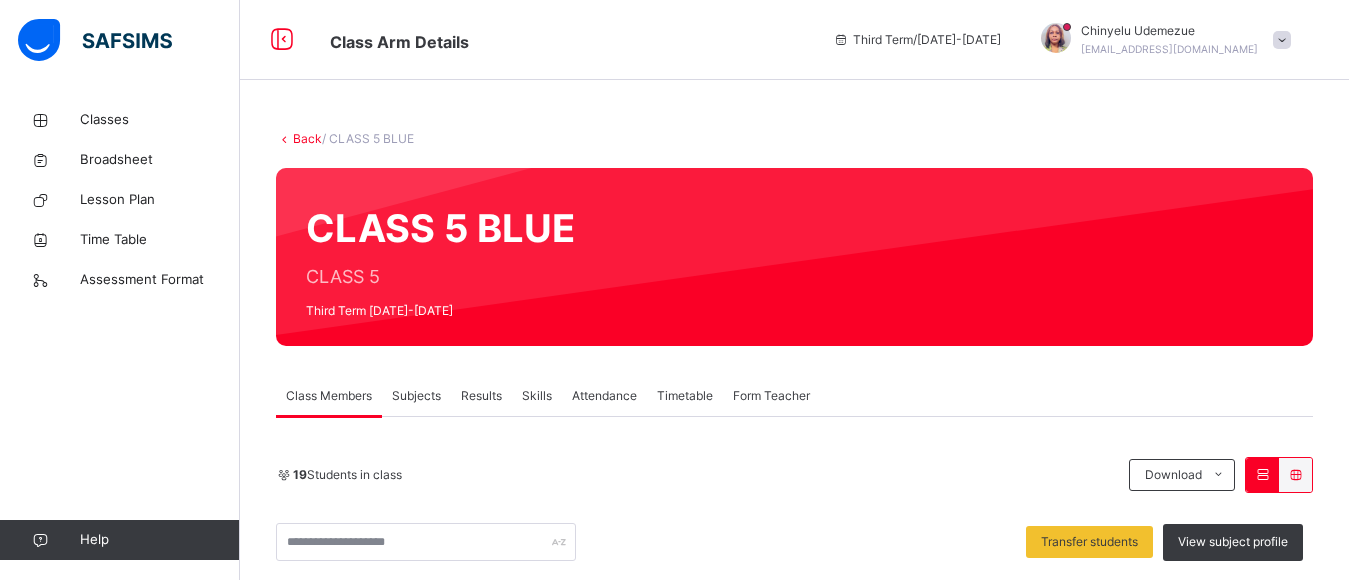 click on "Results" at bounding box center (481, 396) 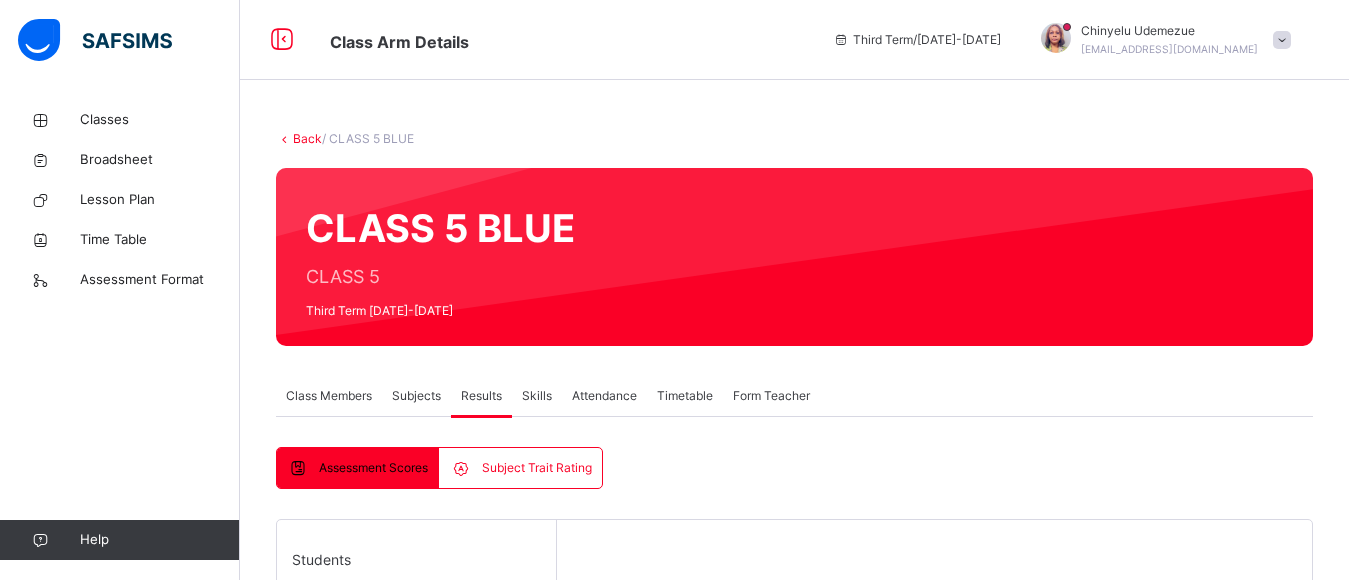 scroll, scrollTop: 508, scrollLeft: 0, axis: vertical 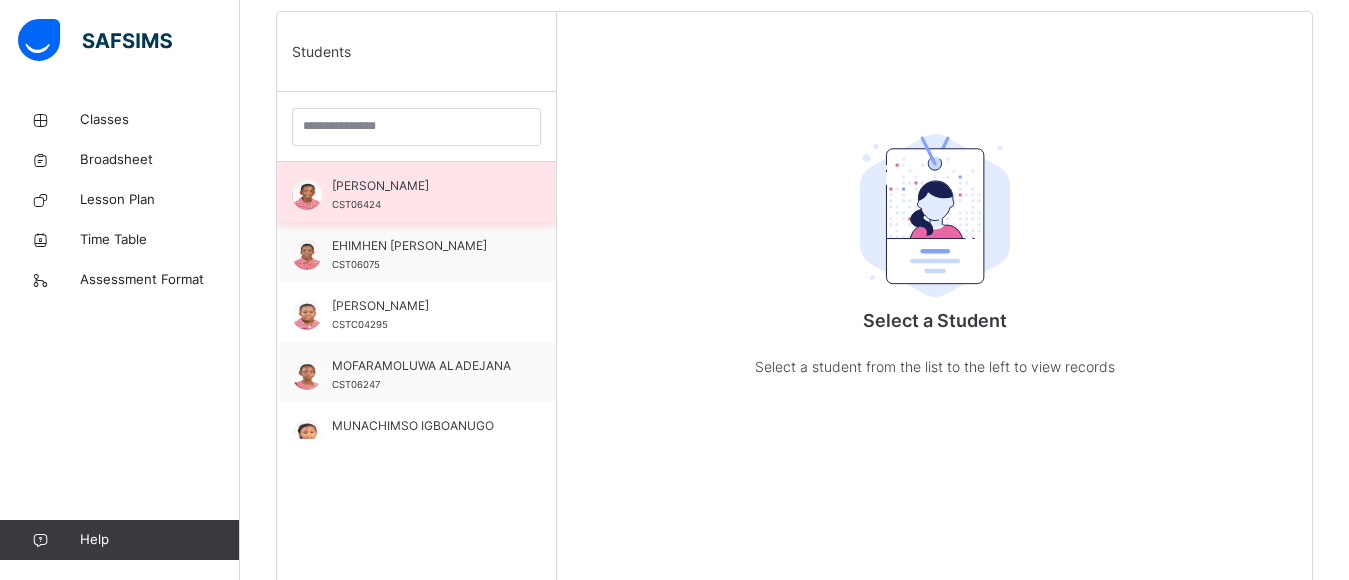 click on "[PERSON_NAME]" at bounding box center (421, 186) 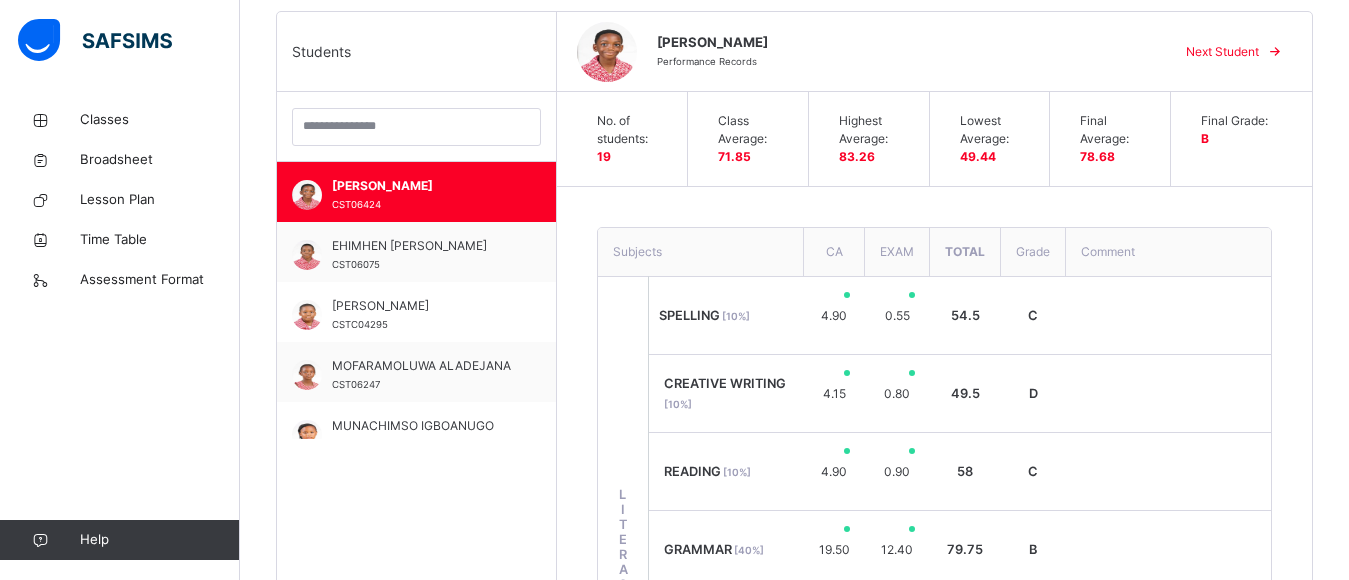 scroll, scrollTop: 1015, scrollLeft: 0, axis: vertical 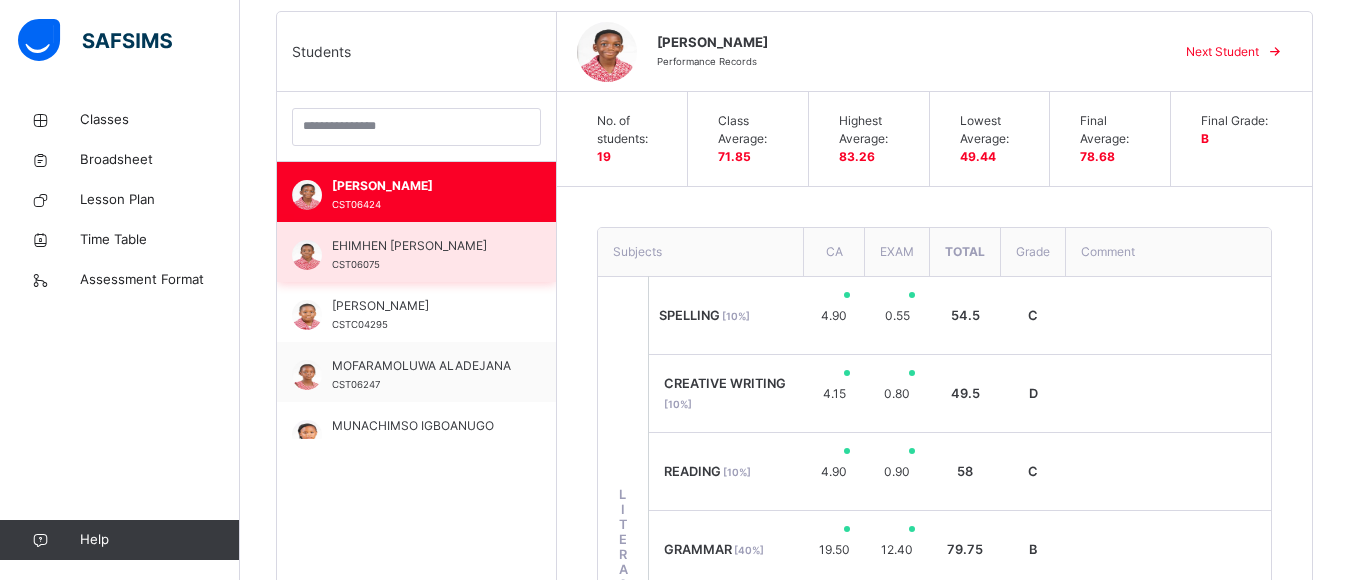 click on "EHIMHEN  [PERSON_NAME]" at bounding box center (421, 246) 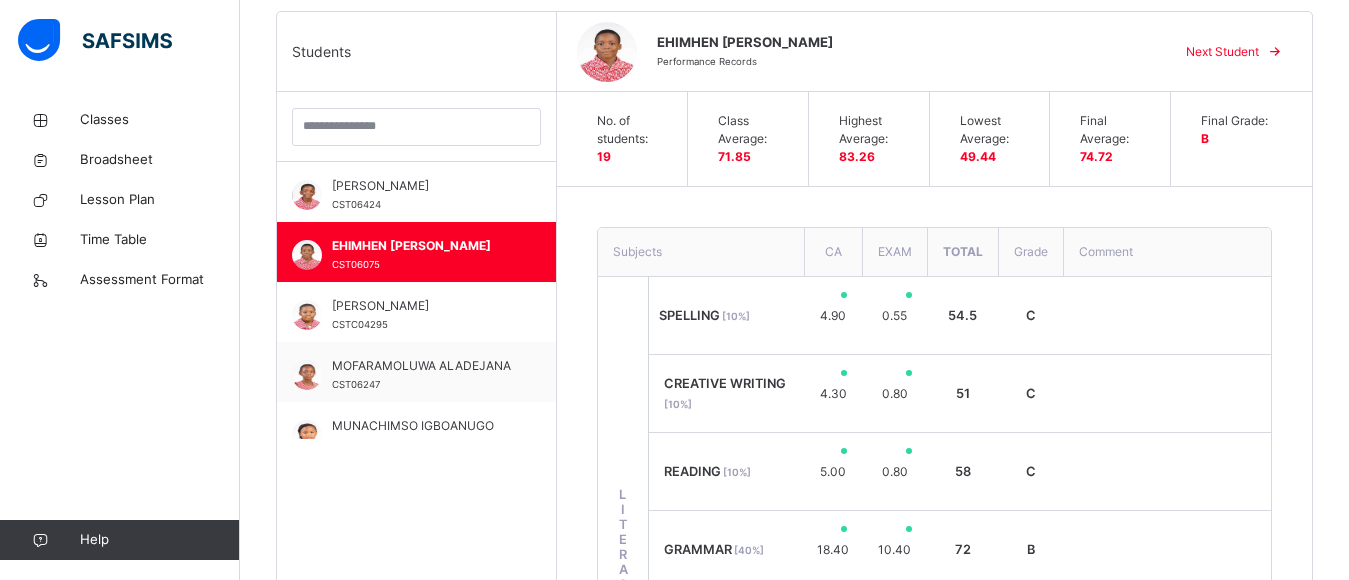 scroll, scrollTop: 1015, scrollLeft: 0, axis: vertical 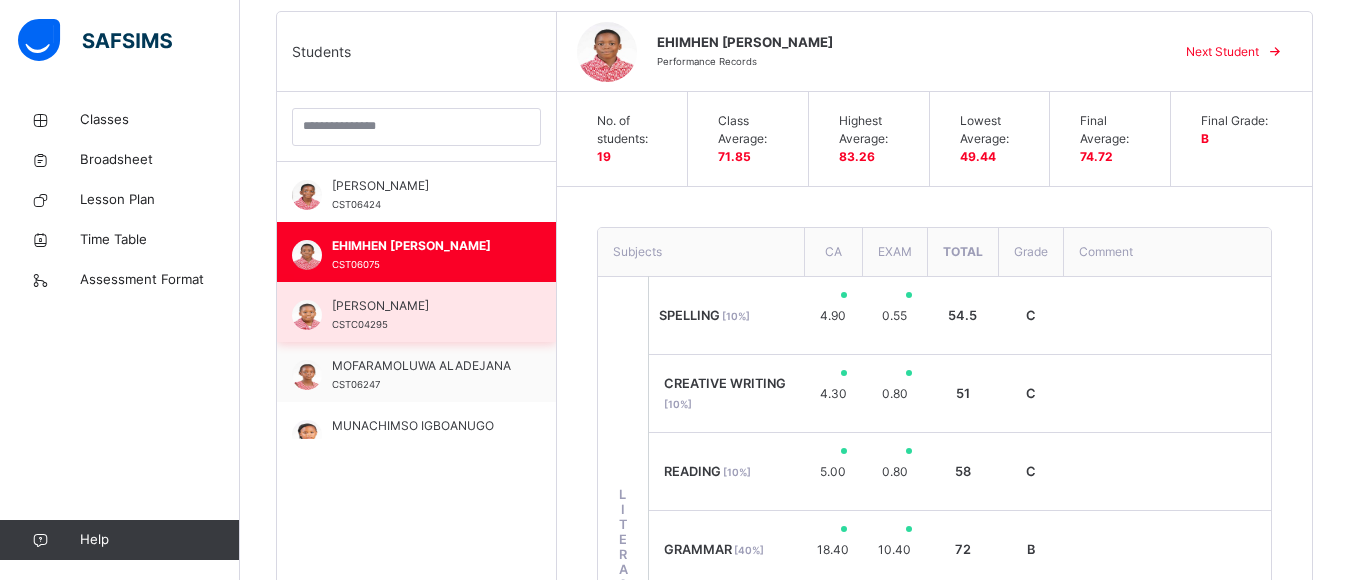 click on "JASON   OGBETUO CSTC04295" at bounding box center (416, 312) 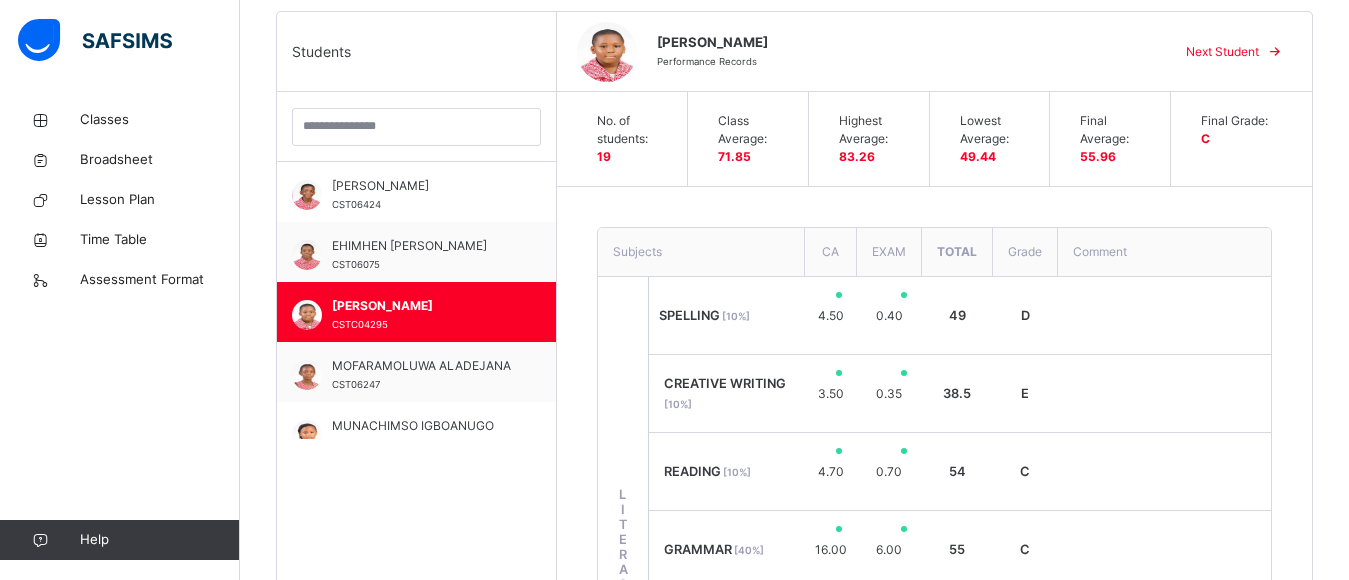 scroll, scrollTop: 1015, scrollLeft: 0, axis: vertical 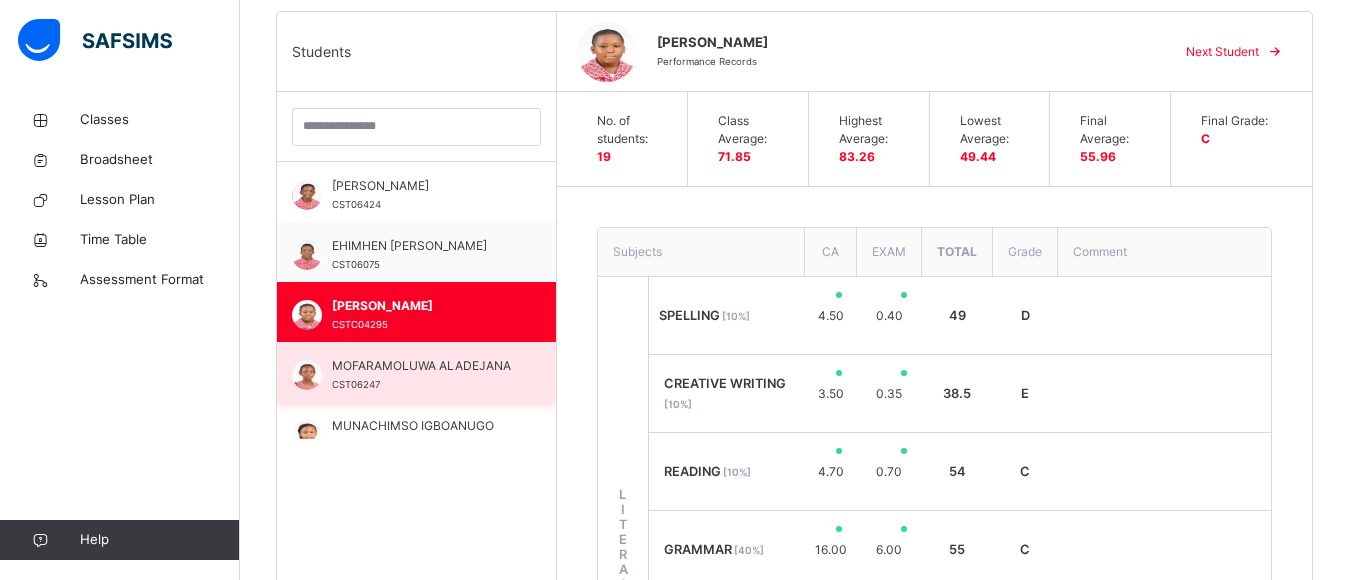 click on "MOFARAMOLUWA  ALADEJANA" at bounding box center [421, 366] 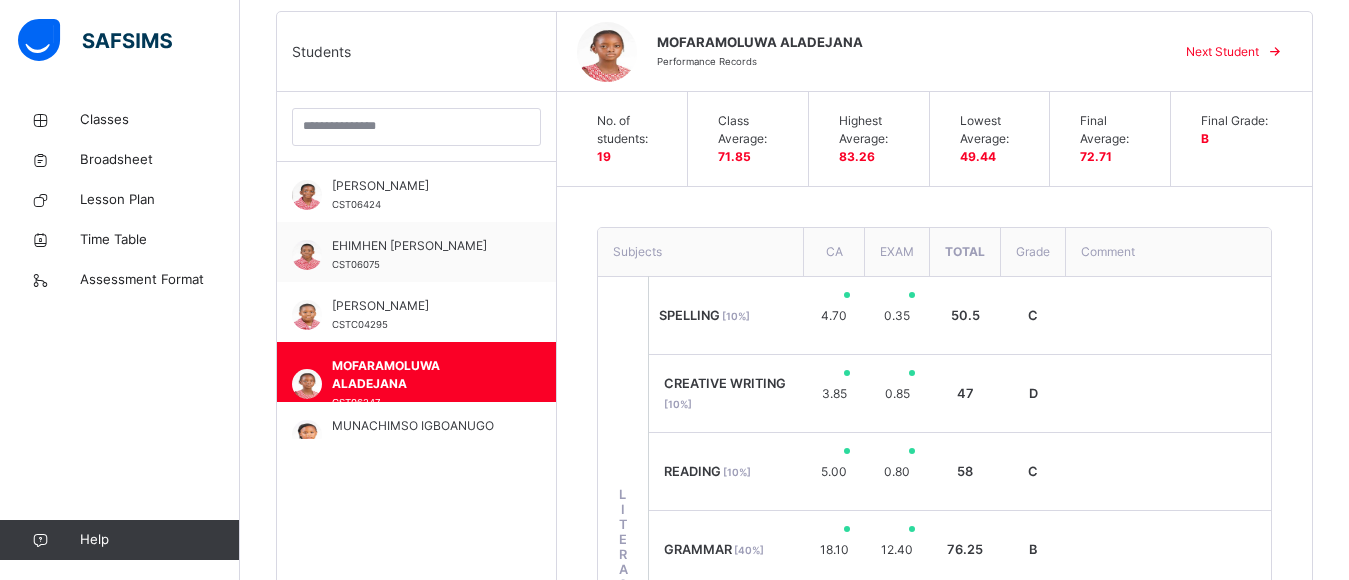 scroll, scrollTop: 1015, scrollLeft: 0, axis: vertical 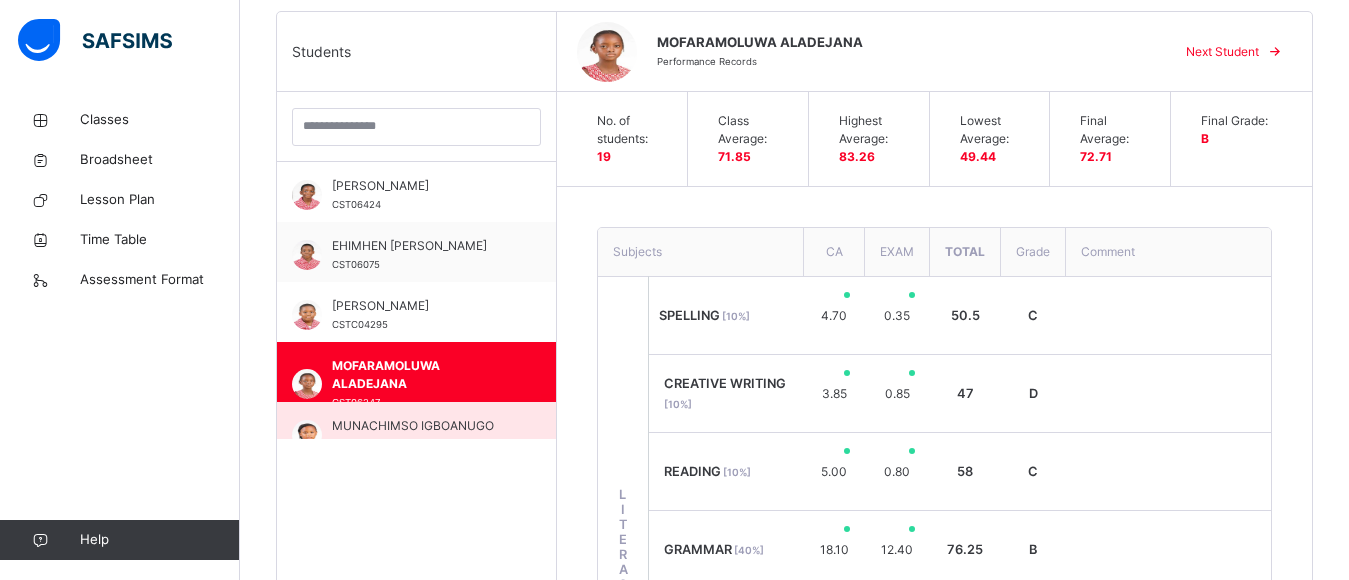 click on "MUNACHIMSO   IGBOANUGO" at bounding box center (421, 426) 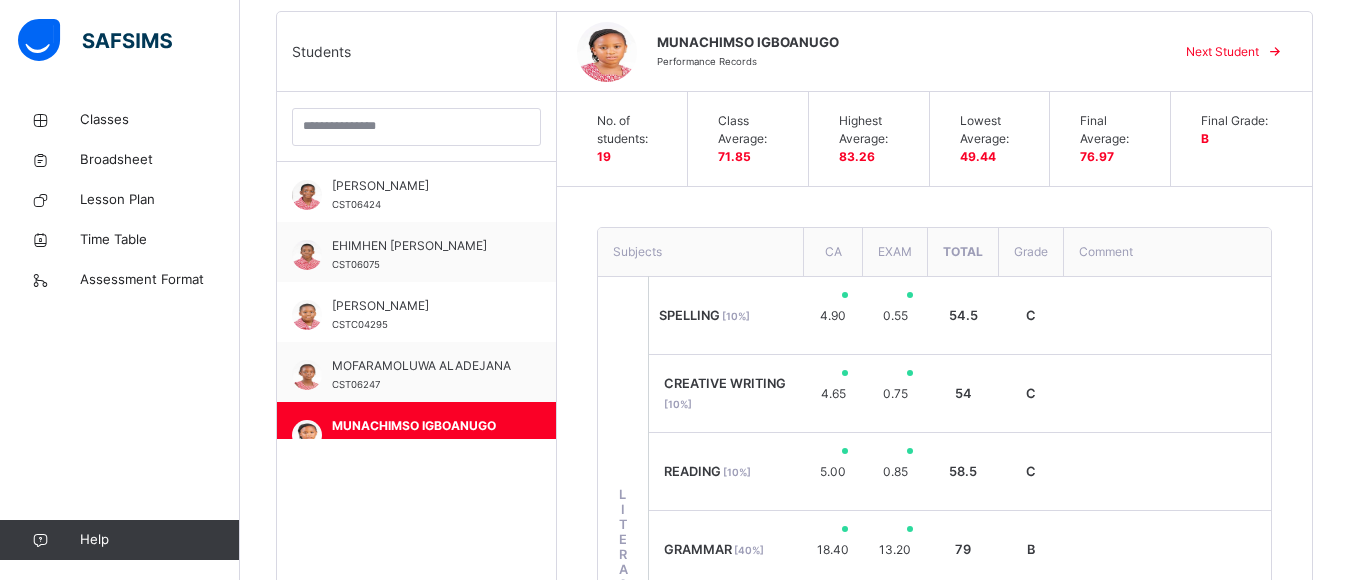 scroll, scrollTop: 1015, scrollLeft: 0, axis: vertical 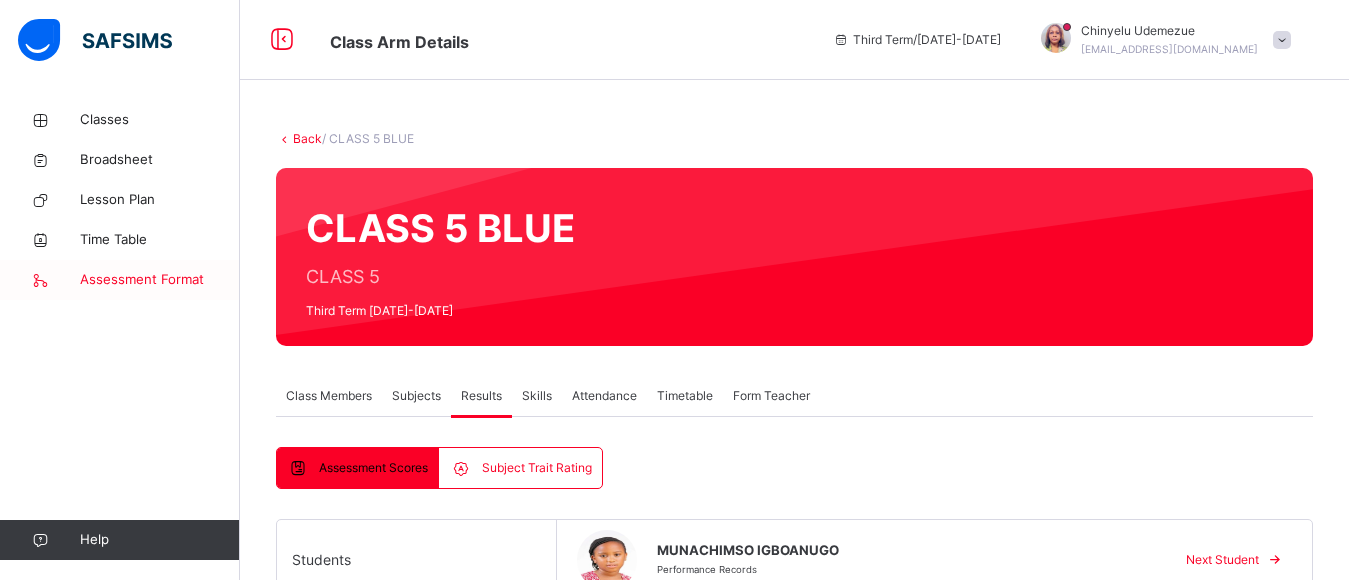 click on "Assessment Format" at bounding box center (120, 280) 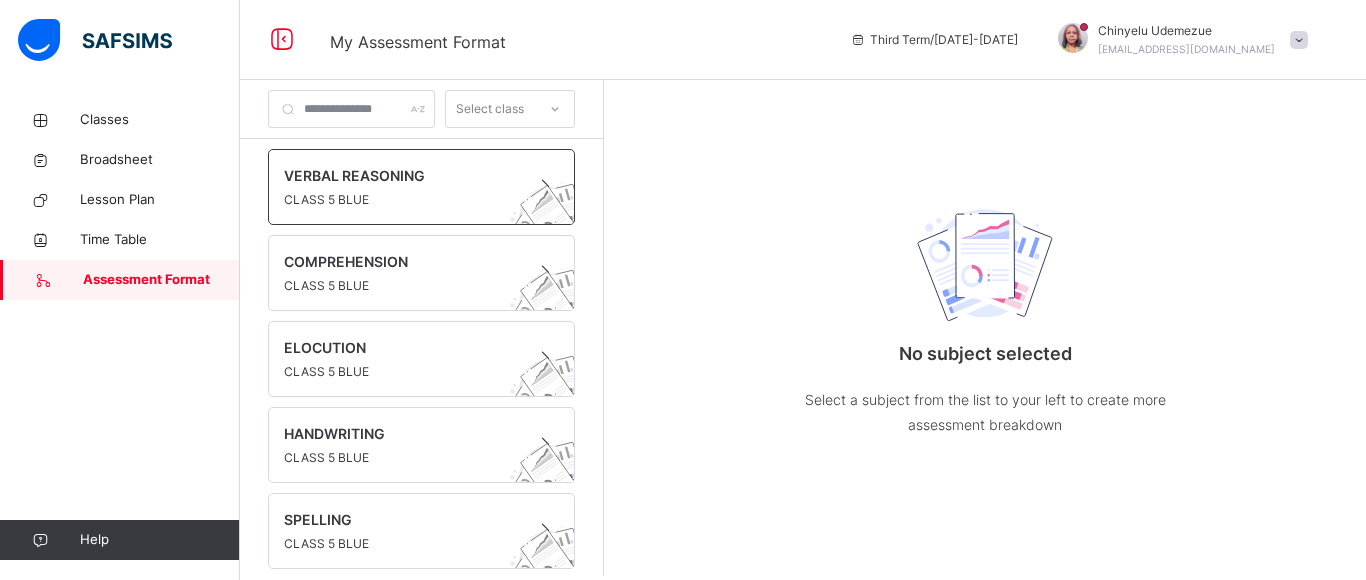 click on "CLASS 5 BLUE" at bounding box center [402, 200] 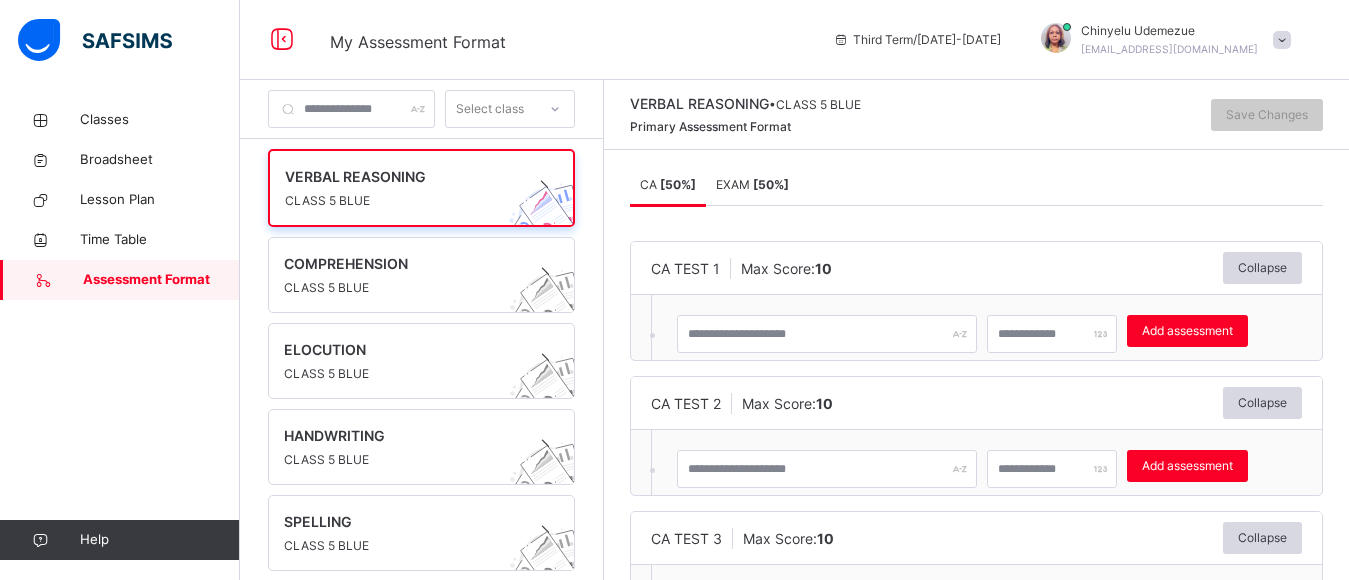 scroll, scrollTop: 7, scrollLeft: 0, axis: vertical 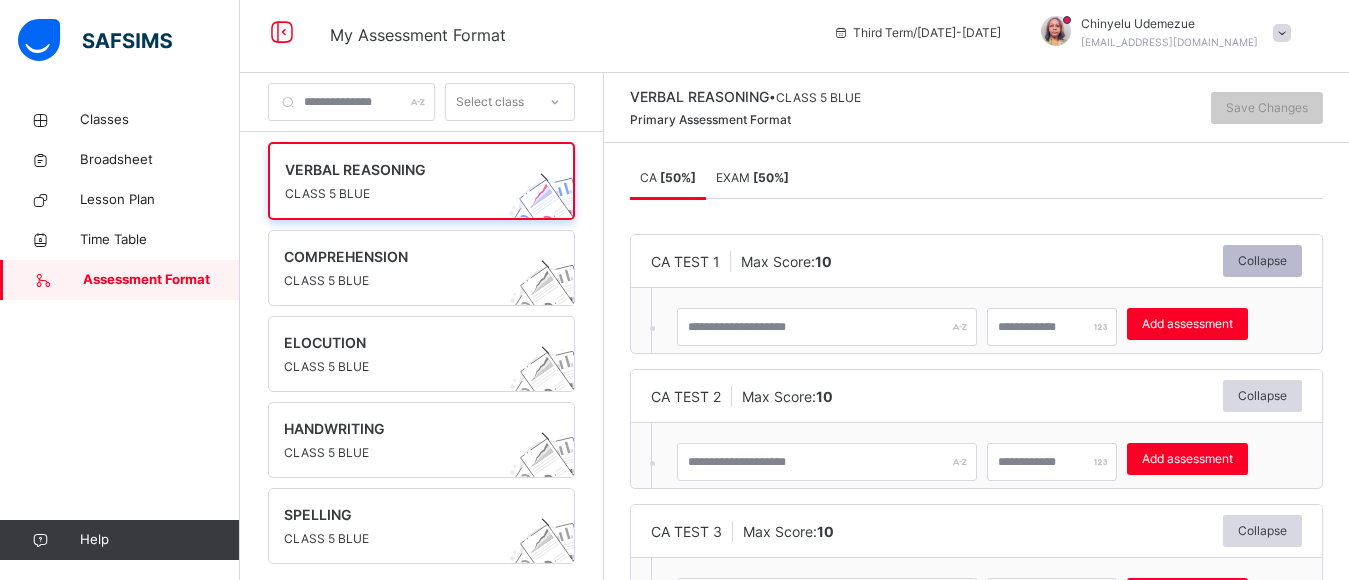 click on "Collapse" at bounding box center (1262, 261) 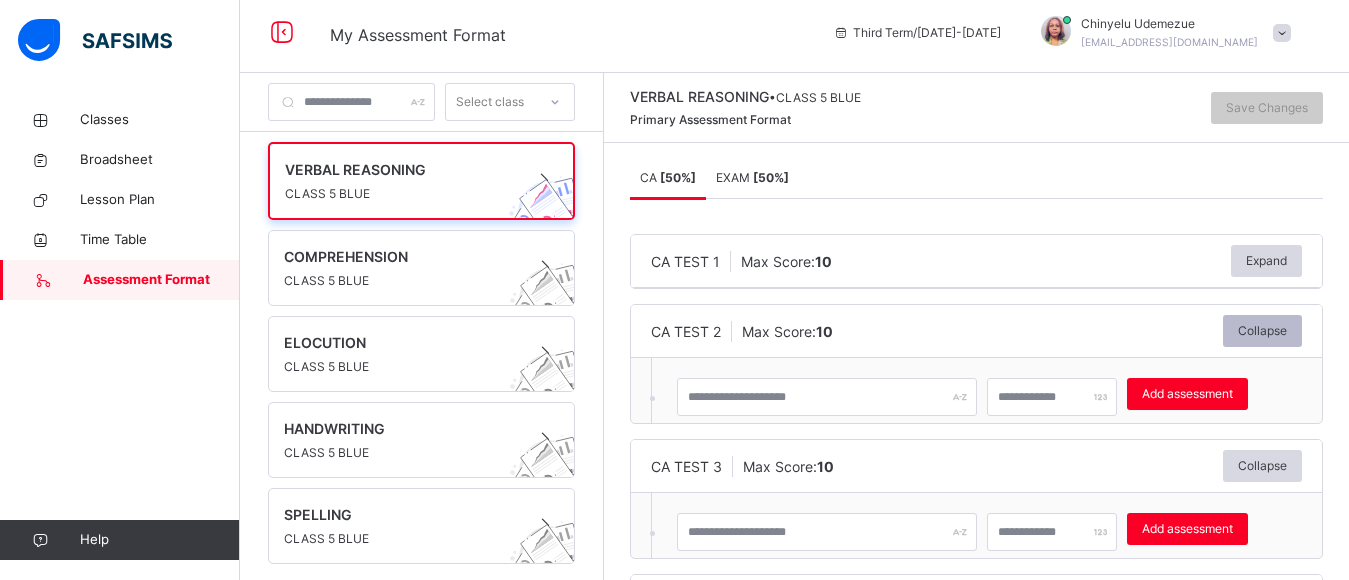 click on "Collapse" at bounding box center [1262, 331] 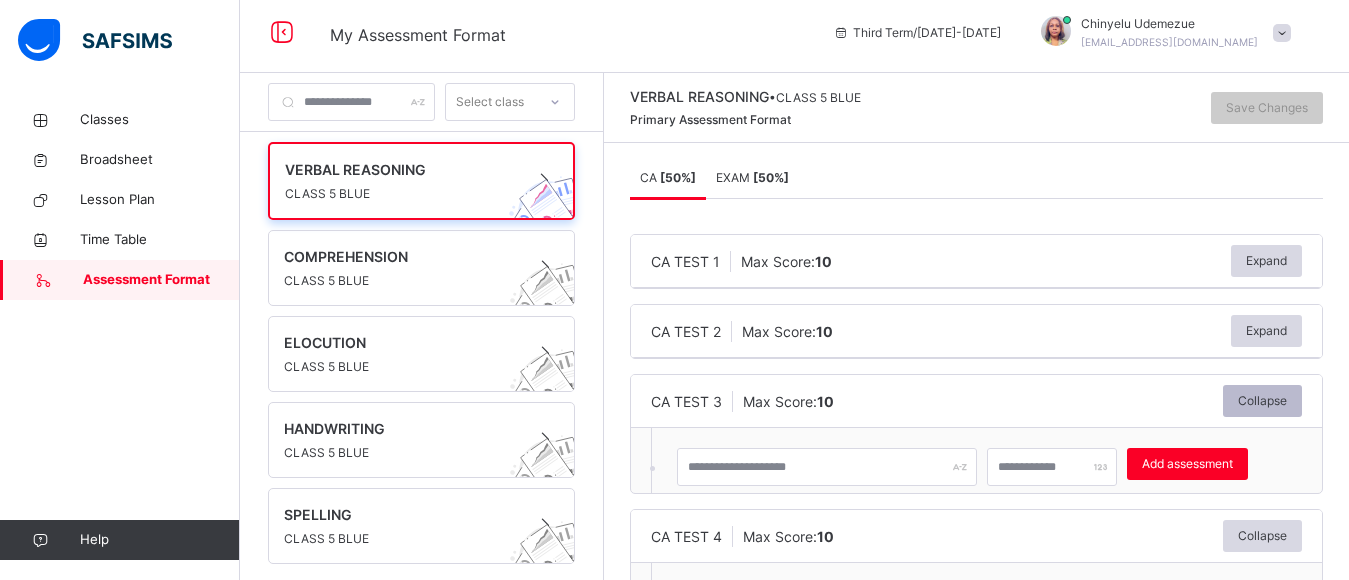 click on "Collapse" at bounding box center [1262, 401] 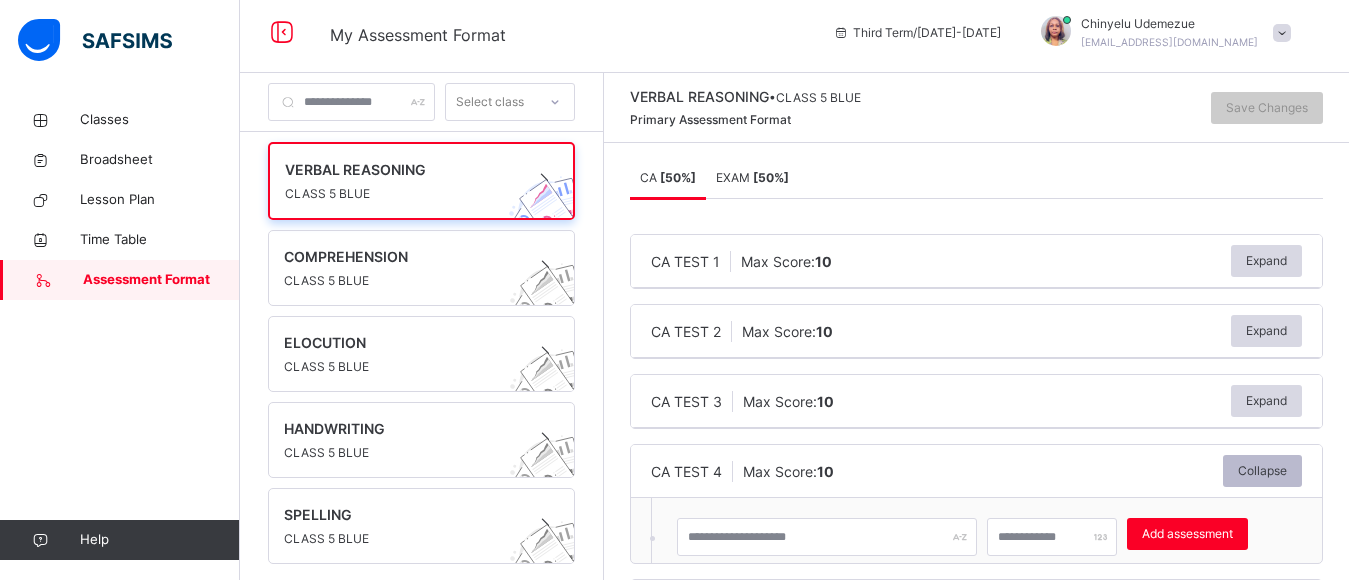 click on "Collapse" at bounding box center (1262, 471) 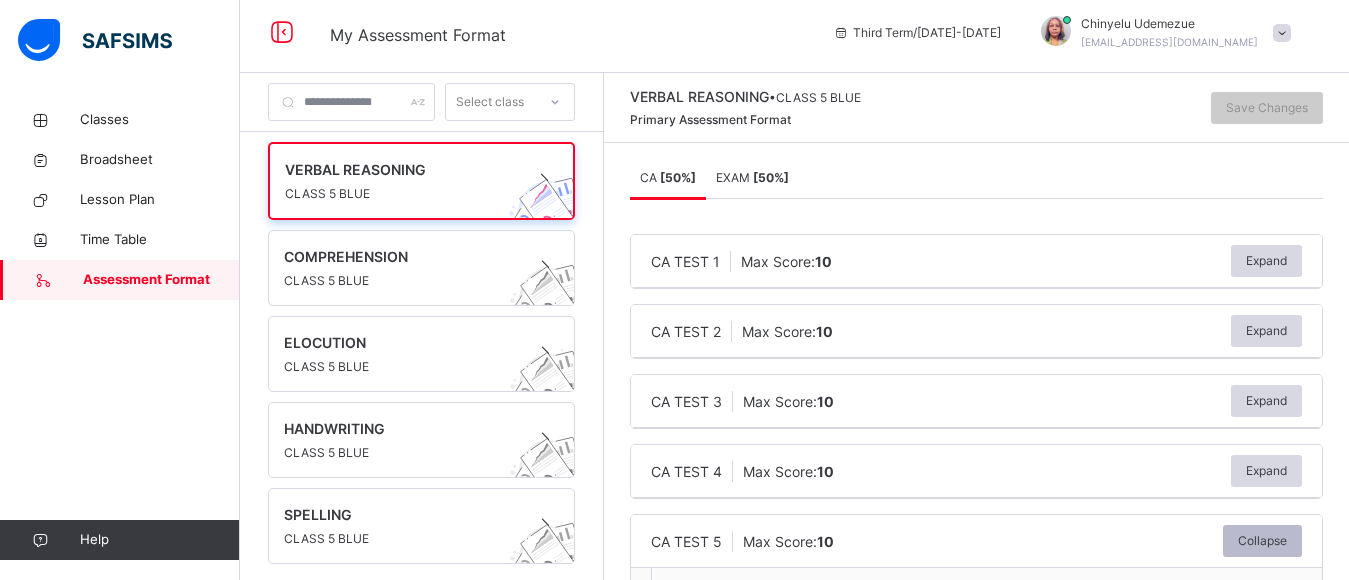 click on "Collapse" at bounding box center [1262, 541] 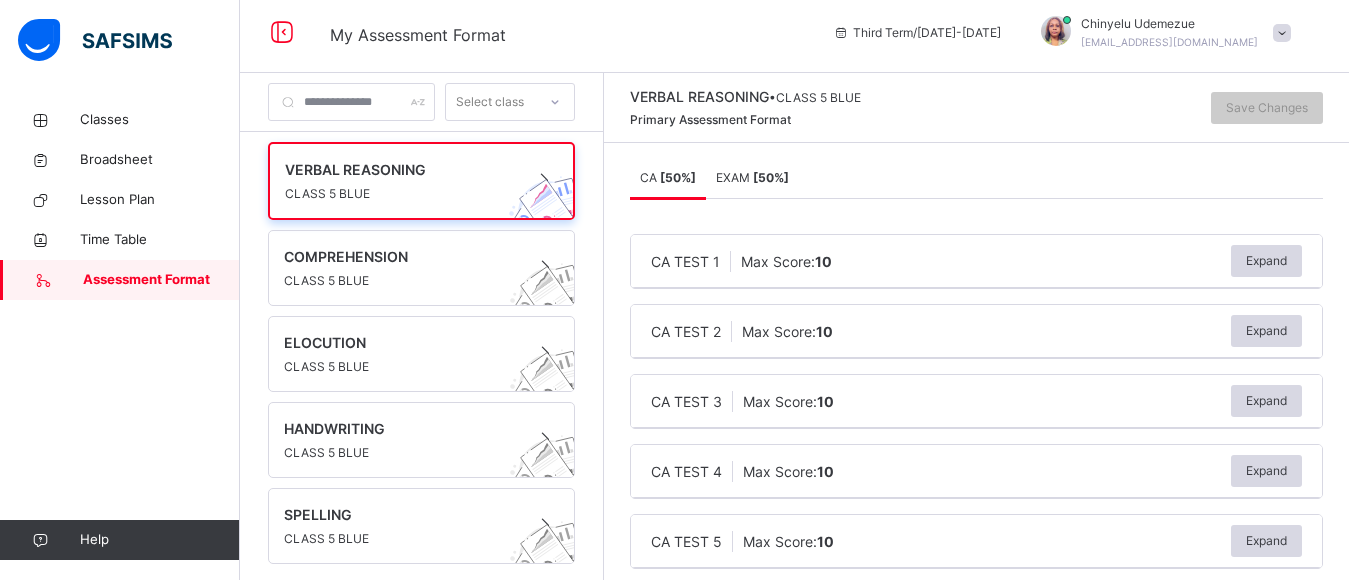click on "EXAM    [ 50 %]" at bounding box center [752, 177] 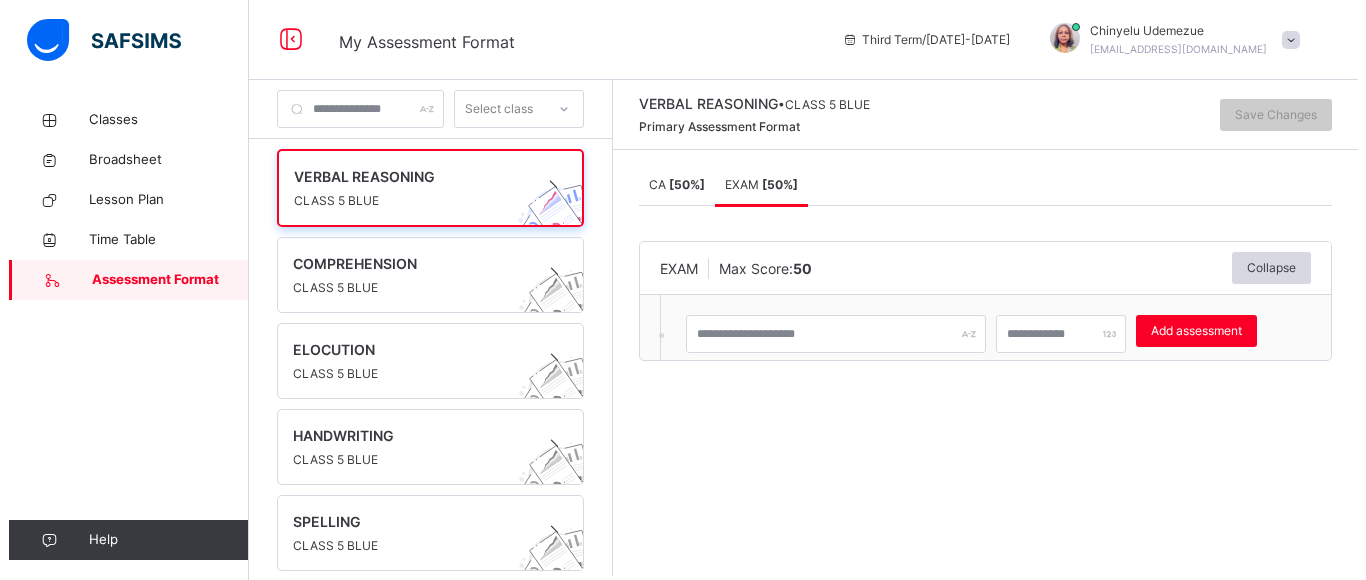 scroll, scrollTop: 0, scrollLeft: 0, axis: both 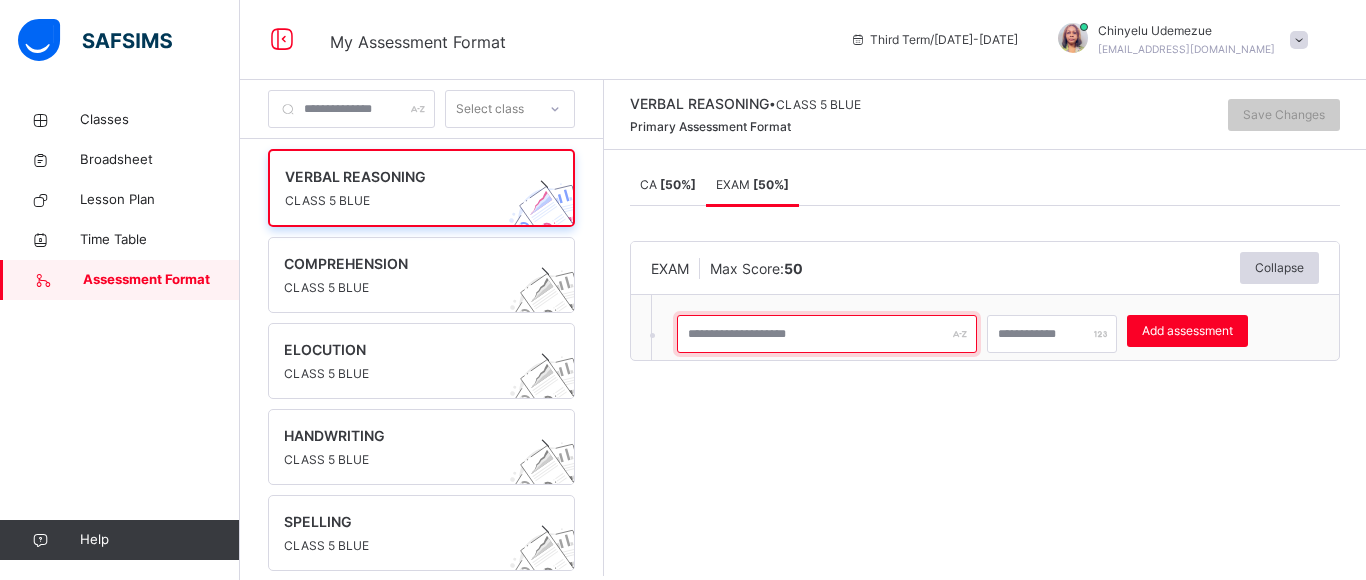 click at bounding box center [827, 334] 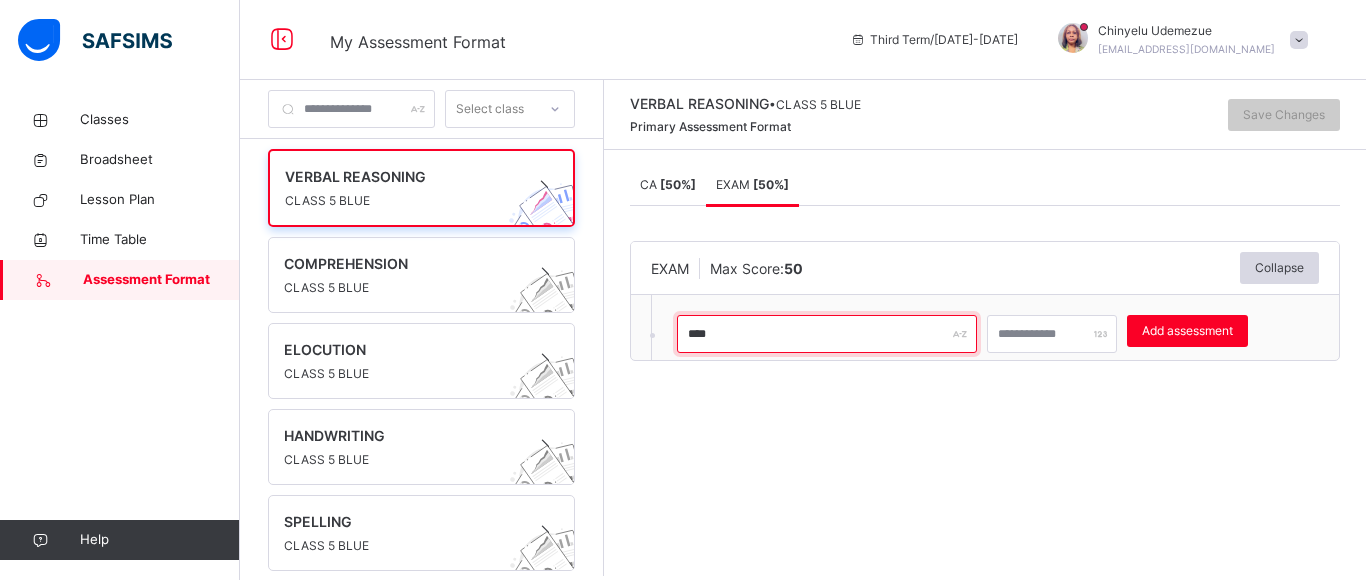 type on "****" 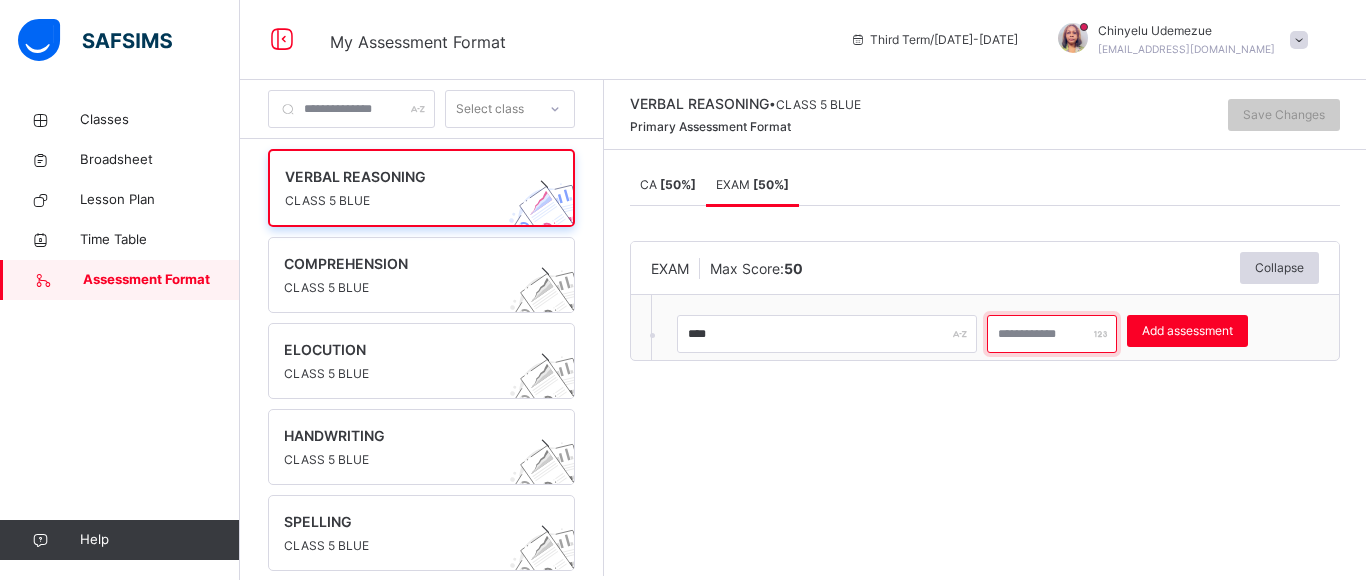 click at bounding box center [1052, 334] 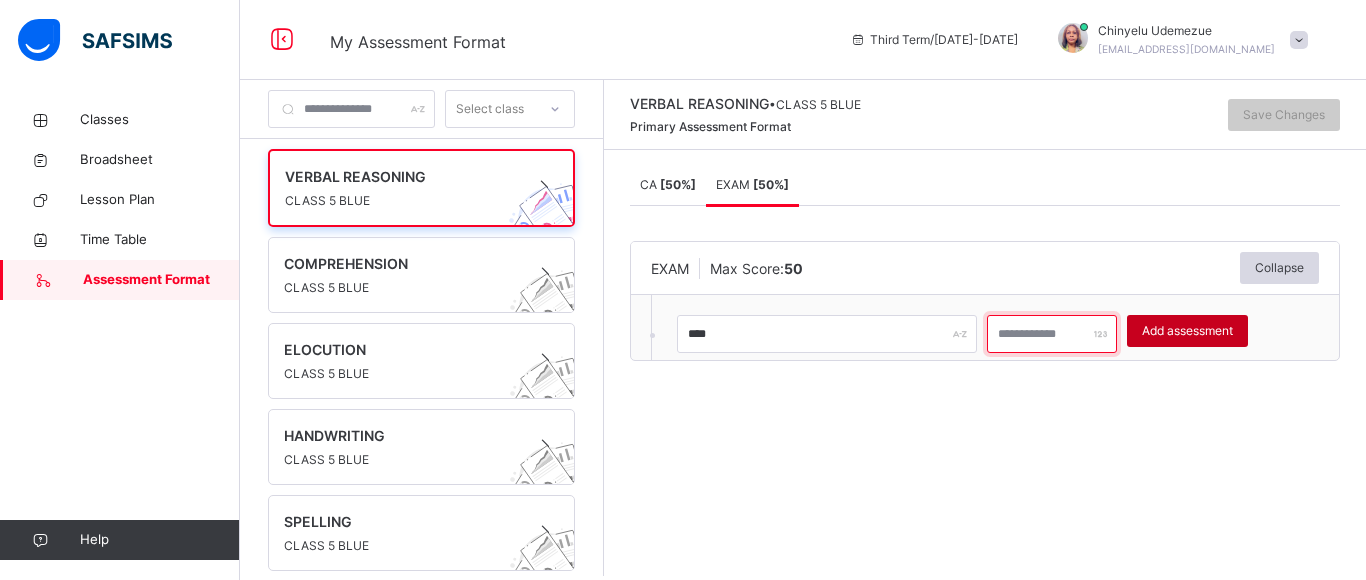 type on "**" 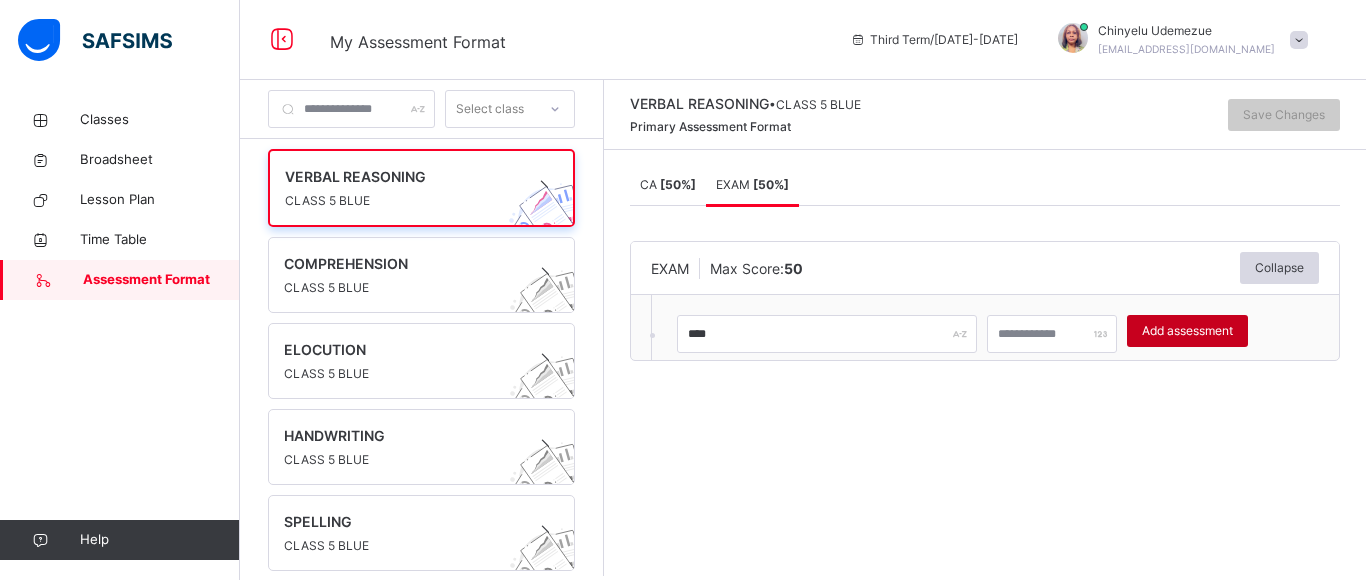 click on "Add assessment" at bounding box center (1187, 331) 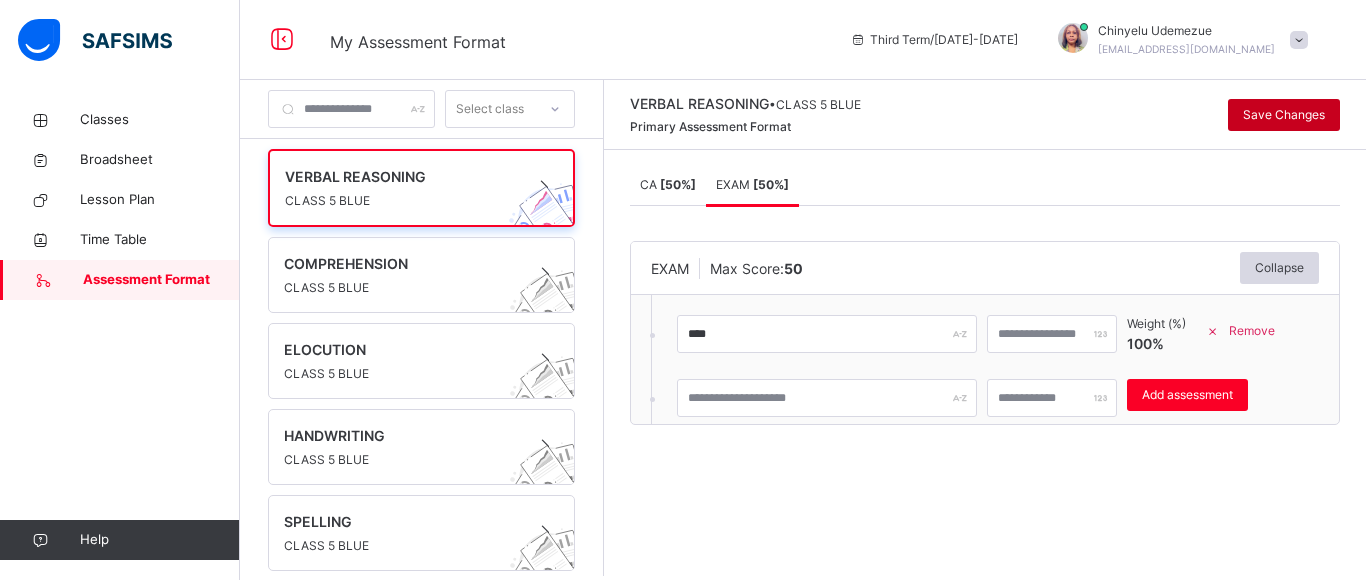 click on "Save Changes" at bounding box center (1284, 115) 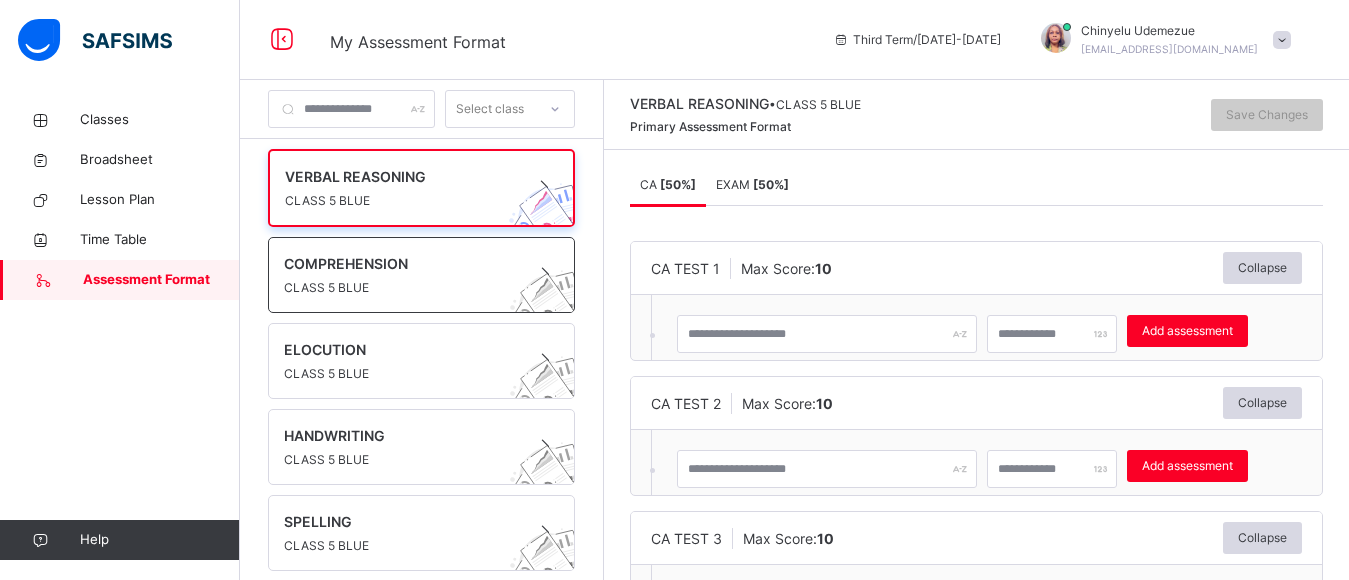 click on "CLASS 5 BLUE" at bounding box center [402, 288] 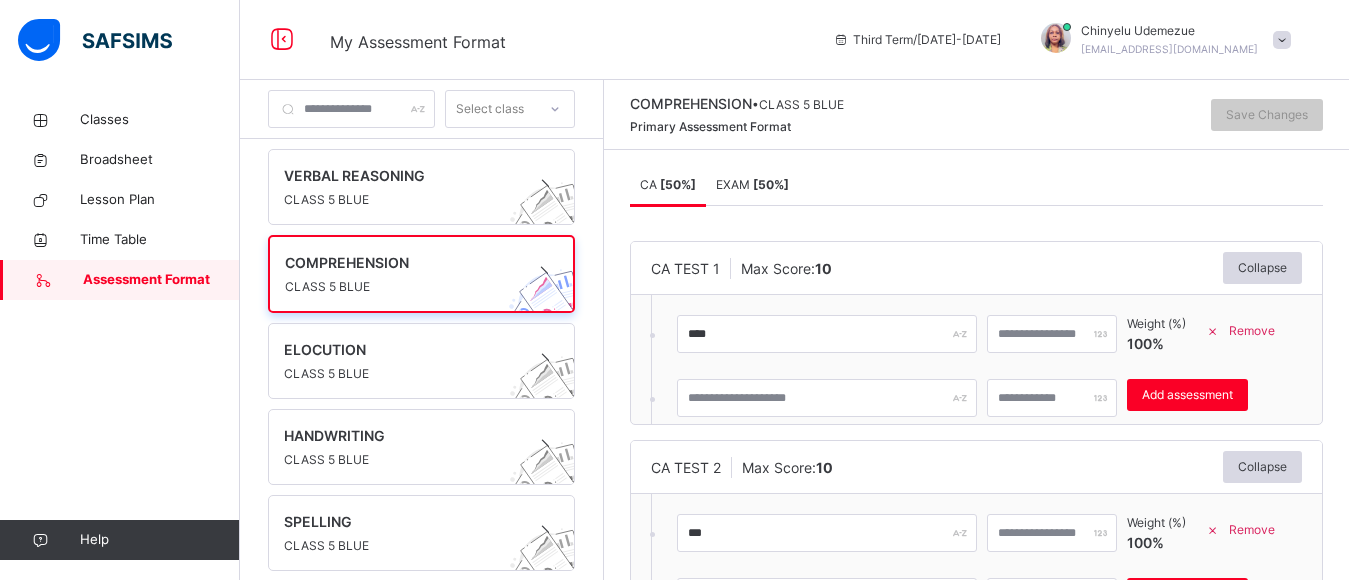 click on "EXAM    [ 50 %]" at bounding box center (752, 185) 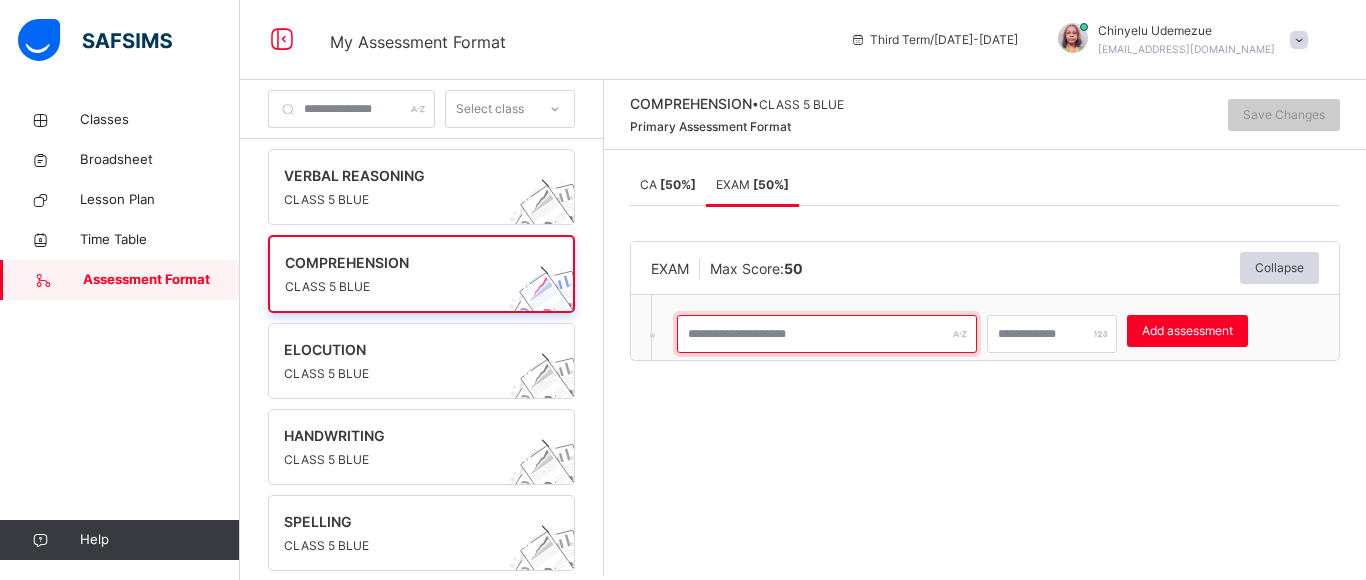 click at bounding box center [827, 334] 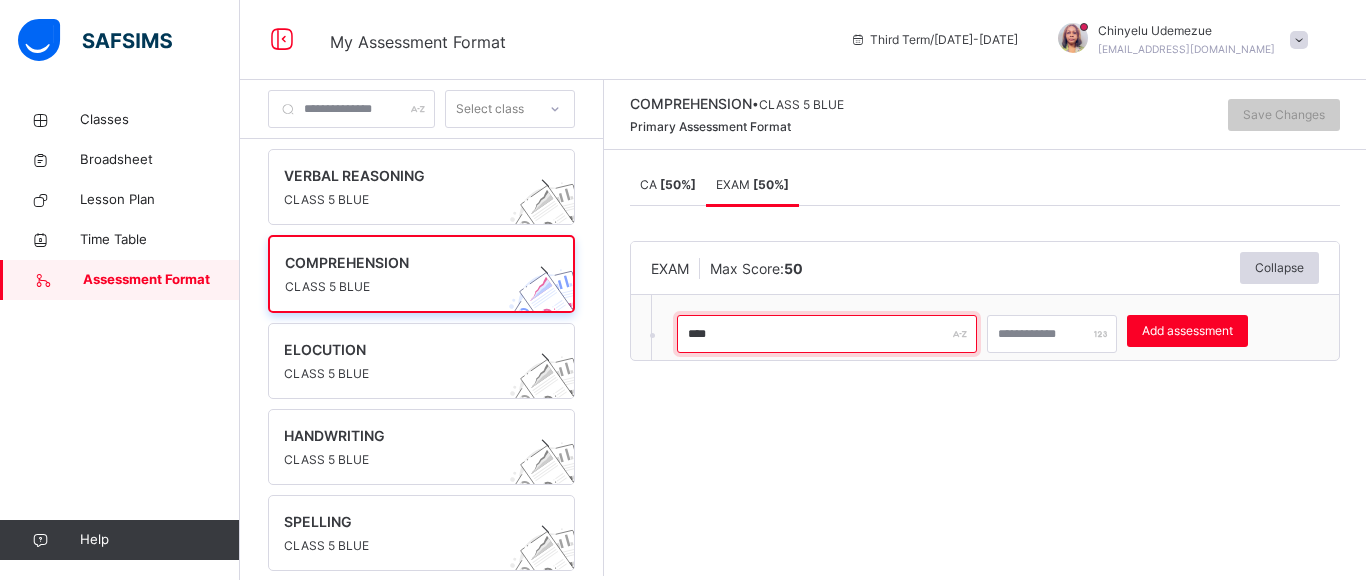 type on "****" 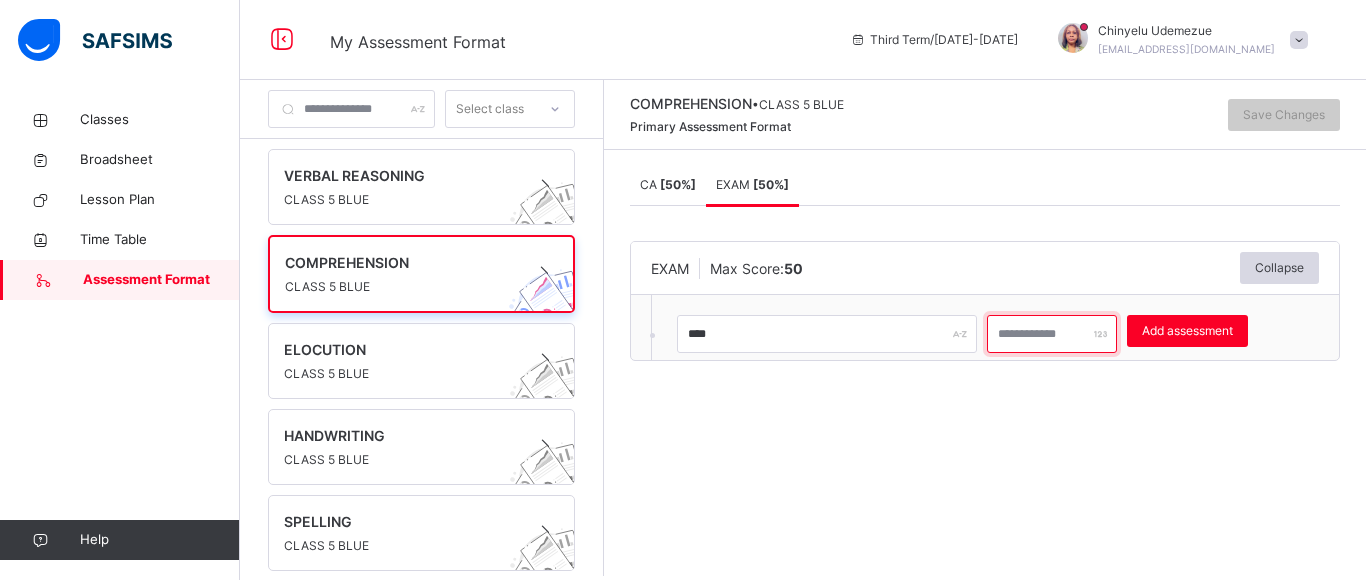 click at bounding box center (1052, 334) 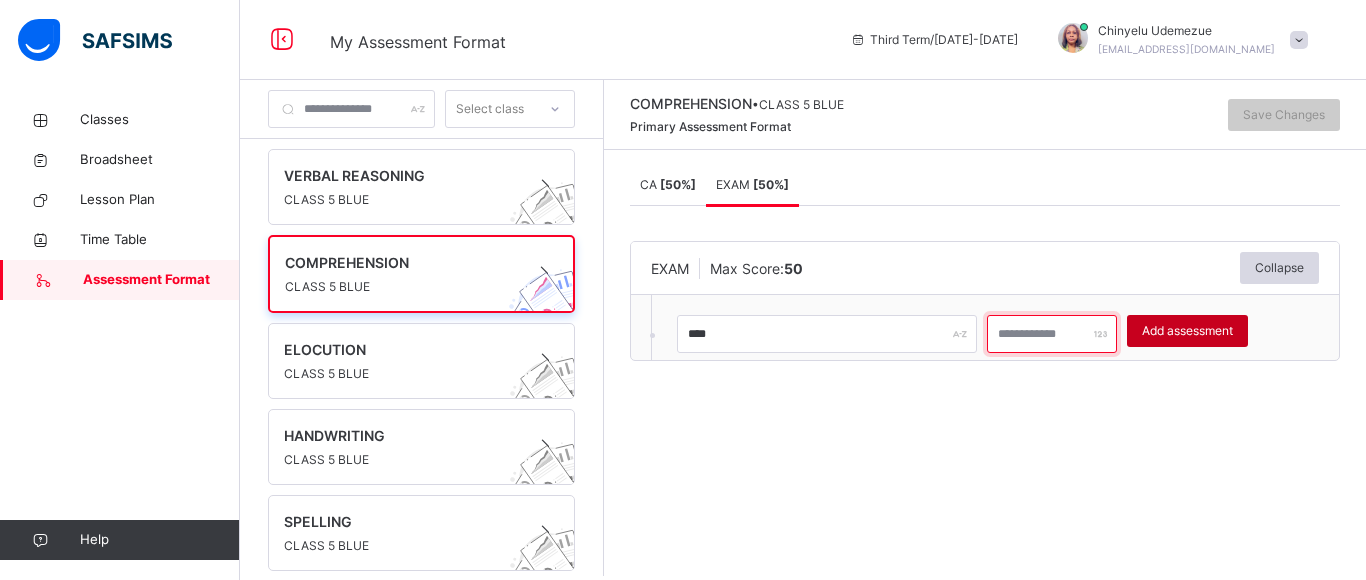type on "**" 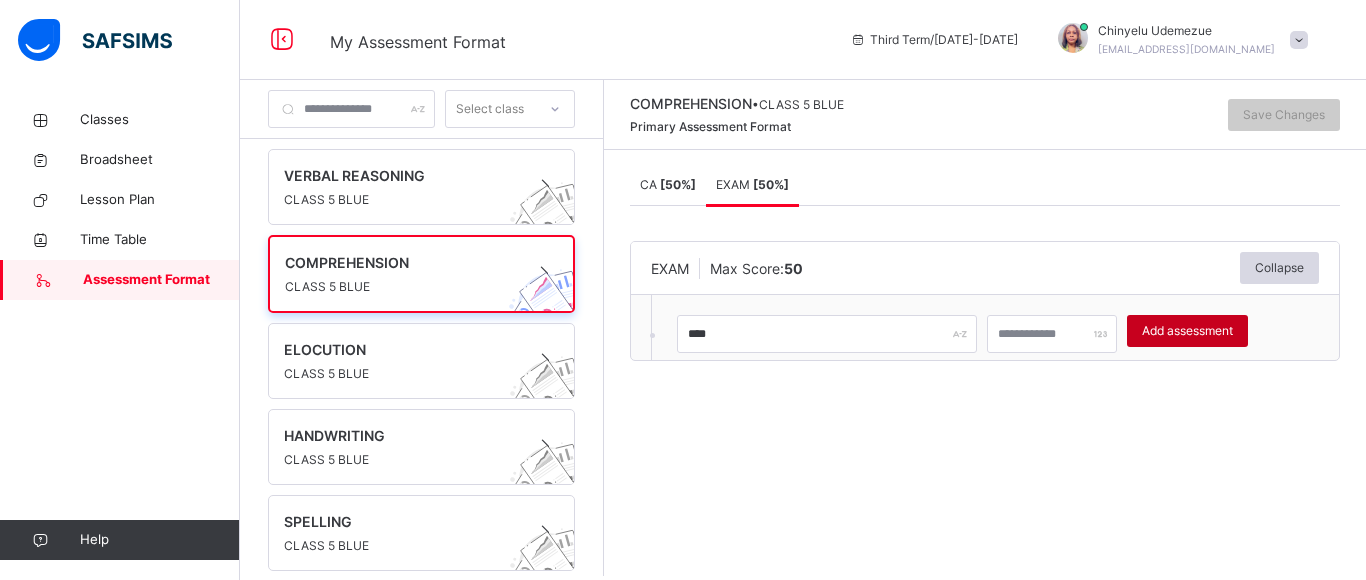 click on "Add assessment" at bounding box center (1187, 331) 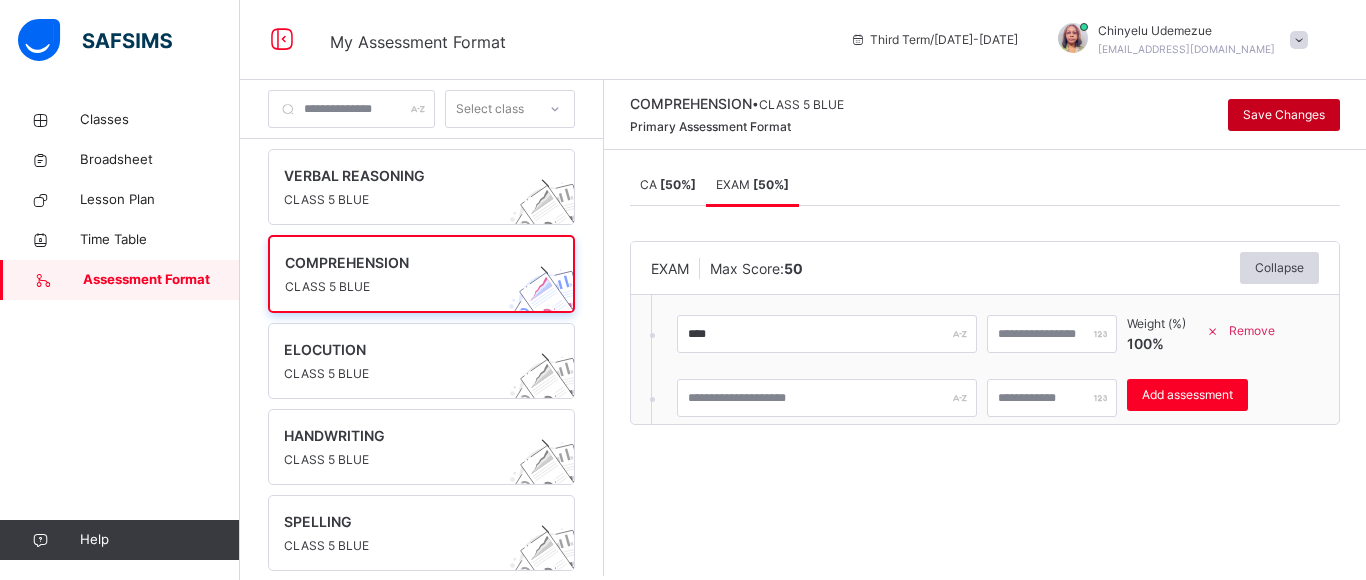 click on "Save Changes" at bounding box center [1284, 115] 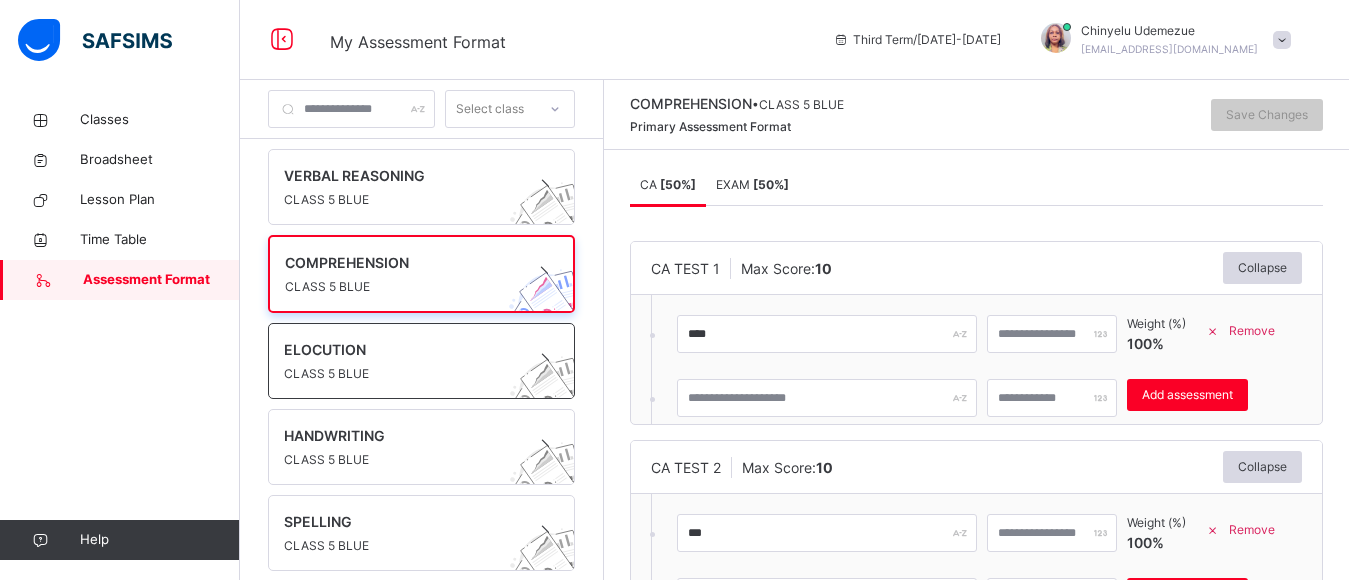 click at bounding box center (402, 362) 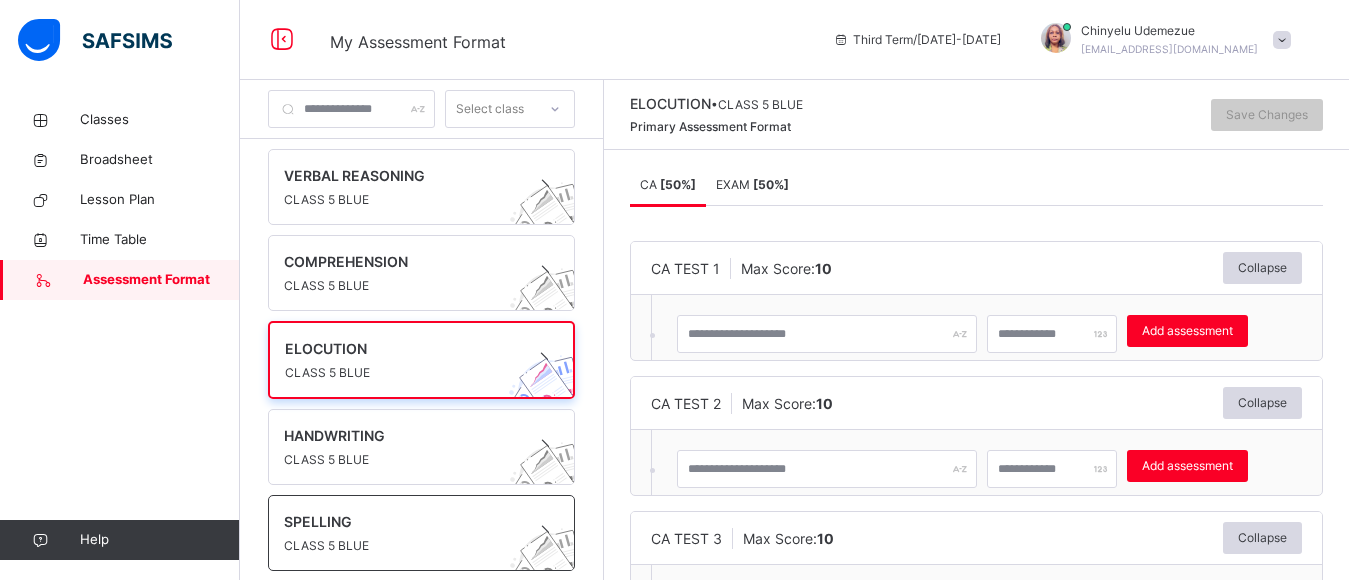 click on "SPELLING" at bounding box center (402, 521) 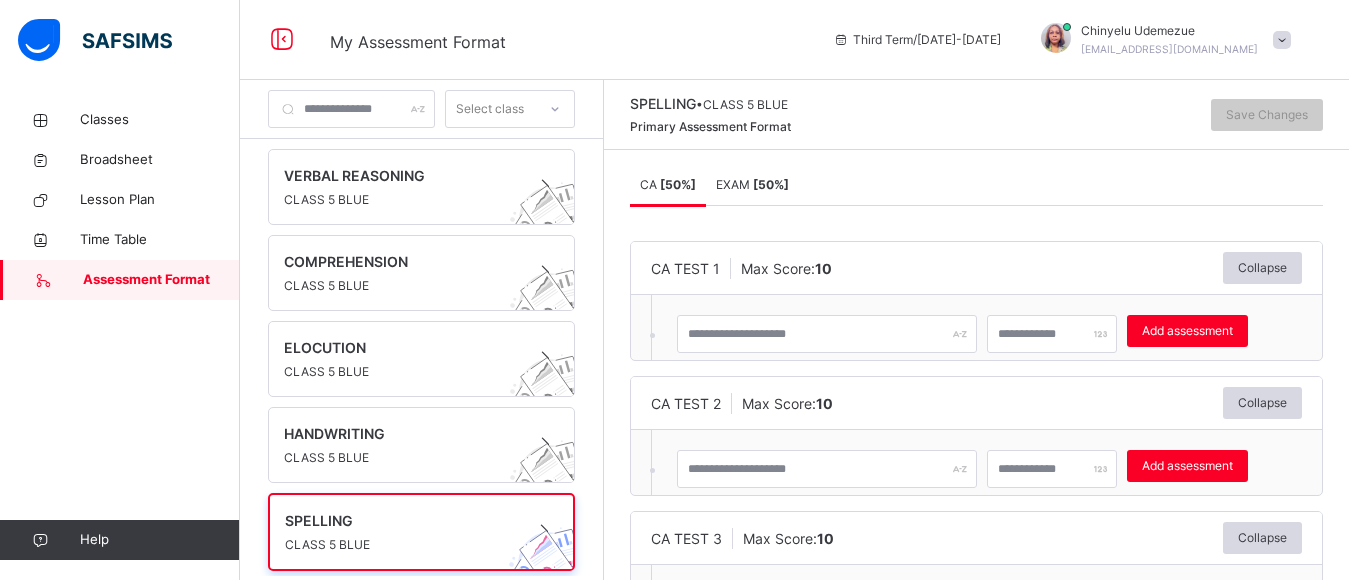 click on "EXAM    [ 50 %]" at bounding box center [752, 185] 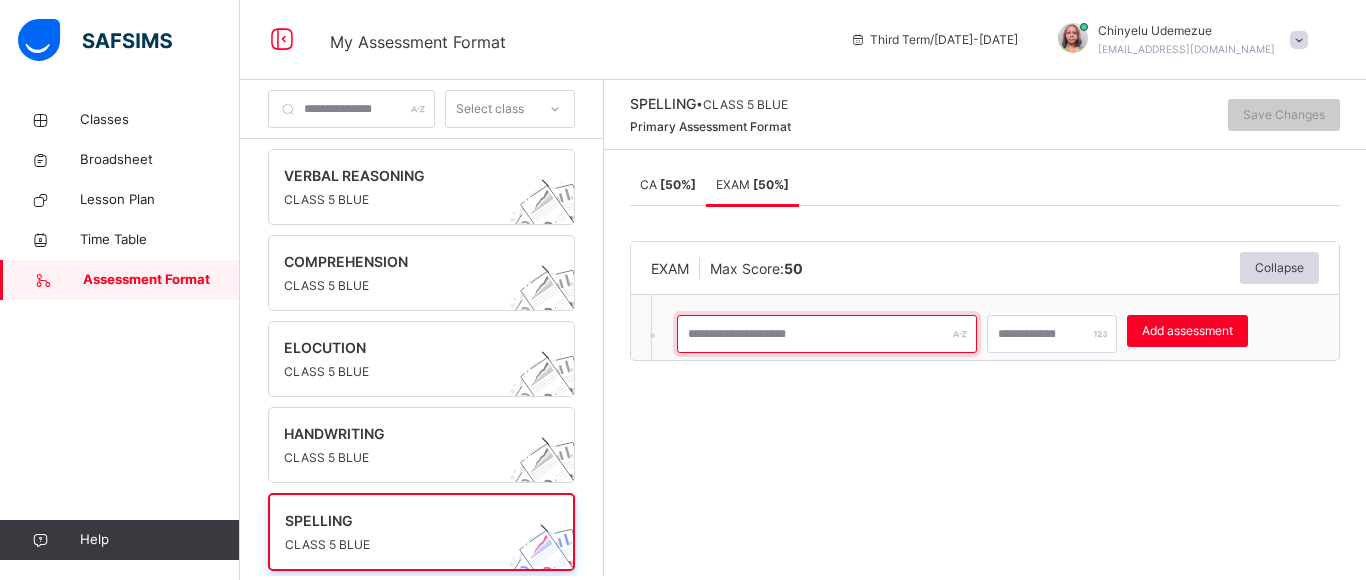 click at bounding box center (827, 334) 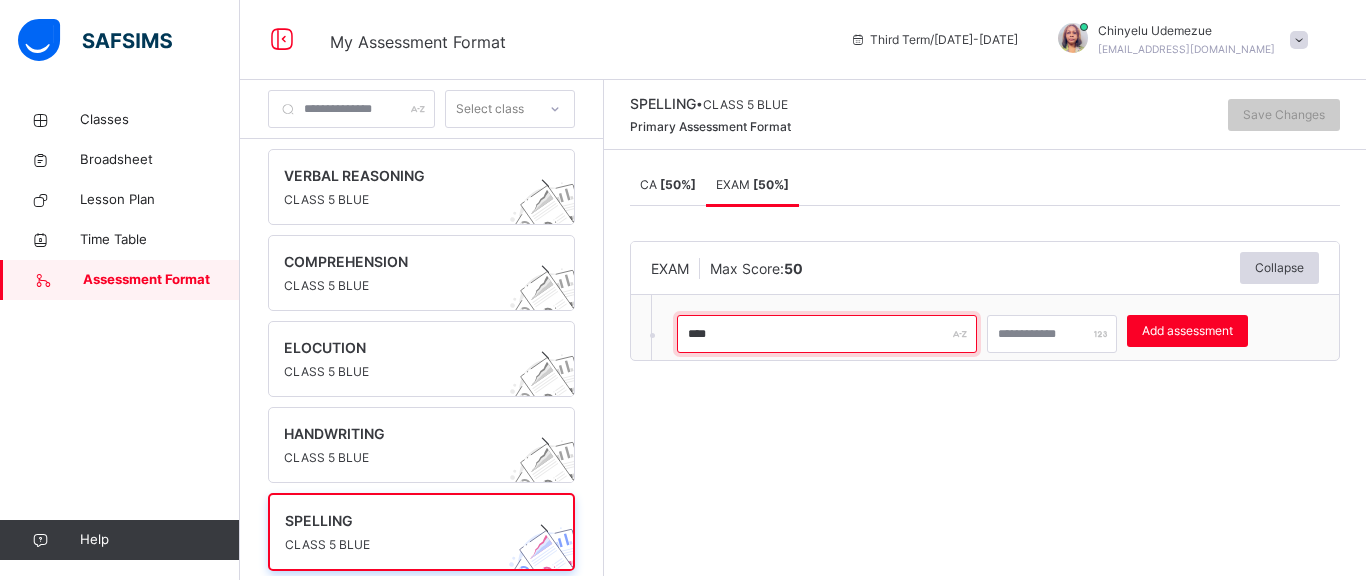 type on "****" 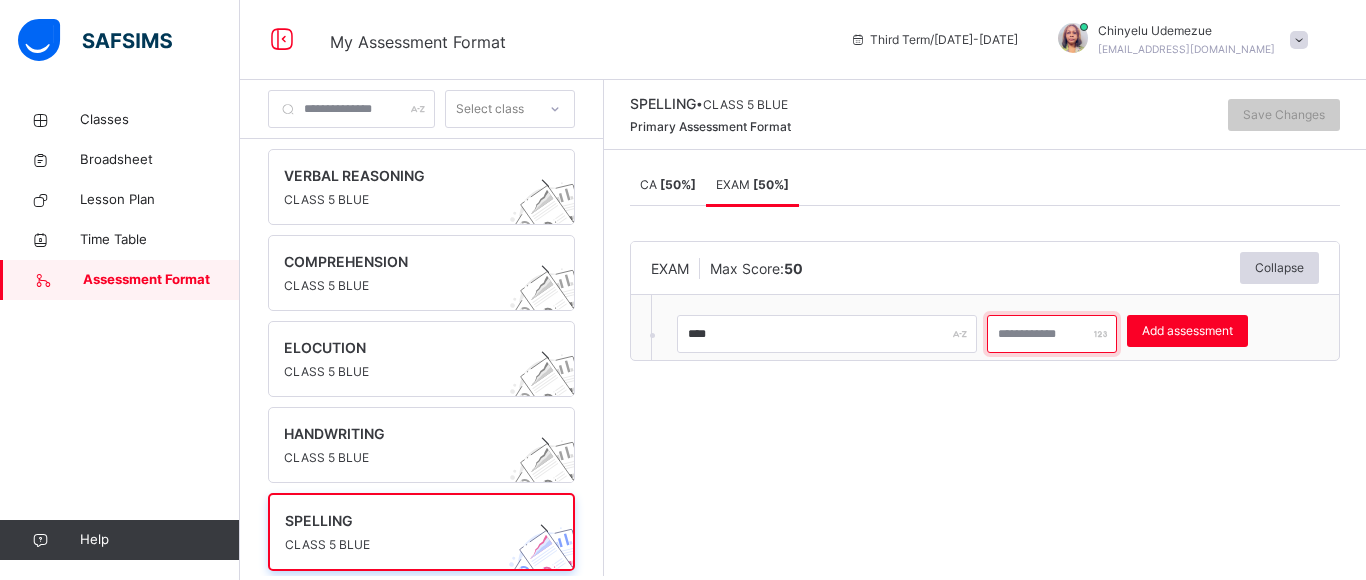 click at bounding box center [1052, 334] 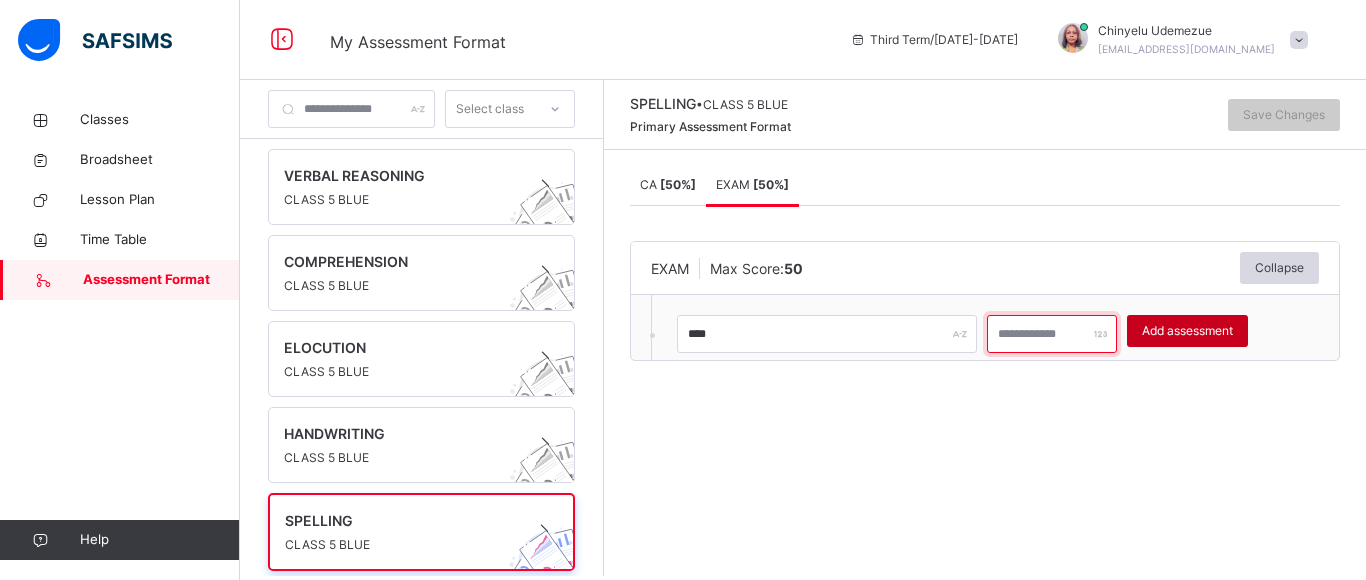 type on "**" 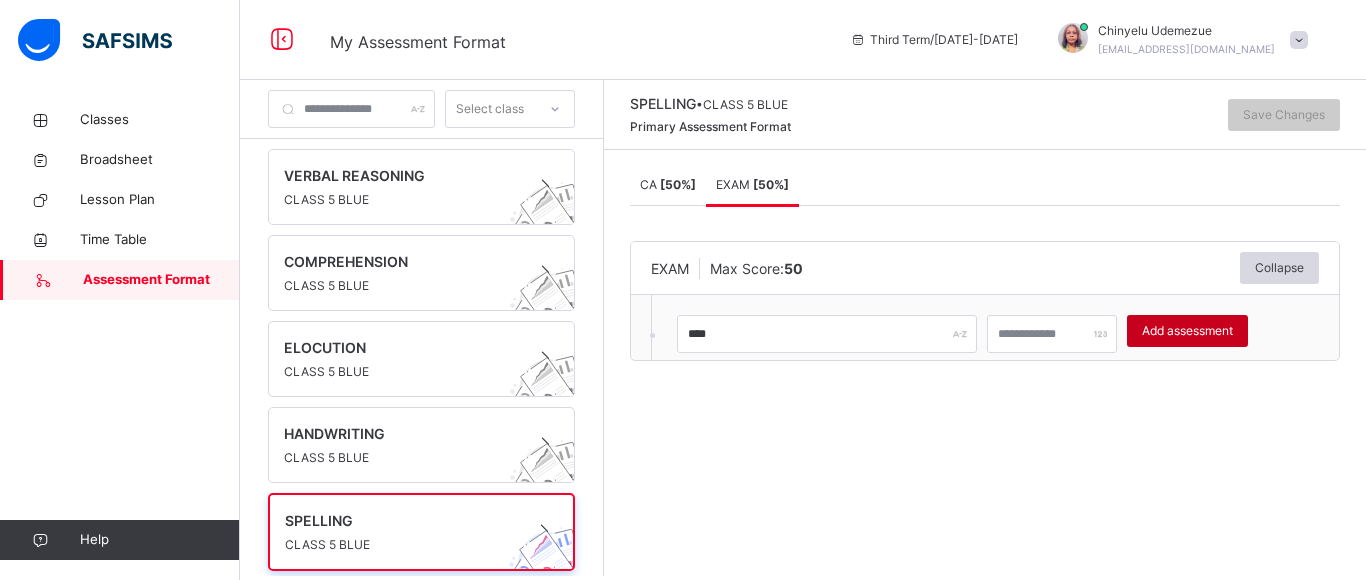 click on "Add assessment" at bounding box center (1187, 331) 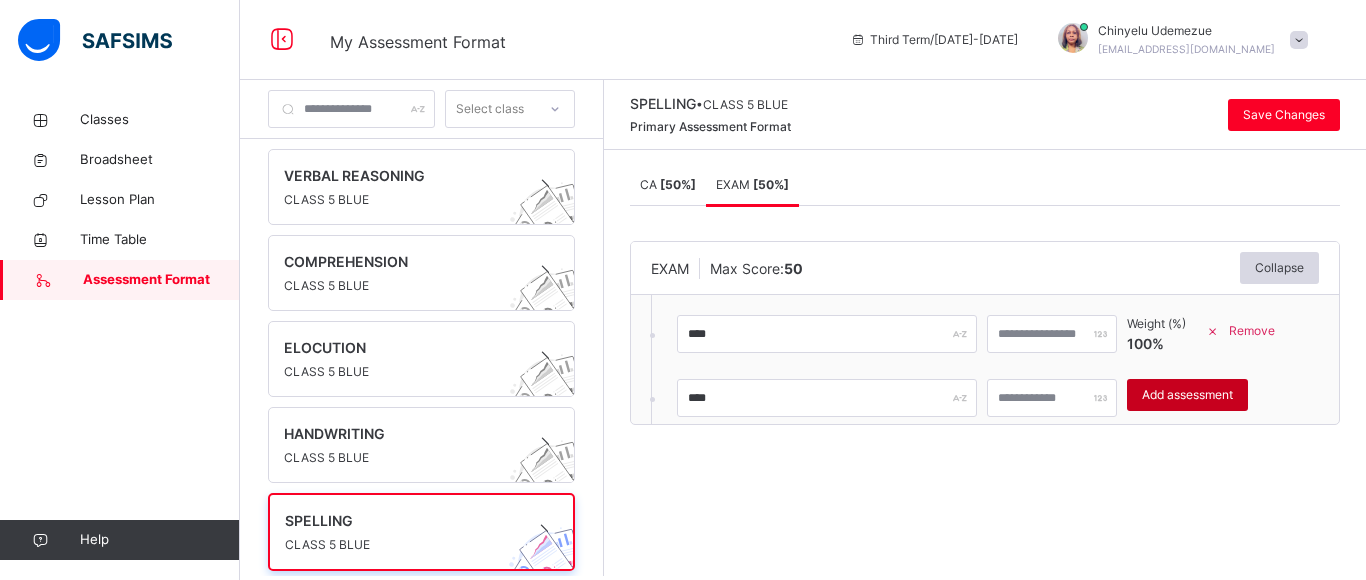 type 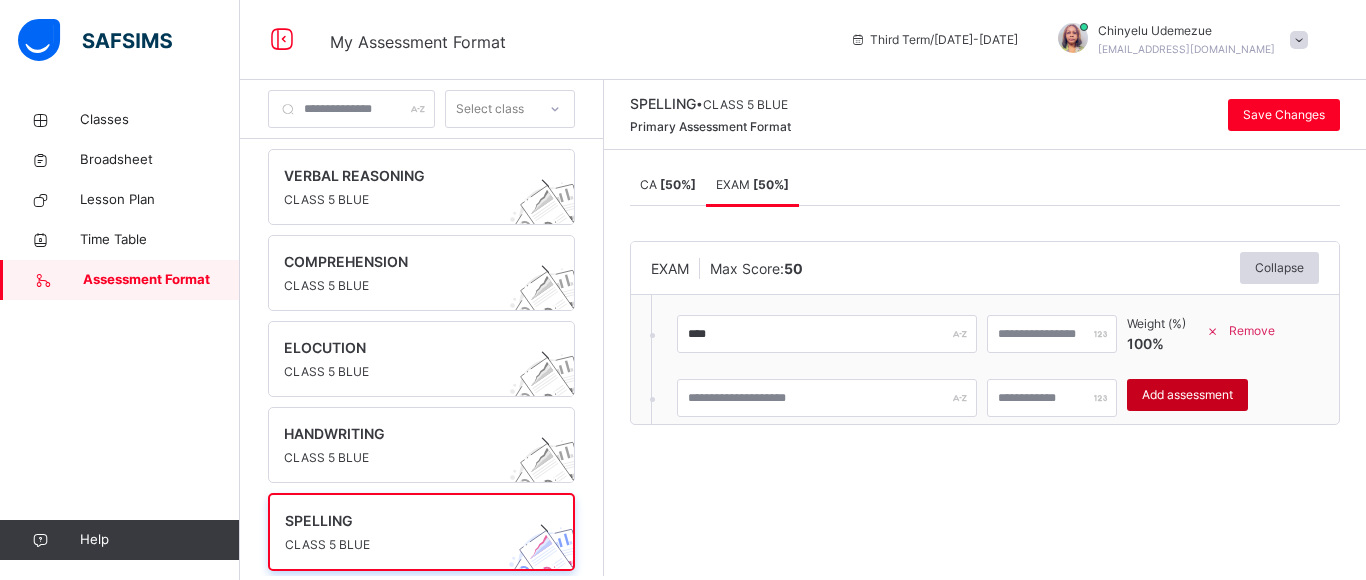 type on "*" 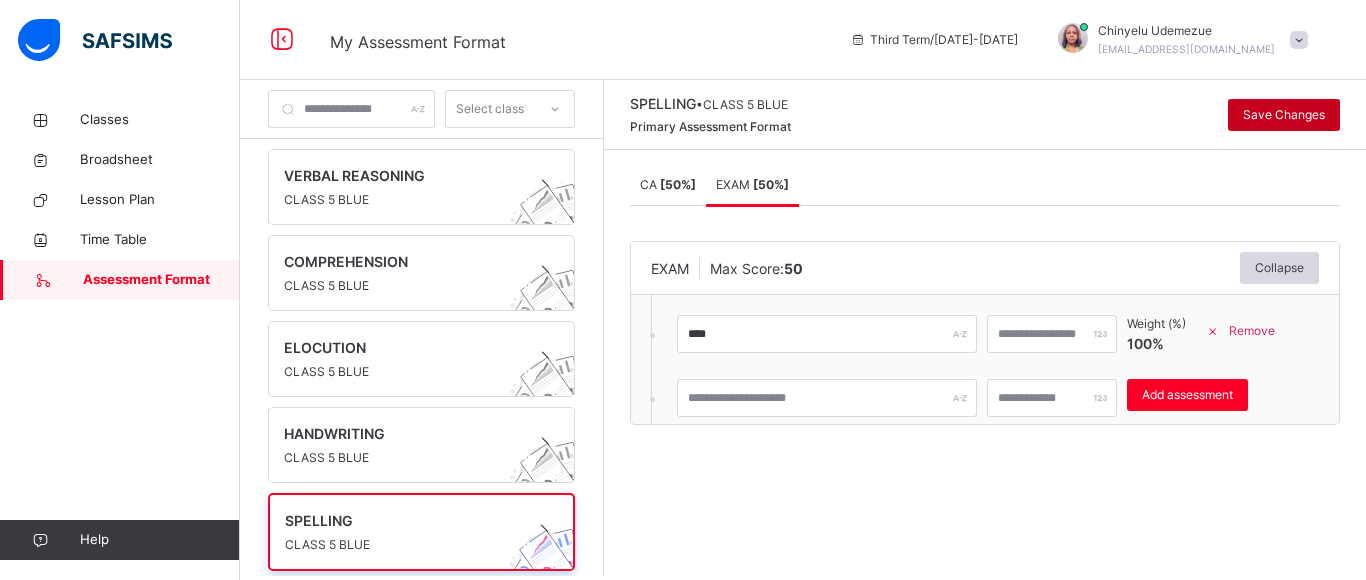 click on "Save Changes" at bounding box center (1284, 115) 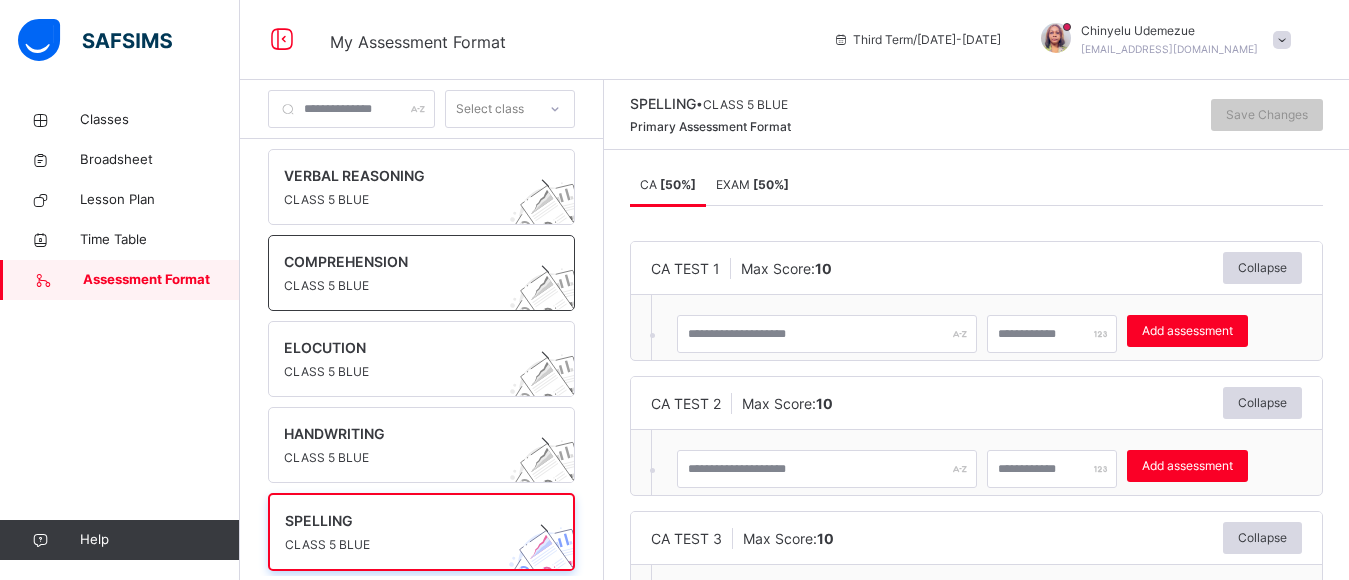 click at bounding box center (402, 274) 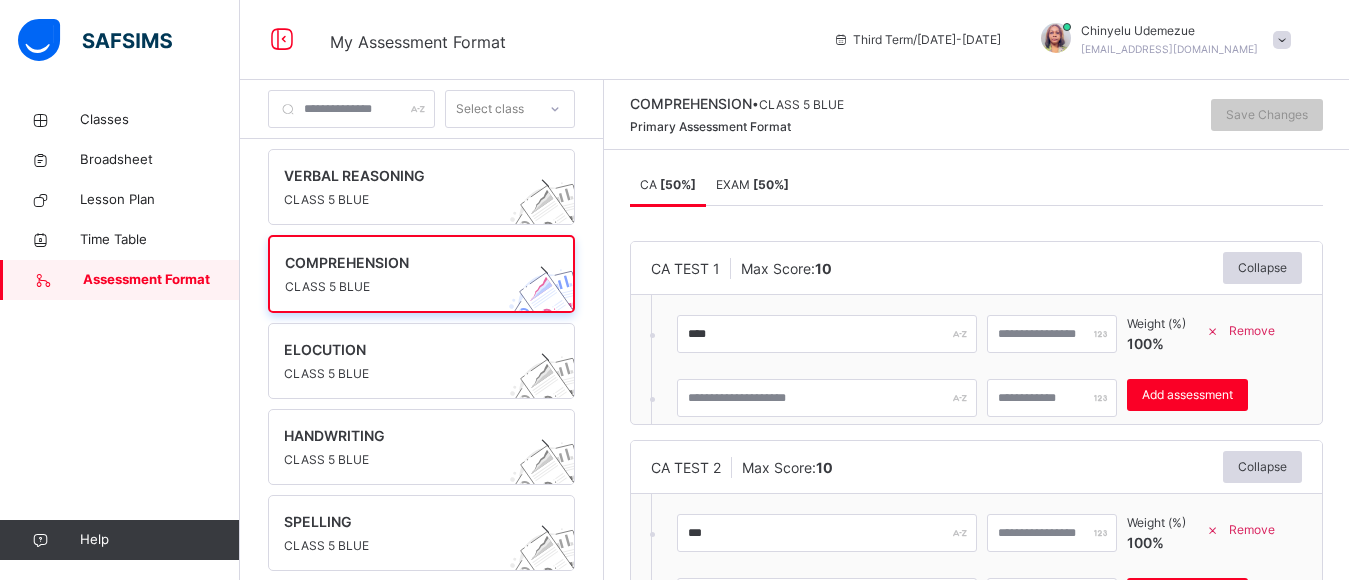 click on "EXAM    [ 50 %]" at bounding box center (752, 185) 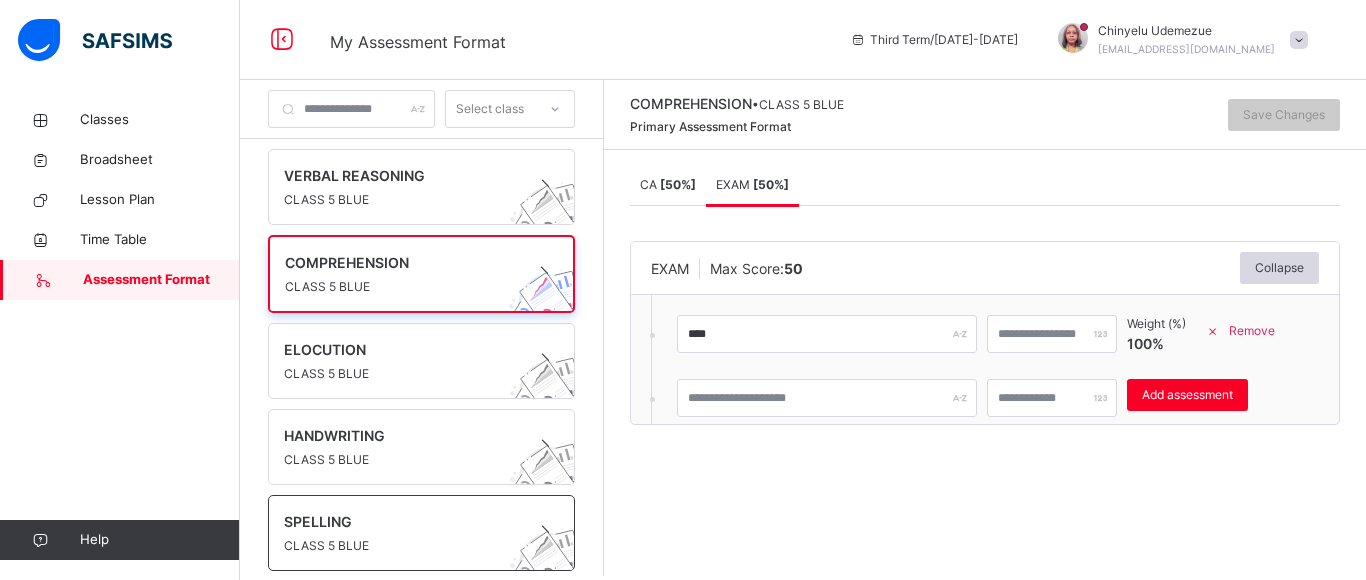 click on "SPELLING" at bounding box center [402, 521] 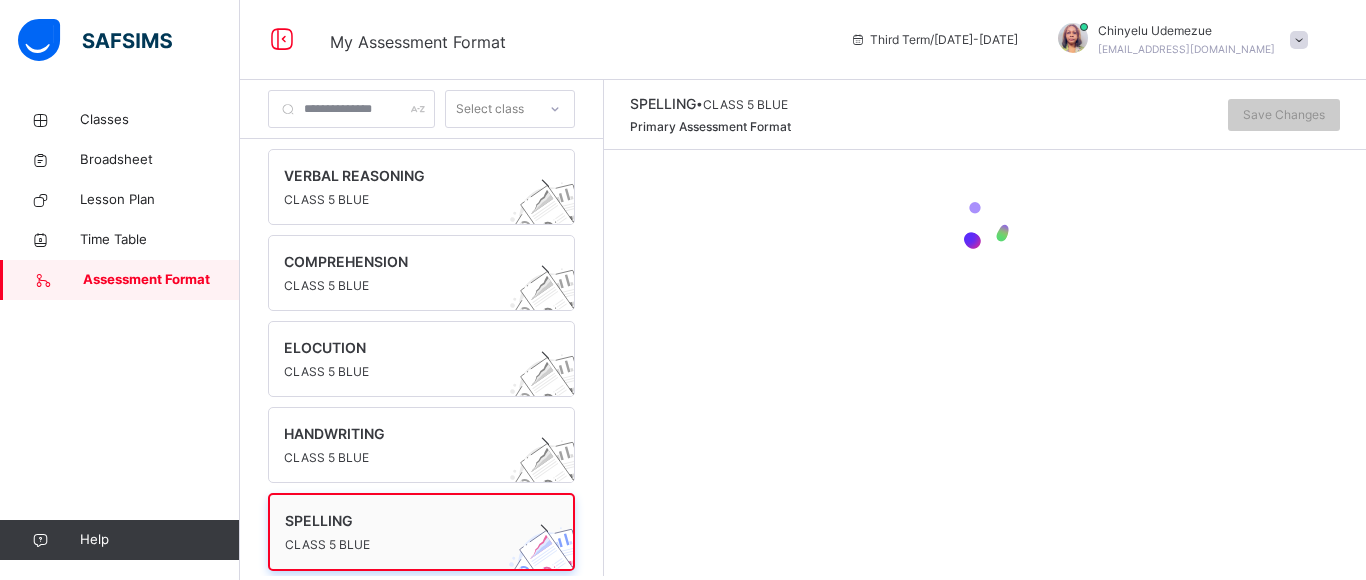 click on "SPELLING" at bounding box center [402, 520] 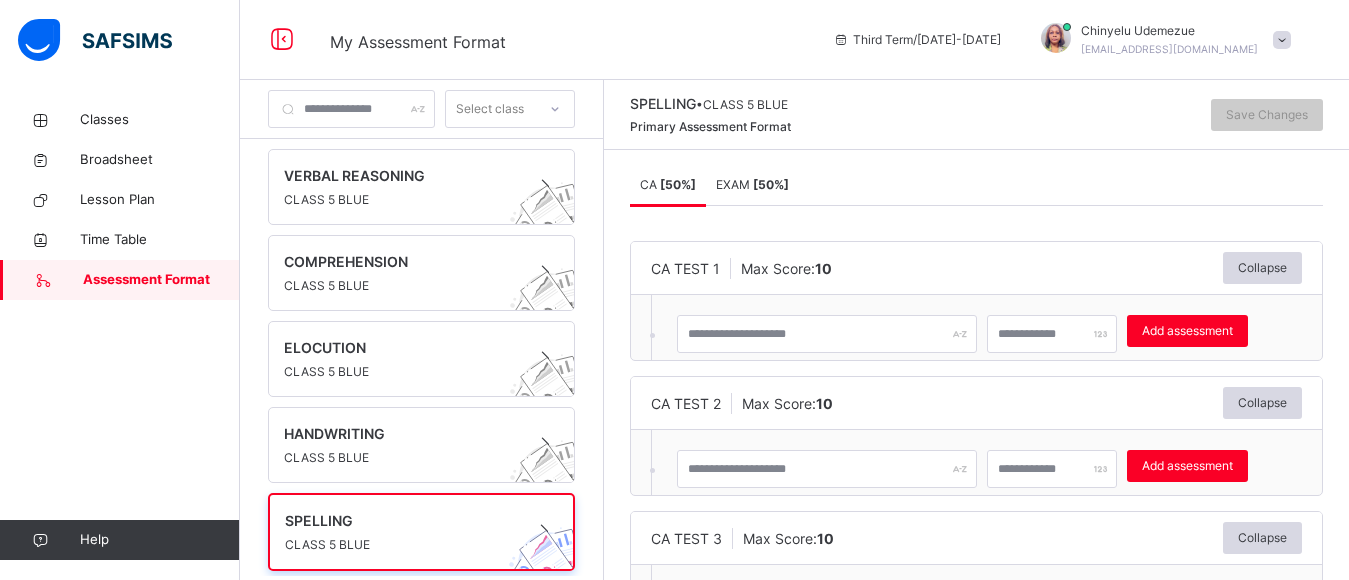 click on "EXAM    [ 50 %]" at bounding box center [752, 185] 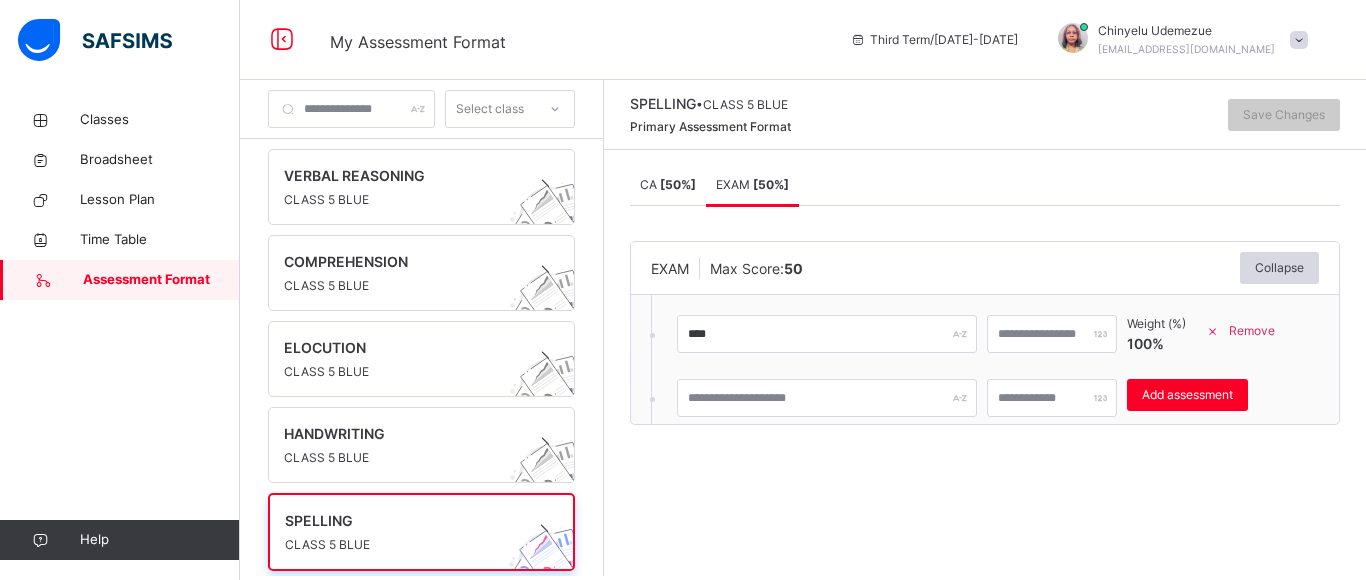 scroll, scrollTop: 382, scrollLeft: 0, axis: vertical 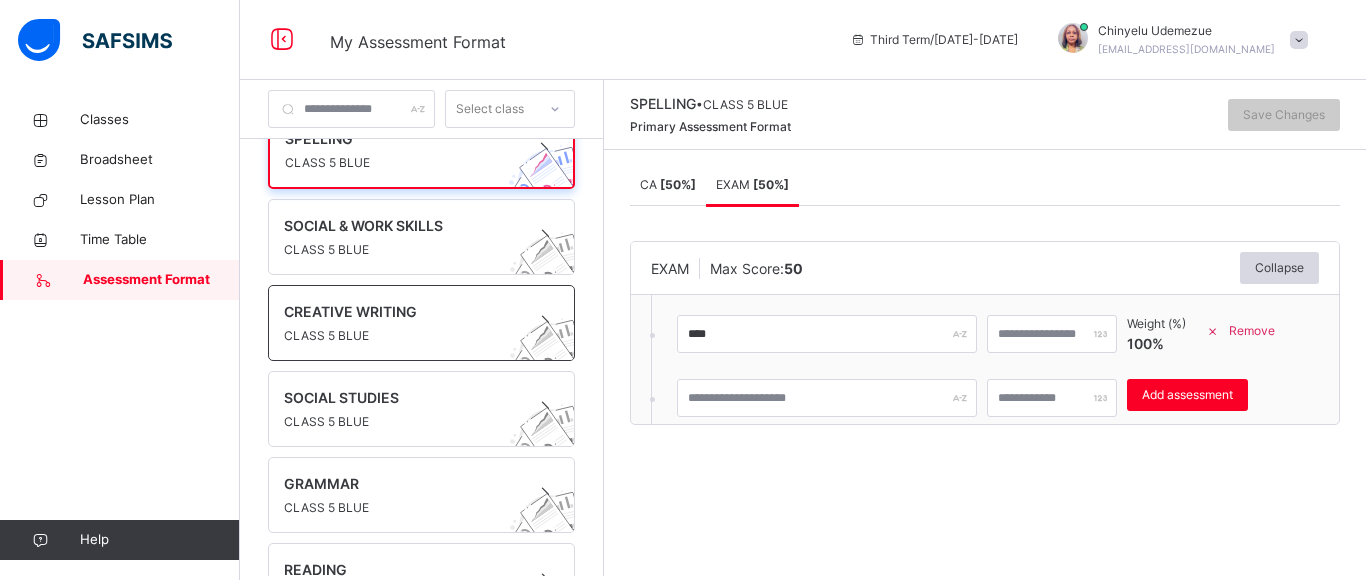 click on "CREATIVE WRITING" at bounding box center (402, 311) 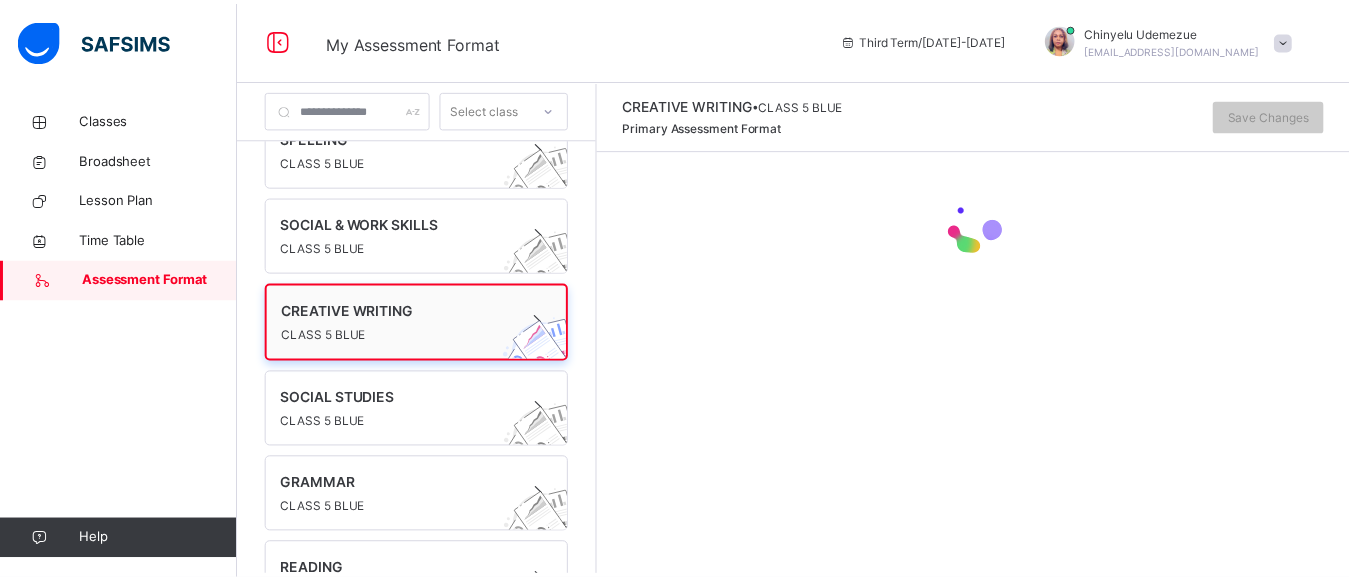 scroll, scrollTop: 381, scrollLeft: 0, axis: vertical 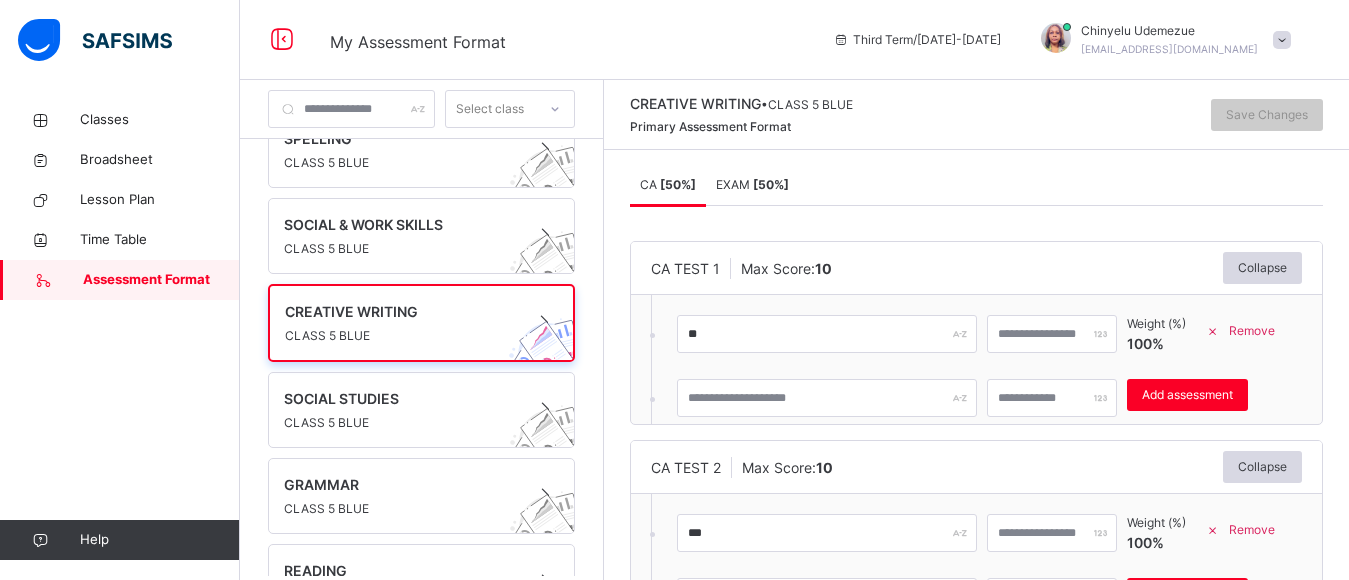 click on "EXAM    [ 50 %]" at bounding box center (752, 185) 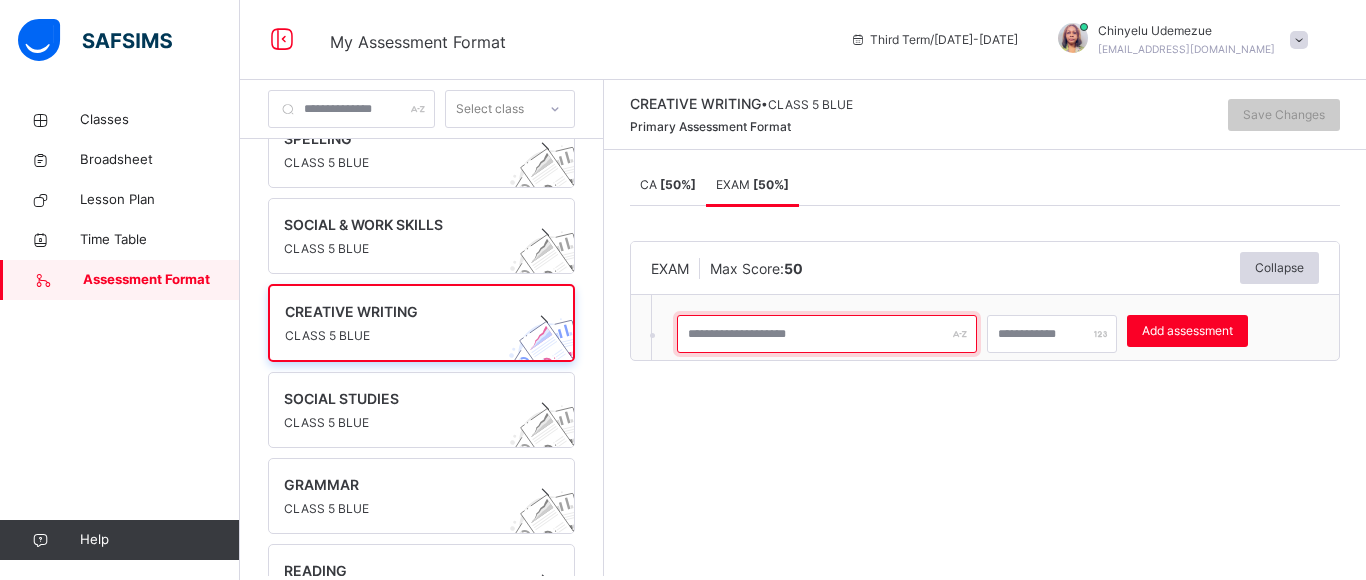 click at bounding box center [827, 334] 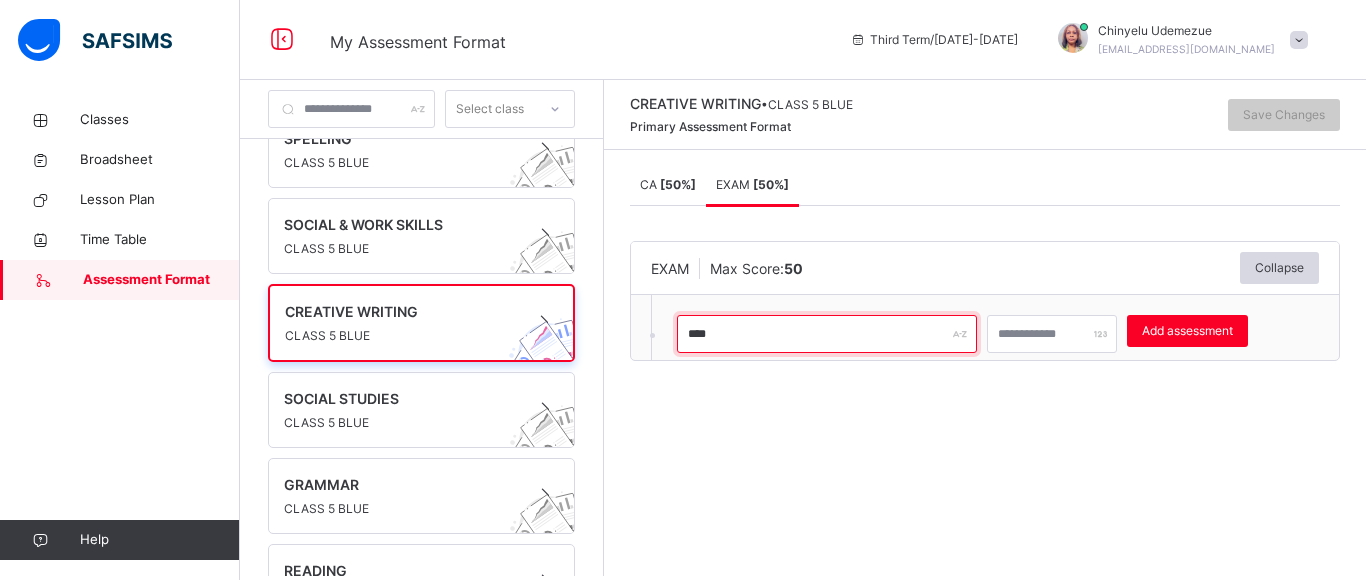 type on "****" 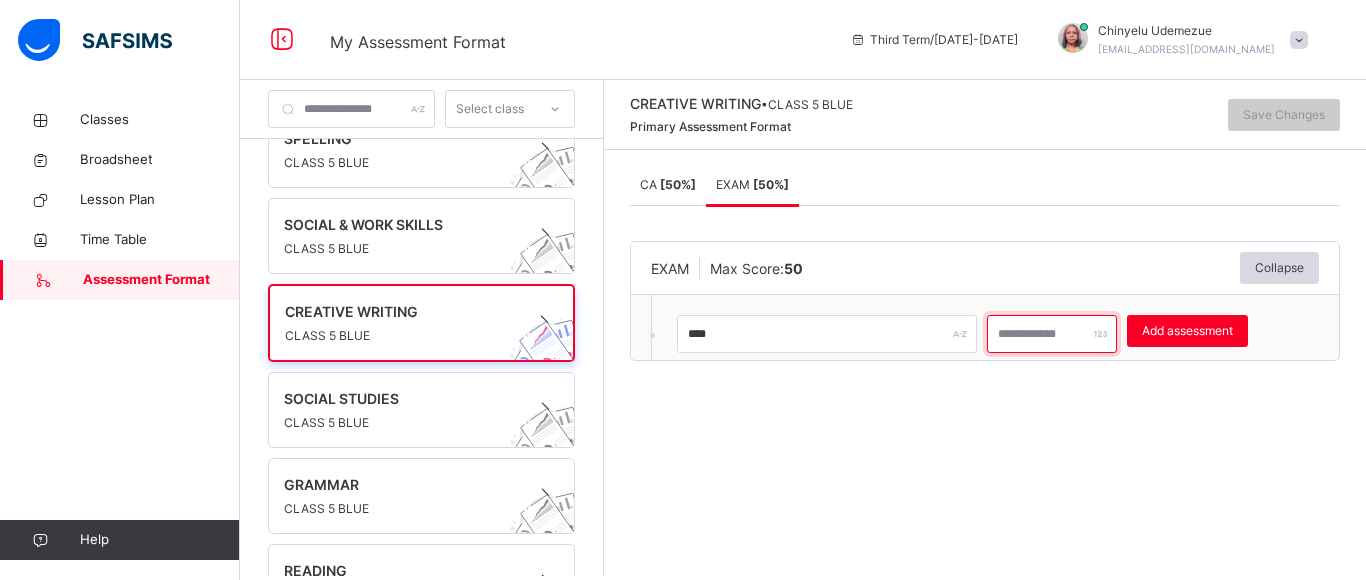 click at bounding box center (1052, 334) 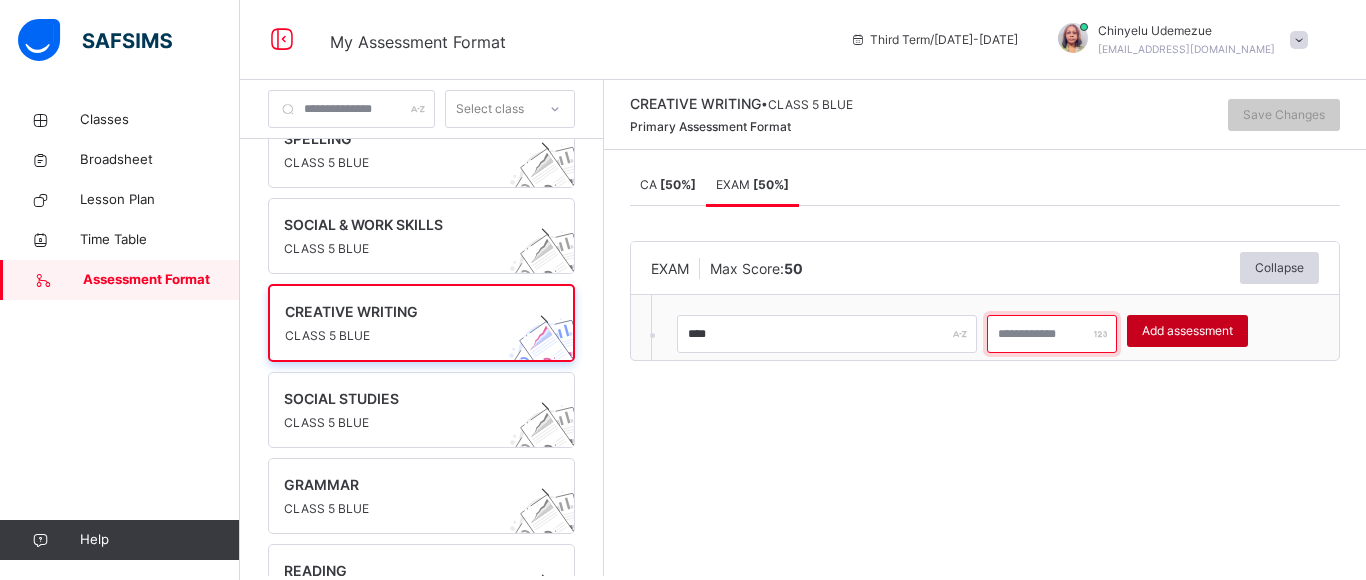 type on "**" 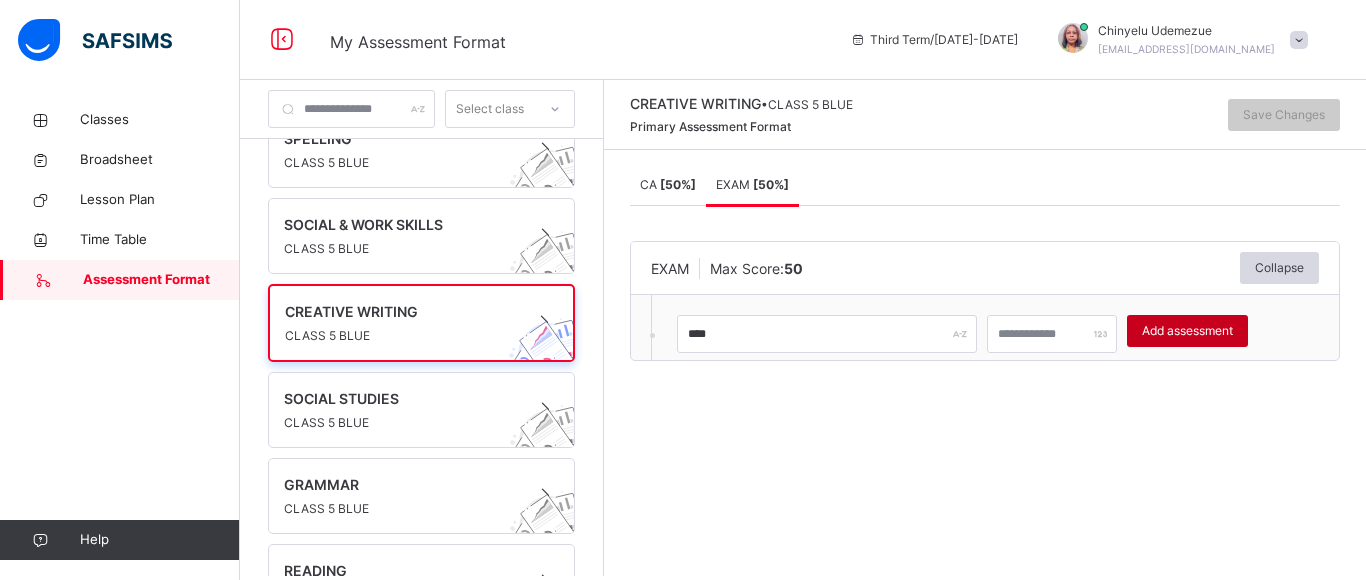 click on "Add assessment" at bounding box center (1187, 331) 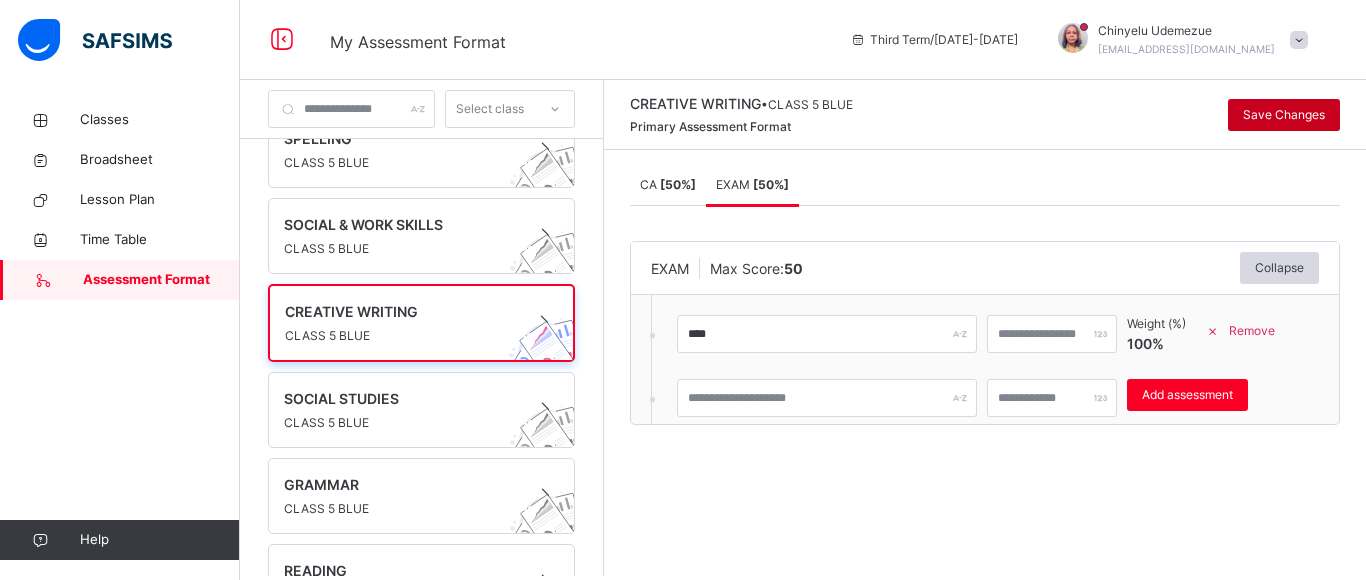 click on "Save Changes" at bounding box center (1284, 115) 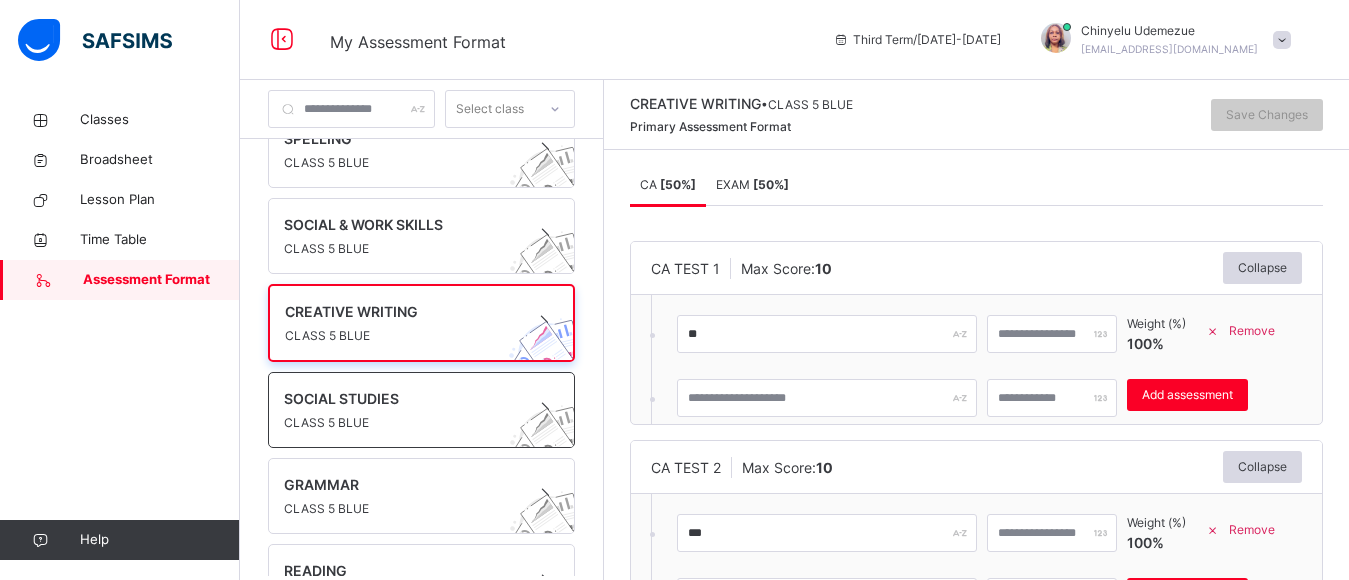 click on "CLASS 5 BLUE" at bounding box center [402, 423] 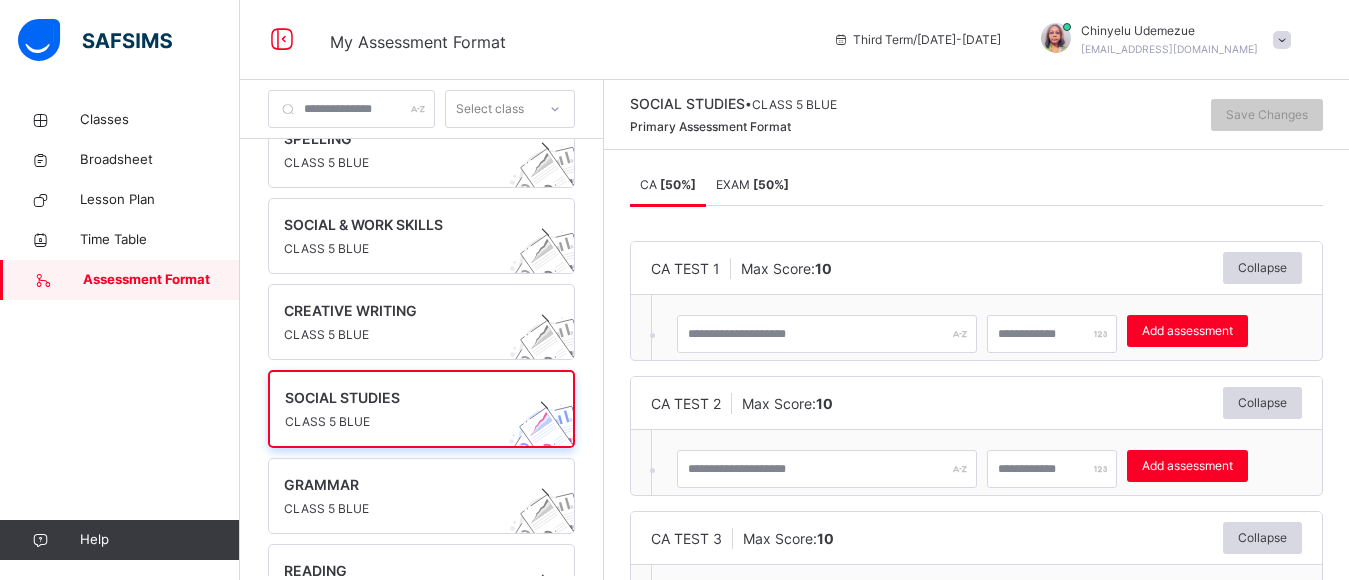 click on "EXAM    [ 50 %]" at bounding box center (752, 185) 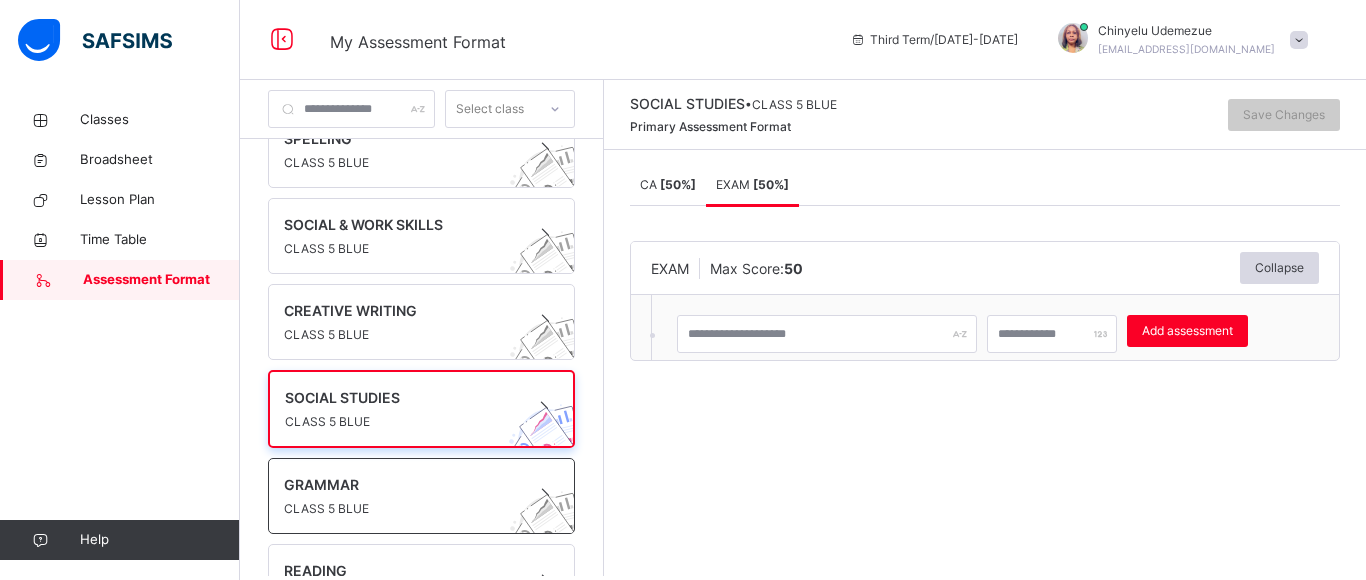 click on "CLASS 5 BLUE" at bounding box center (402, 509) 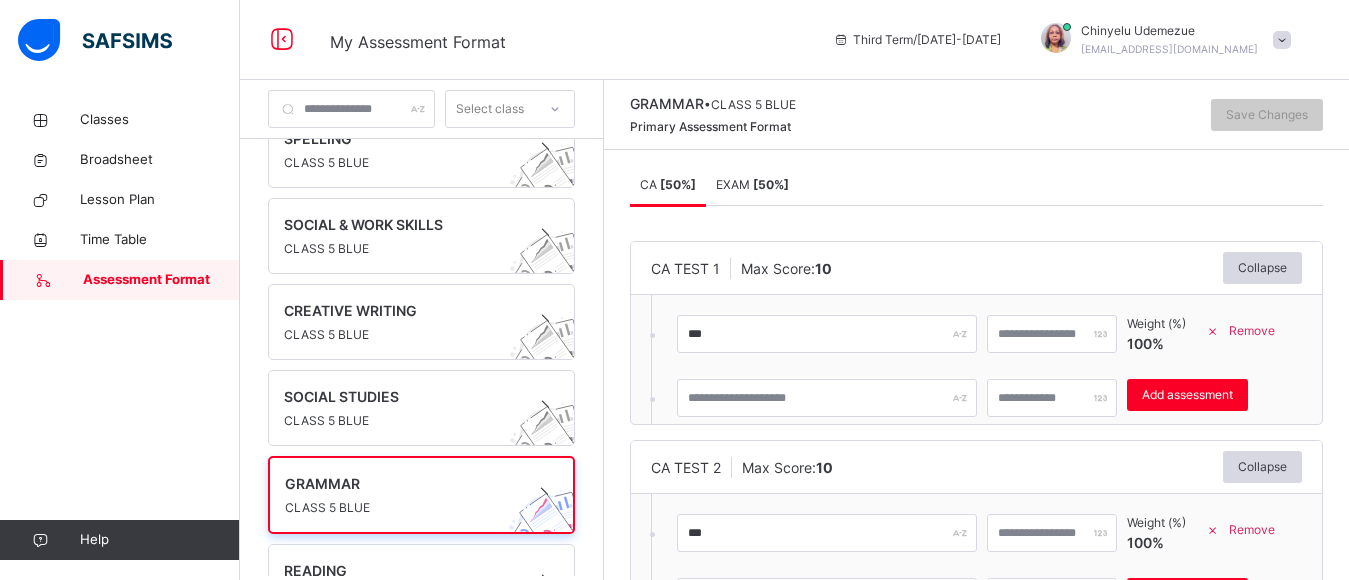 click on "[ 50 %]" at bounding box center [771, 184] 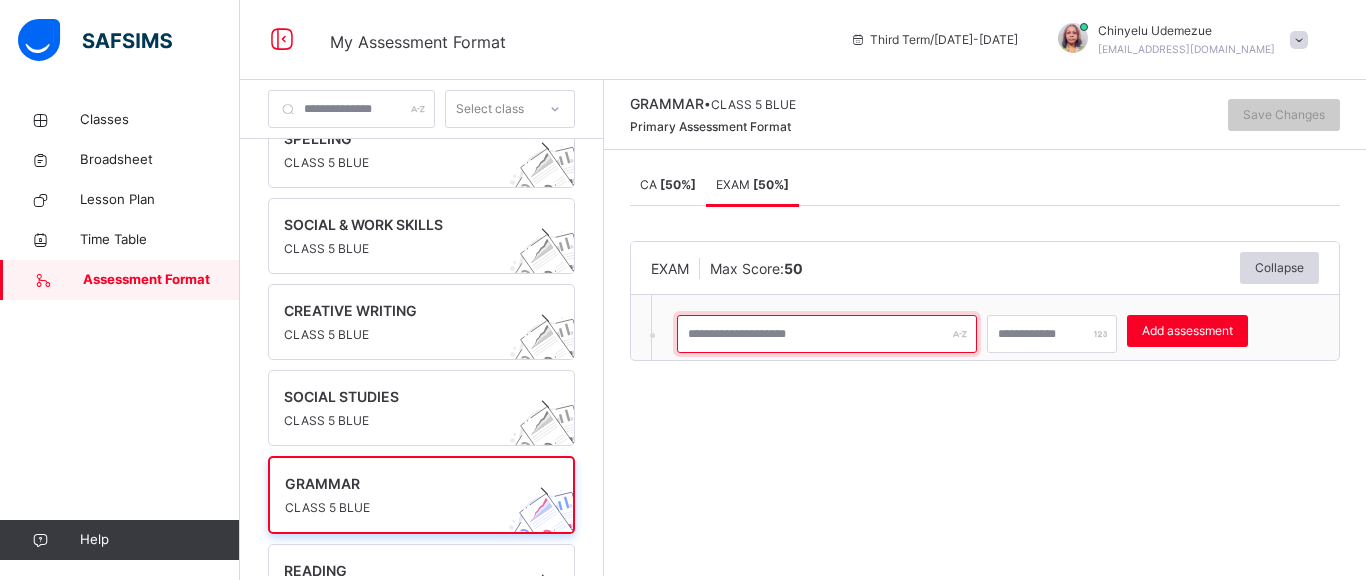 click at bounding box center [827, 334] 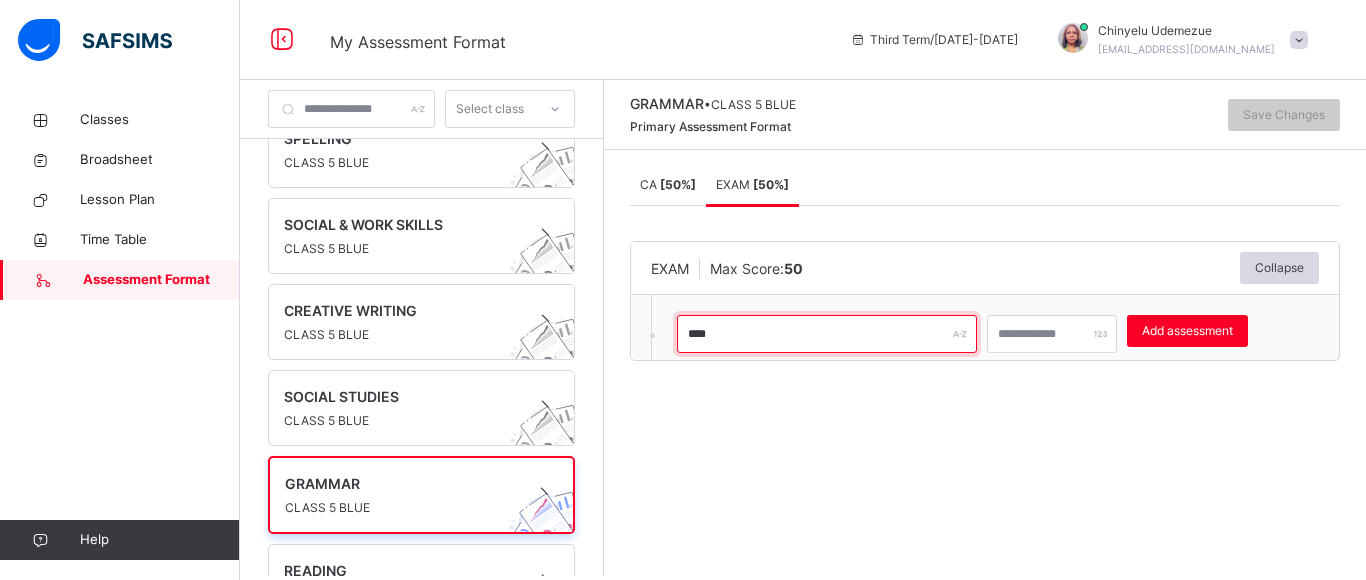 type on "****" 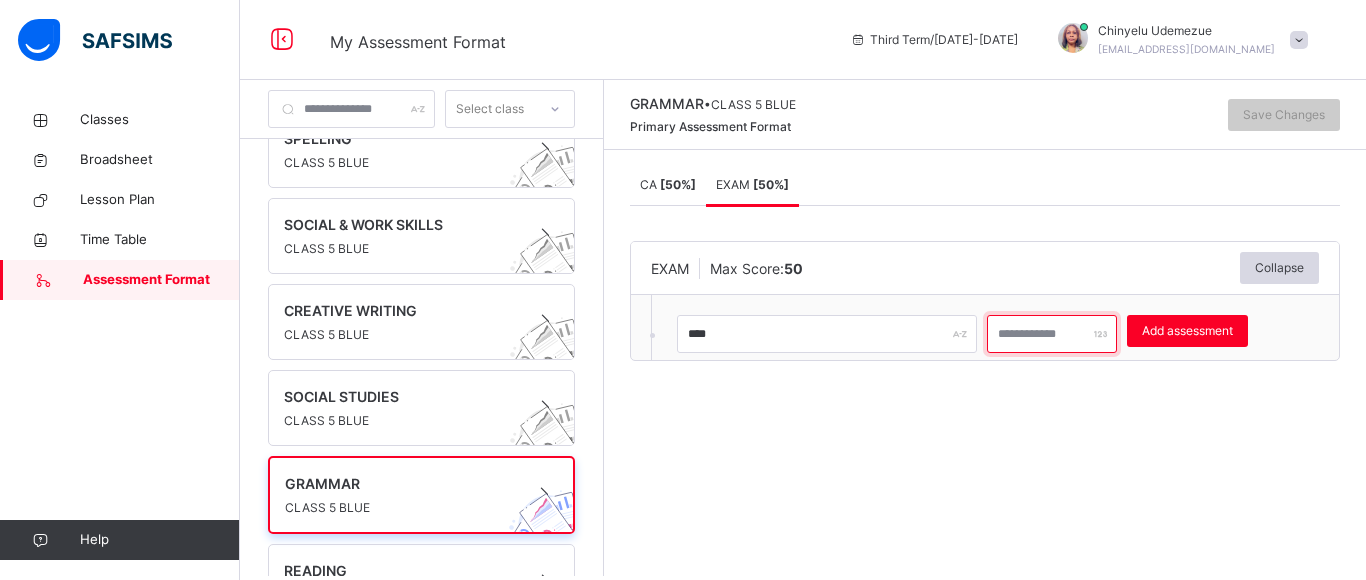 click at bounding box center (1052, 334) 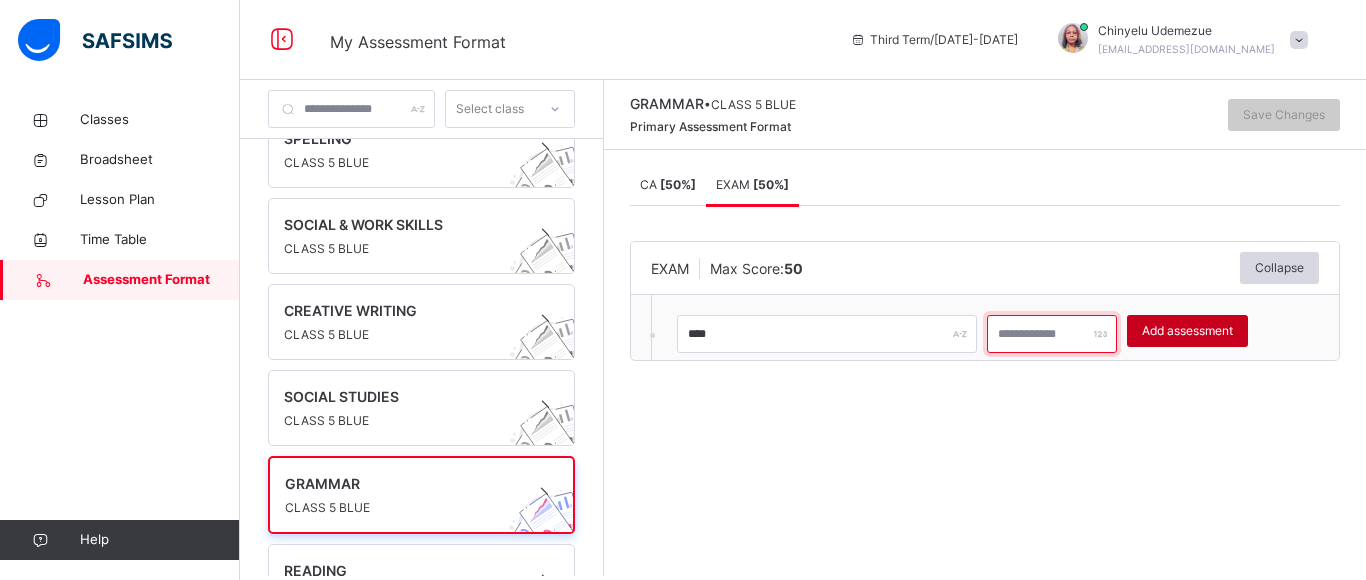type on "**" 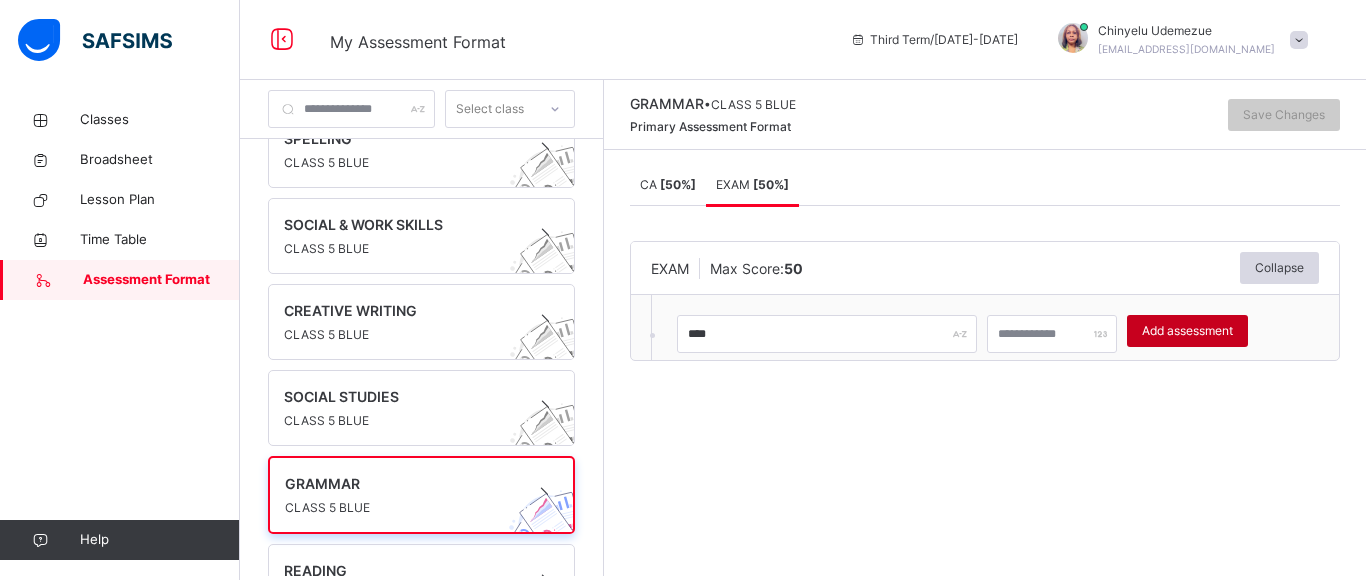 click on "Add assessment" at bounding box center [1187, 331] 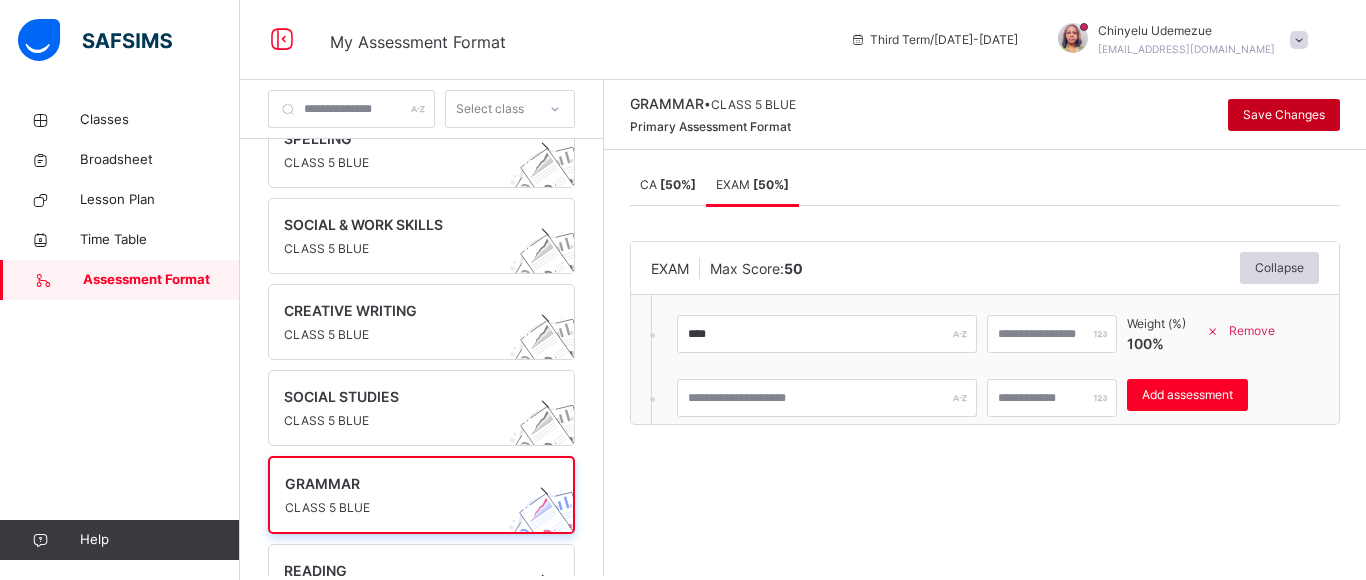 click on "Save Changes" at bounding box center [1284, 115] 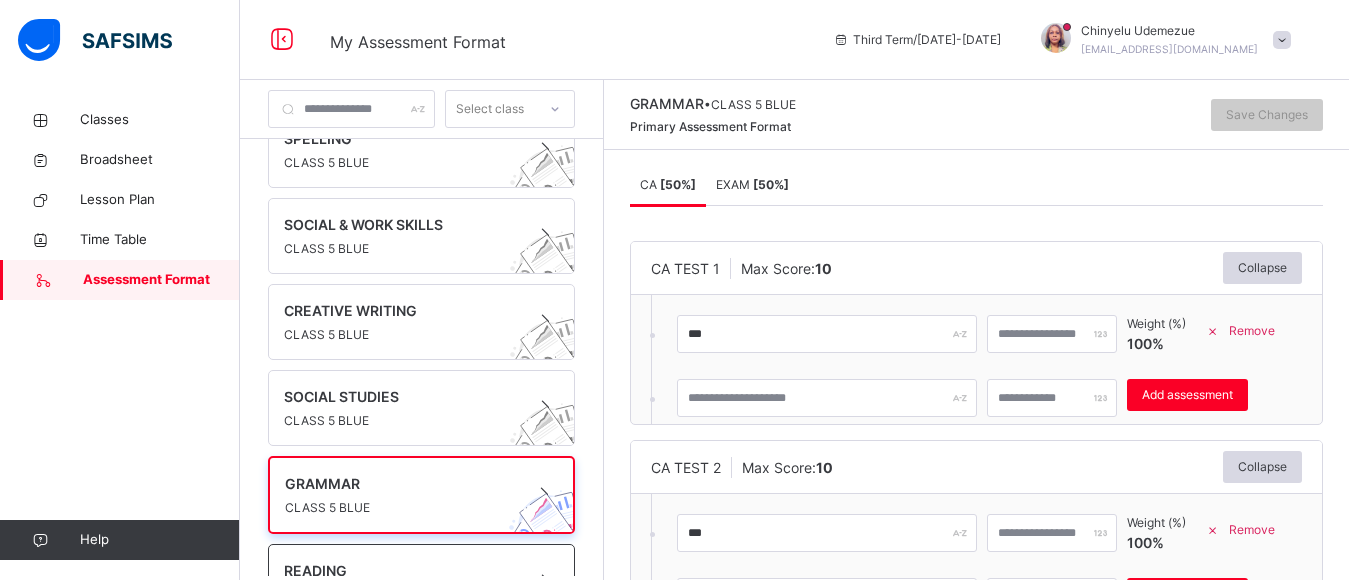 click on "READING     CLASS 5 BLUE" at bounding box center (421, 582) 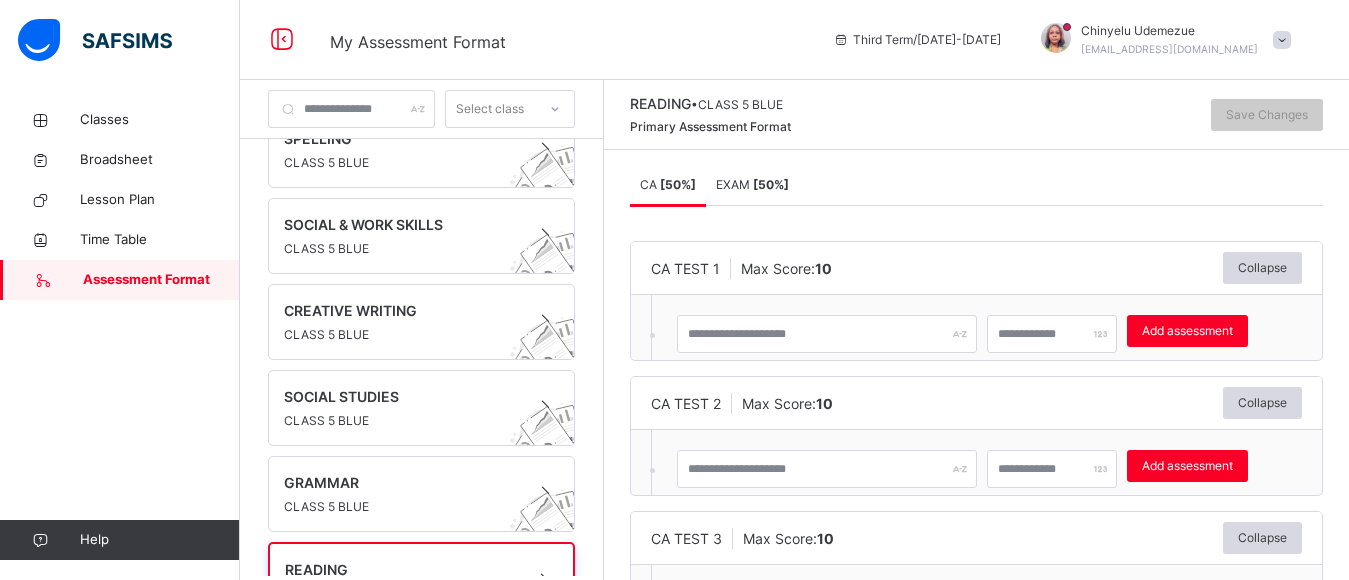 scroll, scrollTop: 445, scrollLeft: 0, axis: vertical 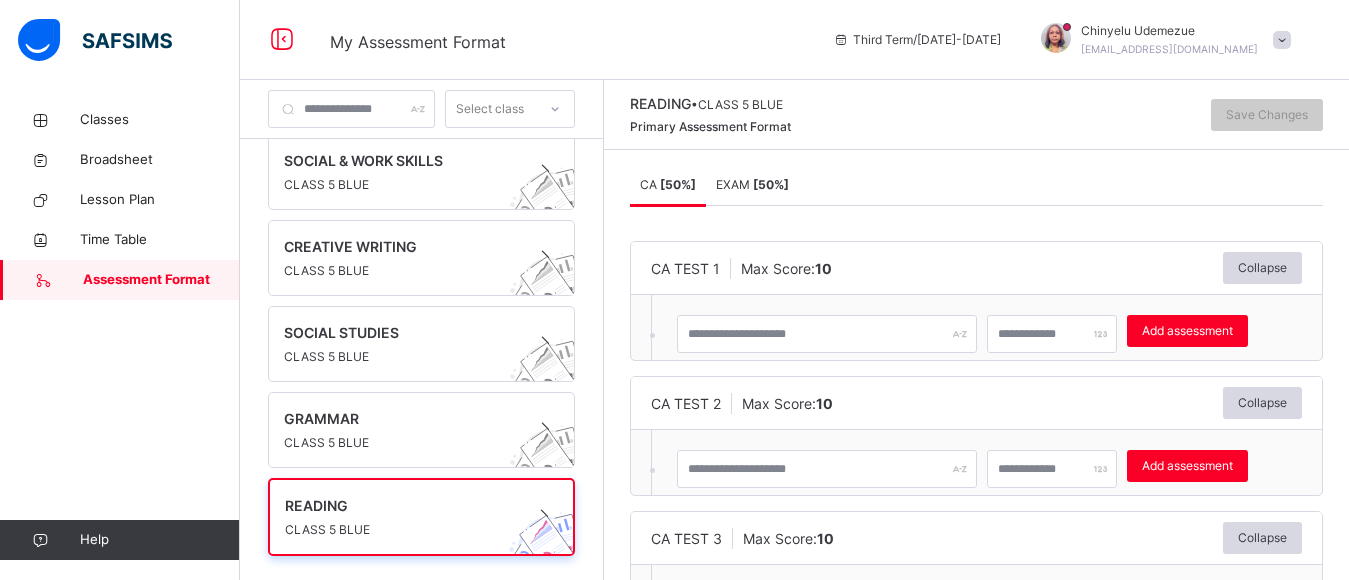 click on "[ 50 %]" at bounding box center (771, 184) 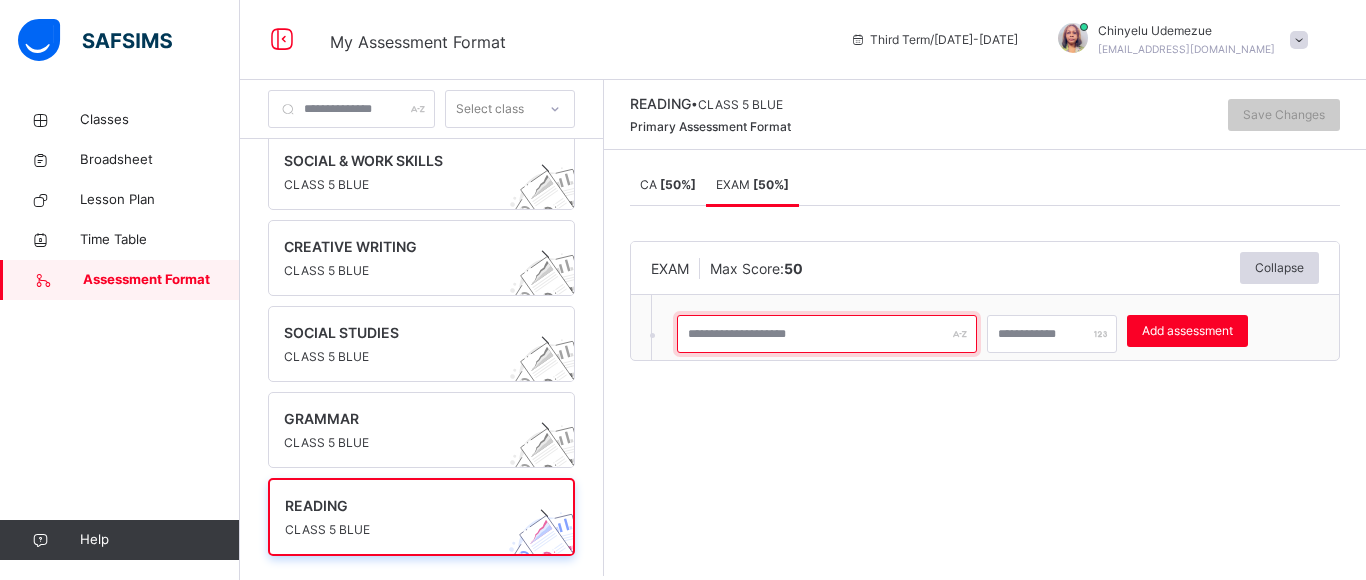 click at bounding box center (827, 334) 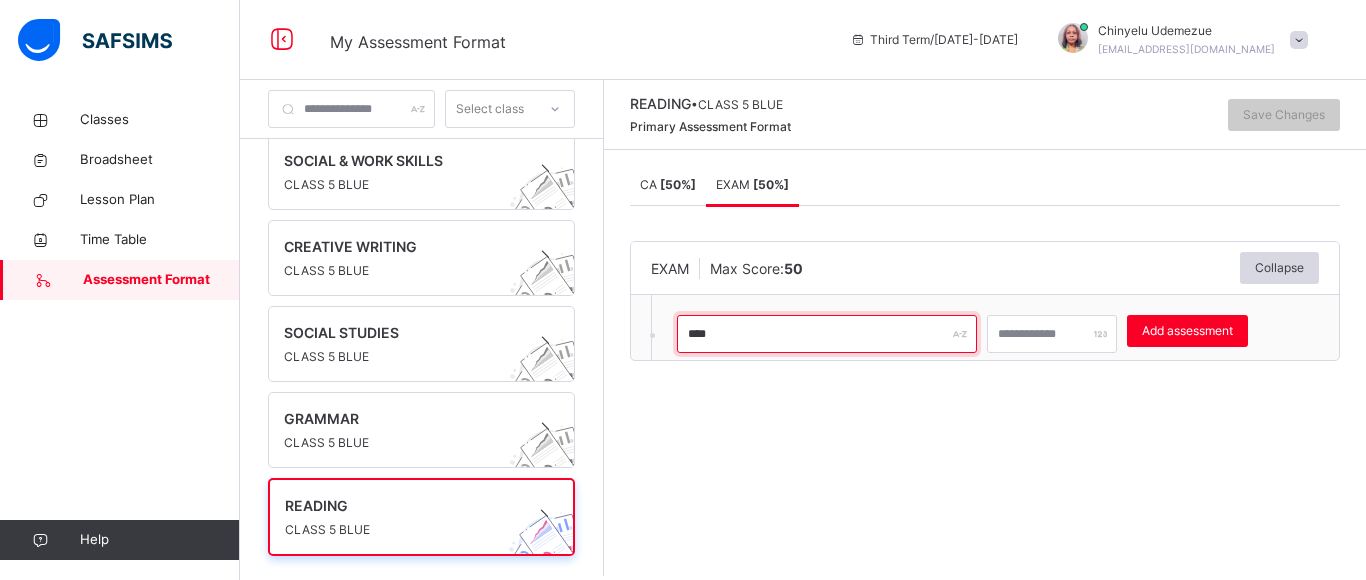 type on "****" 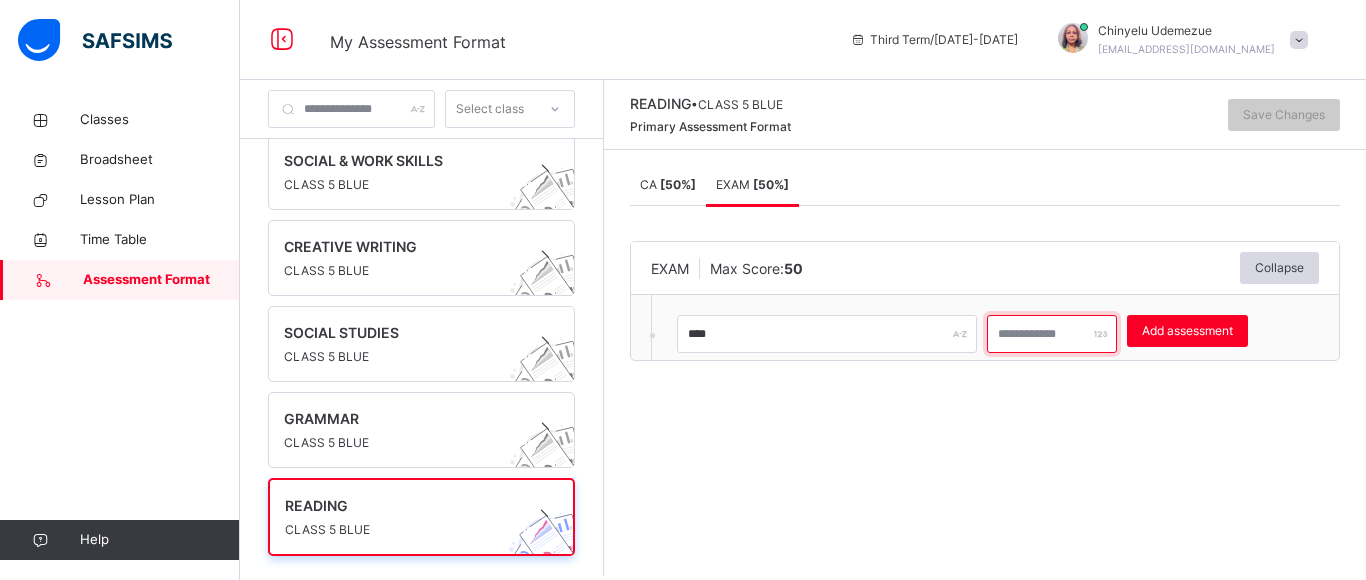 click at bounding box center (1052, 334) 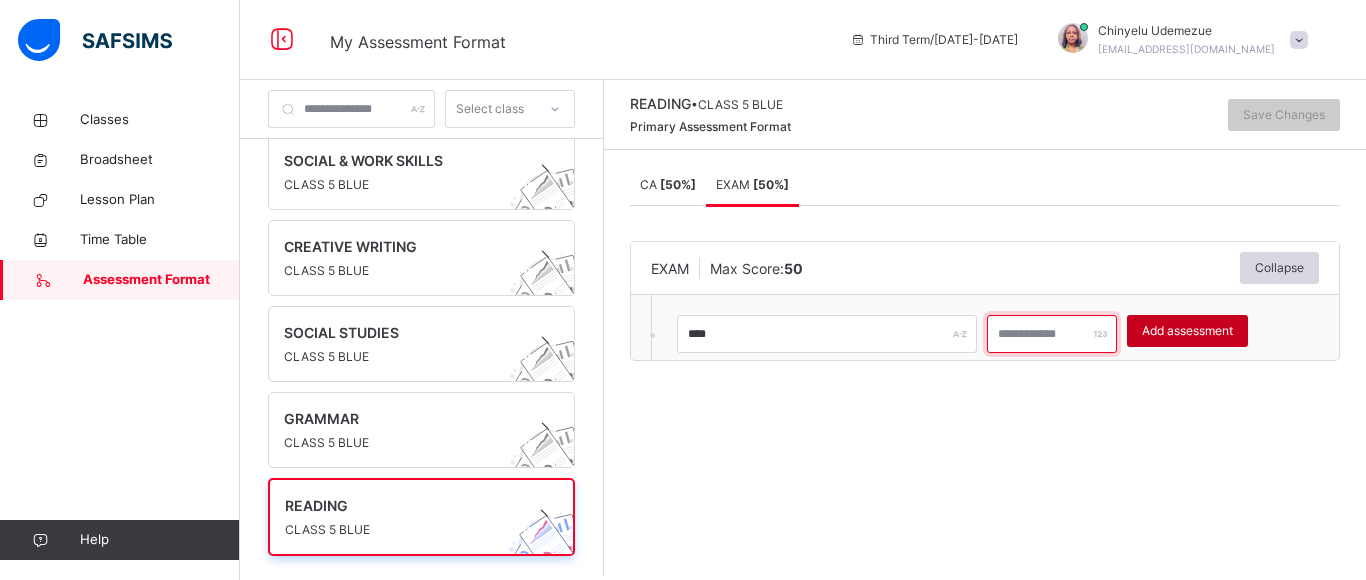 type on "**" 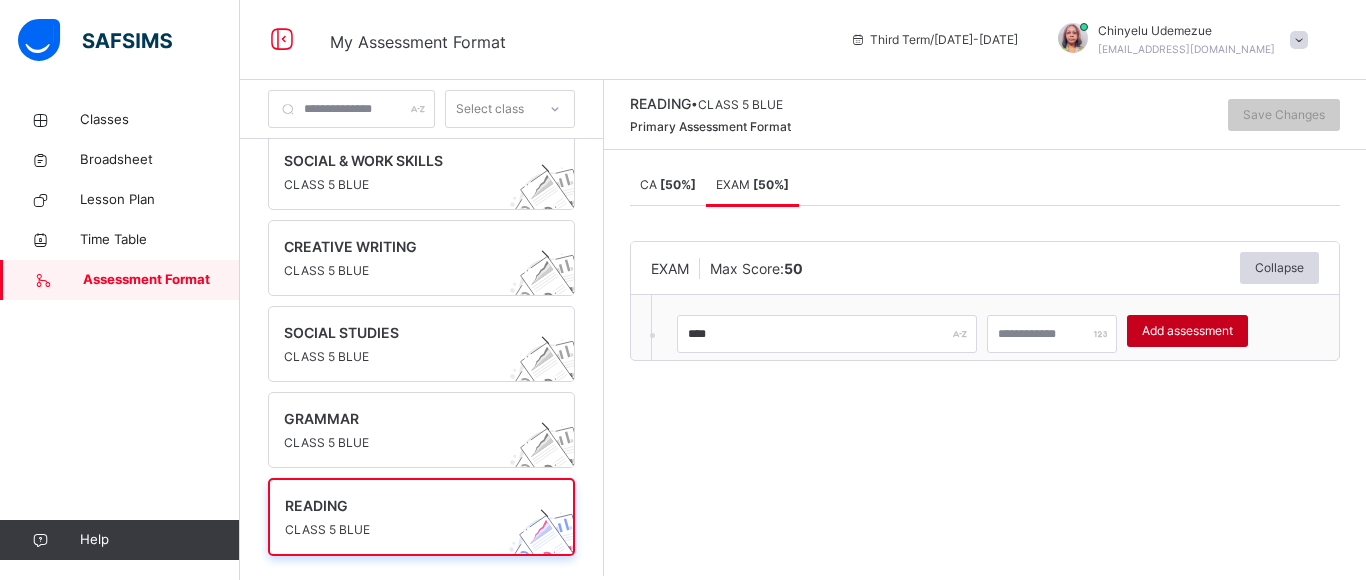 click on "Add assessment" at bounding box center (1187, 331) 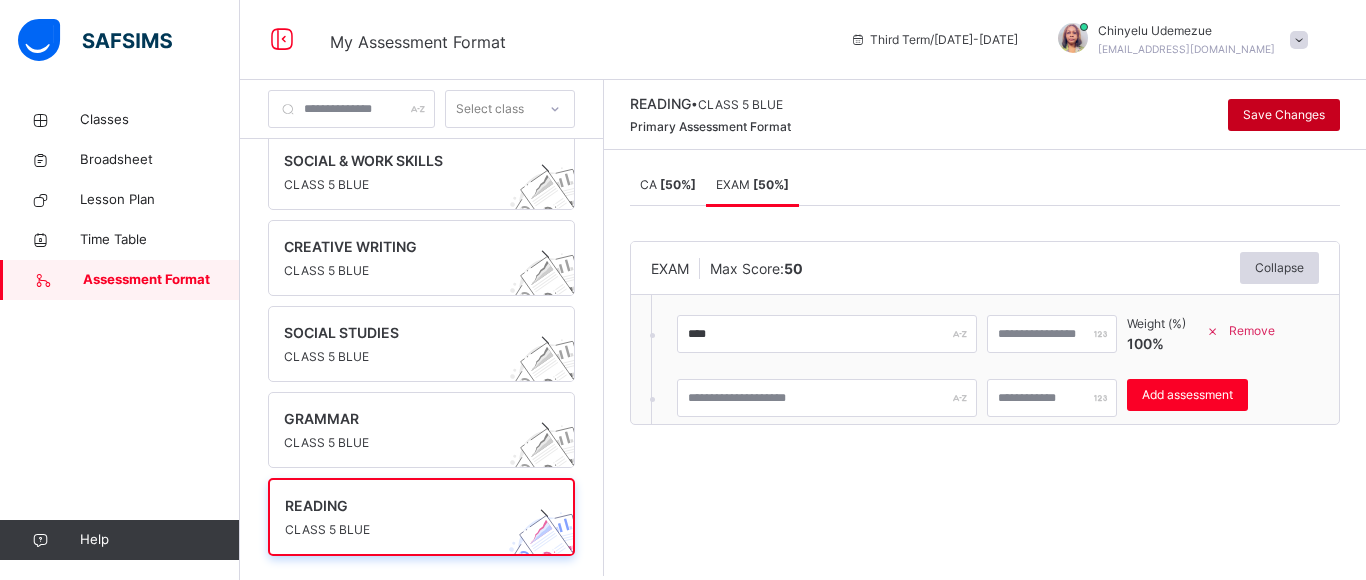 click on "Save Changes" at bounding box center [1284, 115] 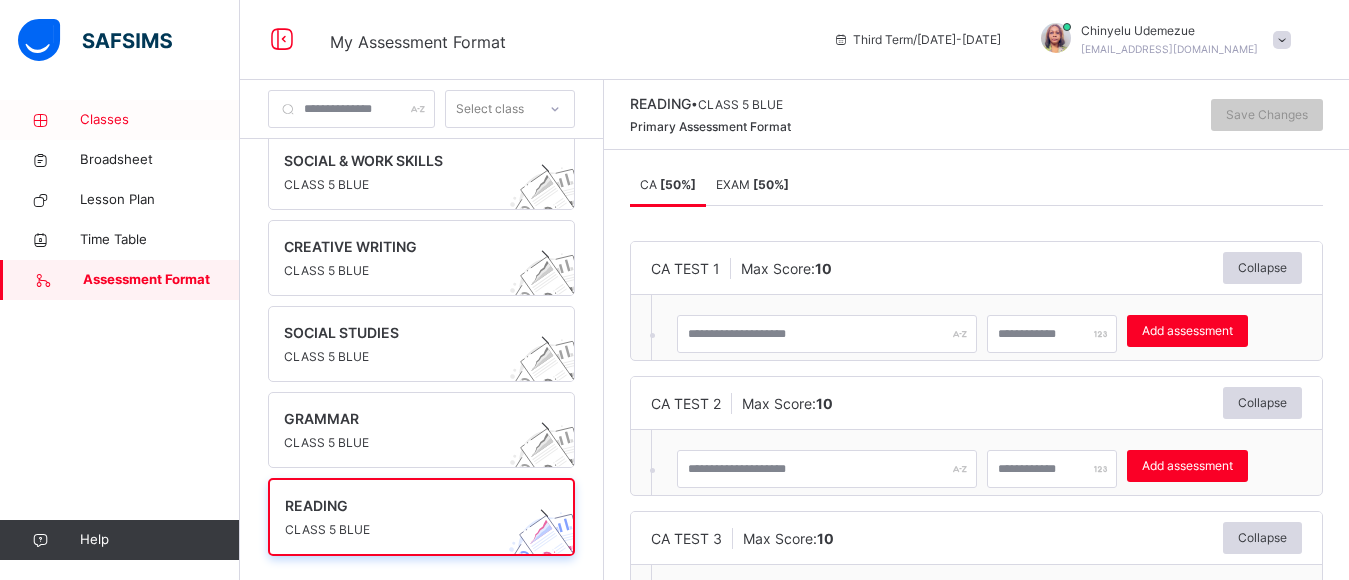 click on "Classes" at bounding box center (160, 120) 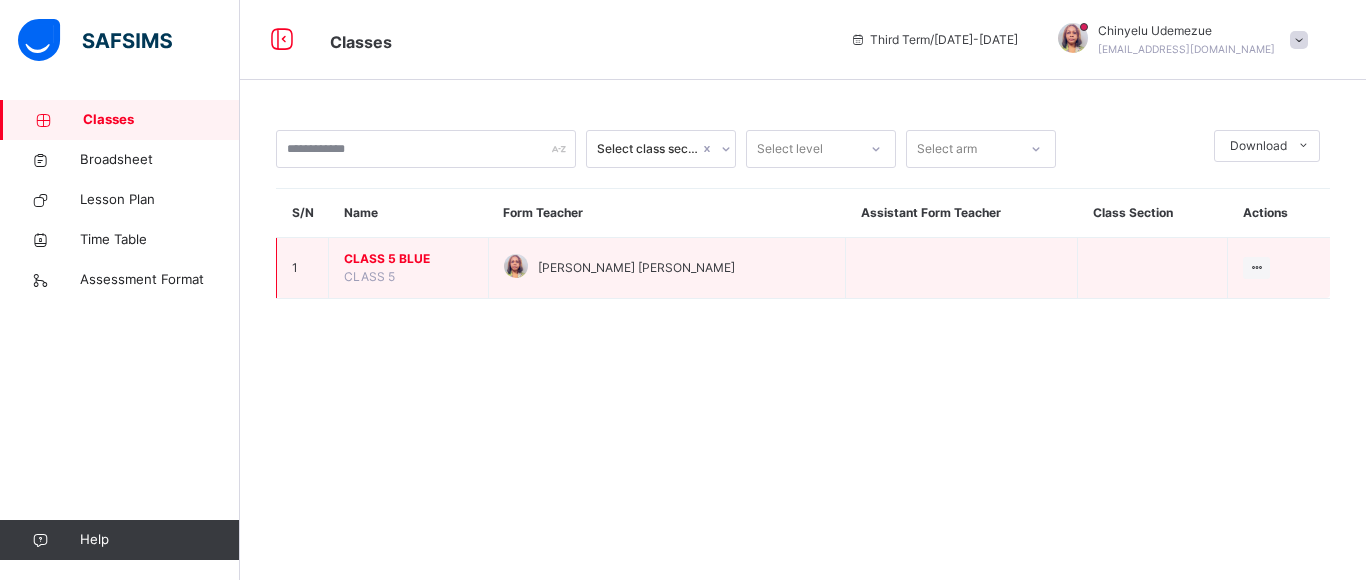 click on "CLASS 5   BLUE" at bounding box center [408, 259] 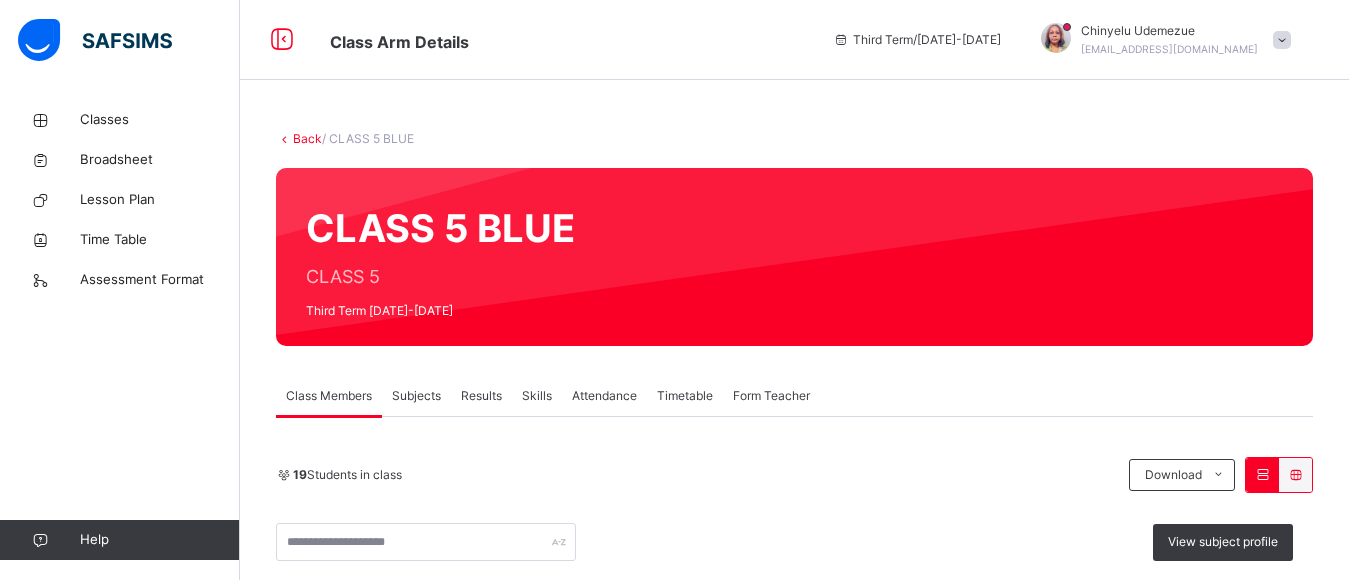 click on "Results" at bounding box center (481, 396) 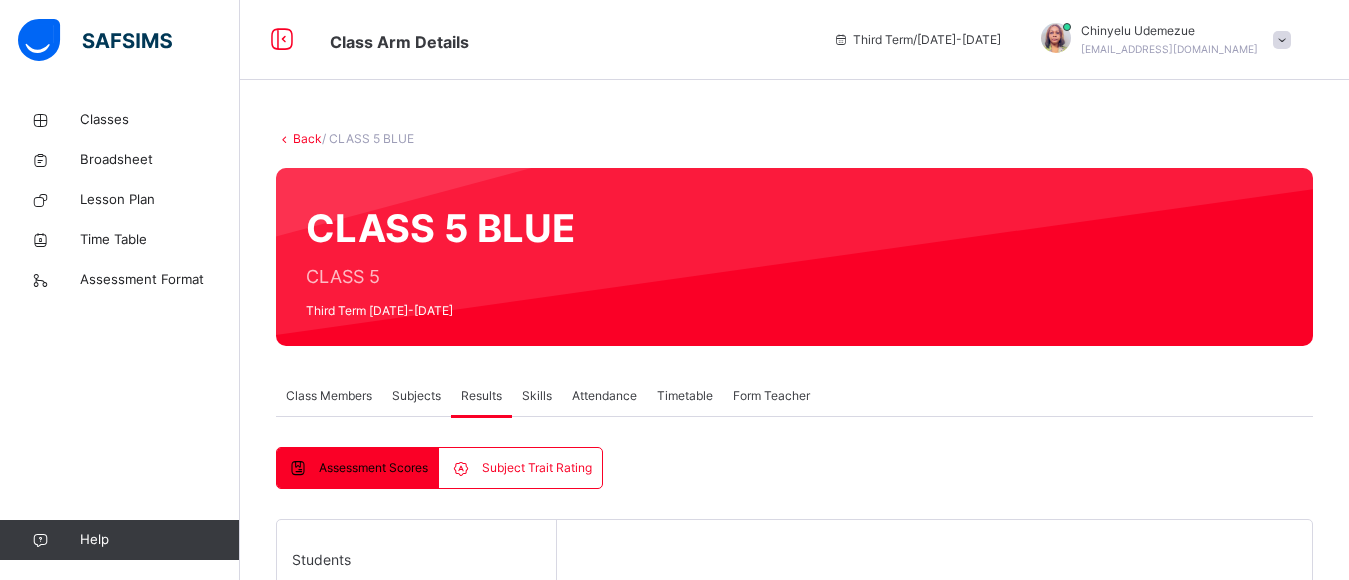 scroll, scrollTop: 508, scrollLeft: 0, axis: vertical 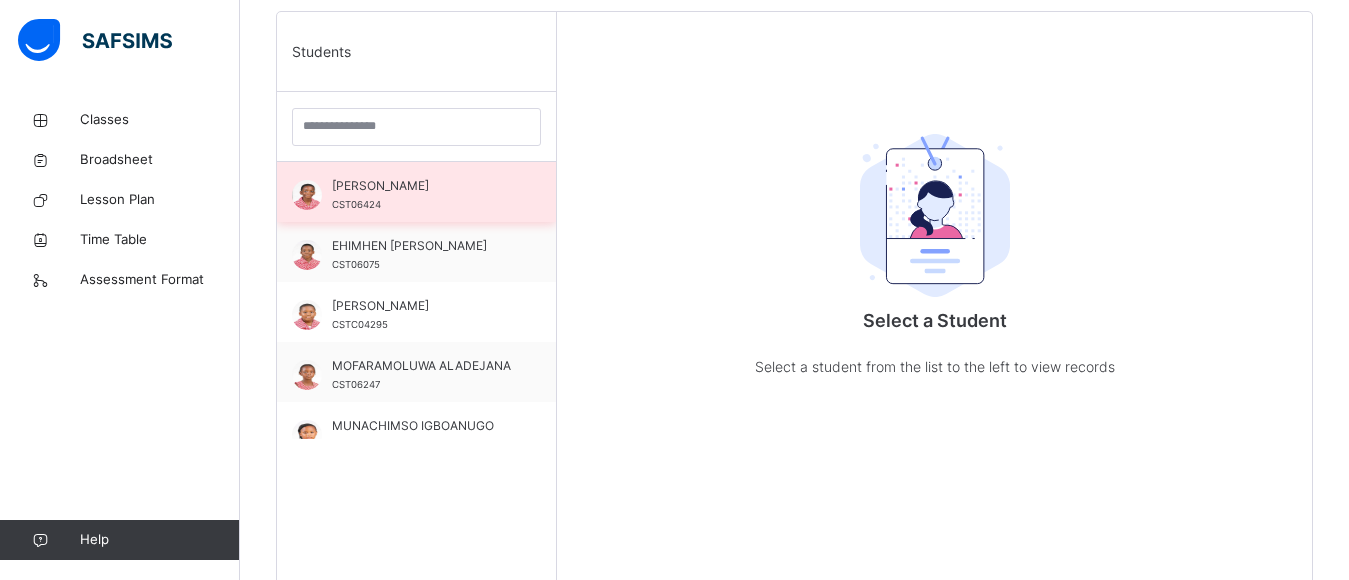 click on "[PERSON_NAME]" at bounding box center (421, 186) 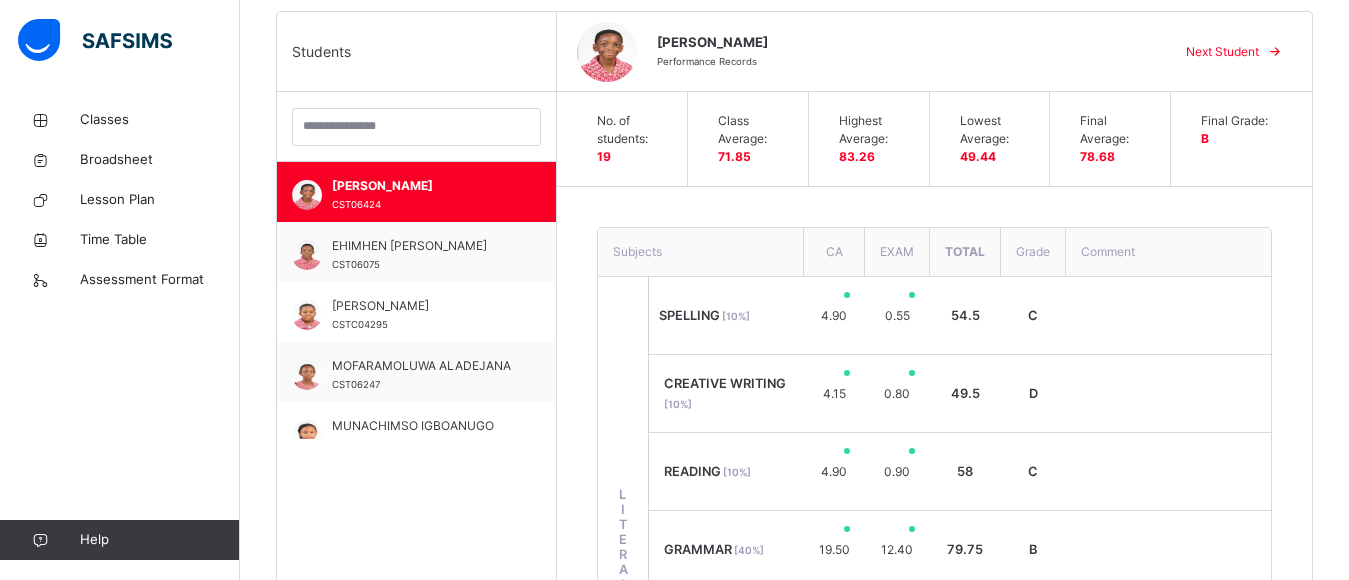scroll, scrollTop: 1015, scrollLeft: 0, axis: vertical 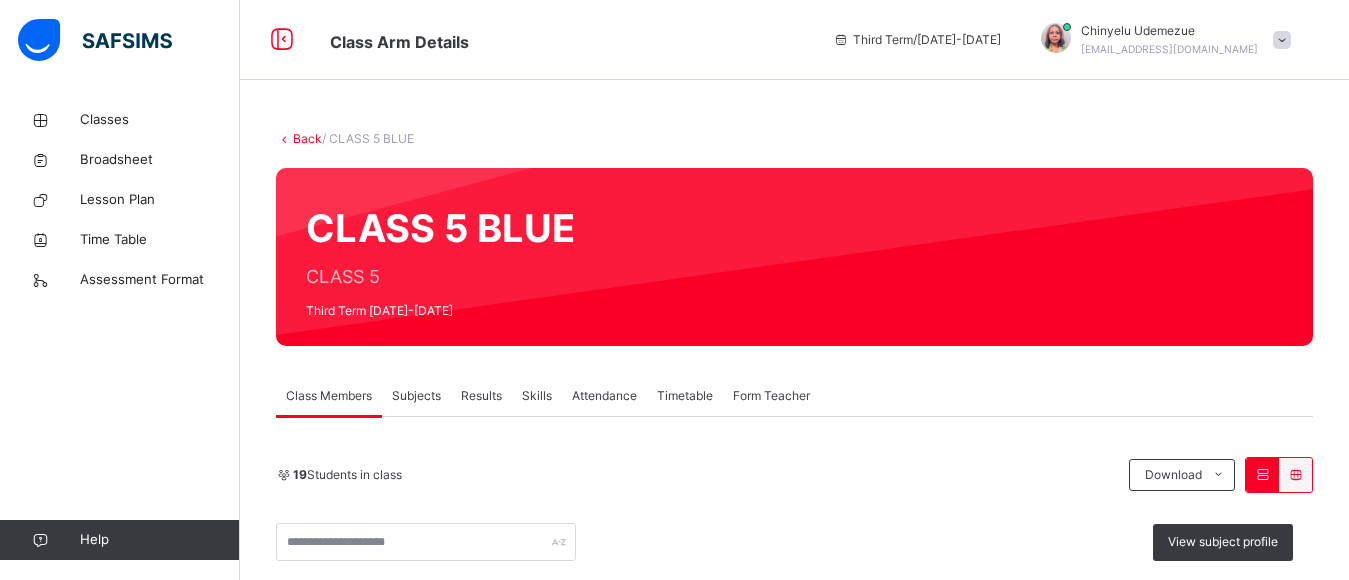 click on "Results" at bounding box center [481, 396] 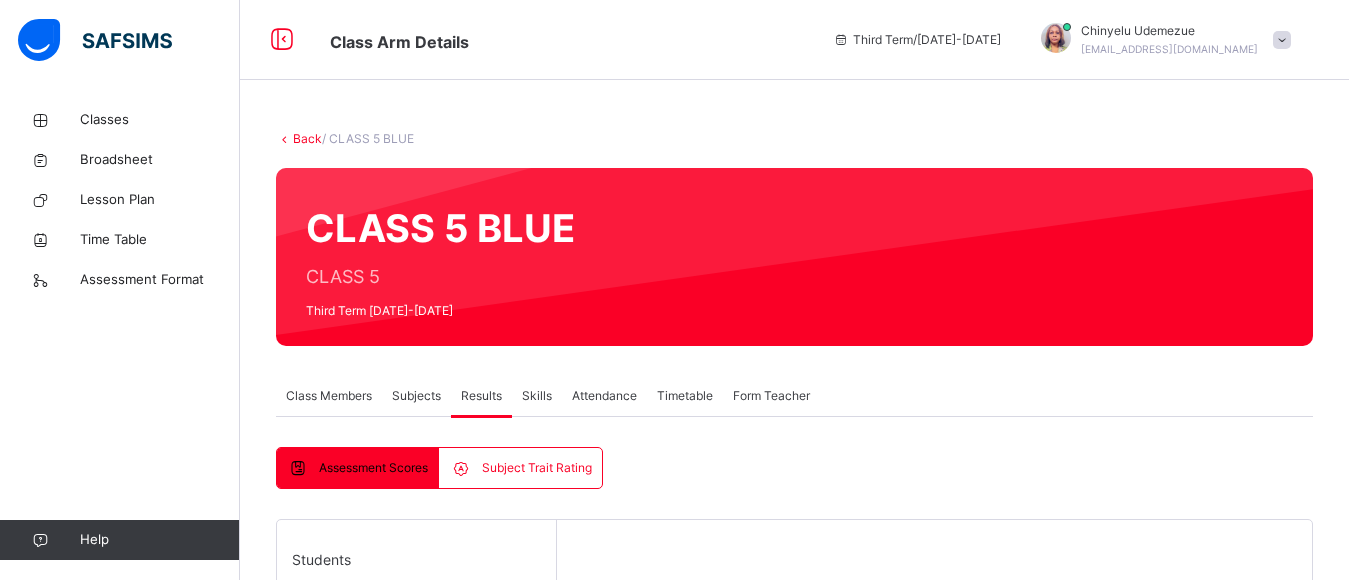 scroll, scrollTop: 508, scrollLeft: 0, axis: vertical 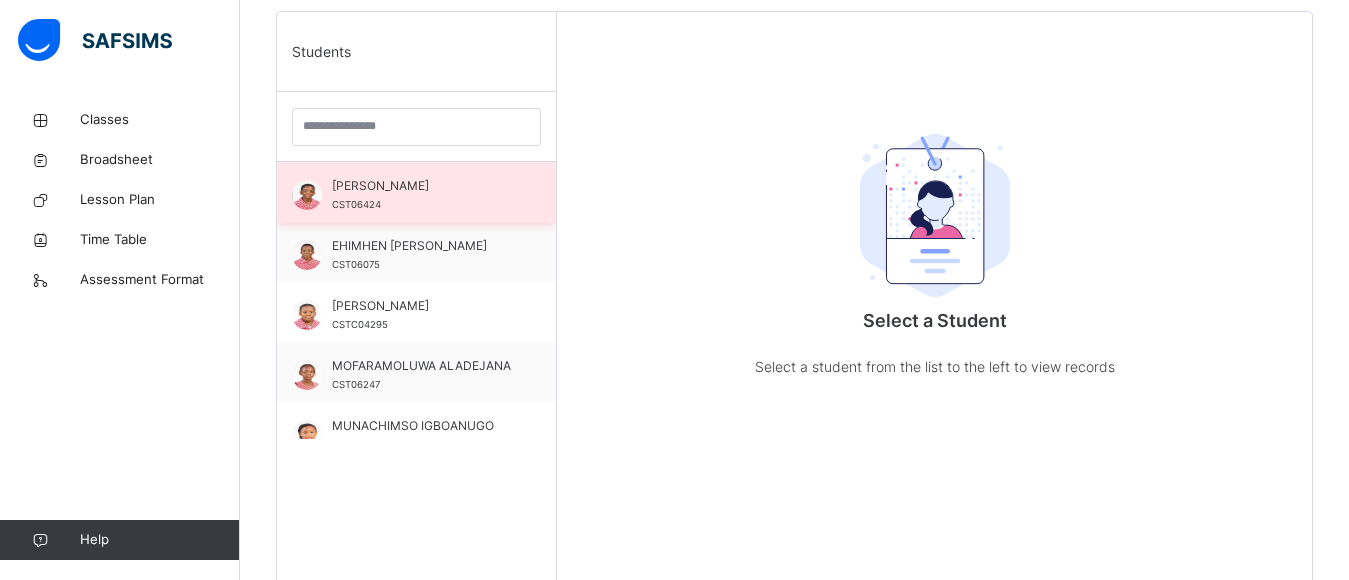 click on "[PERSON_NAME]" at bounding box center [421, 186] 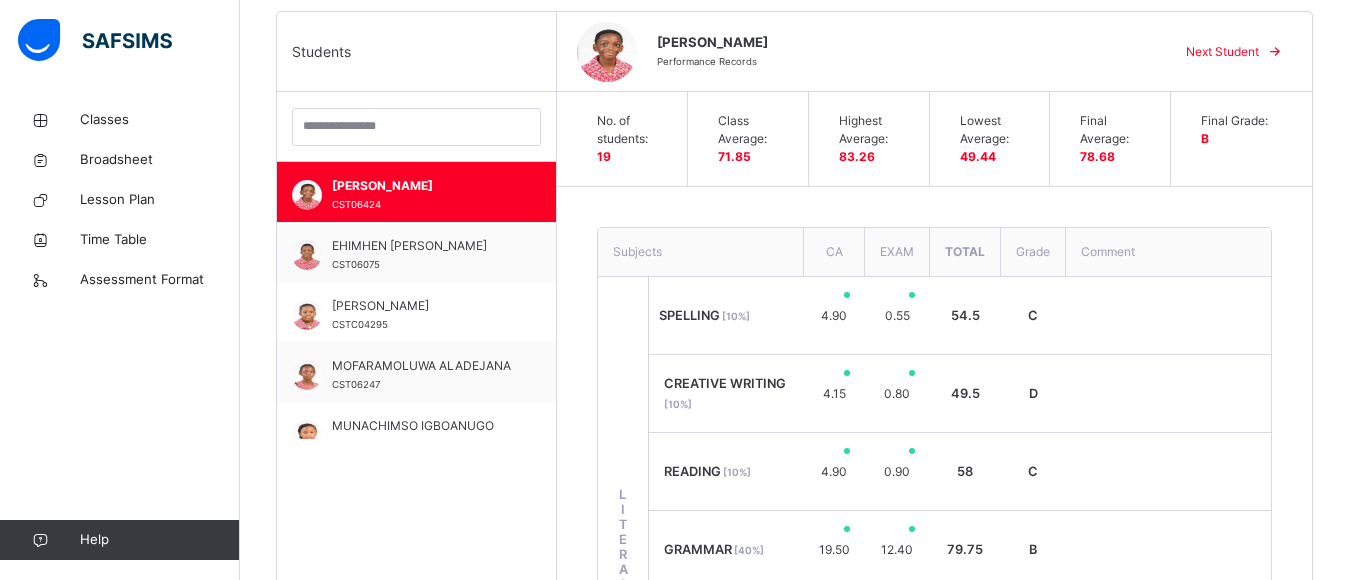 scroll, scrollTop: 1015, scrollLeft: 0, axis: vertical 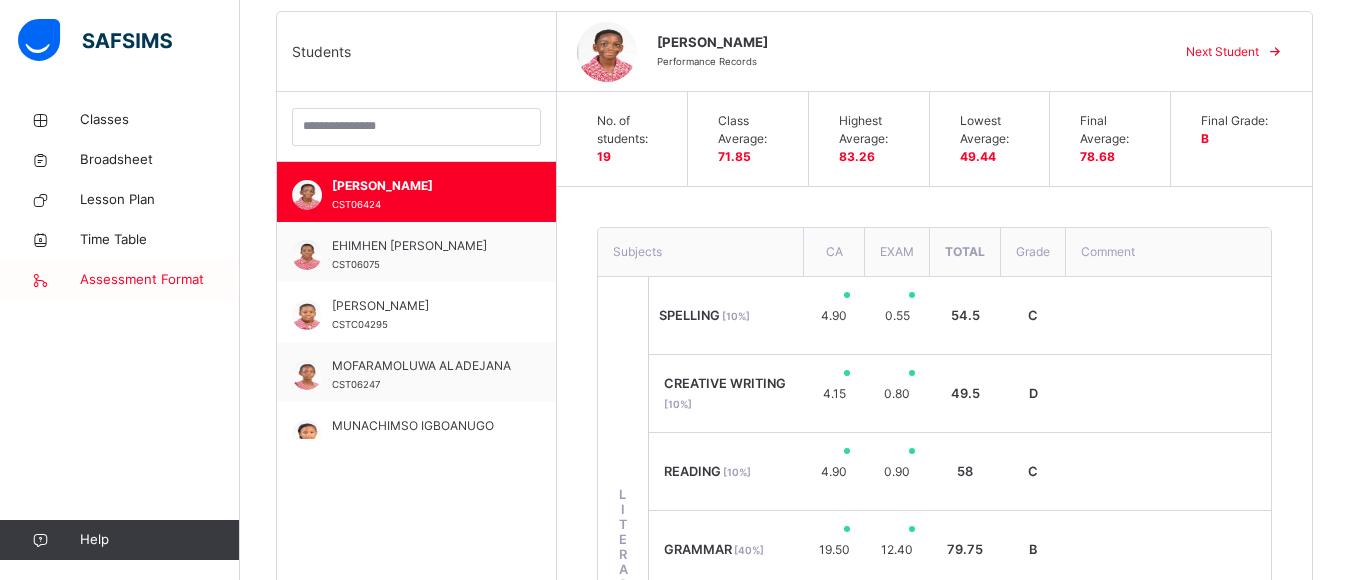 click on "Assessment Format" at bounding box center (120, 280) 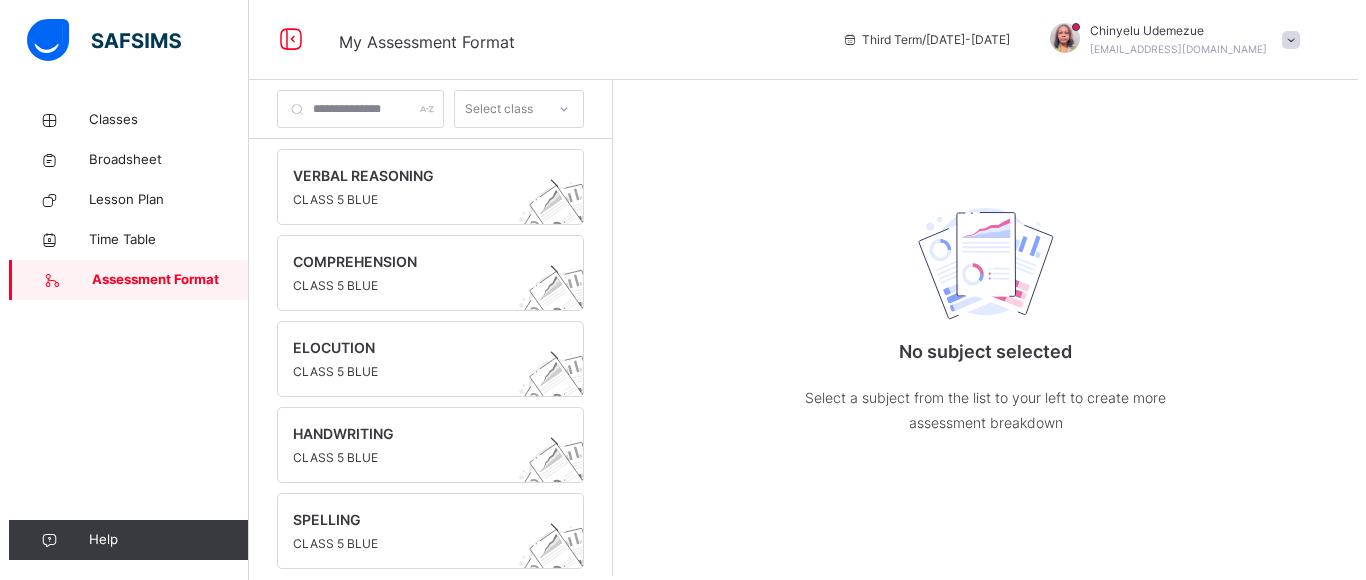 scroll, scrollTop: 0, scrollLeft: 0, axis: both 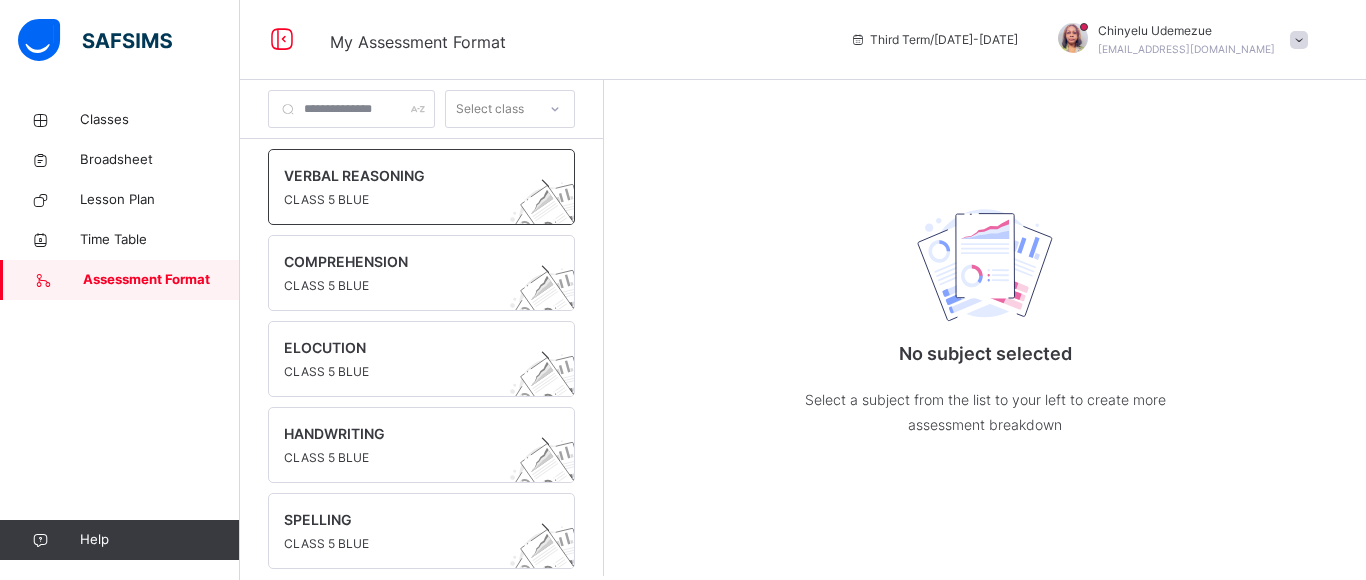 click at bounding box center (402, 188) 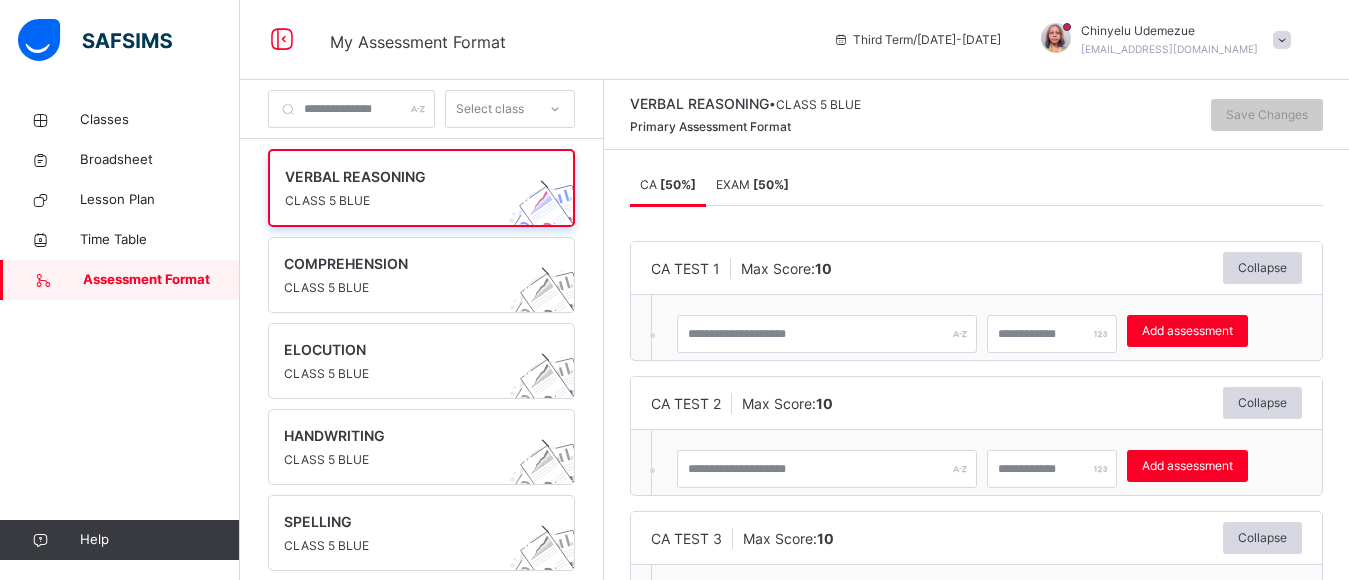 click on "EXAM    [ 50 %]" at bounding box center [752, 185] 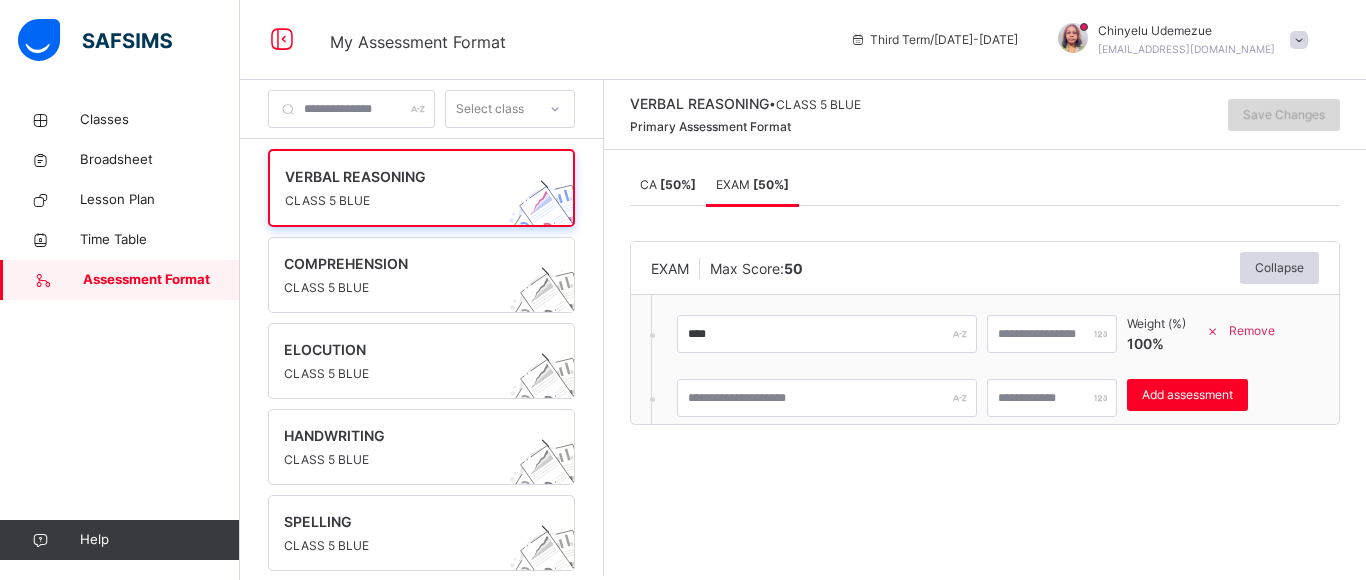click on "Save Changes" at bounding box center [1284, 115] 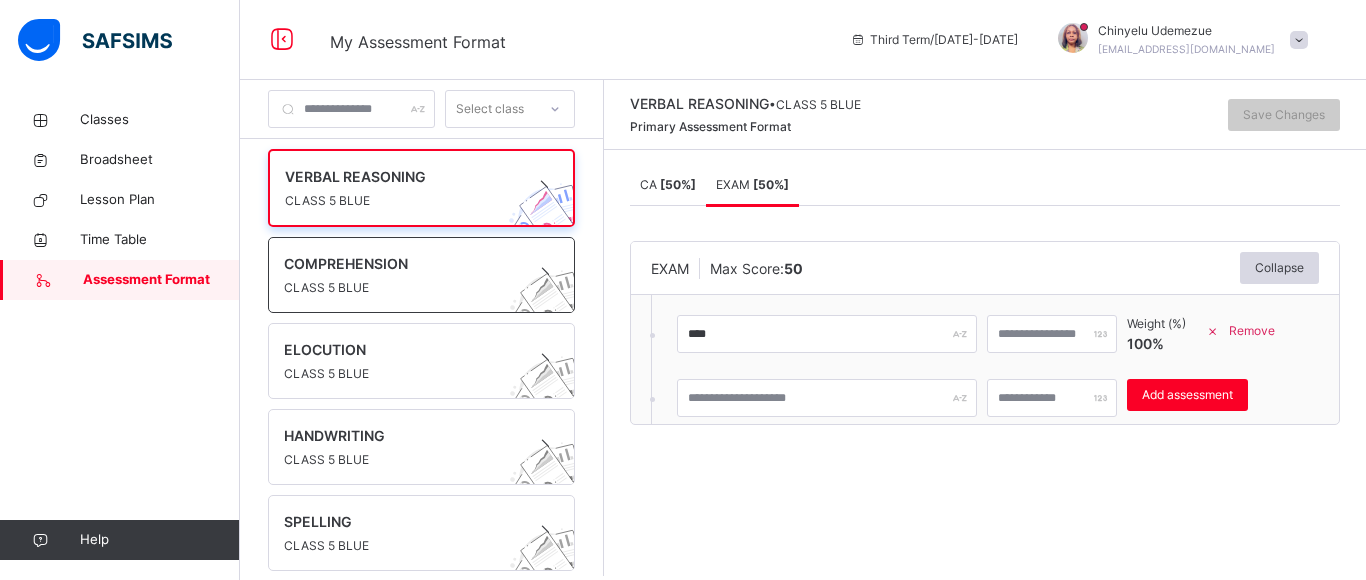 click on "COMPREHENSION" at bounding box center [402, 263] 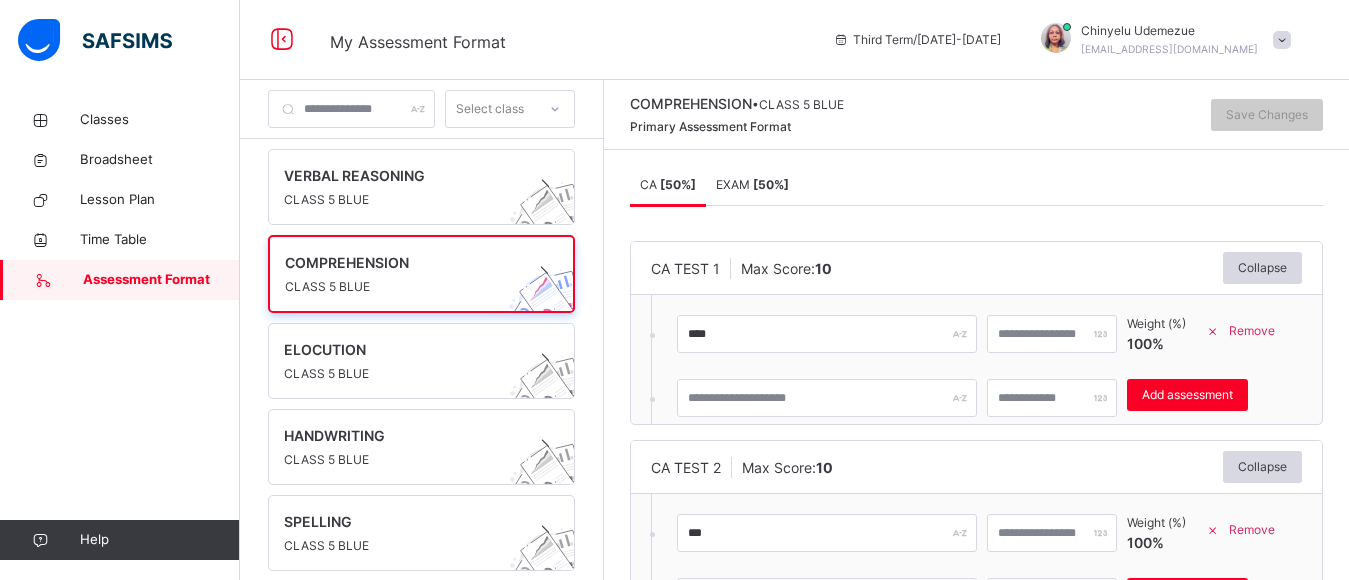 click on "EXAM    [ 50 %]" at bounding box center (752, 184) 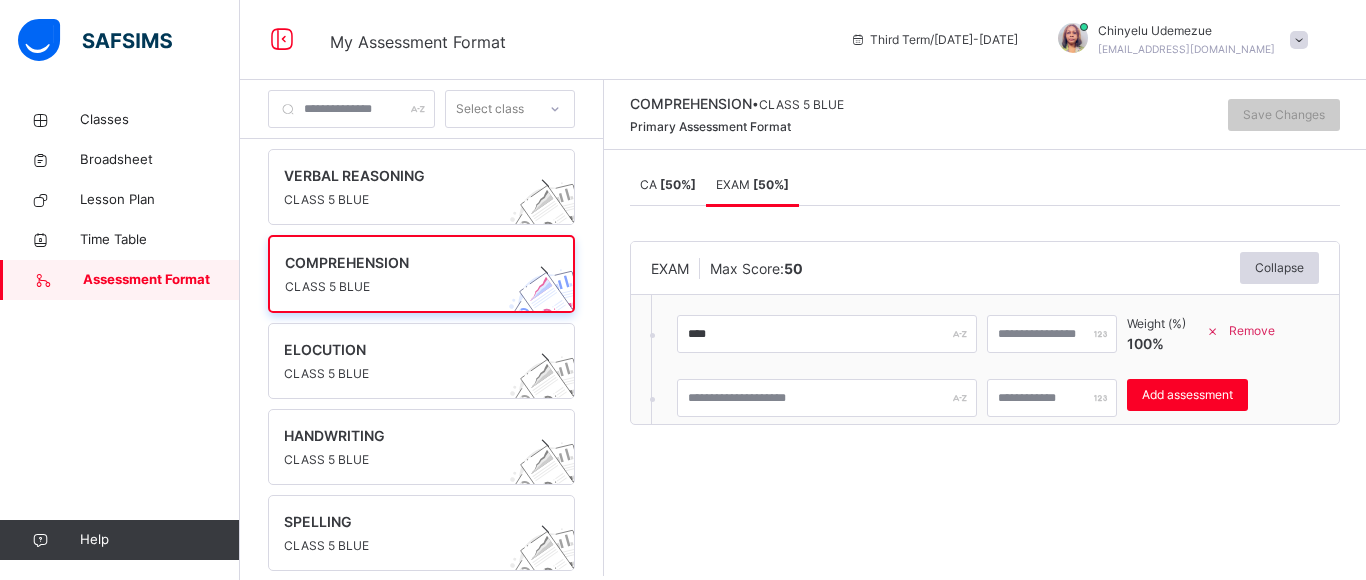 scroll, scrollTop: 382, scrollLeft: 0, axis: vertical 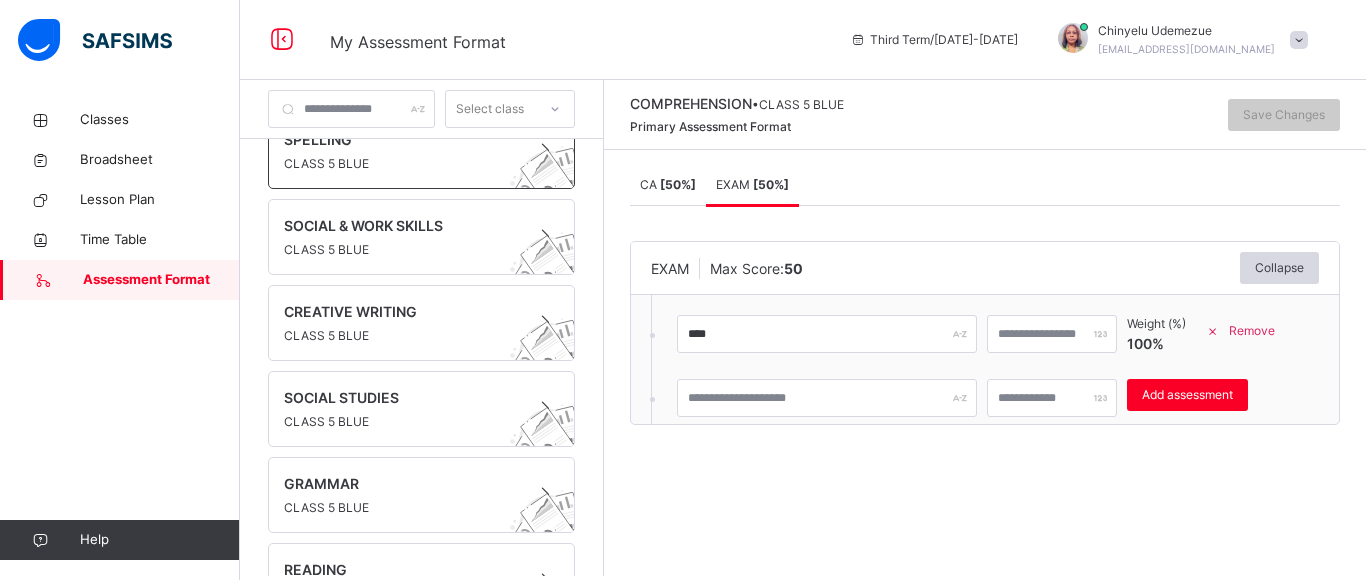 click at bounding box center (402, 152) 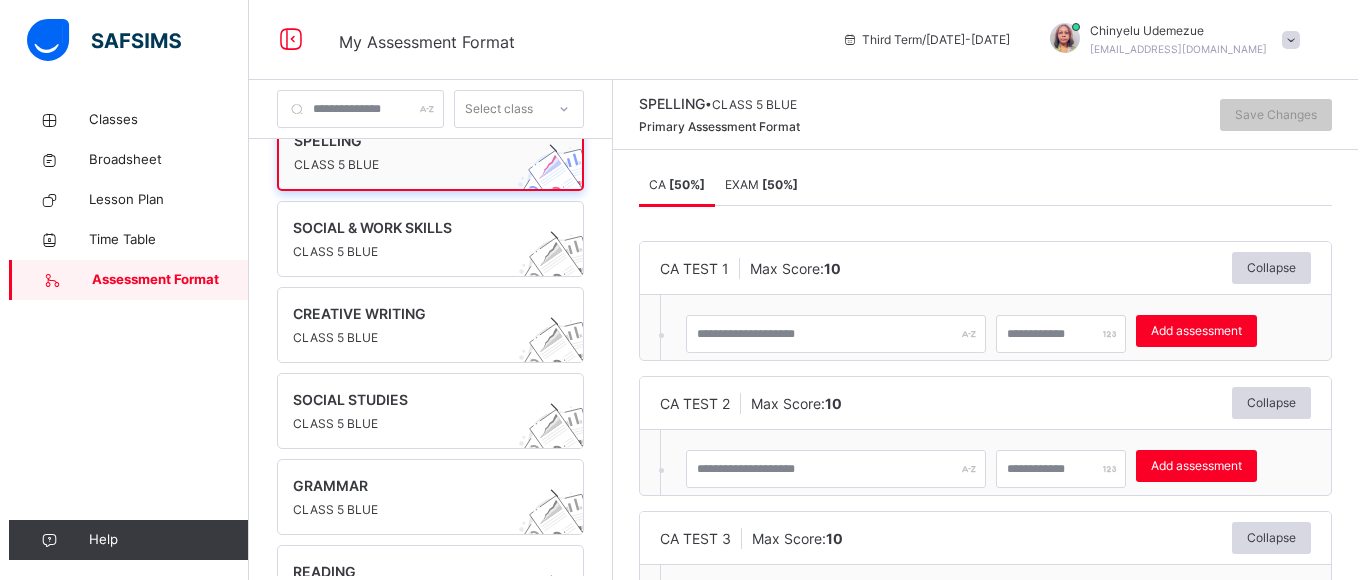 scroll, scrollTop: 381, scrollLeft: 0, axis: vertical 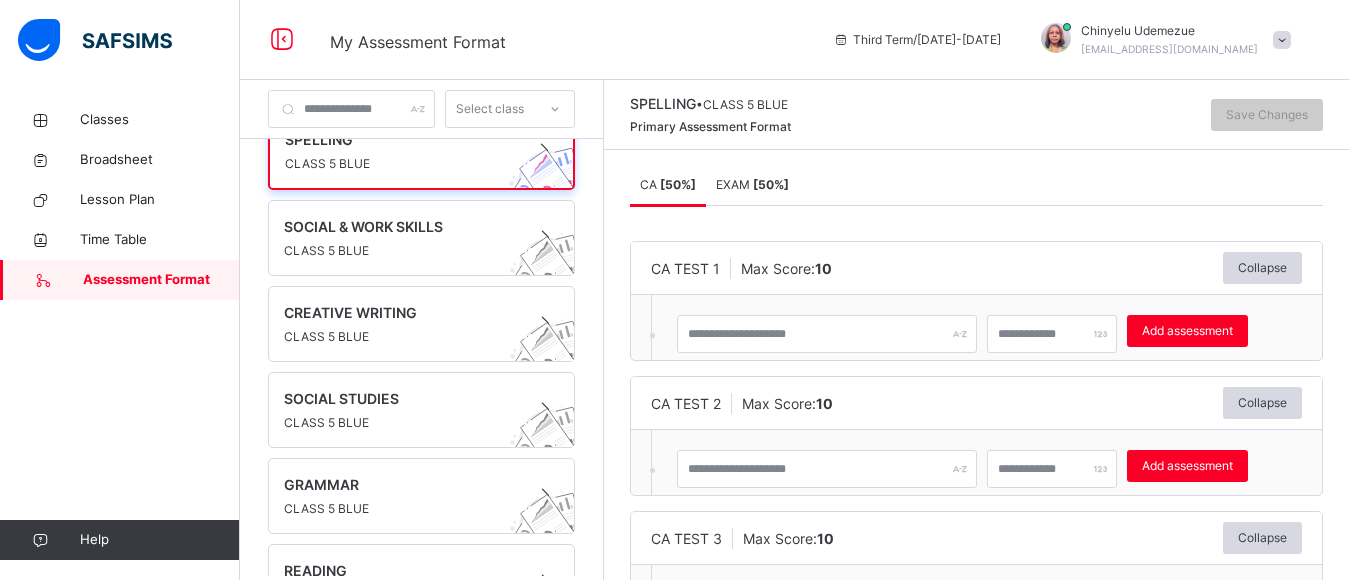 click on "EXAM    [ 50 %]" at bounding box center (752, 185) 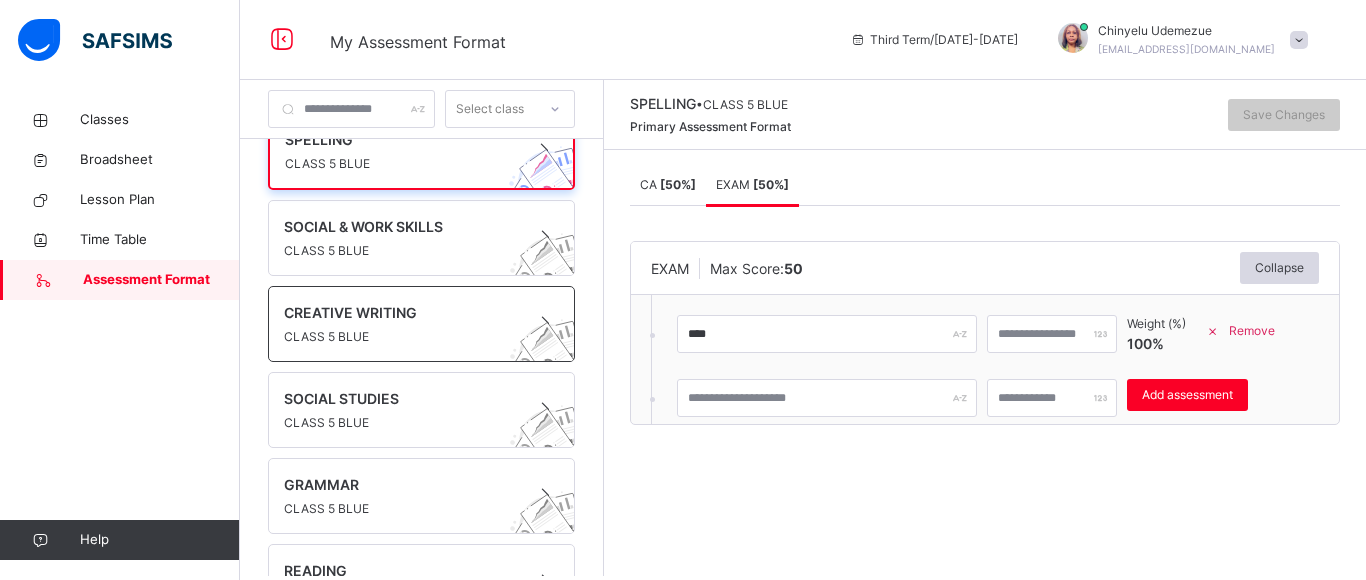 click on "CREATIVE WRITING" at bounding box center [402, 312] 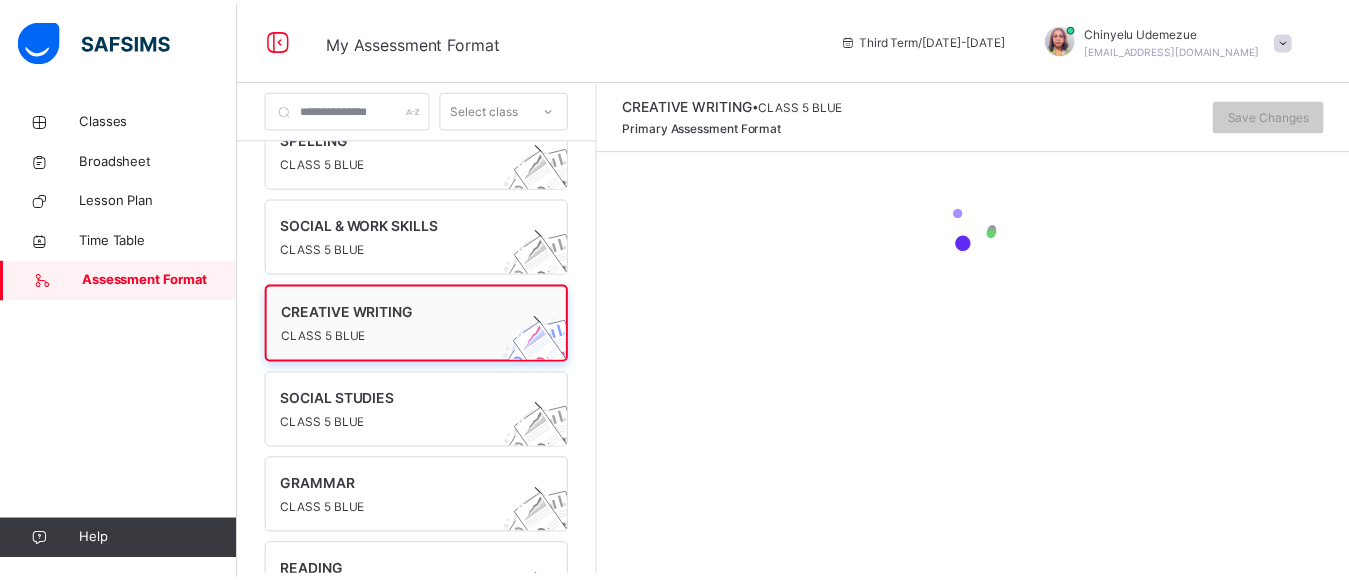 scroll, scrollTop: 380, scrollLeft: 0, axis: vertical 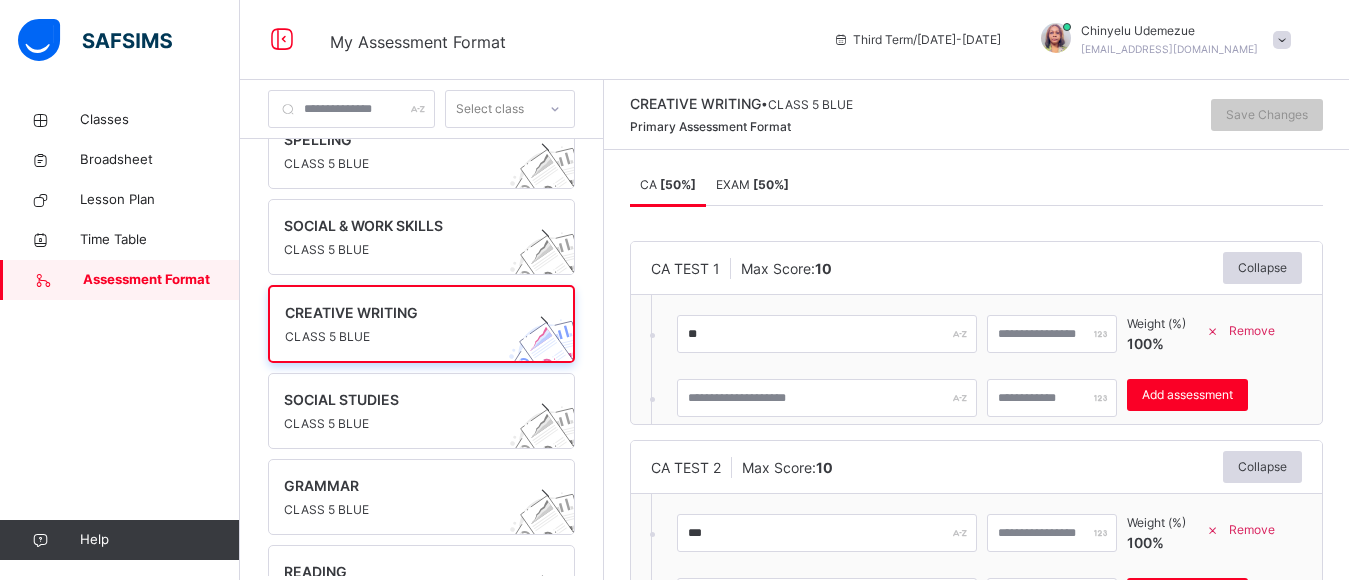 click on "EXAM    [ 50 %]" at bounding box center (752, 184) 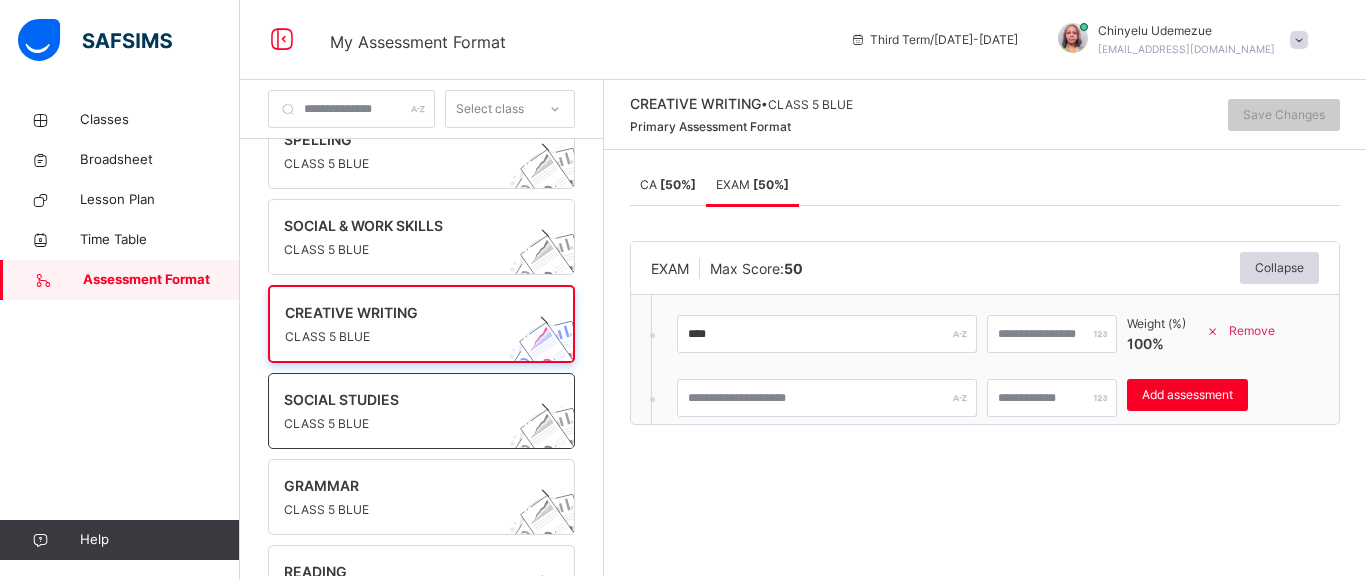 click on "SOCIAL STUDIES" at bounding box center [402, 399] 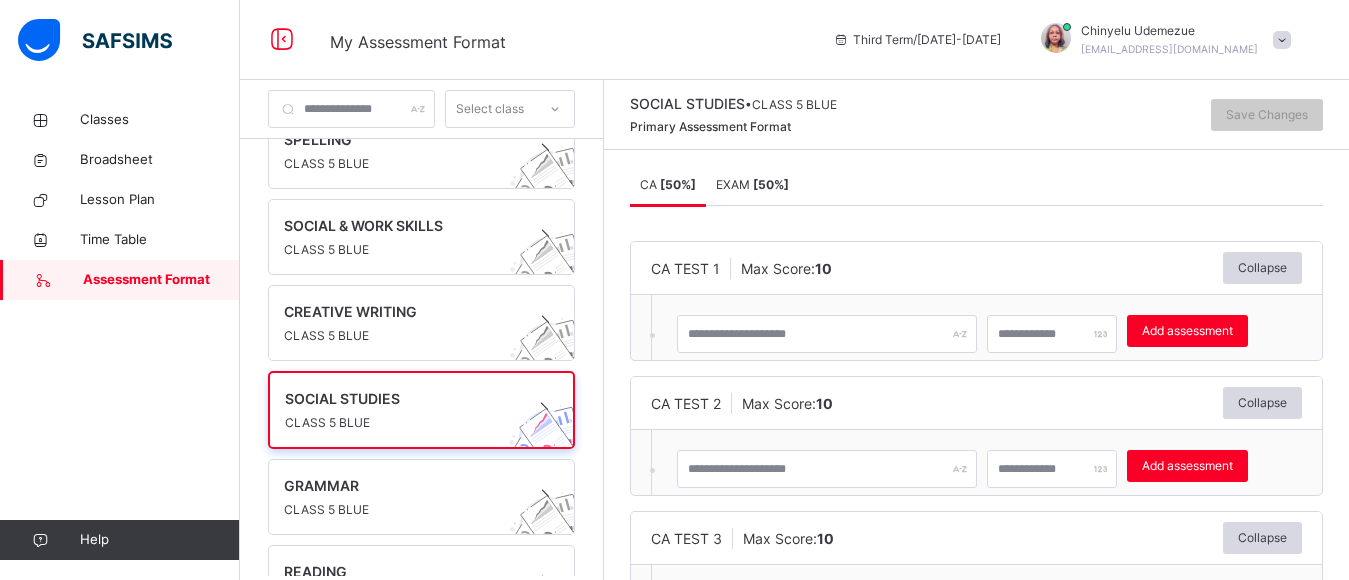click on "EXAM    [ 50 %]" at bounding box center [752, 184] 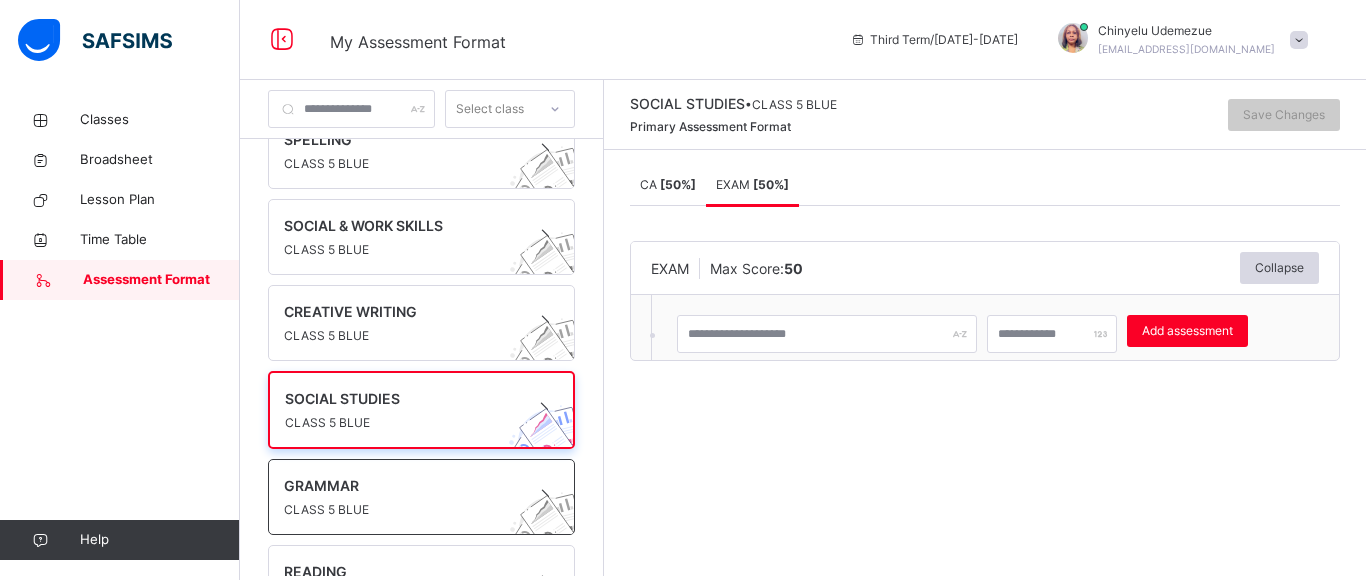 click on "GRAMMAR" at bounding box center (402, 485) 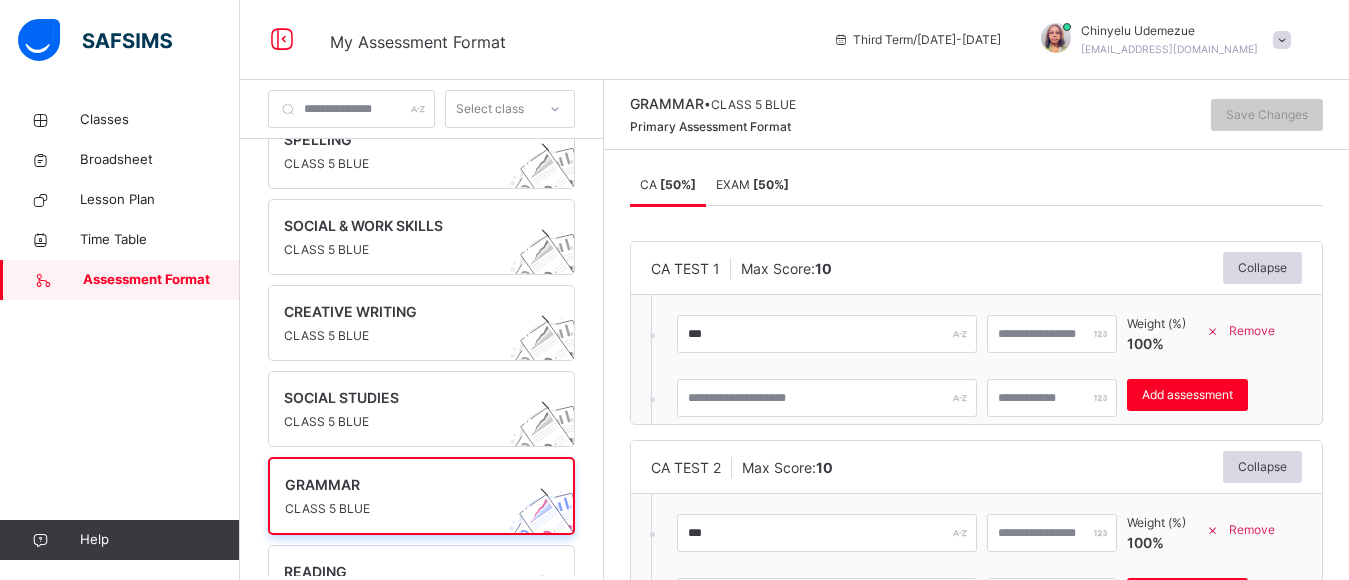 click on "EXAM    [ 50 %]" at bounding box center [752, 185] 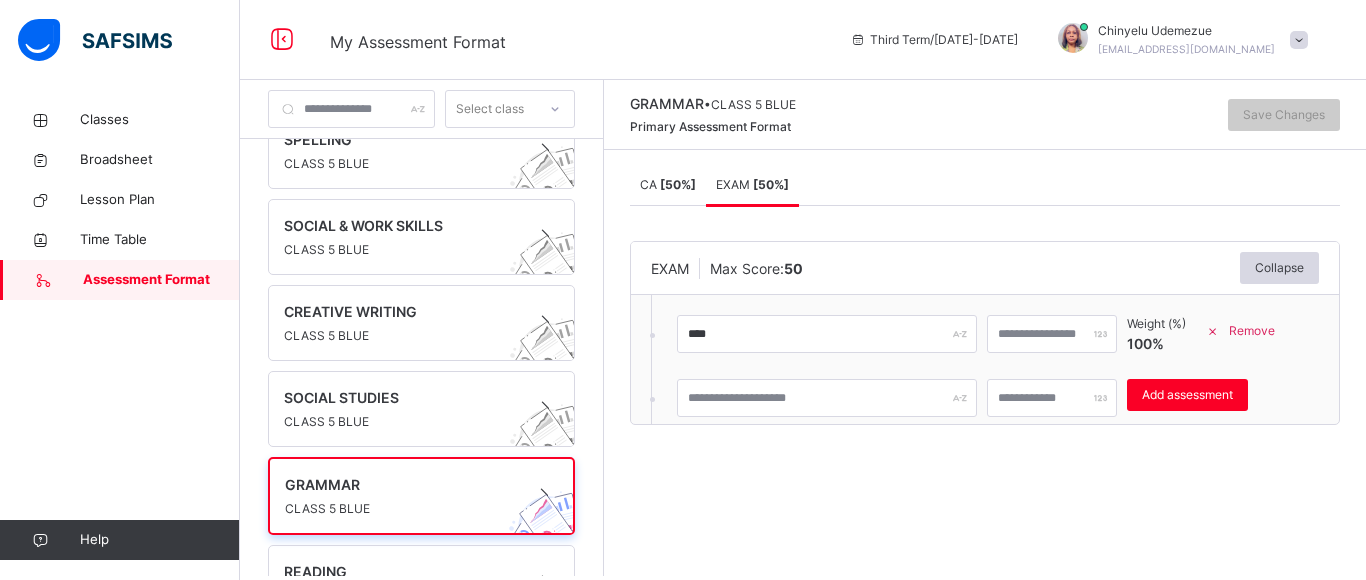click on "[ 50 %]" at bounding box center (678, 184) 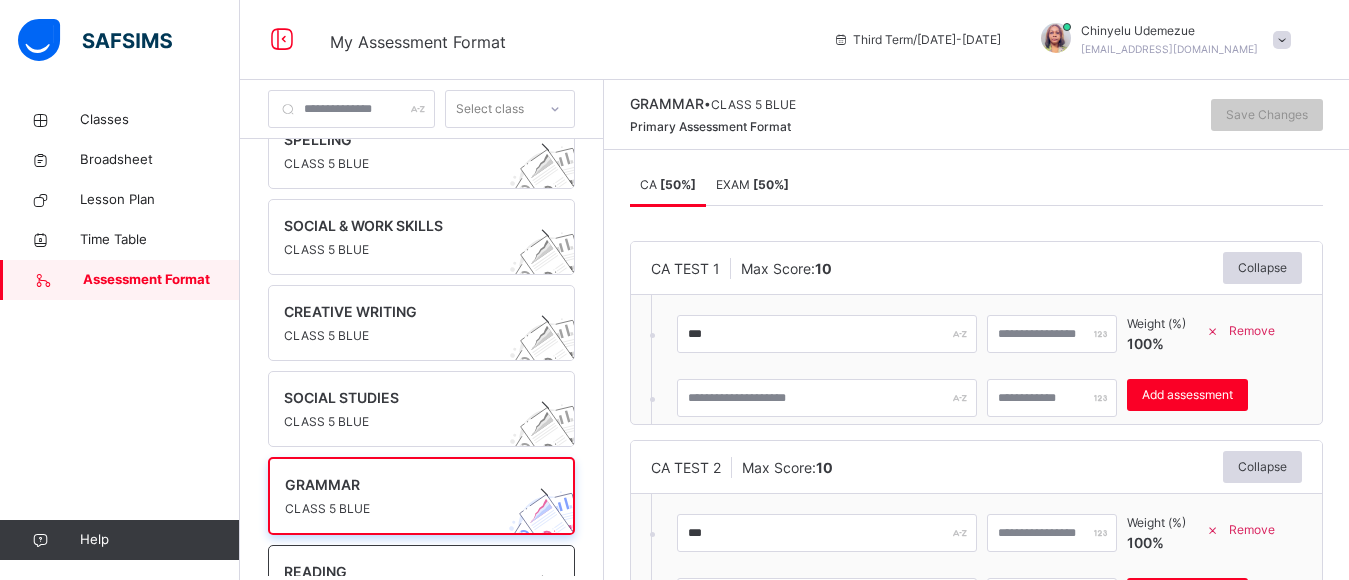 click on "READING     CLASS 5 BLUE" at bounding box center (421, 583) 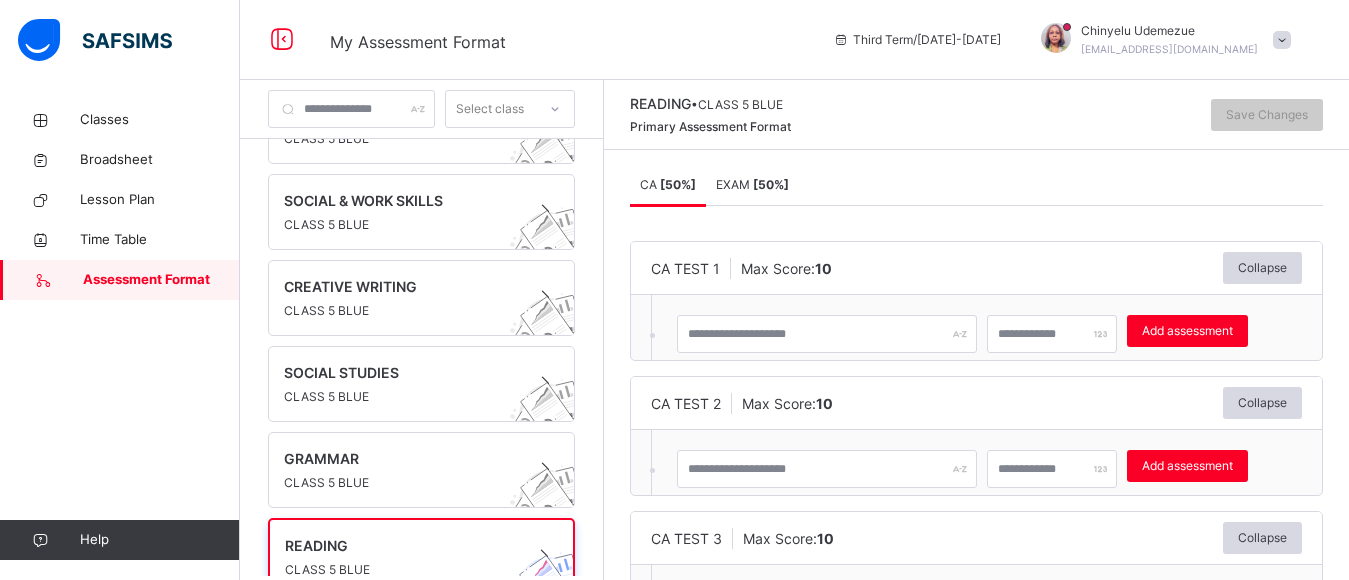 scroll, scrollTop: 445, scrollLeft: 0, axis: vertical 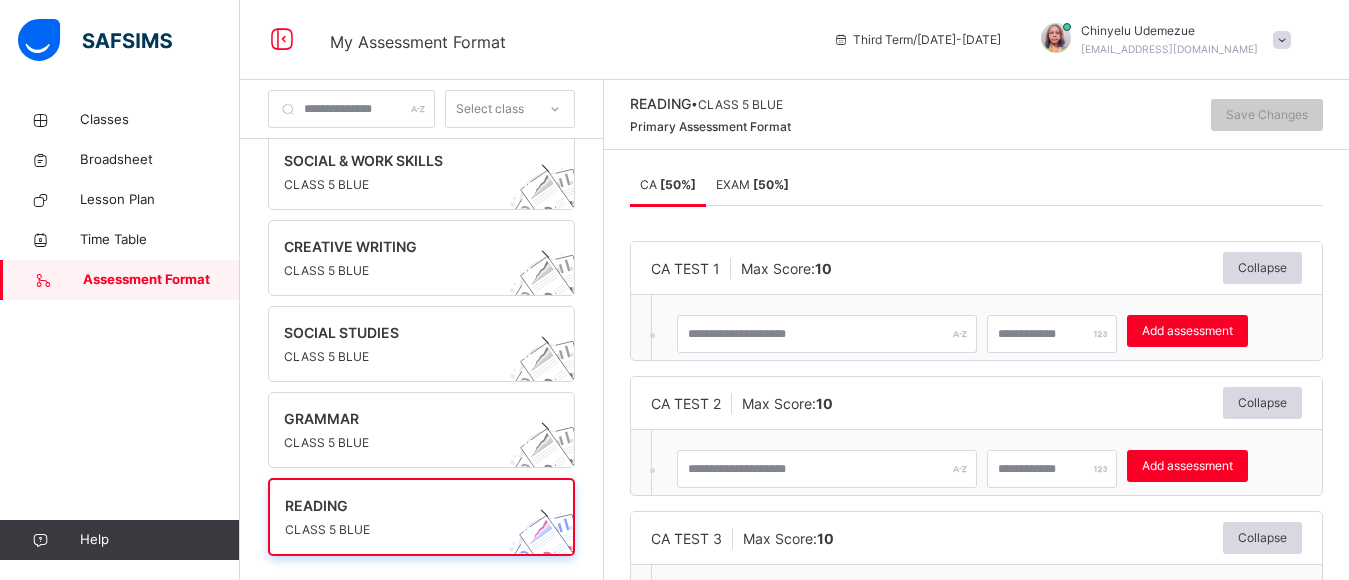 click on "EXAM    [ 50 %]" at bounding box center (752, 184) 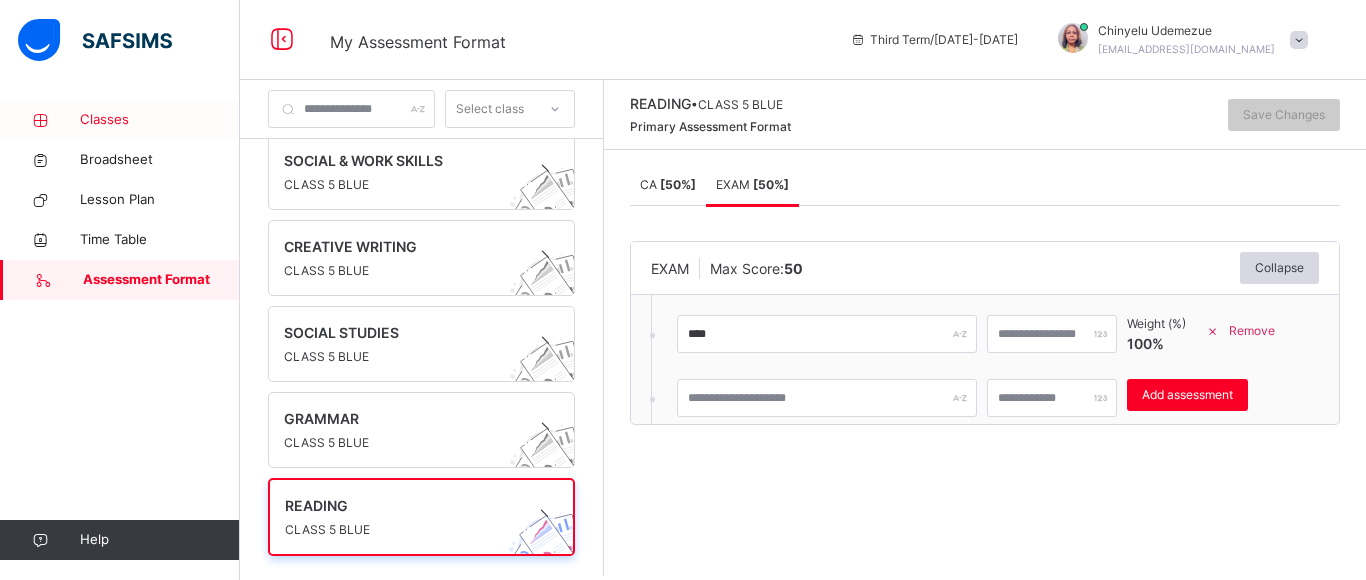 click on "Classes" at bounding box center (160, 120) 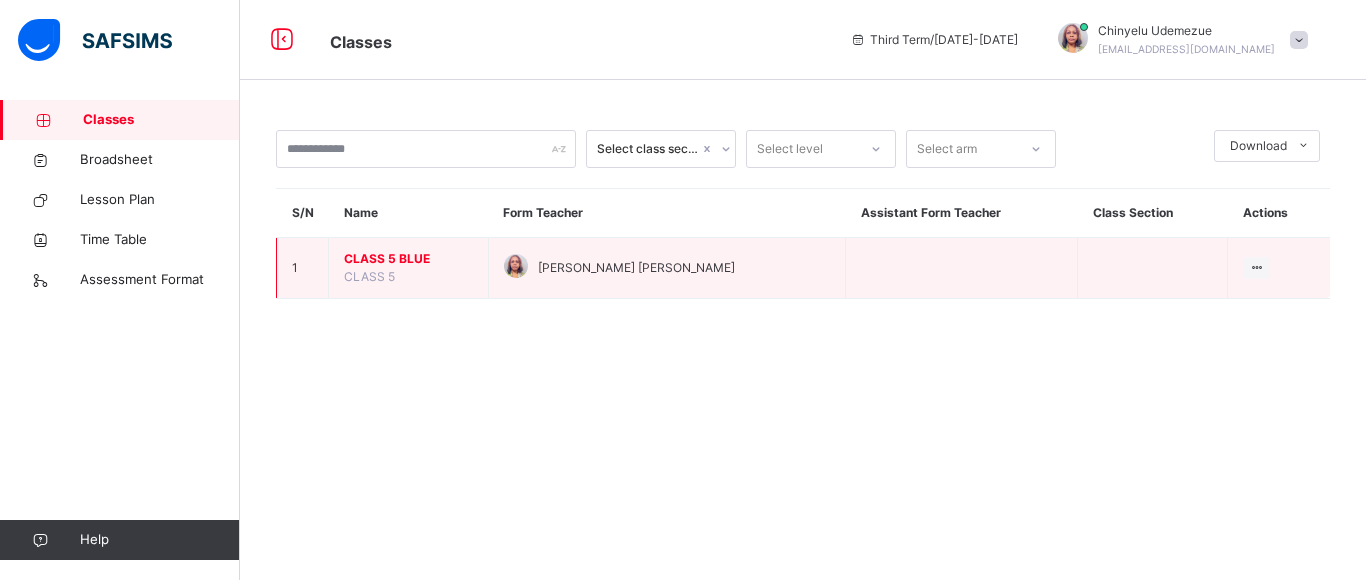 click on "CLASS 5   BLUE" at bounding box center (408, 259) 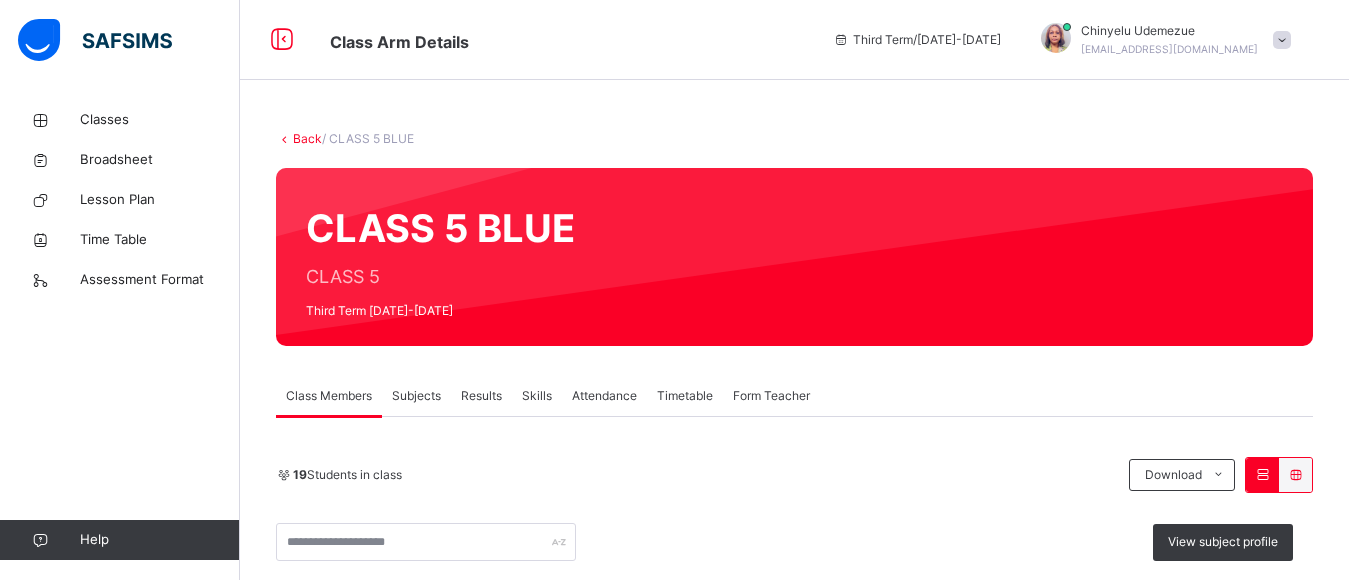 click on "Results" at bounding box center (481, 396) 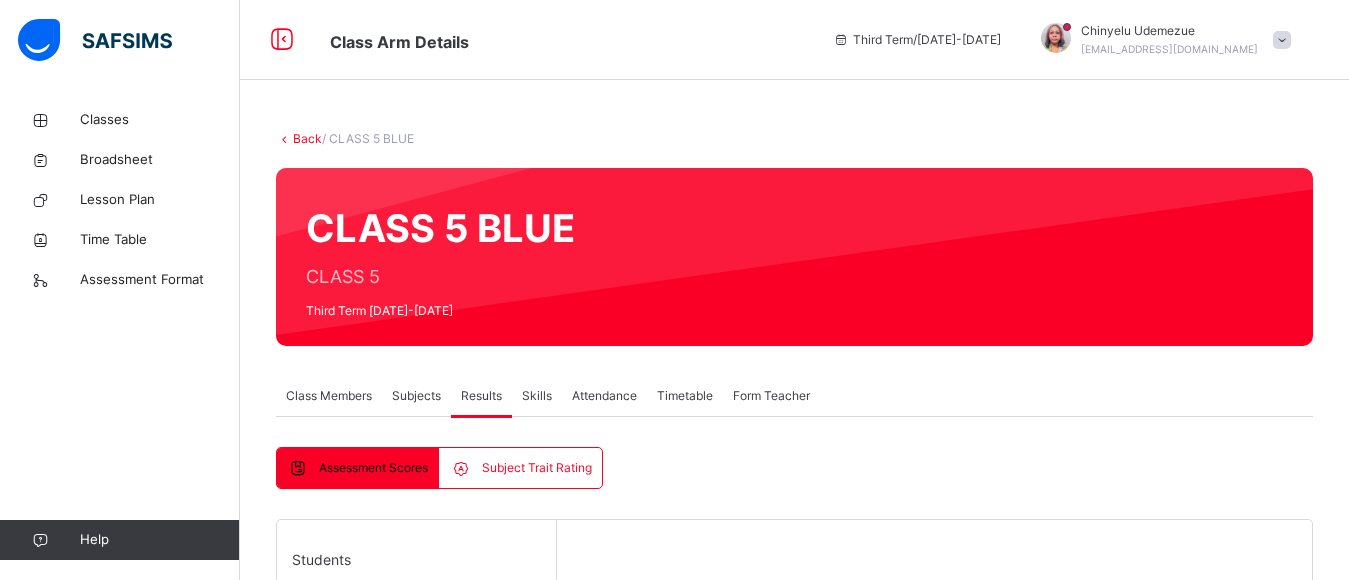 scroll, scrollTop: 508, scrollLeft: 0, axis: vertical 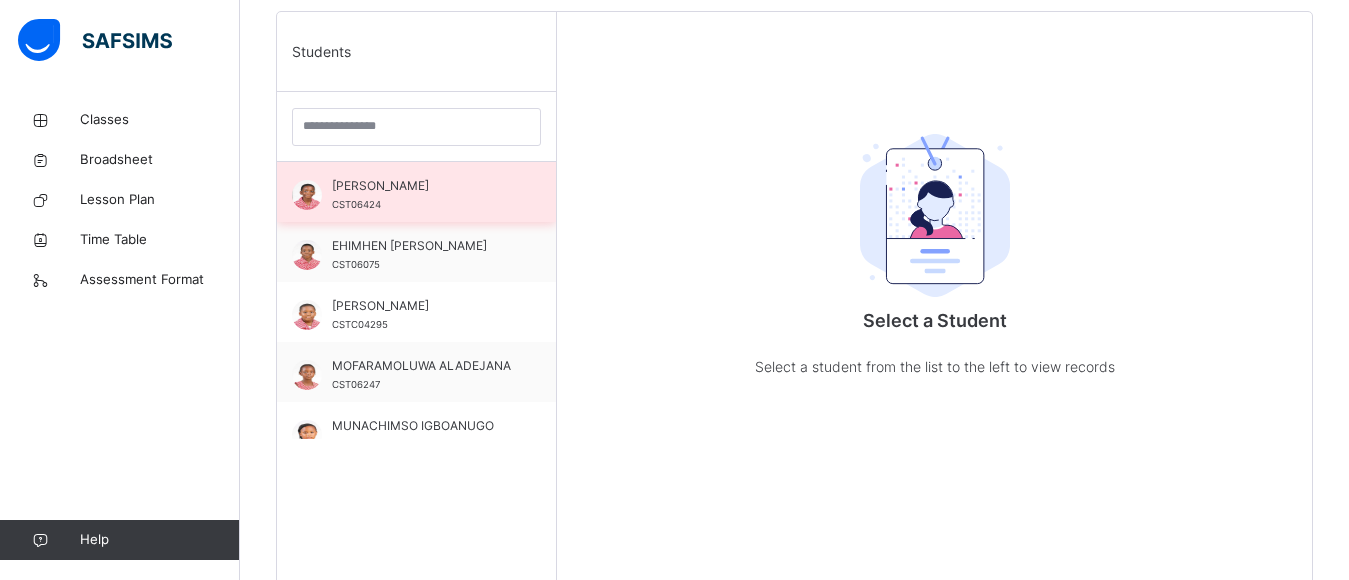 click on "[PERSON_NAME]" at bounding box center (421, 186) 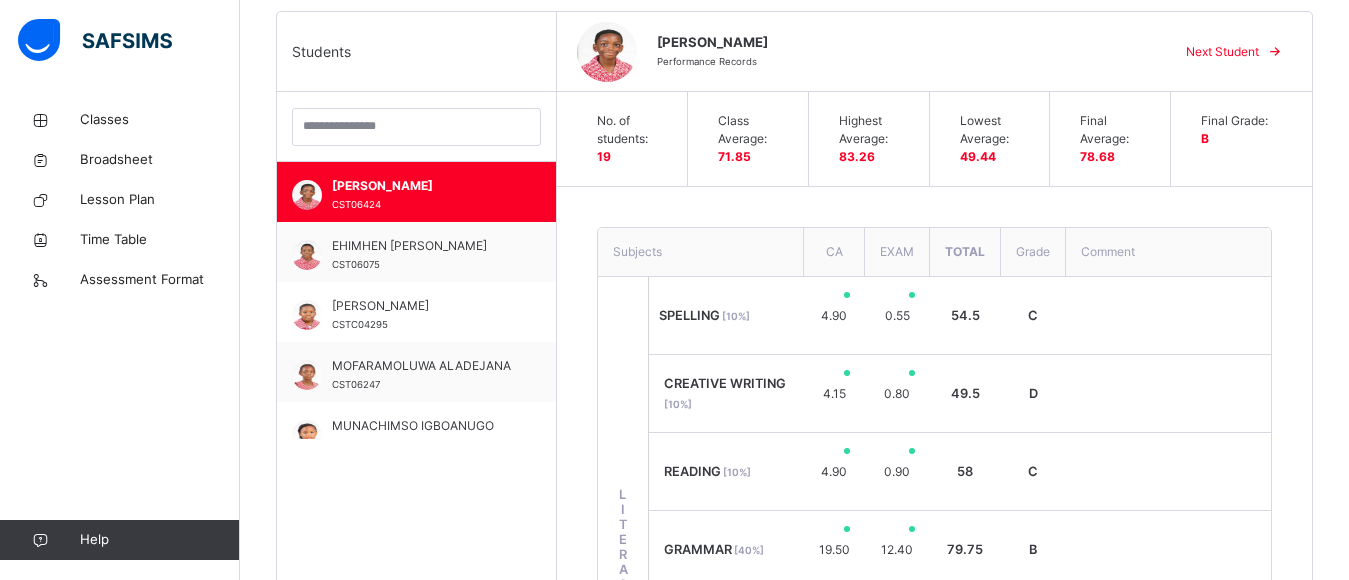 scroll, scrollTop: 1015, scrollLeft: 0, axis: vertical 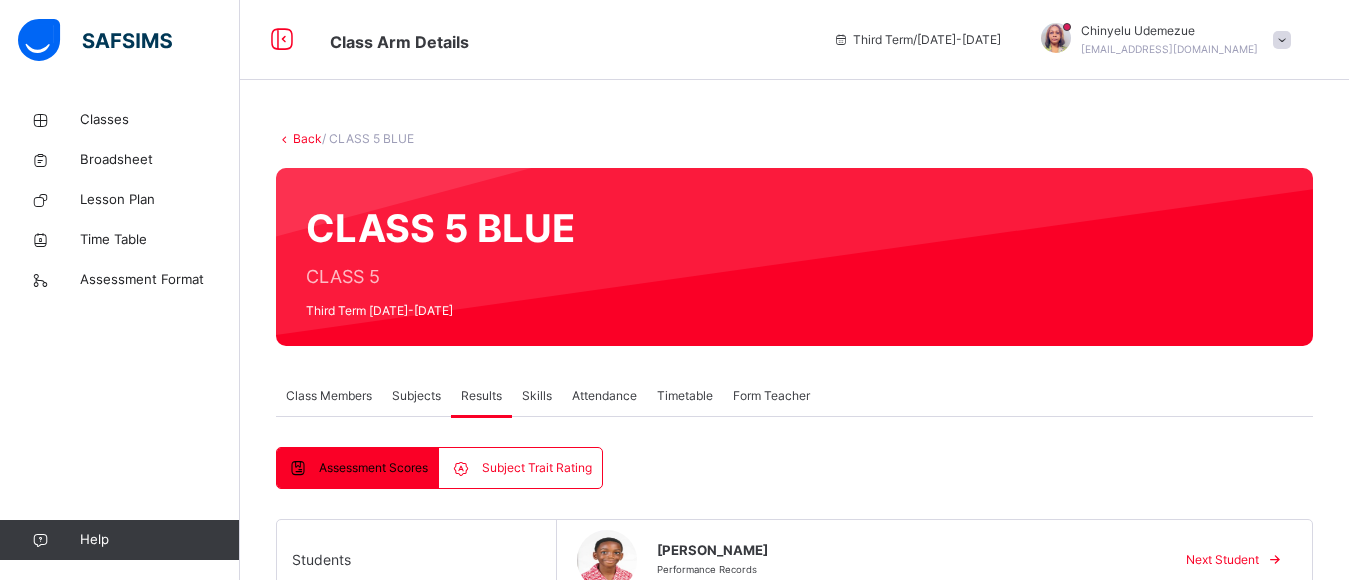 click on "Subjects" at bounding box center (416, 396) 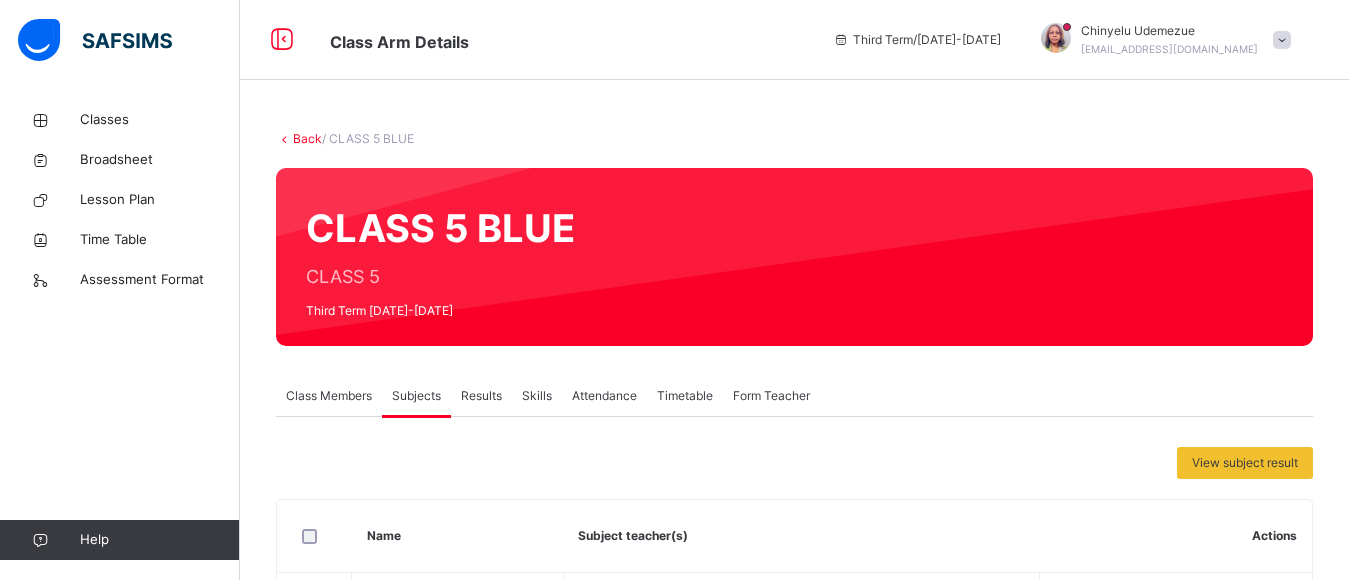 scroll, scrollTop: 508, scrollLeft: 0, axis: vertical 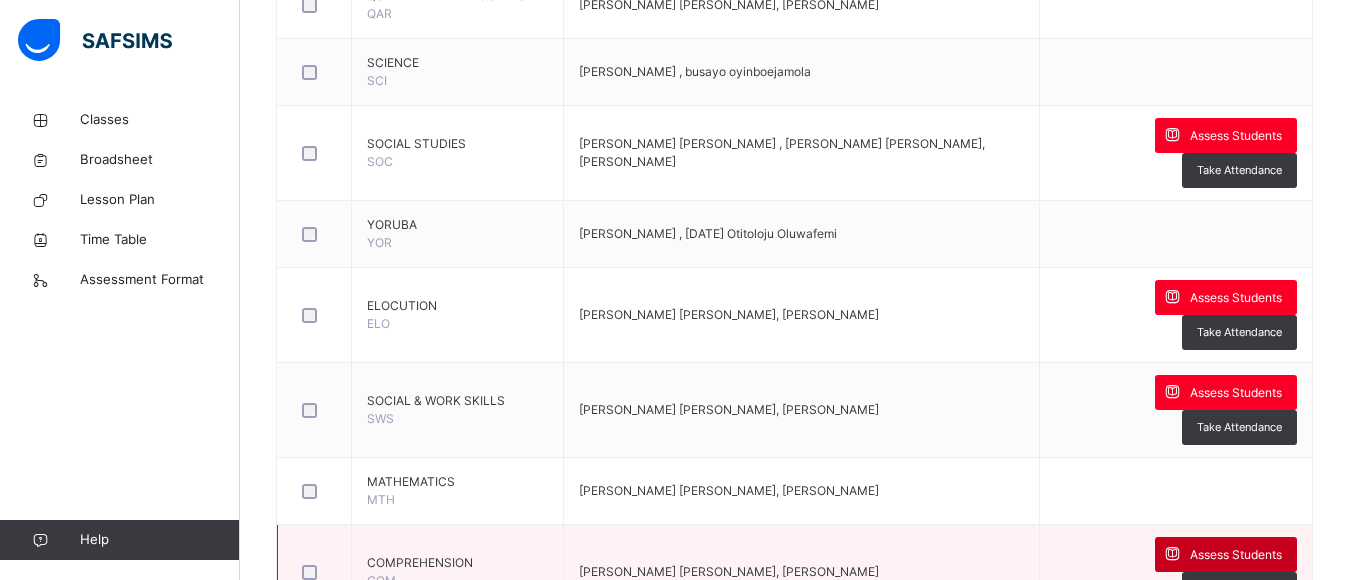 click on "Assess Students" at bounding box center (1236, 555) 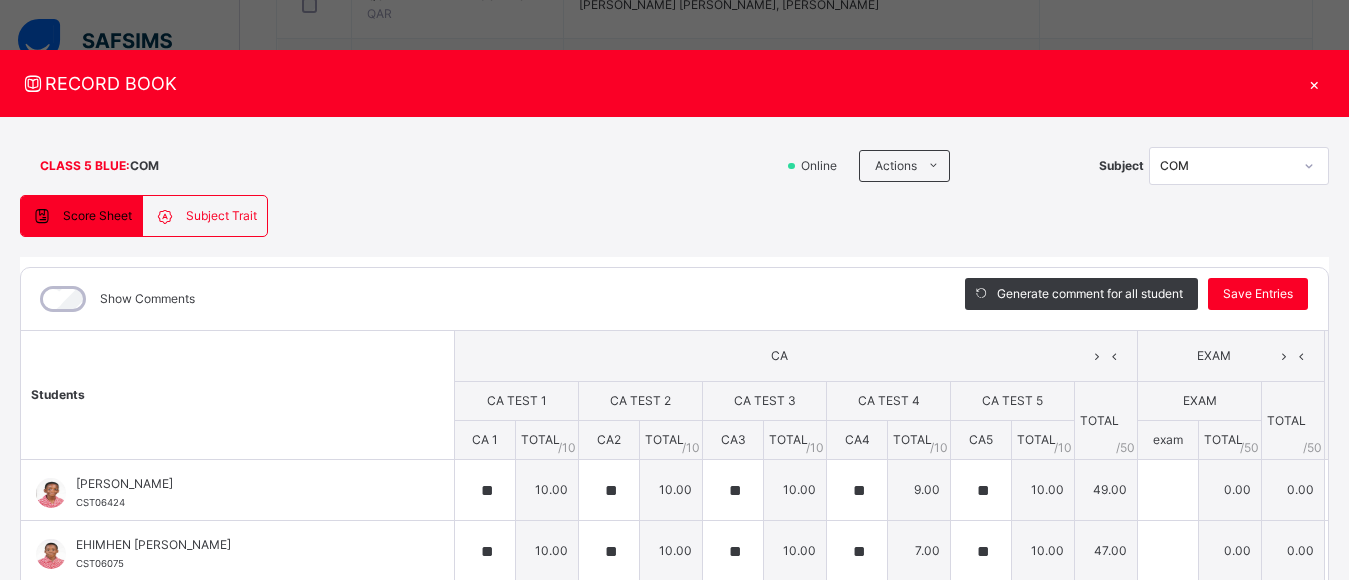 type on "**" 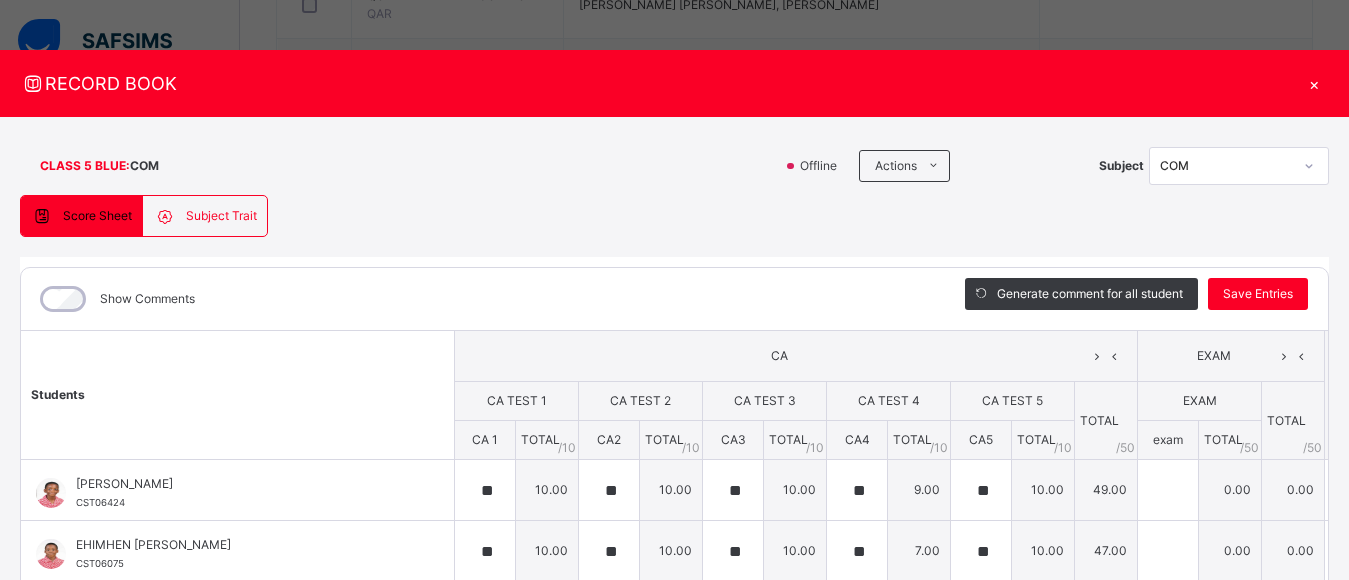 scroll, scrollTop: 348, scrollLeft: 0, axis: vertical 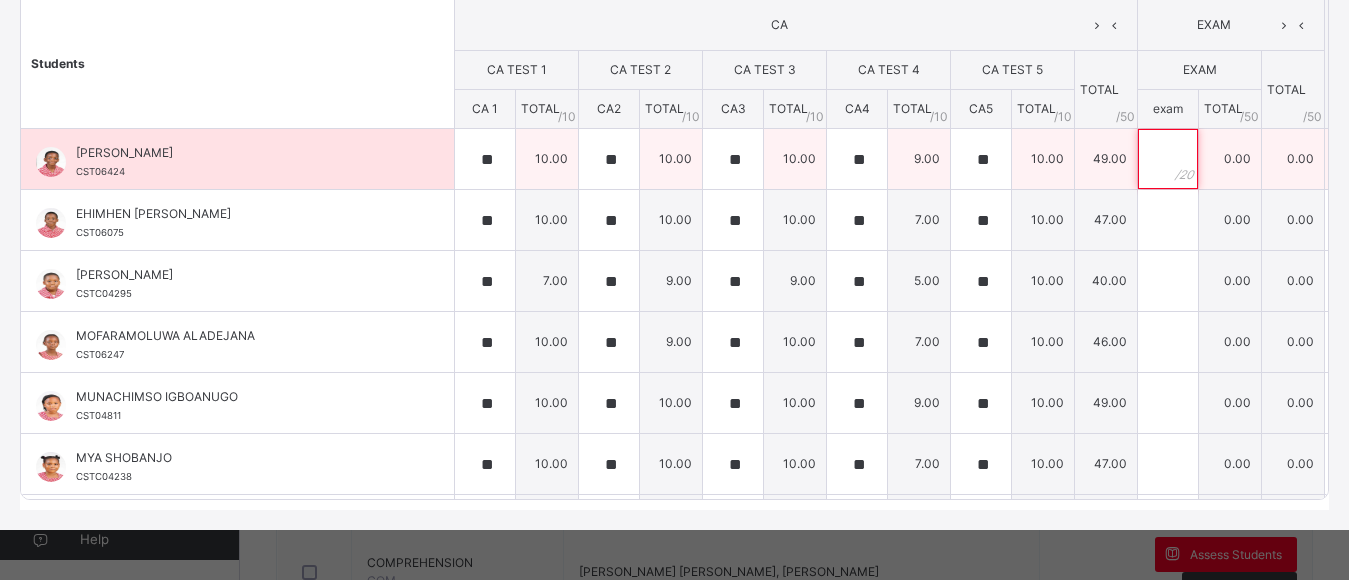 click at bounding box center (1168, 159) 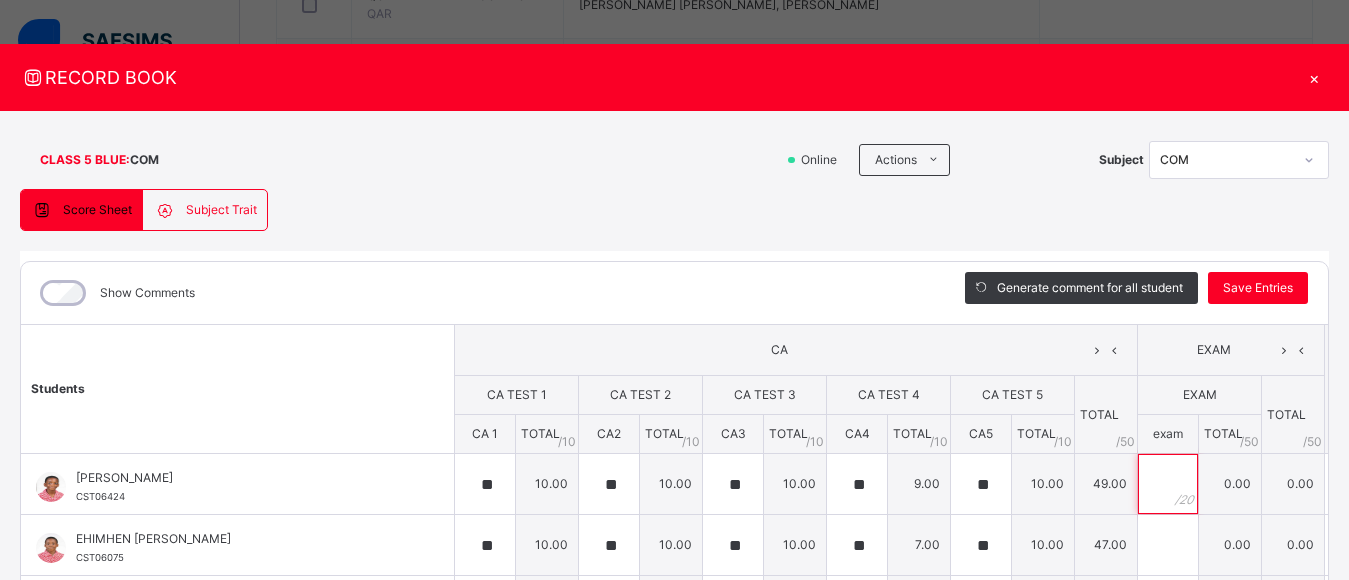 scroll, scrollTop: 36, scrollLeft: 0, axis: vertical 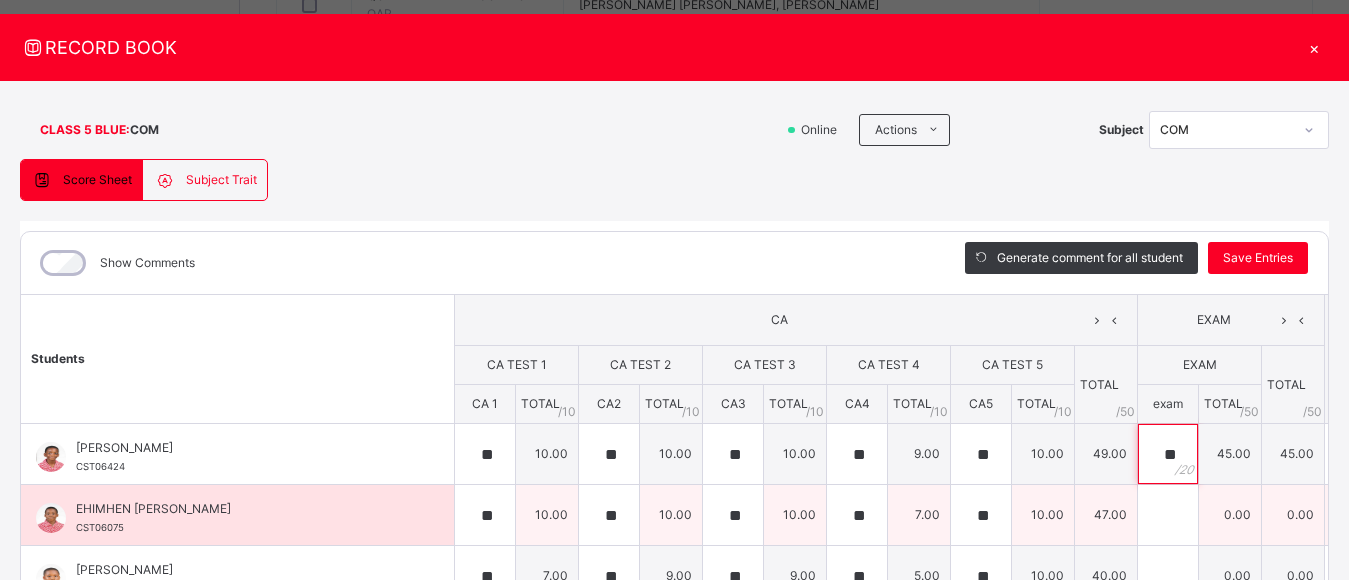 type on "**" 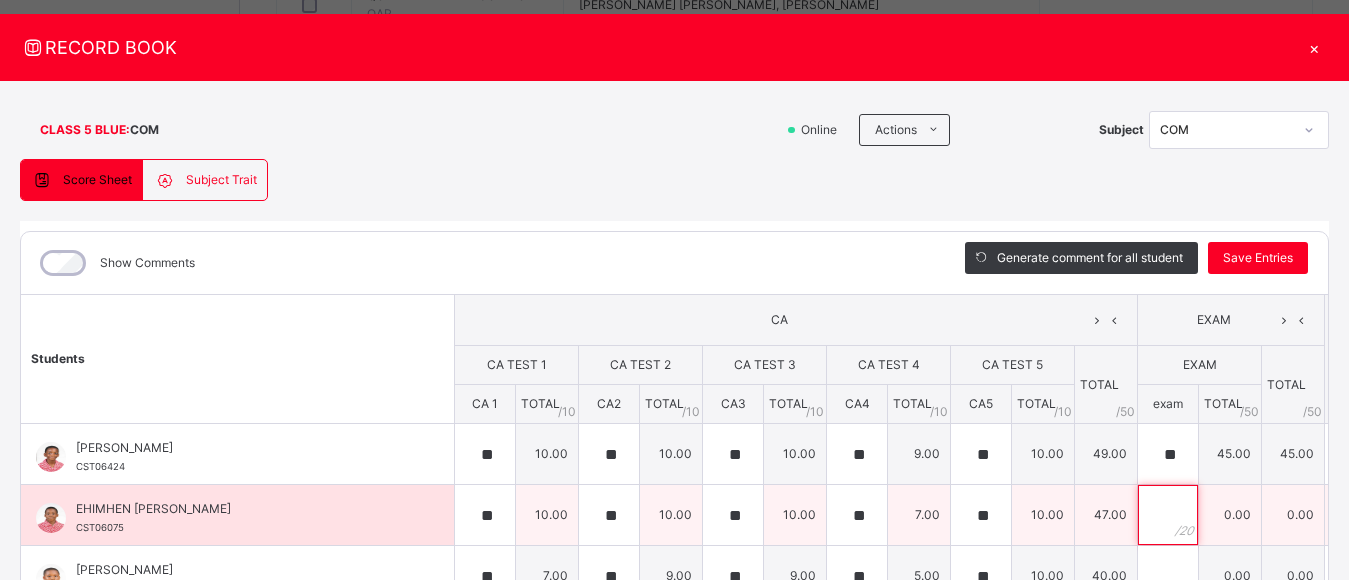 click at bounding box center [1168, 515] 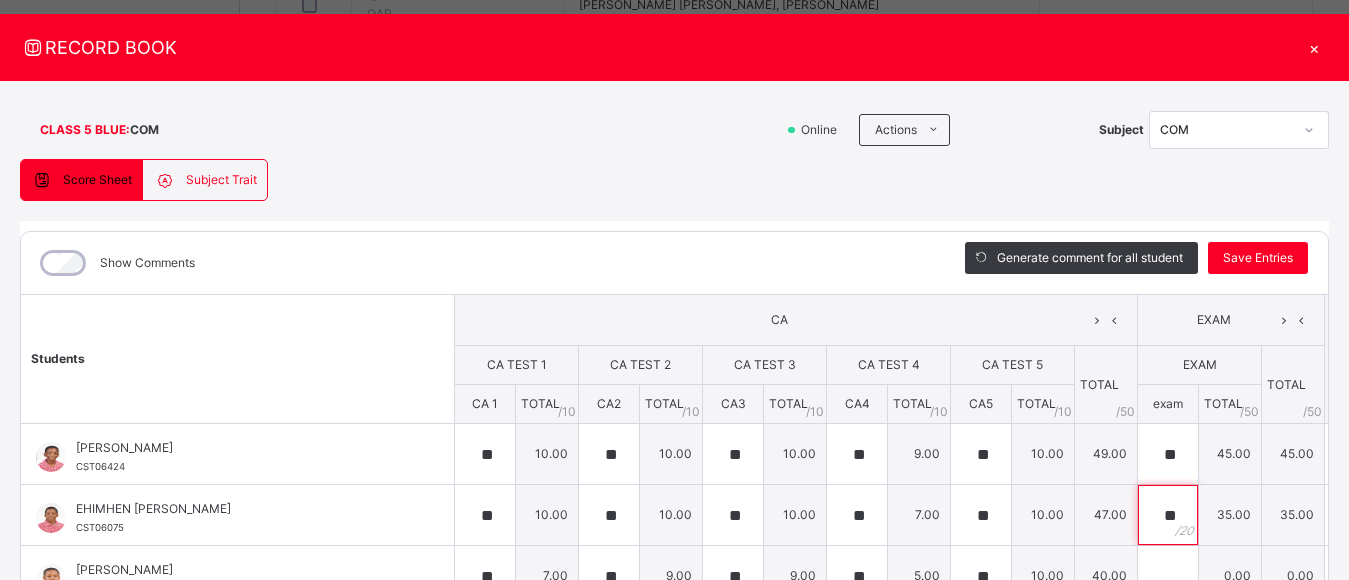 scroll, scrollTop: 423, scrollLeft: 0, axis: vertical 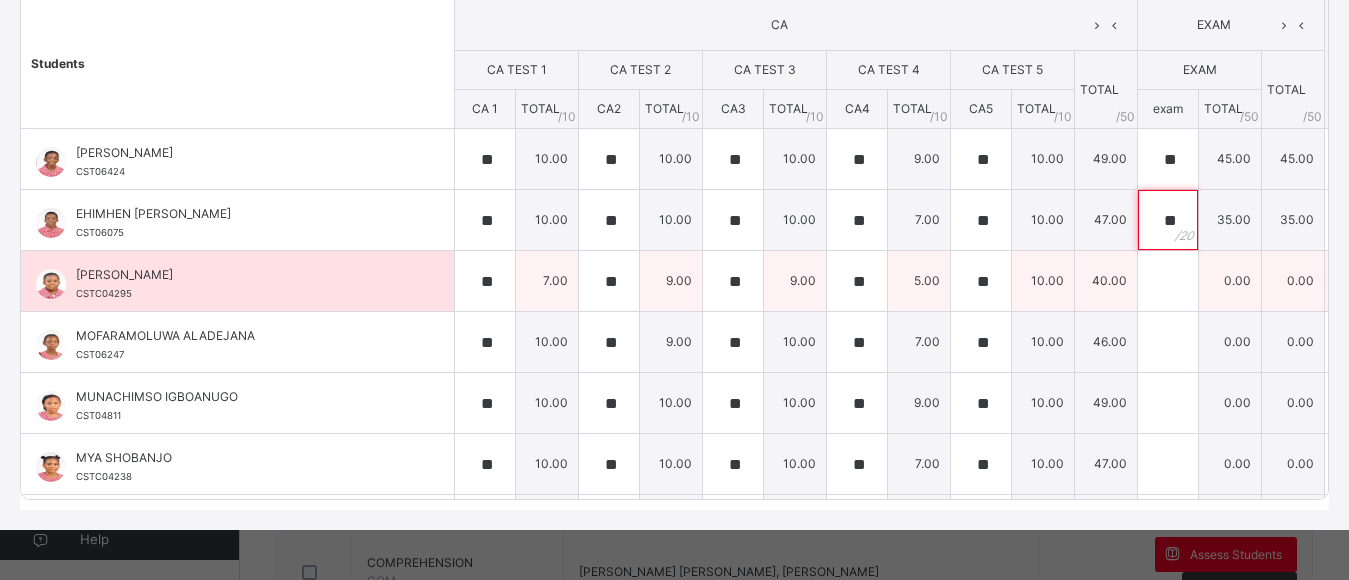 type on "**" 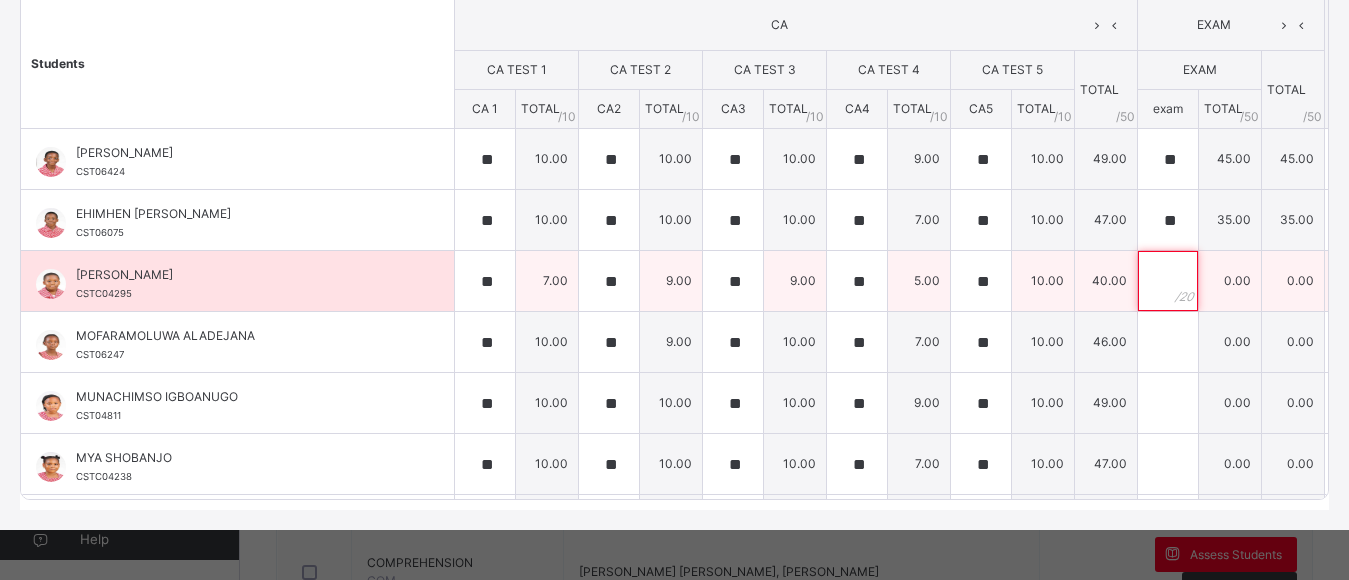 click at bounding box center [1168, 281] 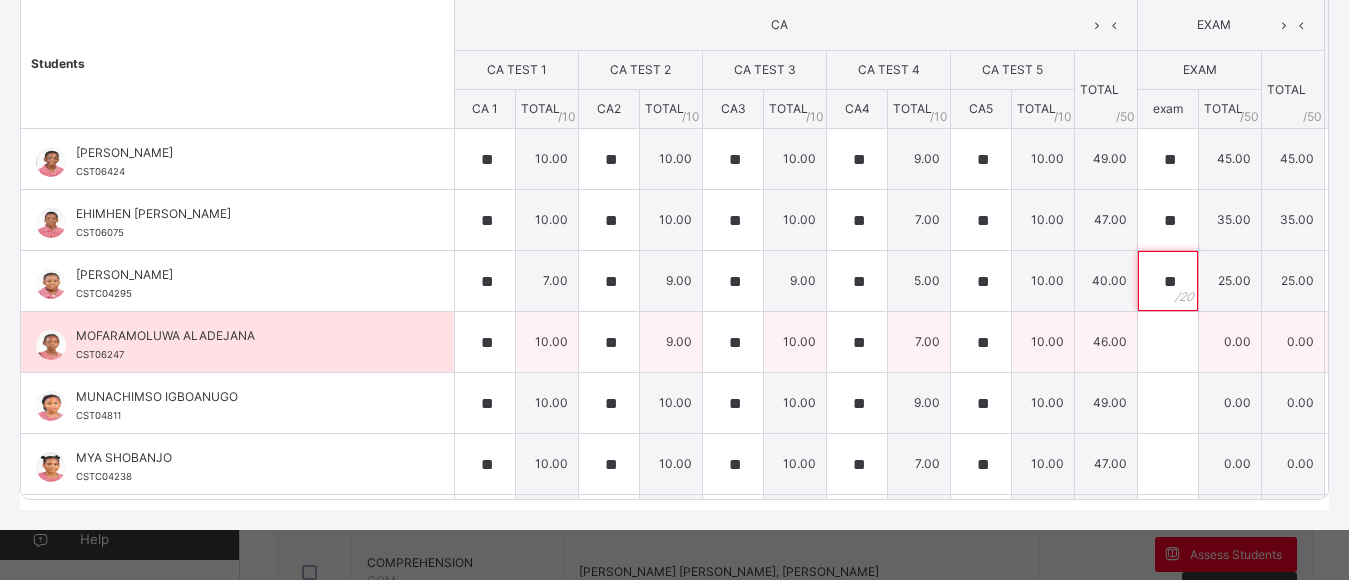 type on "**" 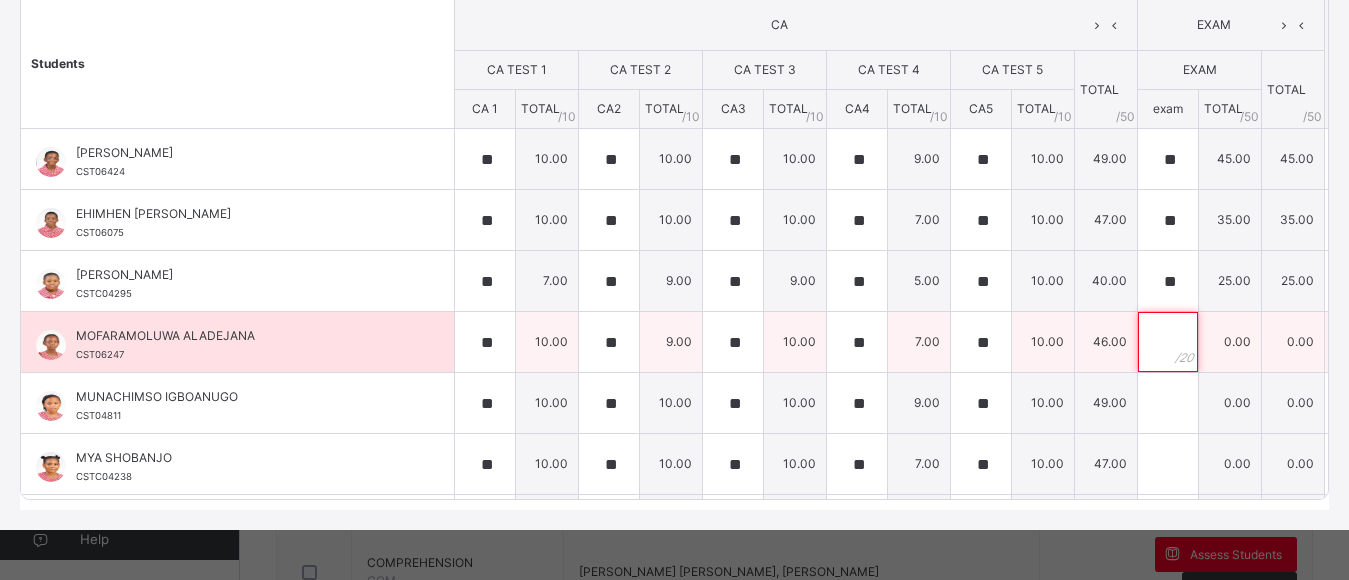 click at bounding box center [1168, 342] 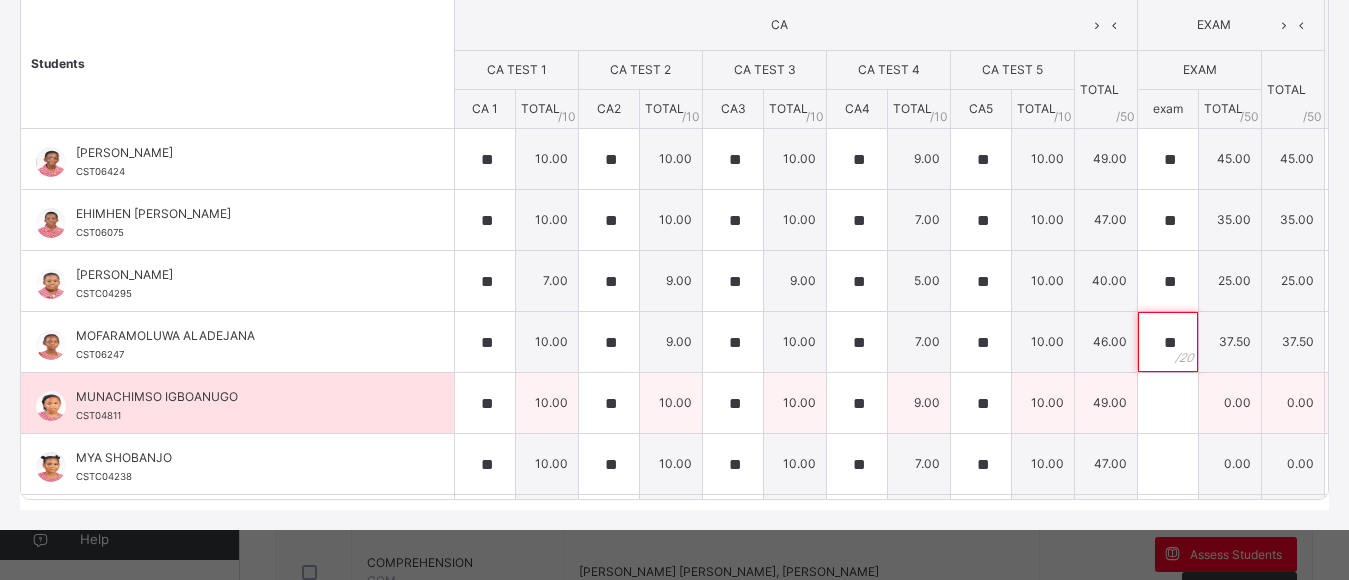 type on "**" 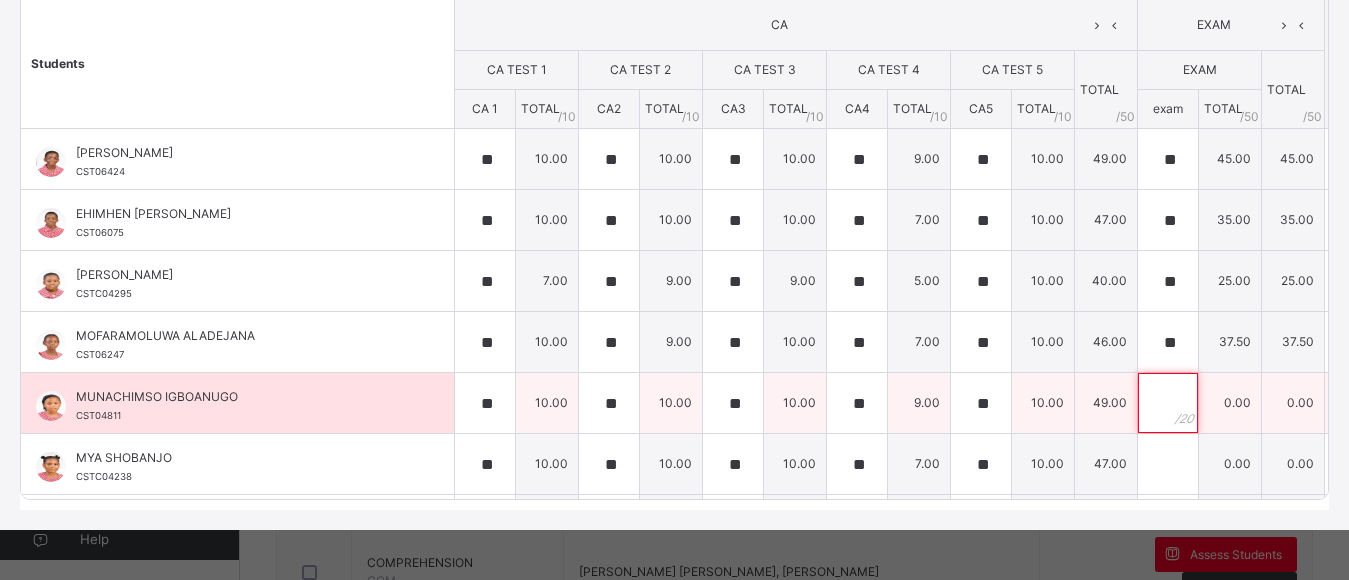 click at bounding box center (1168, 403) 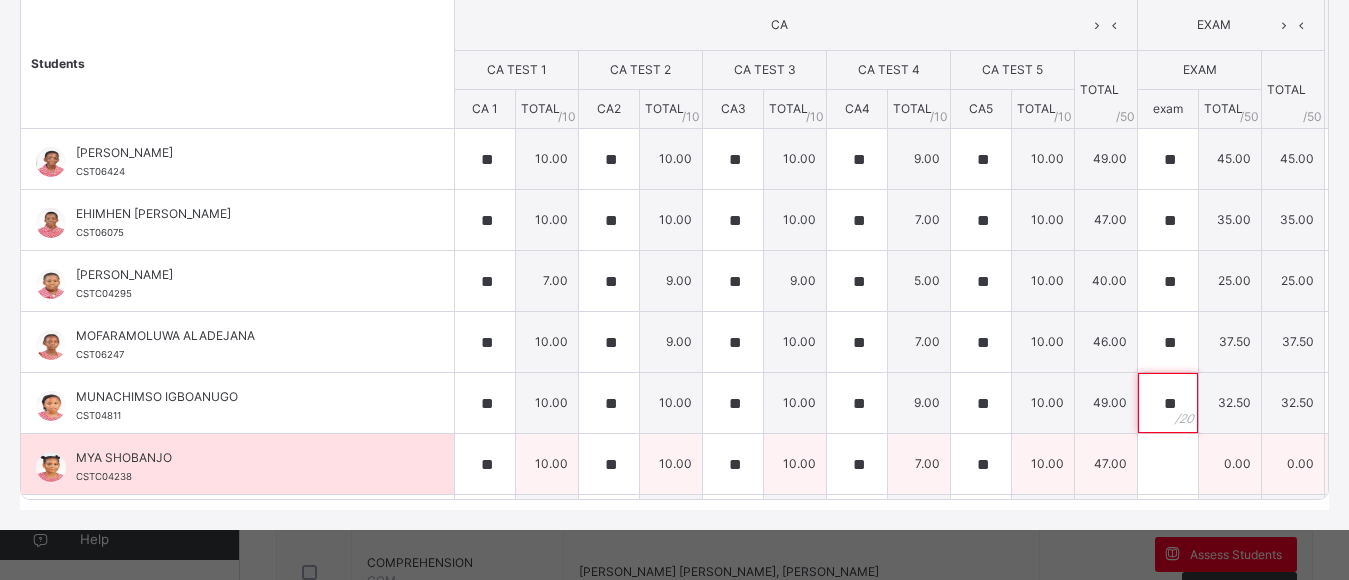 type on "**" 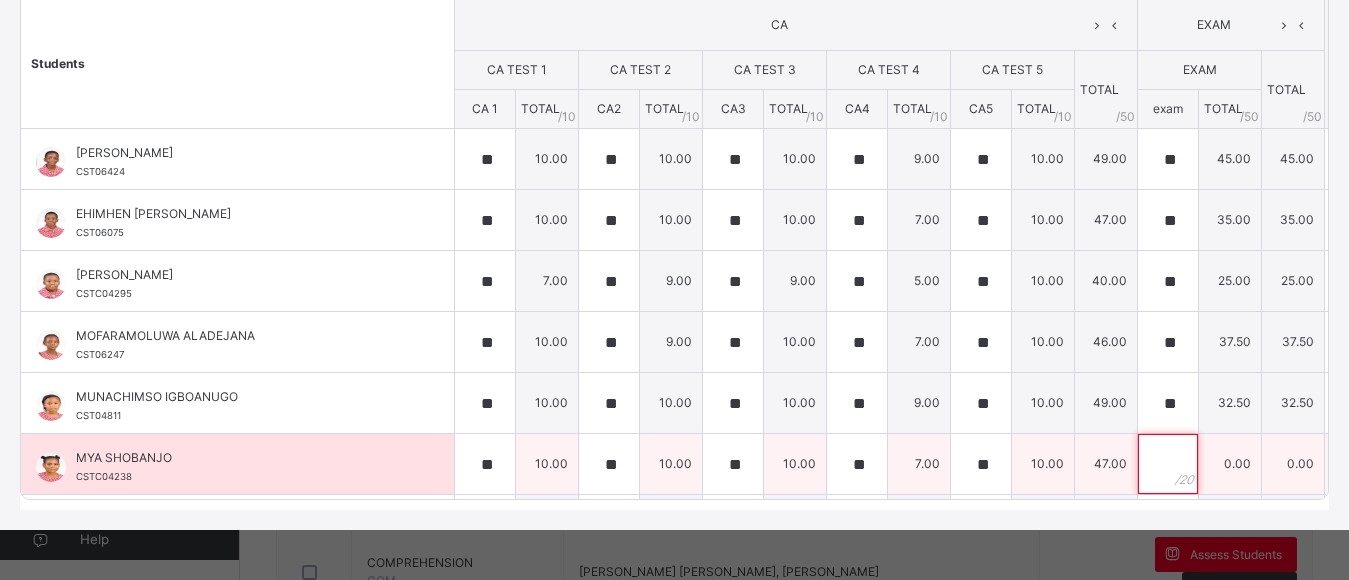 click at bounding box center [1168, 464] 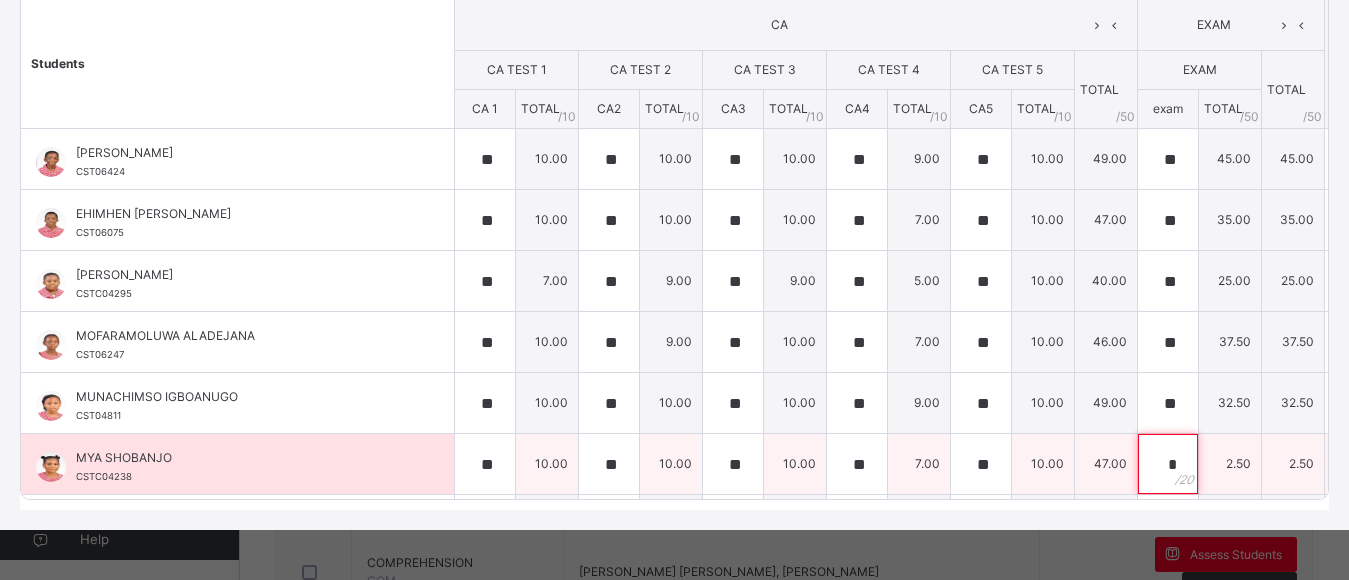 type on "**" 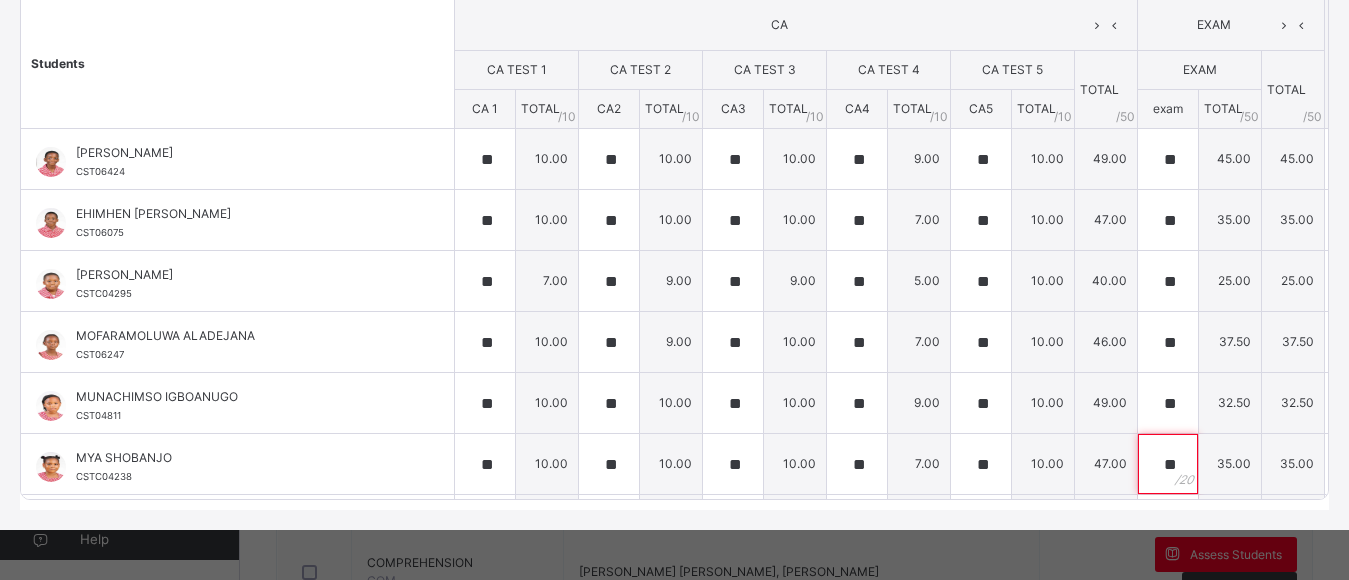 scroll, scrollTop: 423, scrollLeft: 0, axis: vertical 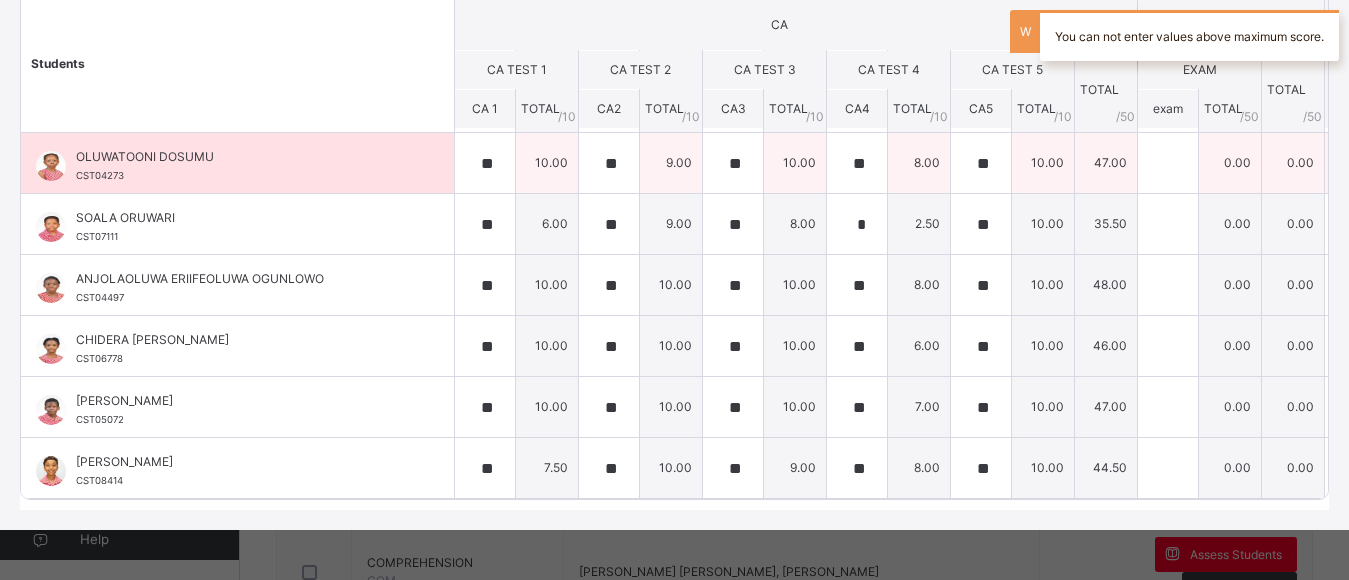 type on "*" 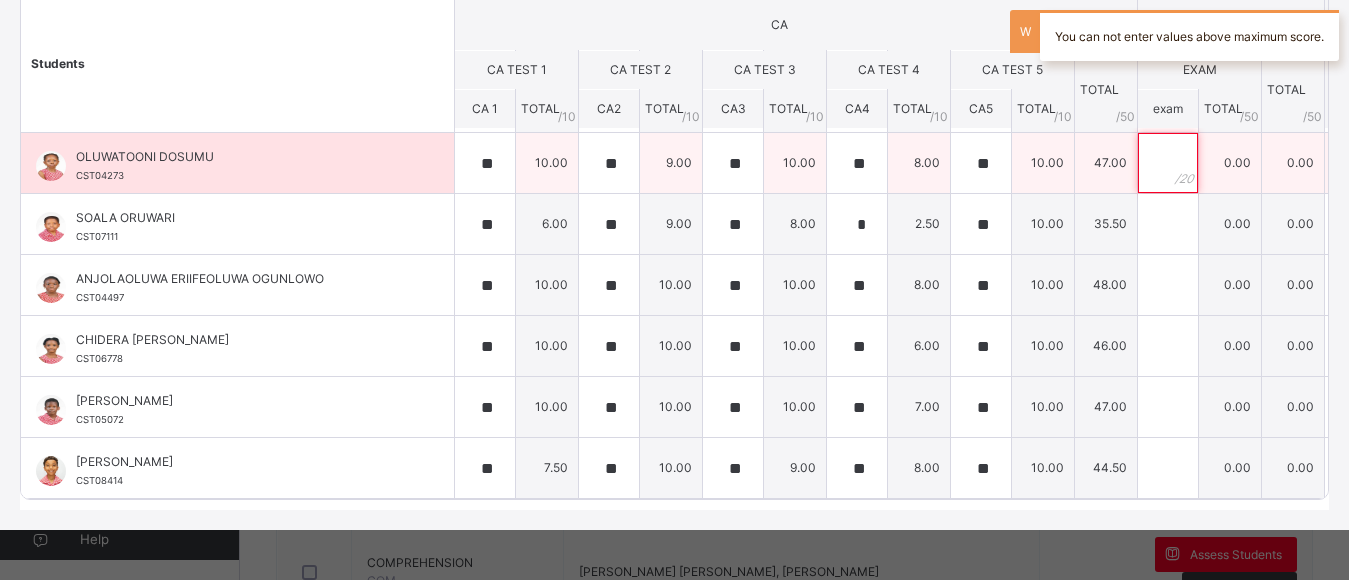 click at bounding box center (1168, 163) 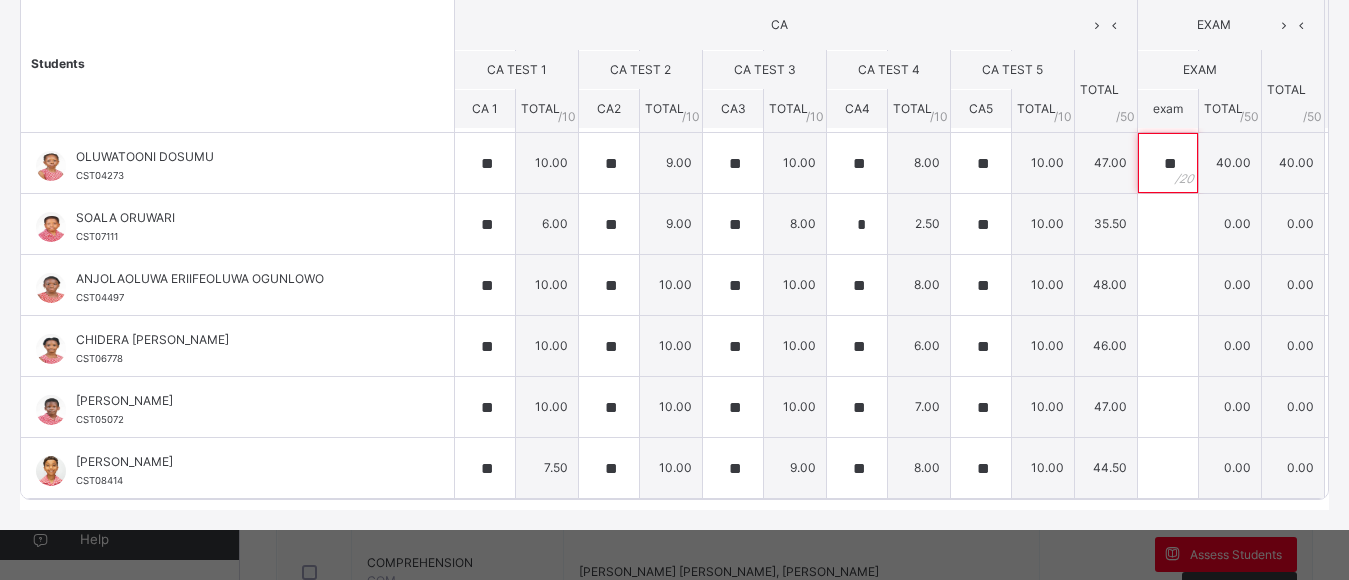 scroll, scrollTop: 0, scrollLeft: 0, axis: both 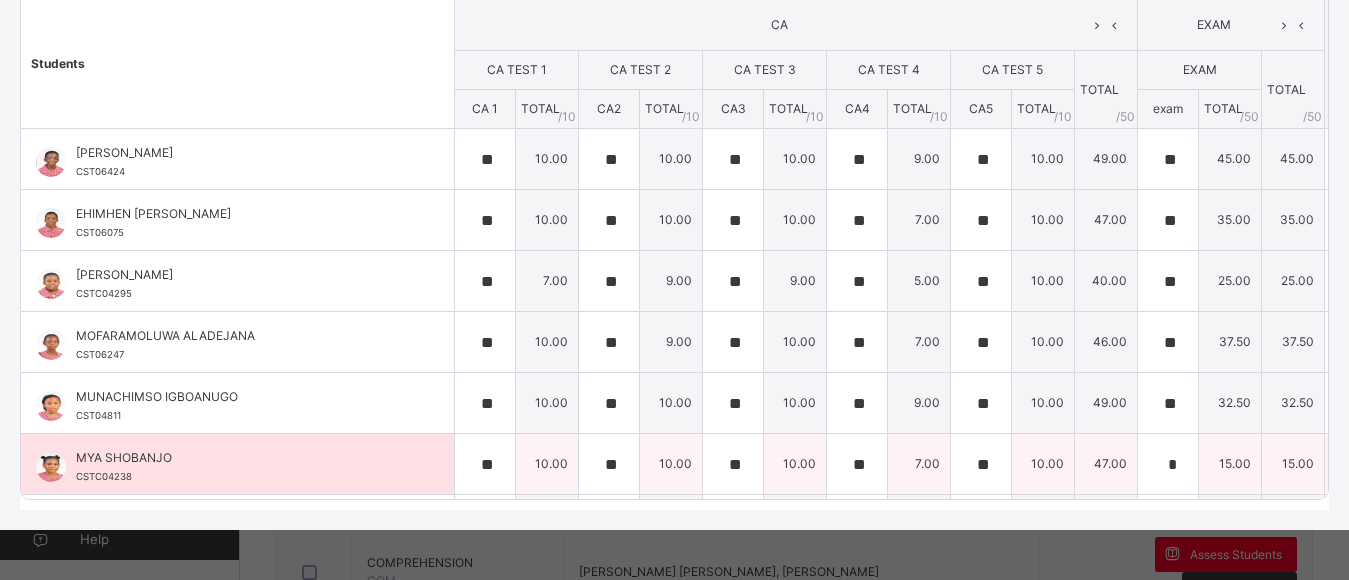 type on "**" 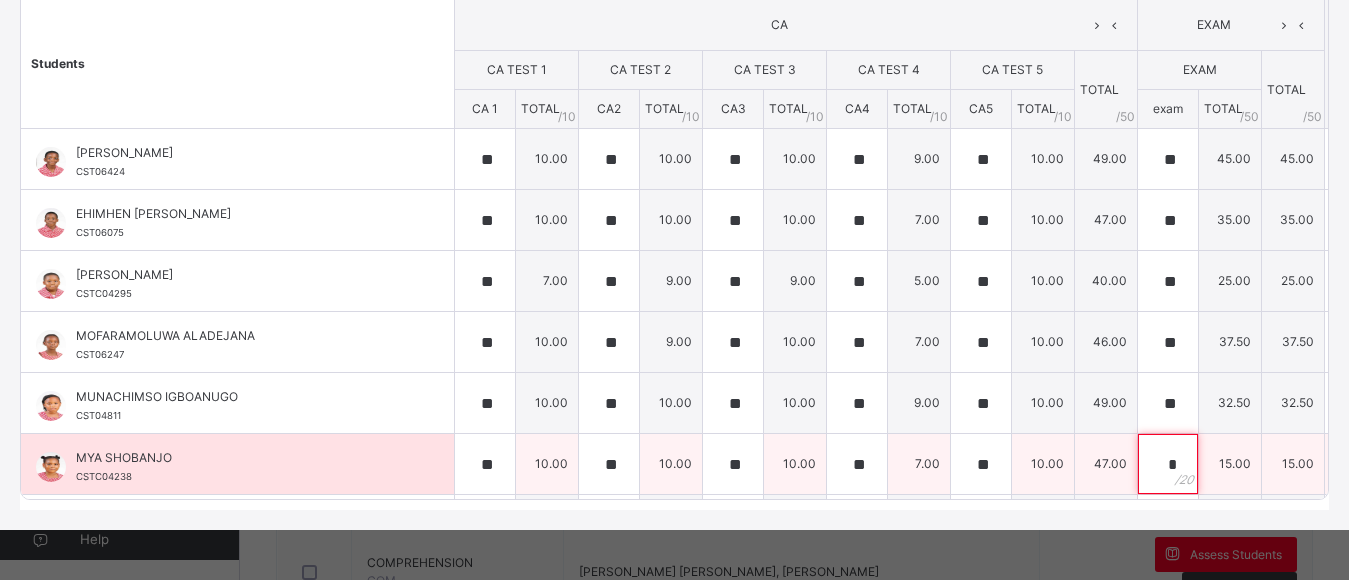click on "*" at bounding box center [1168, 464] 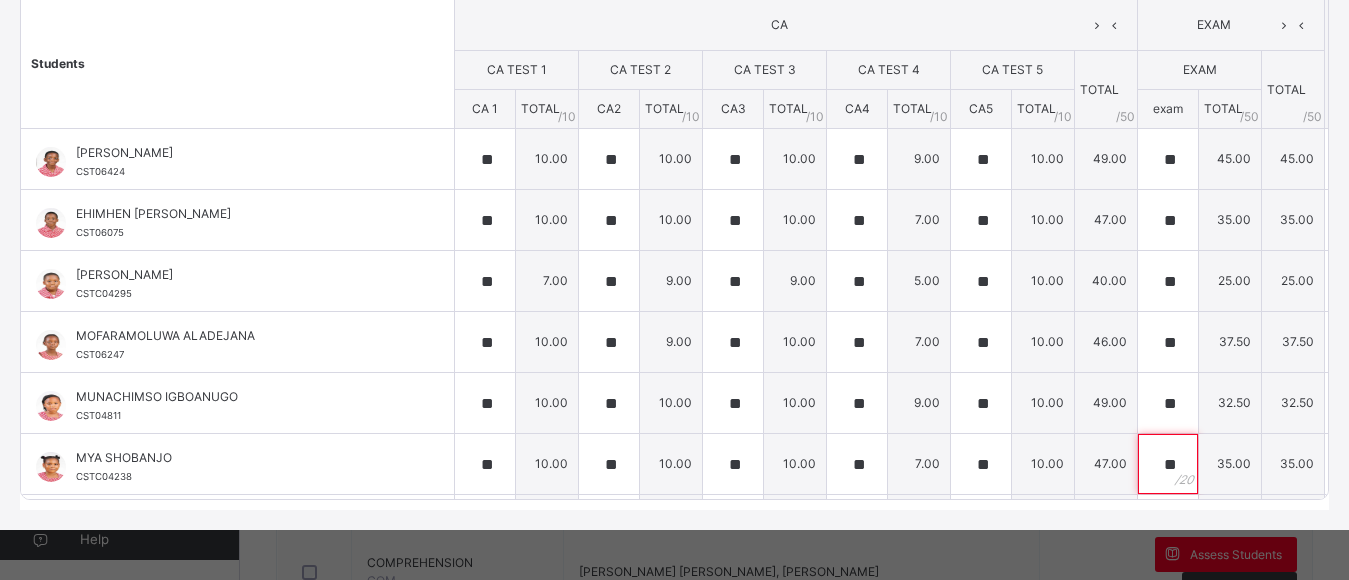 scroll, scrollTop: 423, scrollLeft: 0, axis: vertical 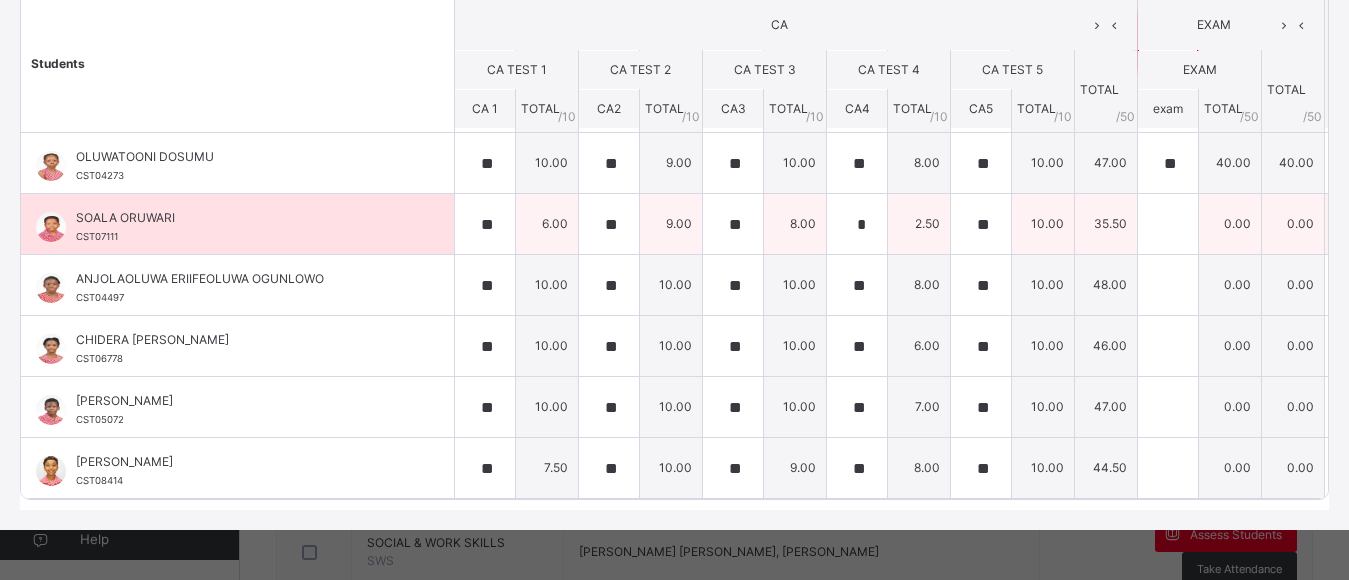type on "**" 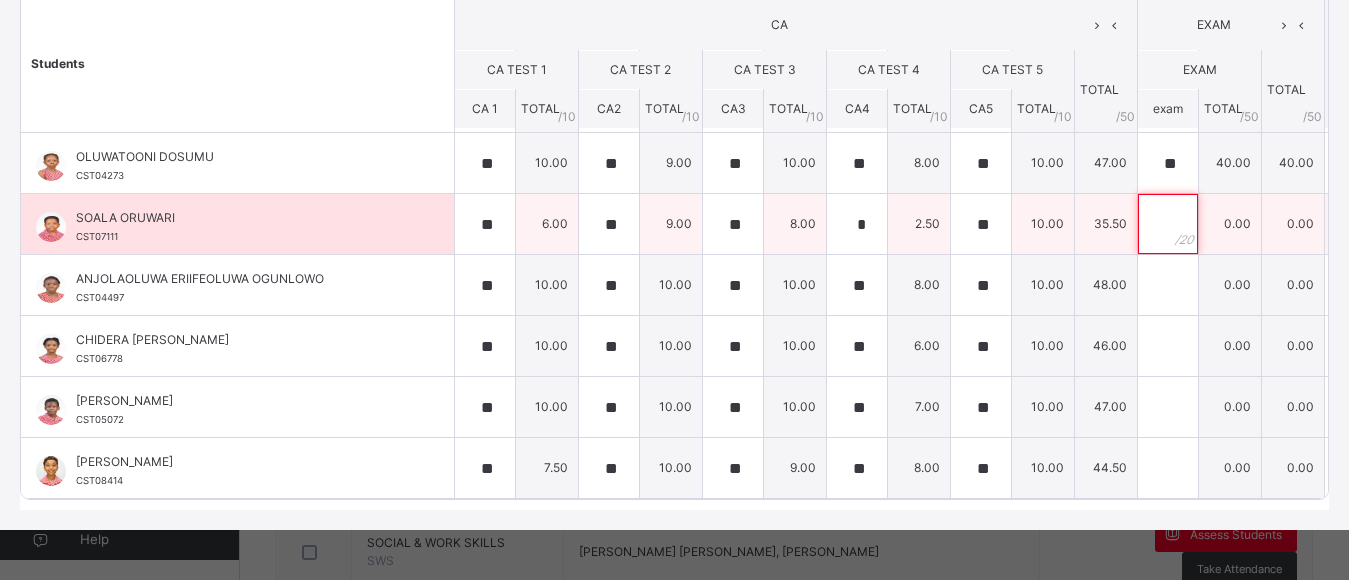click at bounding box center [1168, 224] 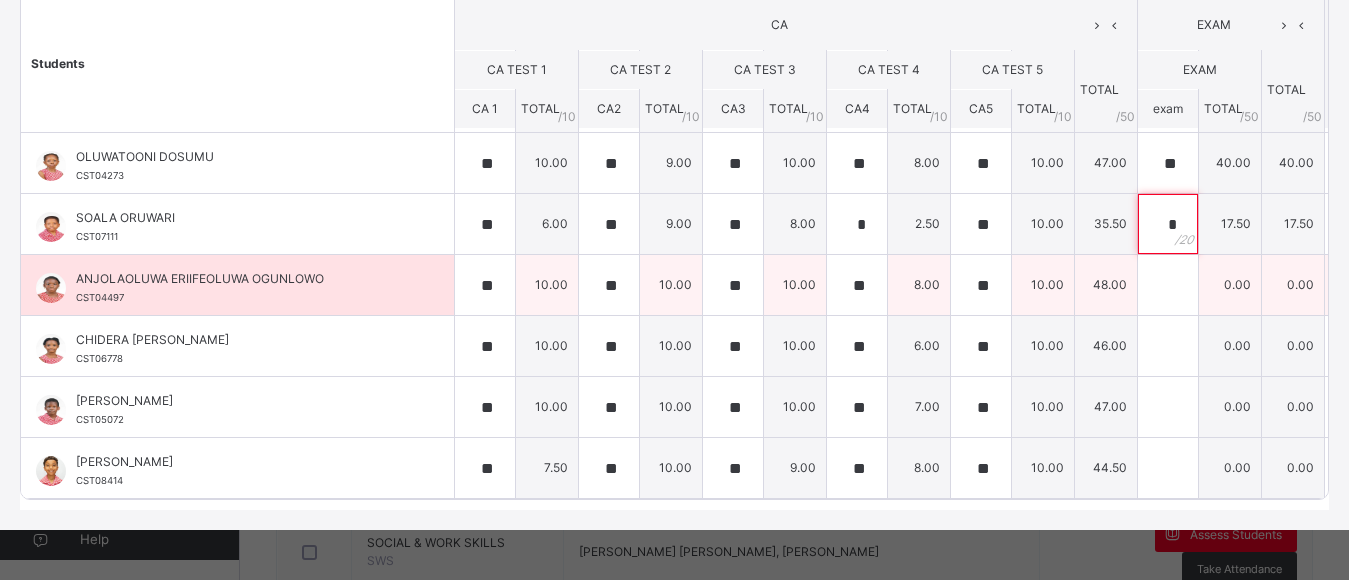 type on "*" 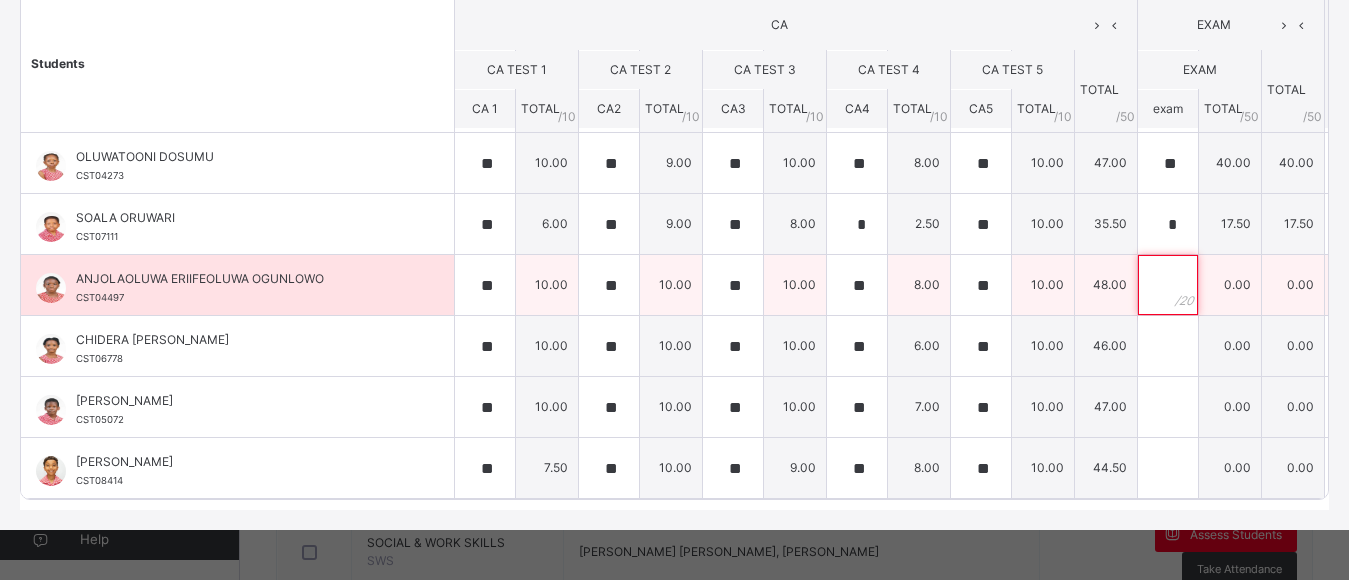 click at bounding box center (1168, 285) 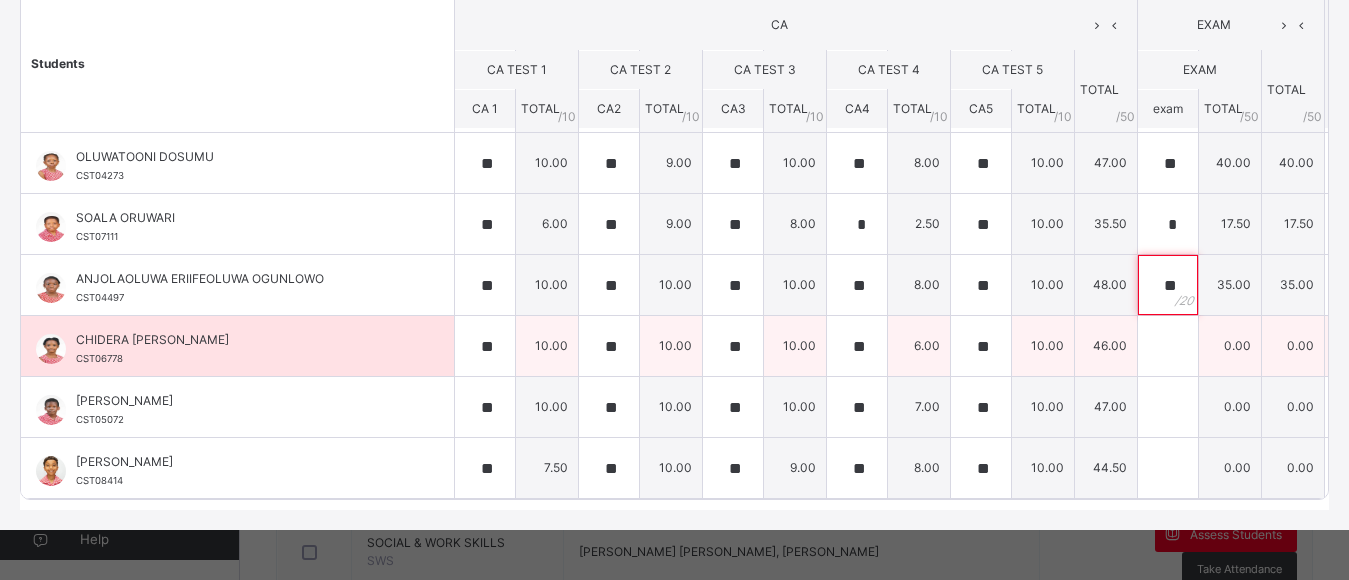 type on "**" 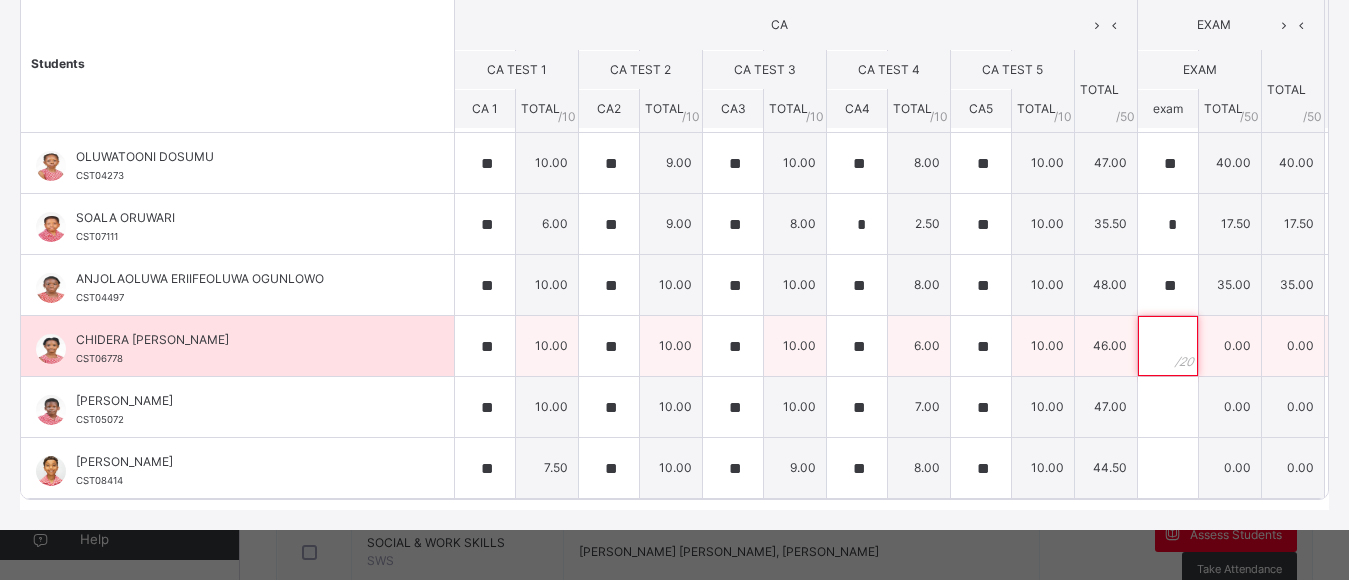 click at bounding box center [1168, 346] 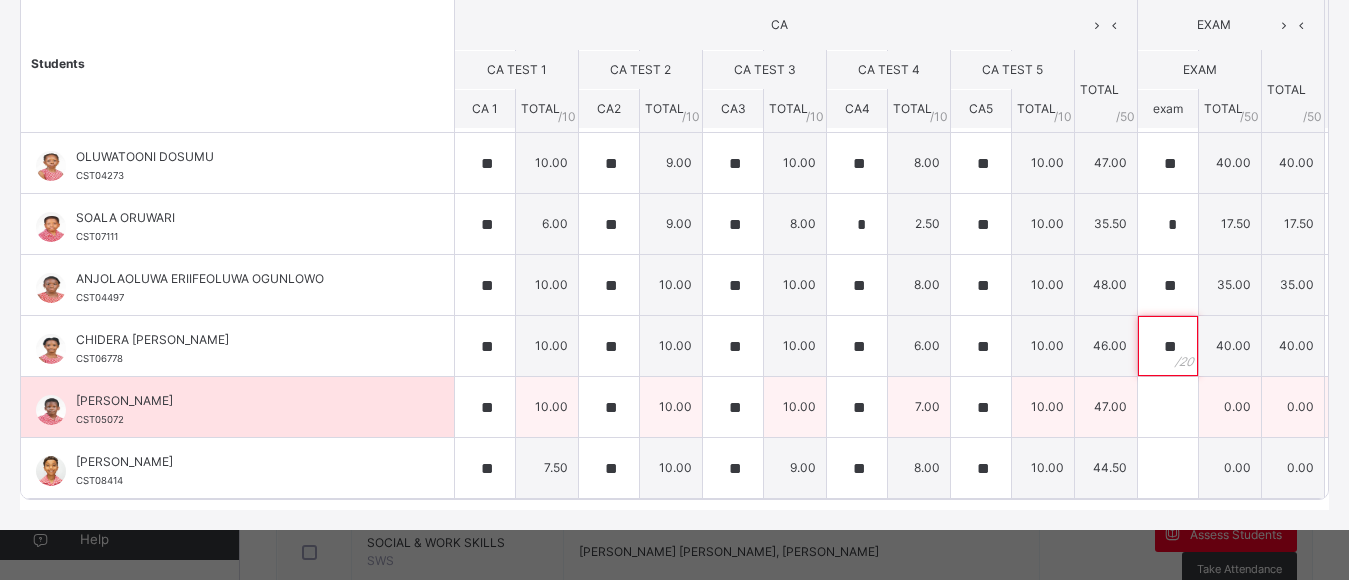 type on "**" 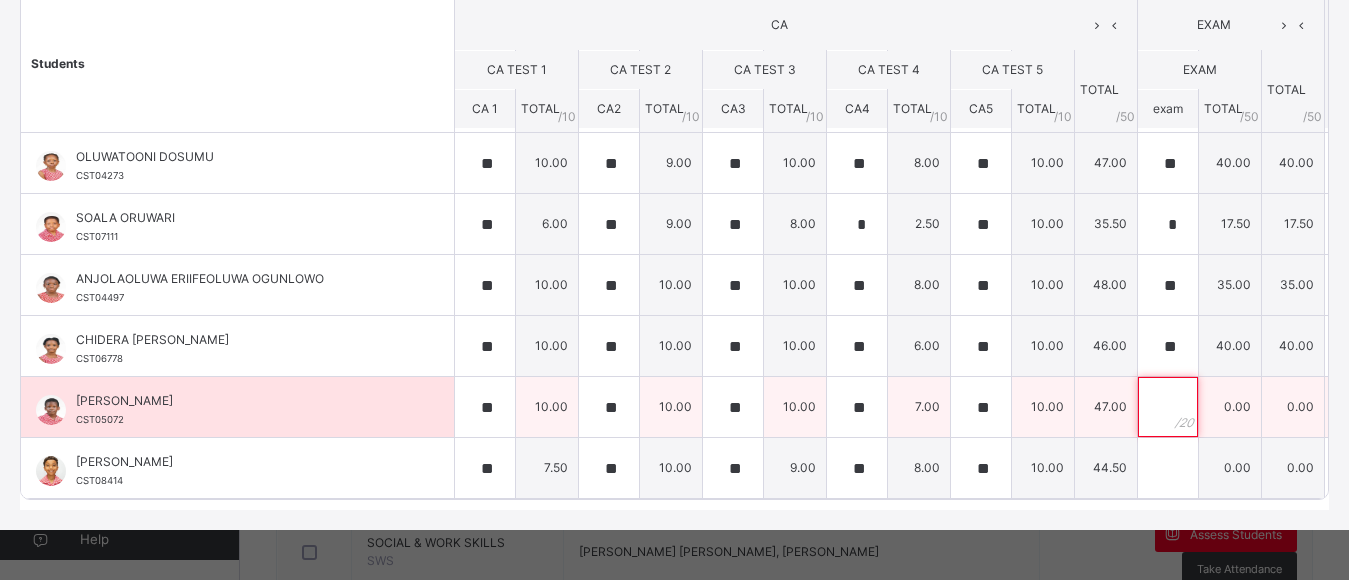 click at bounding box center [1168, 407] 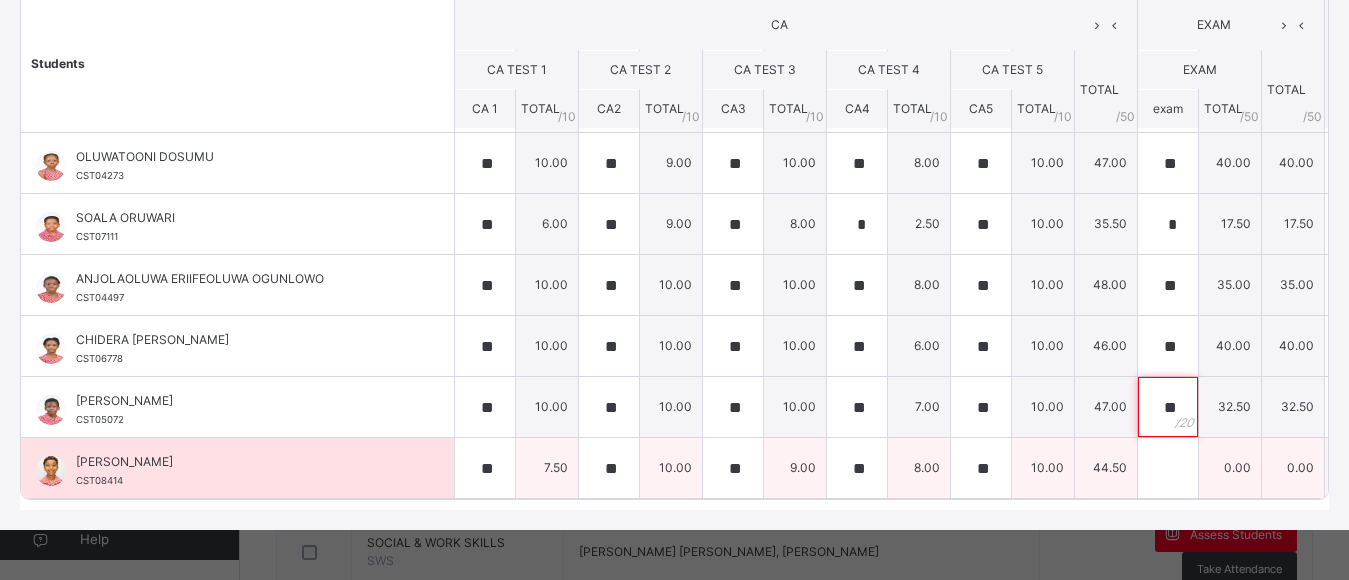 type on "**" 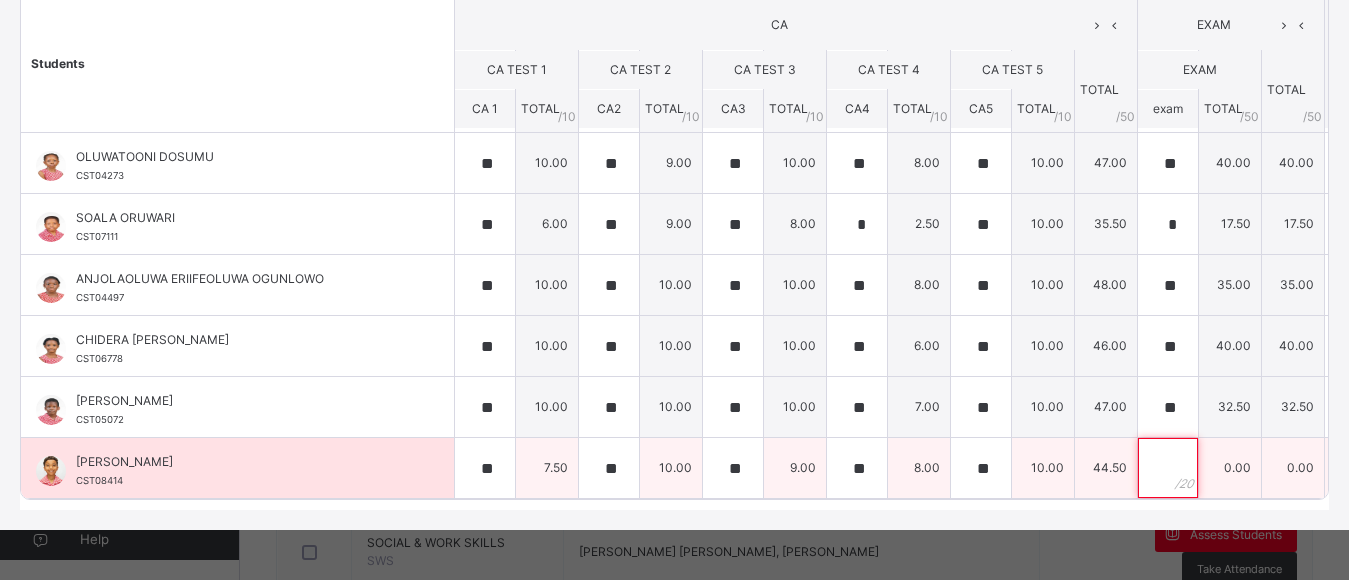 click at bounding box center (1168, 468) 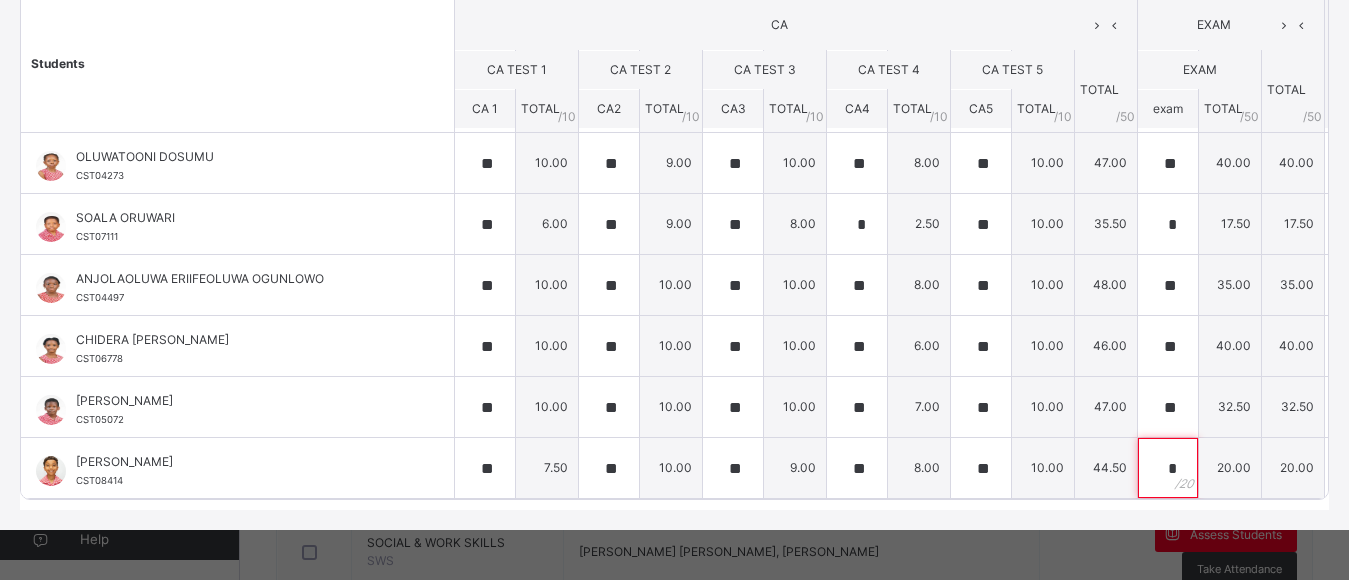 scroll, scrollTop: 806, scrollLeft: 0, axis: vertical 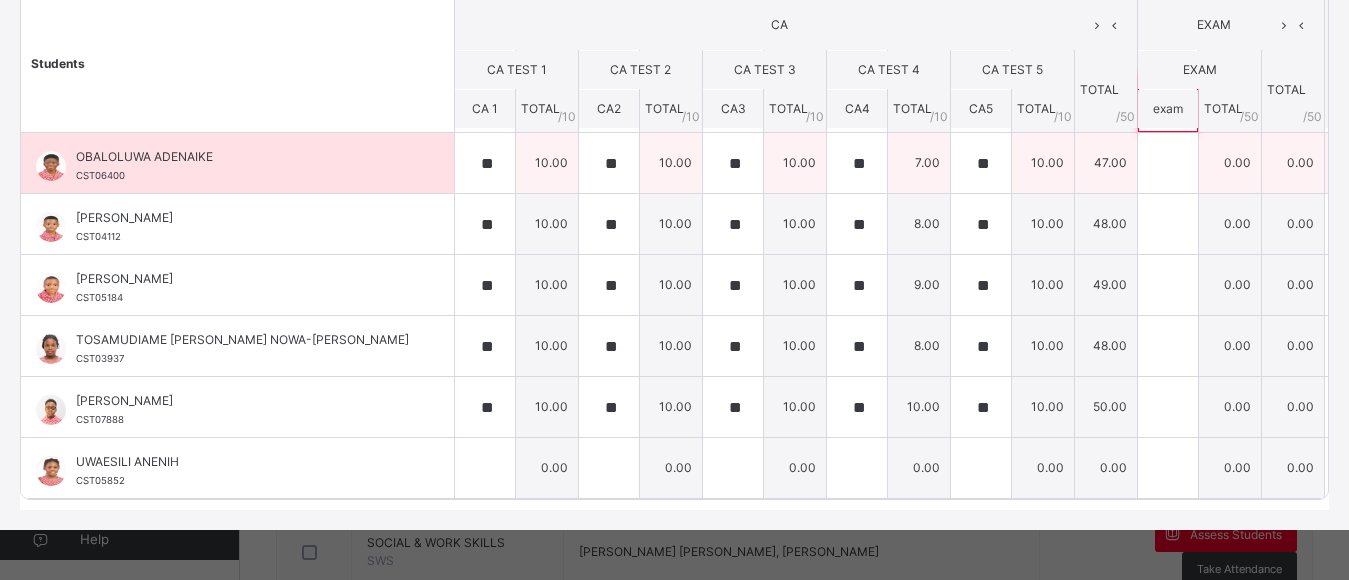 type on "*" 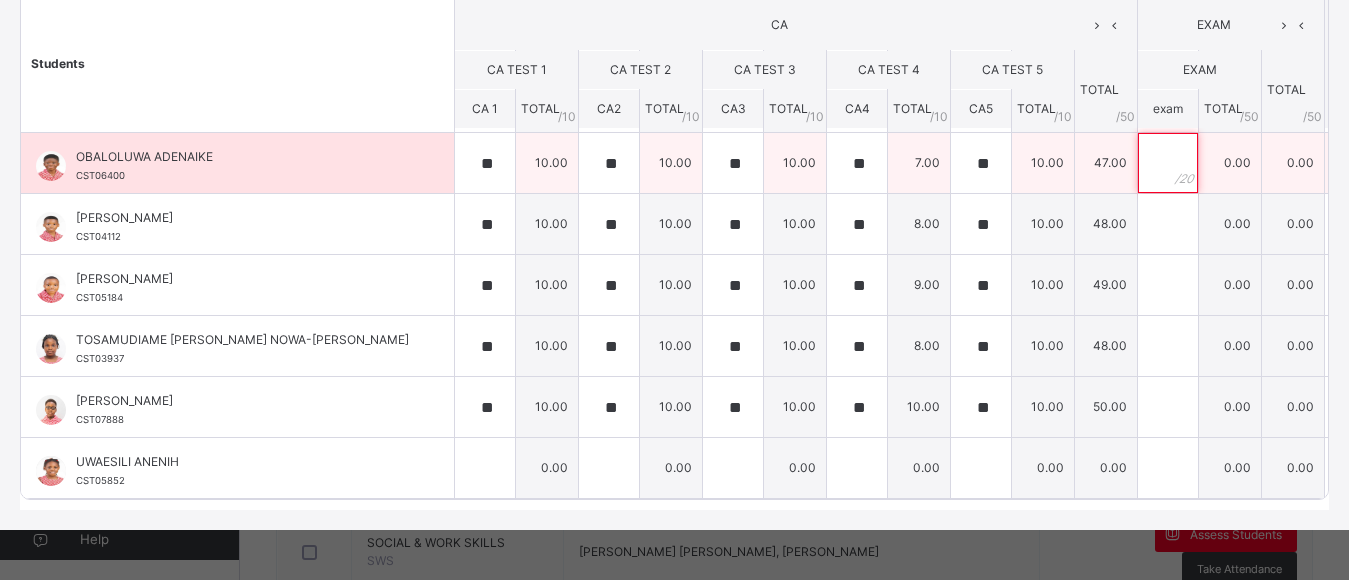 click at bounding box center [1168, 163] 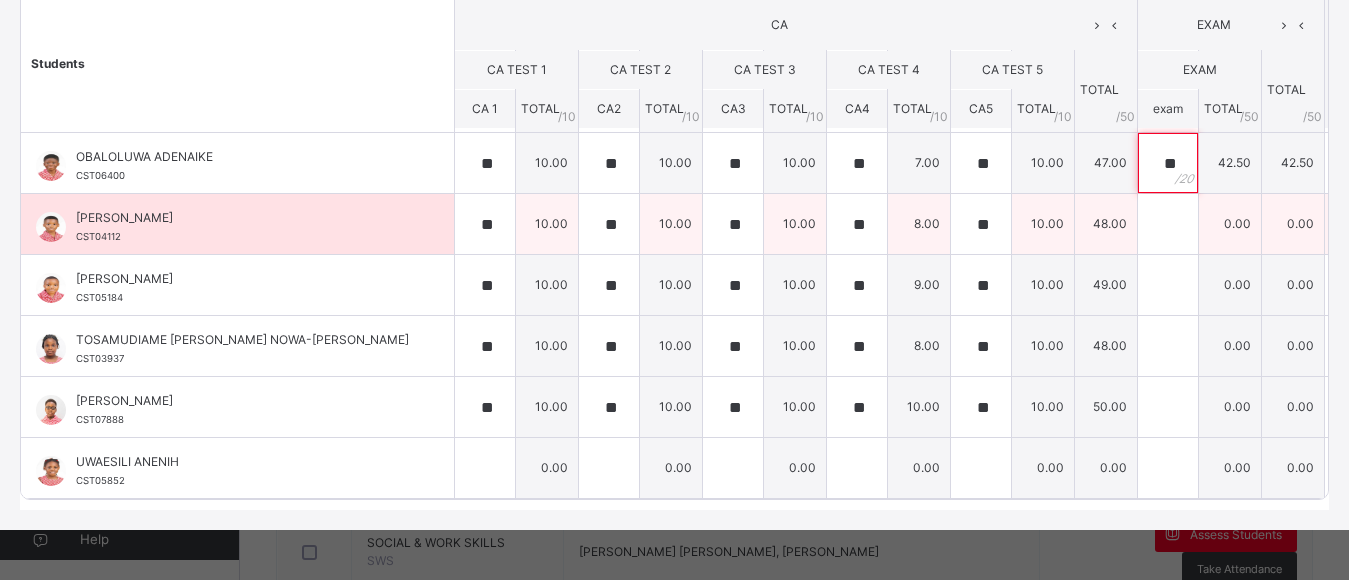 type on "**" 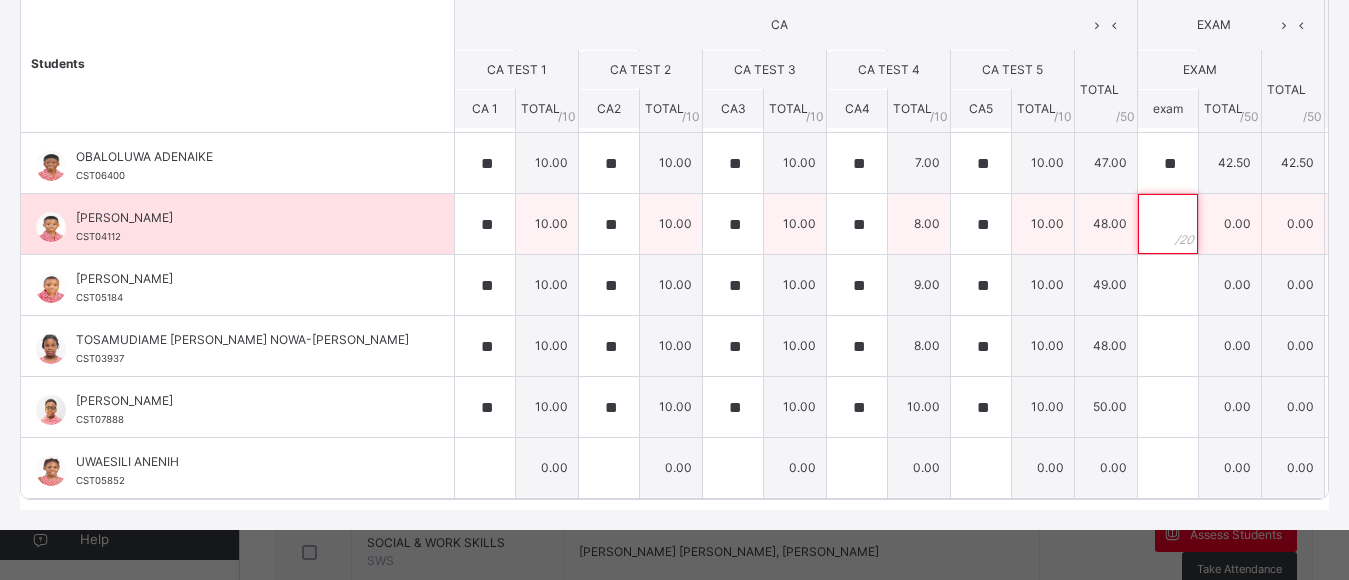 click at bounding box center (1168, 224) 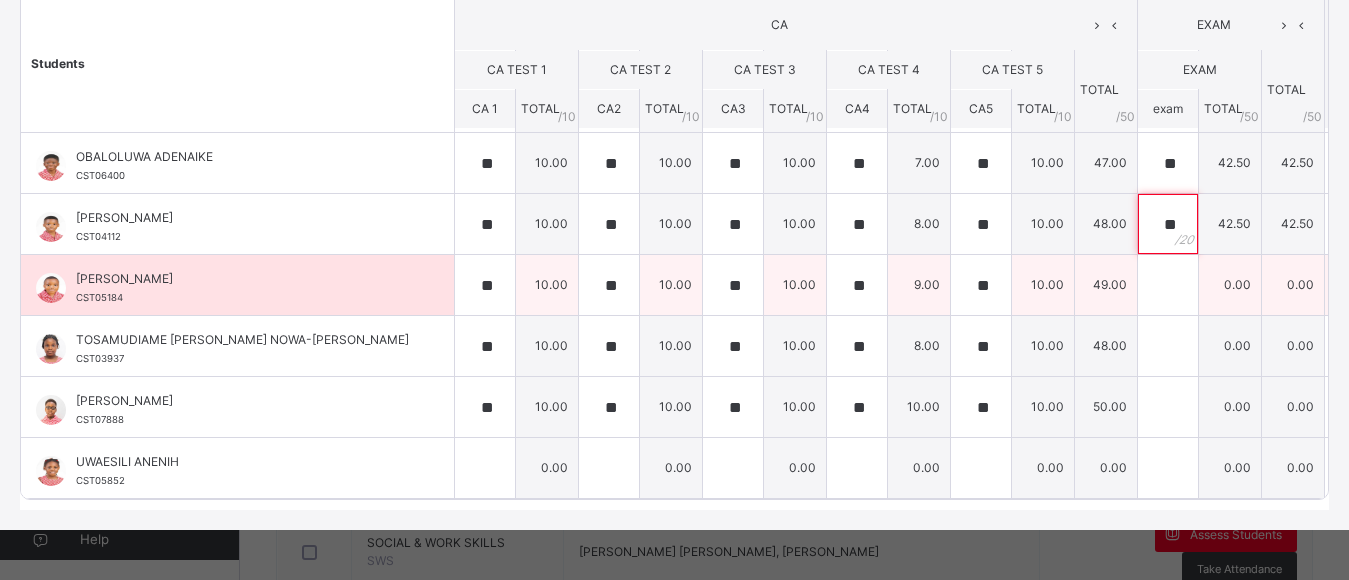 type on "**" 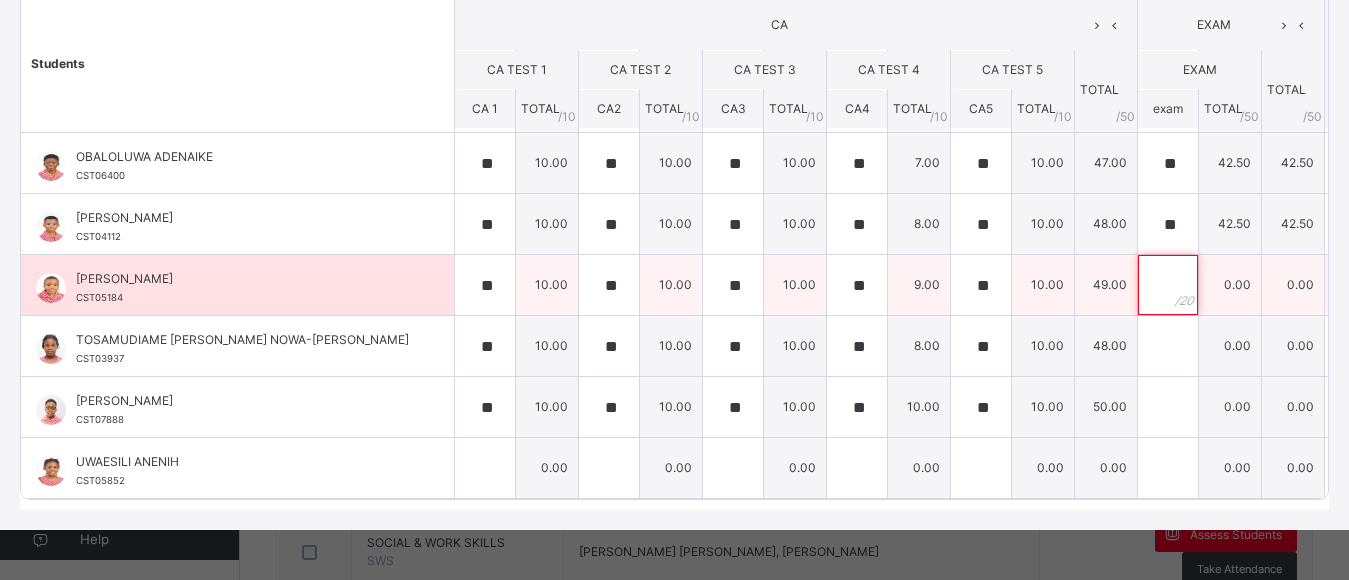 click at bounding box center (1168, 285) 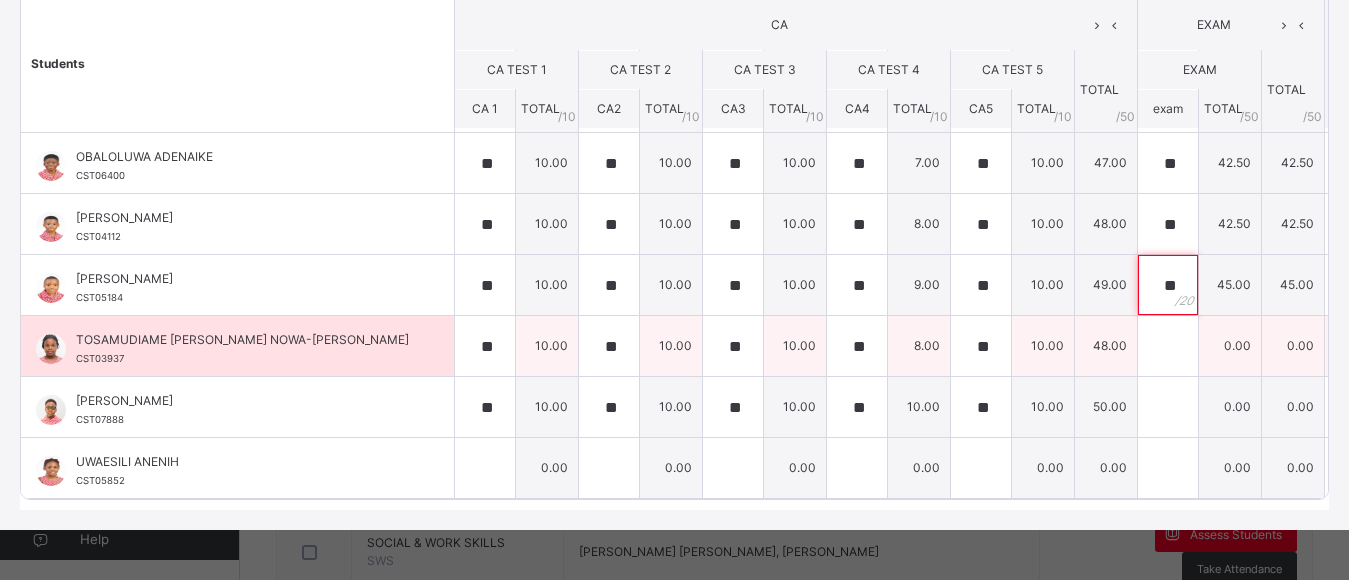 type on "**" 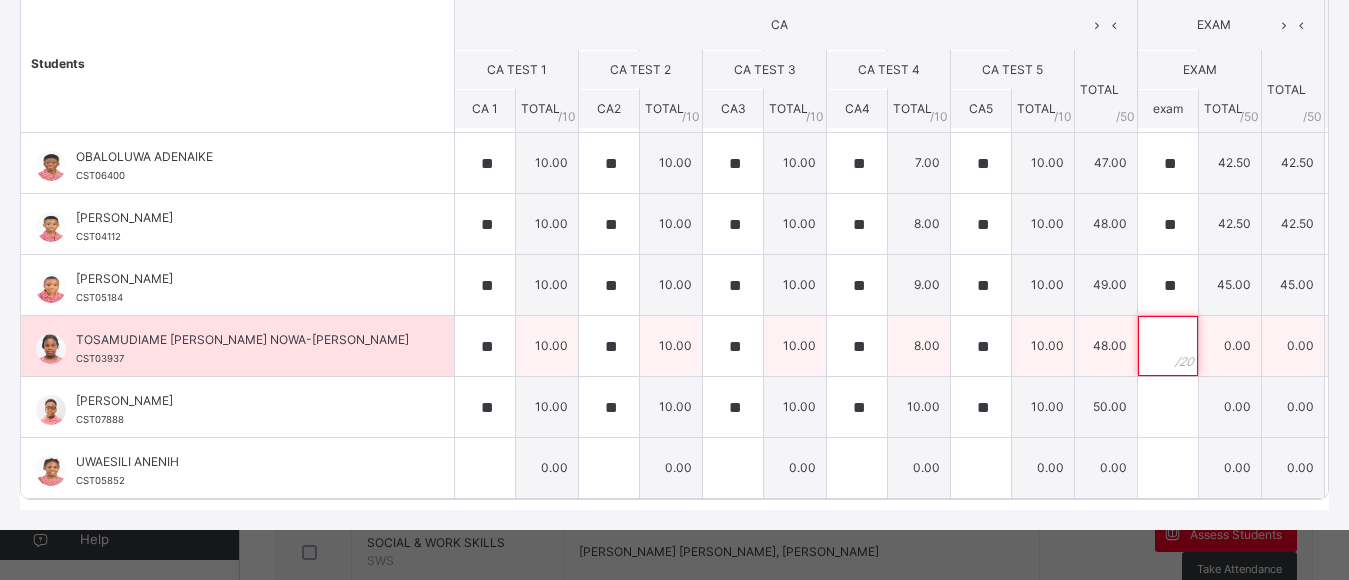 click at bounding box center [1168, 346] 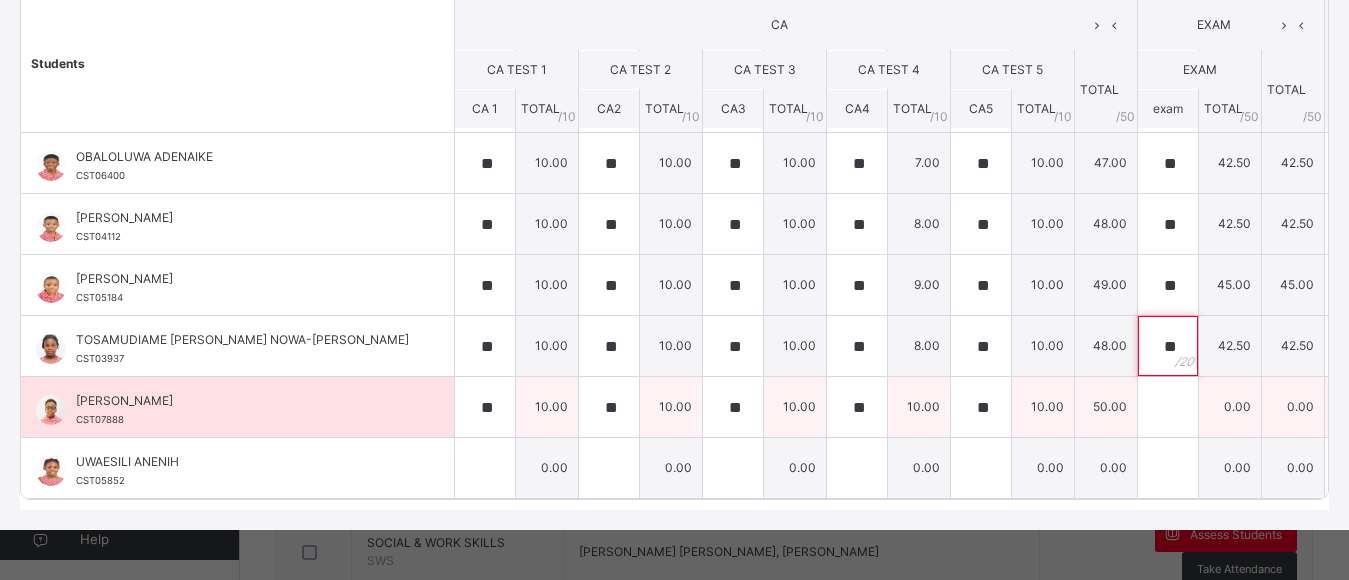 type on "**" 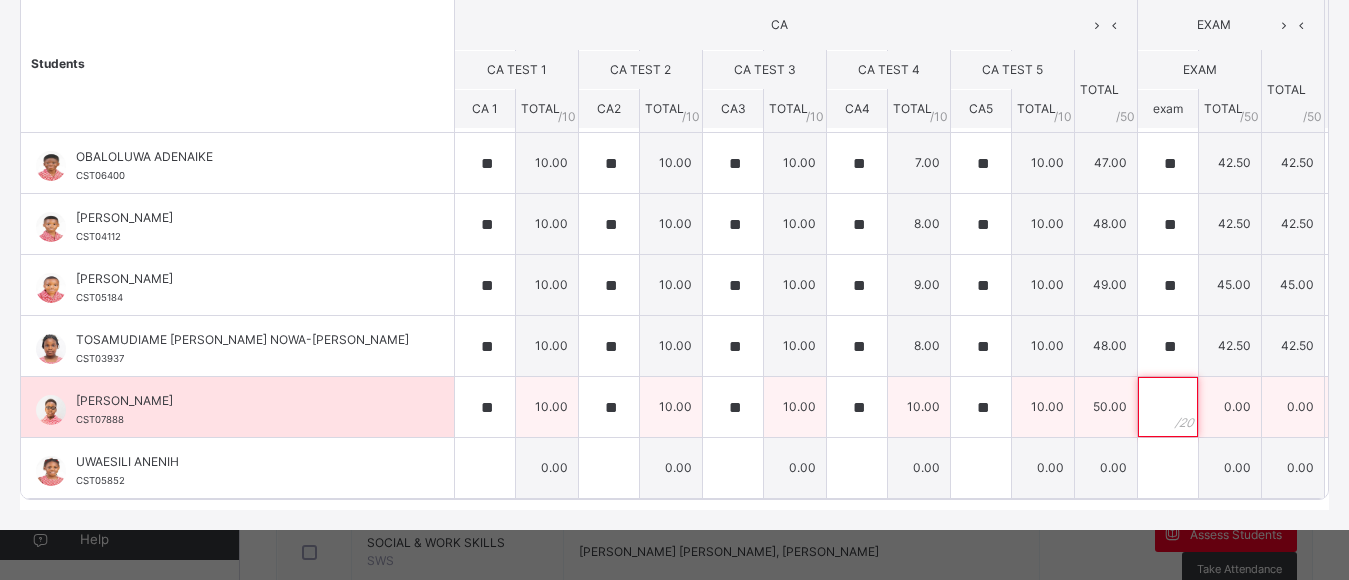 click at bounding box center (1168, 407) 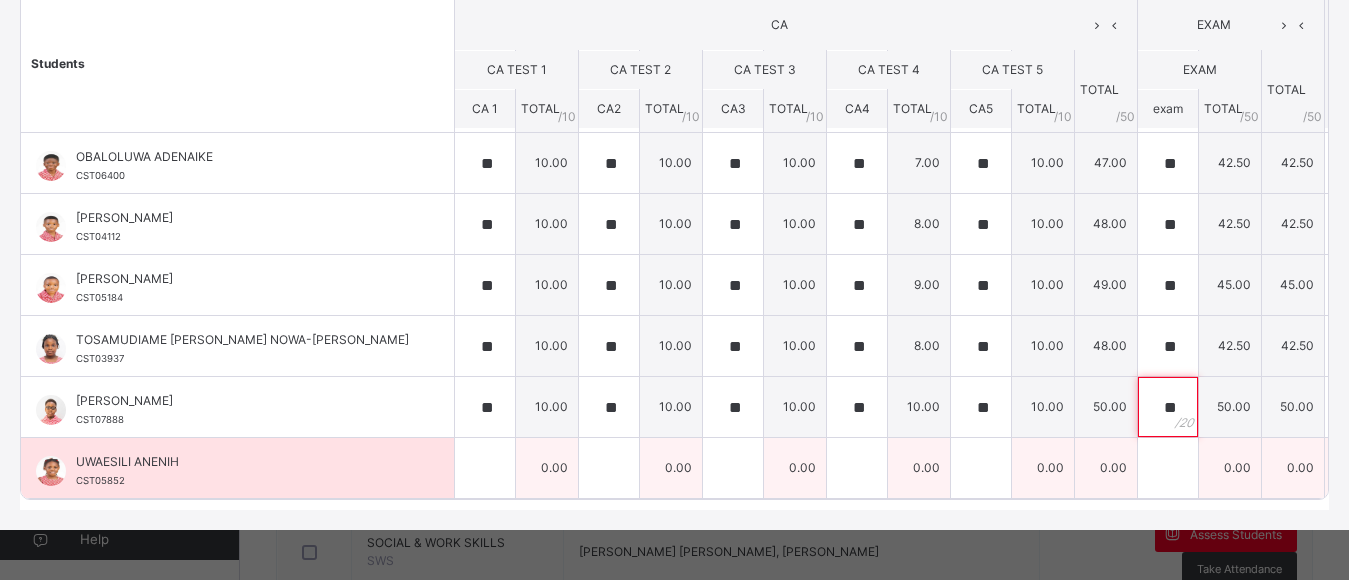 type on "**" 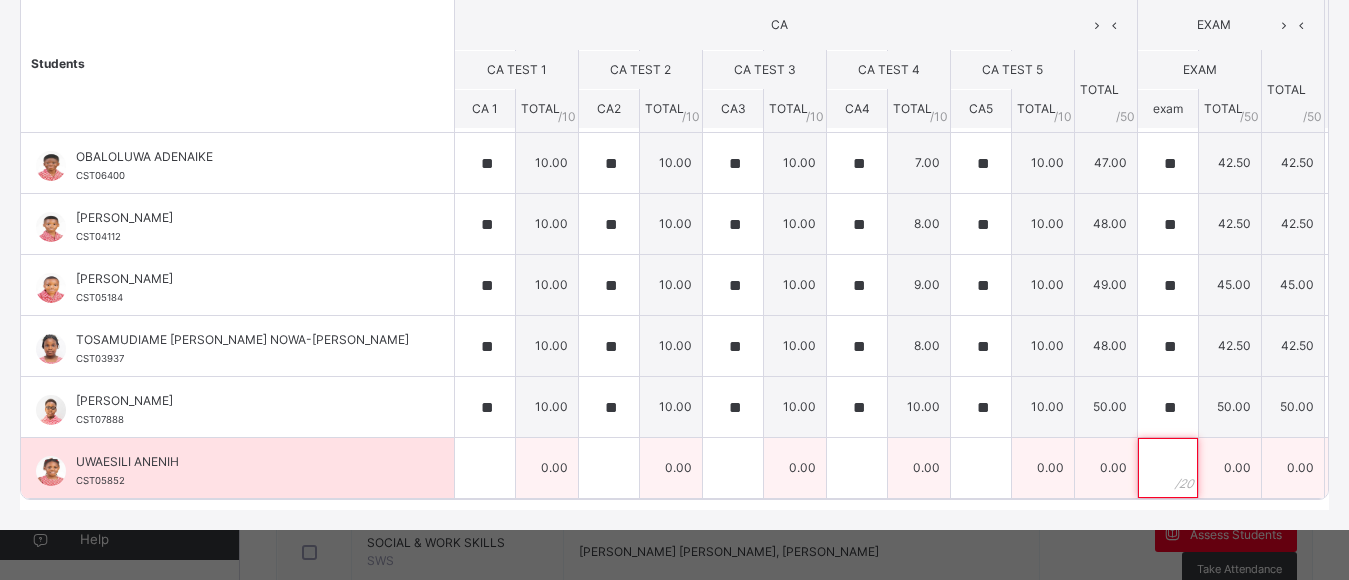 click at bounding box center [1168, 468] 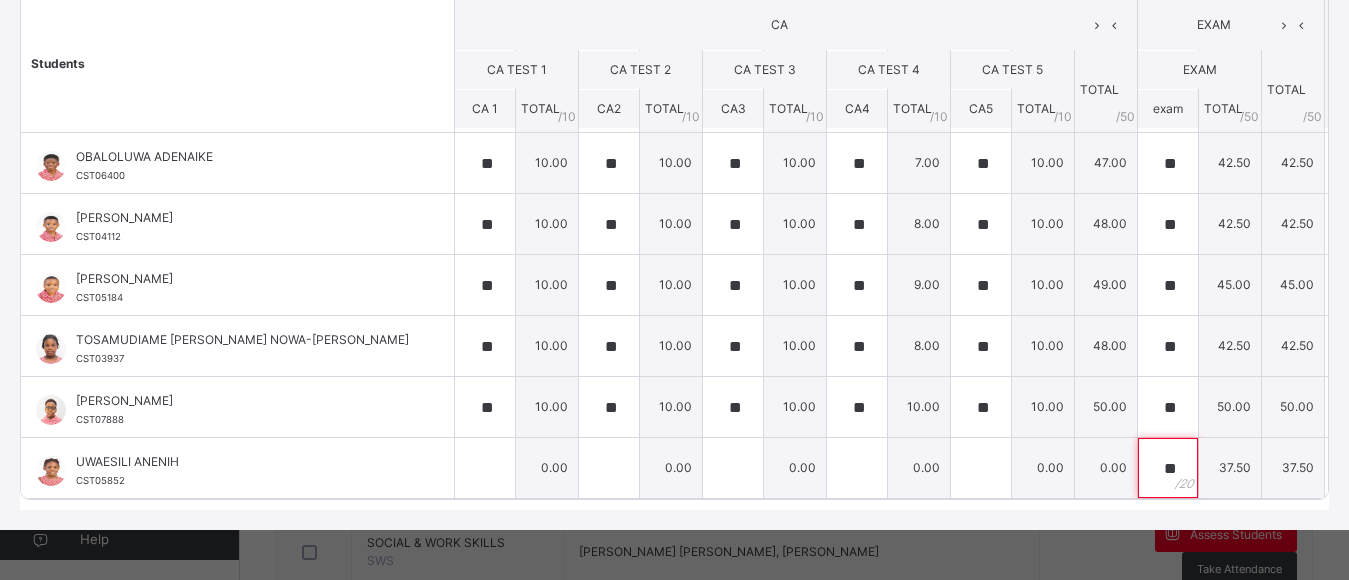 scroll, scrollTop: 0, scrollLeft: 0, axis: both 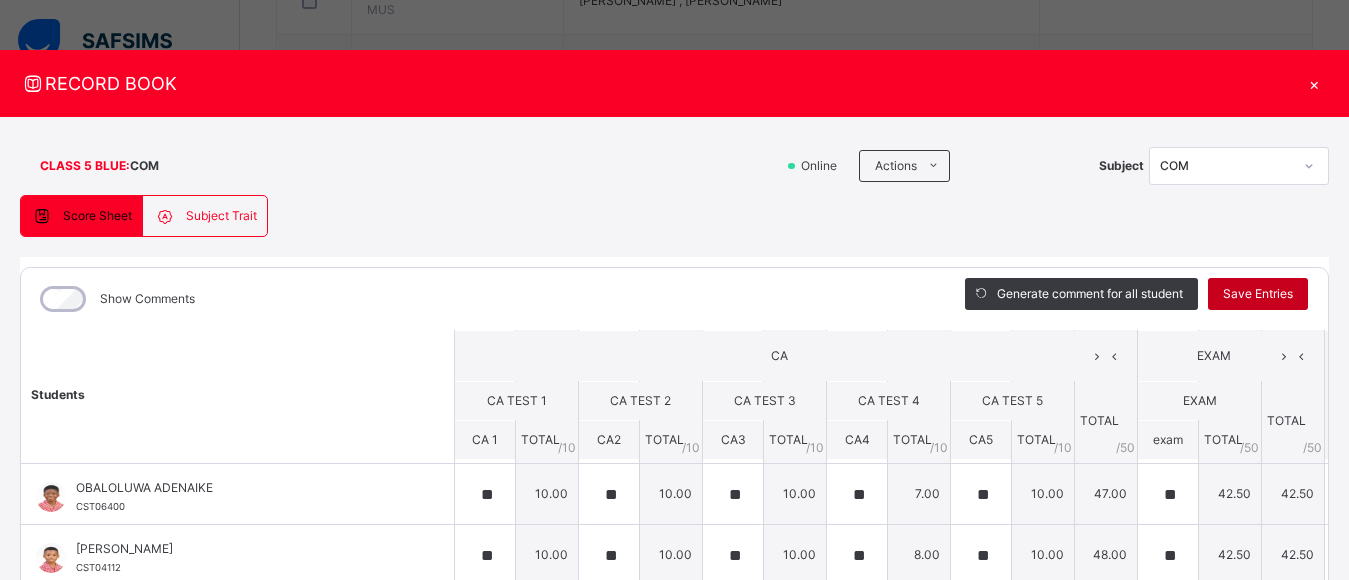 type on "**" 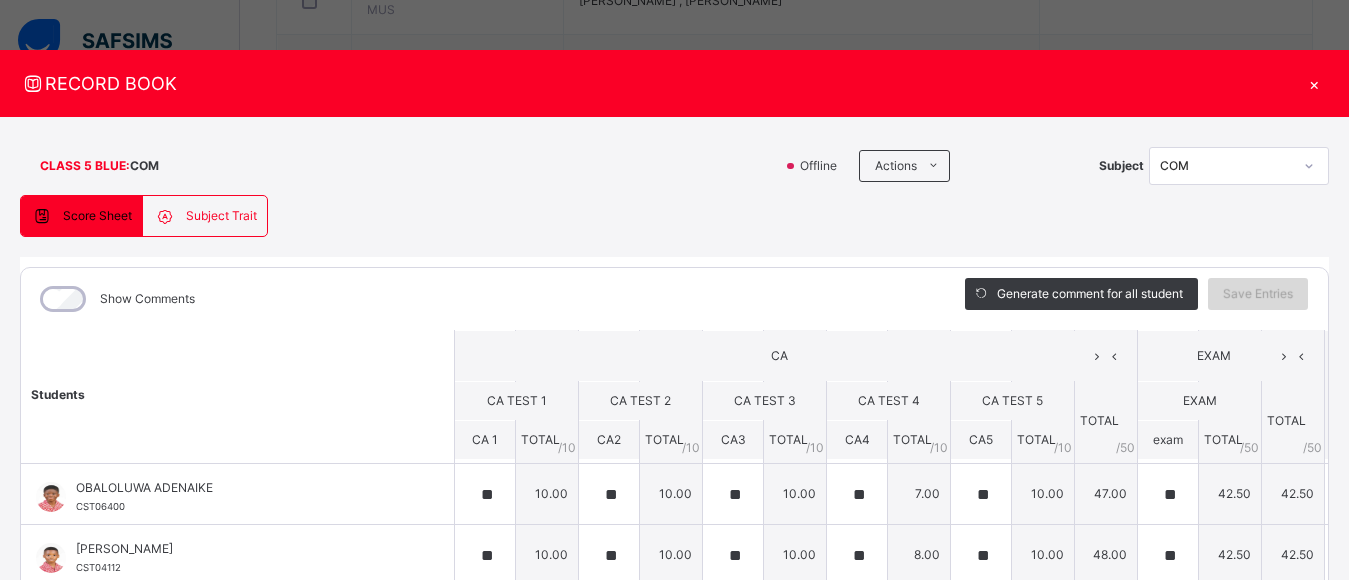 click on "Save Entries" at bounding box center [1258, 294] 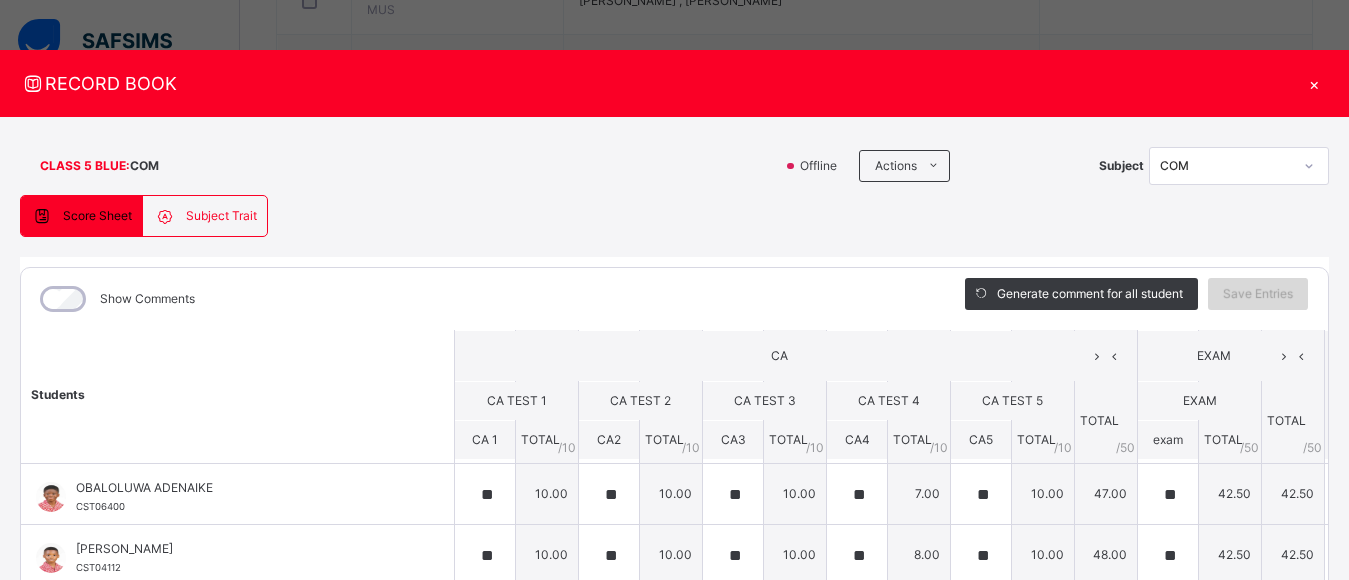 click on "Save Entries" at bounding box center [1258, 294] 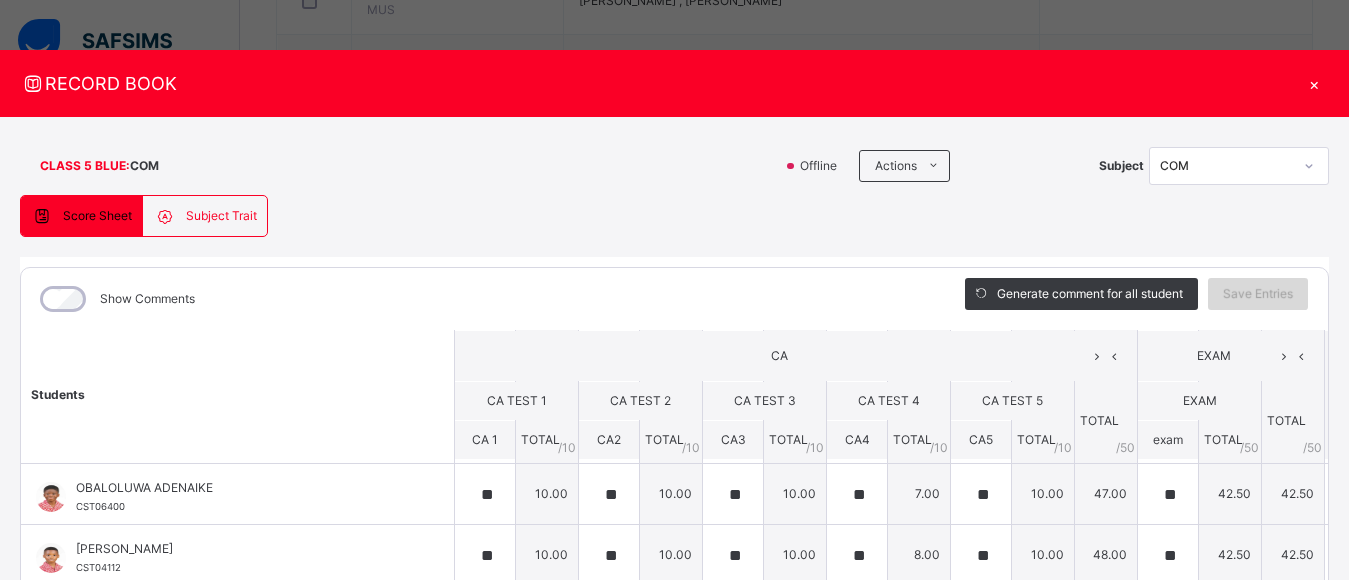 click on "Save Entries" at bounding box center [1258, 294] 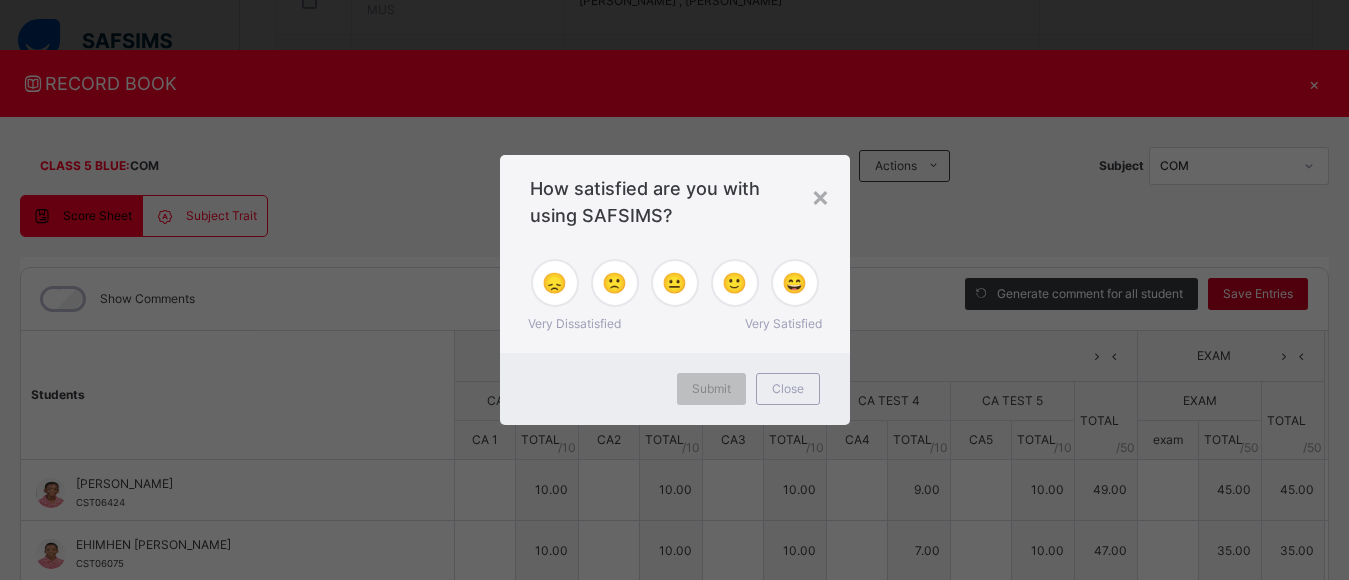 type on "**" 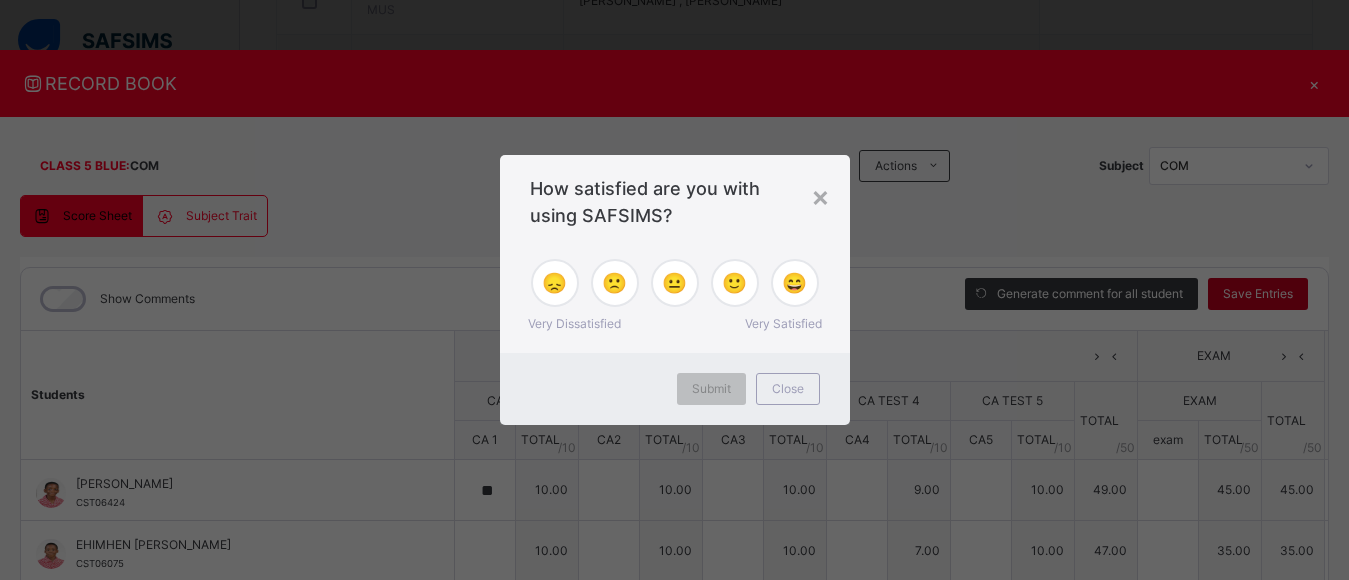 type on "**" 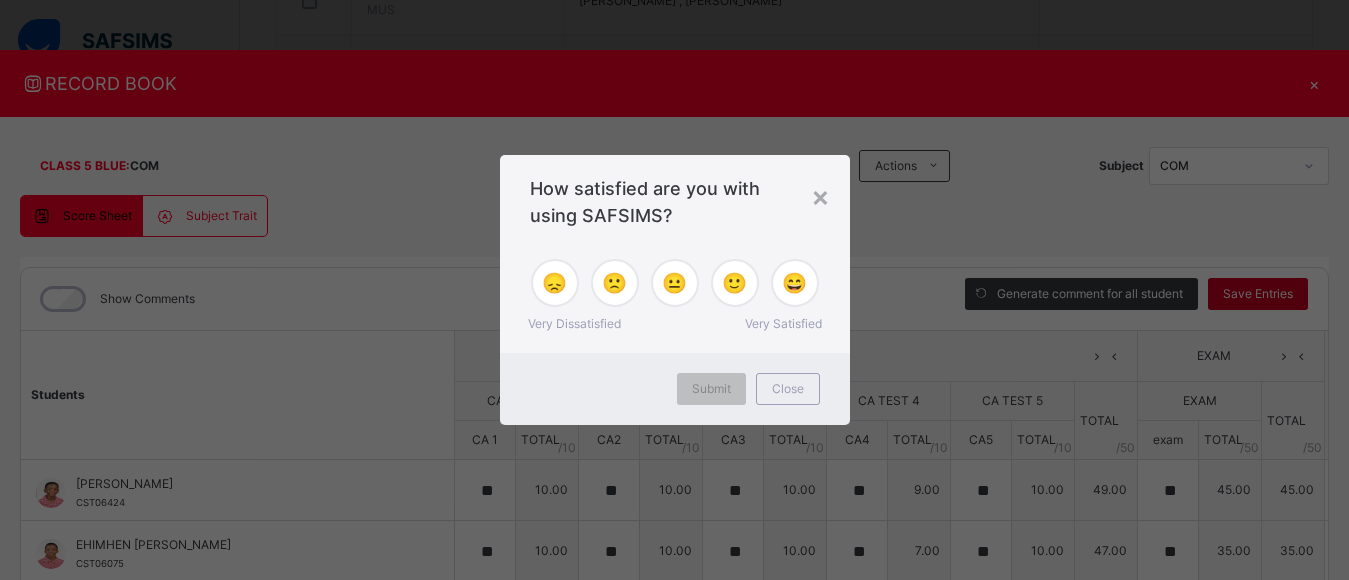 type on "**" 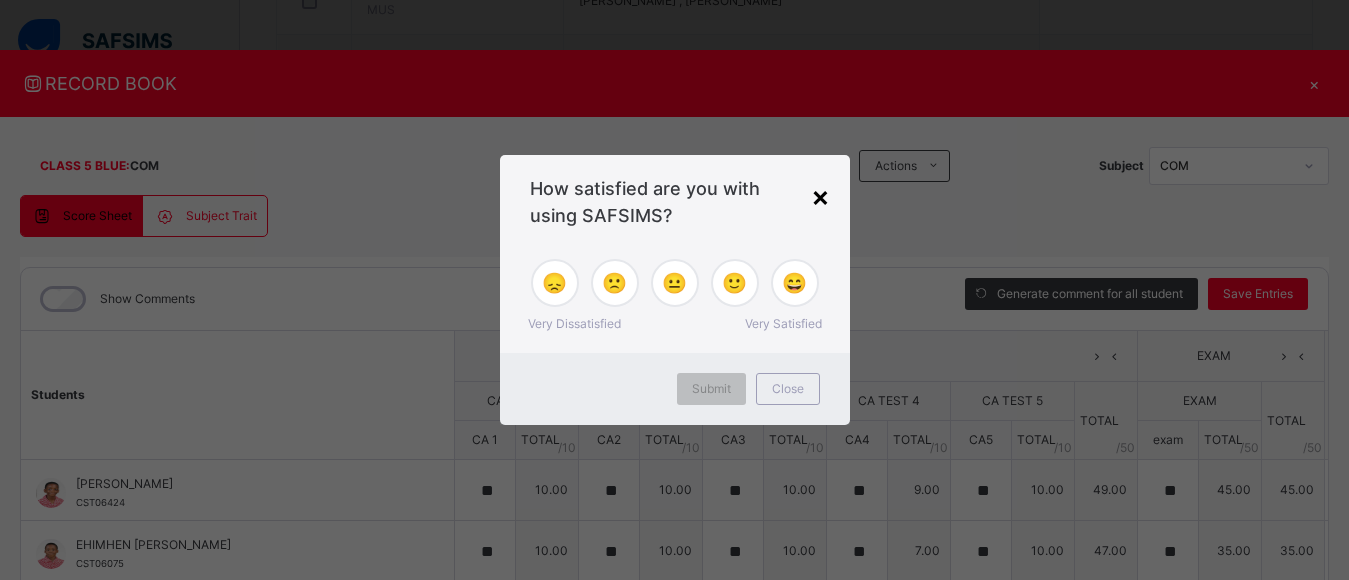 click on "×" at bounding box center [820, 196] 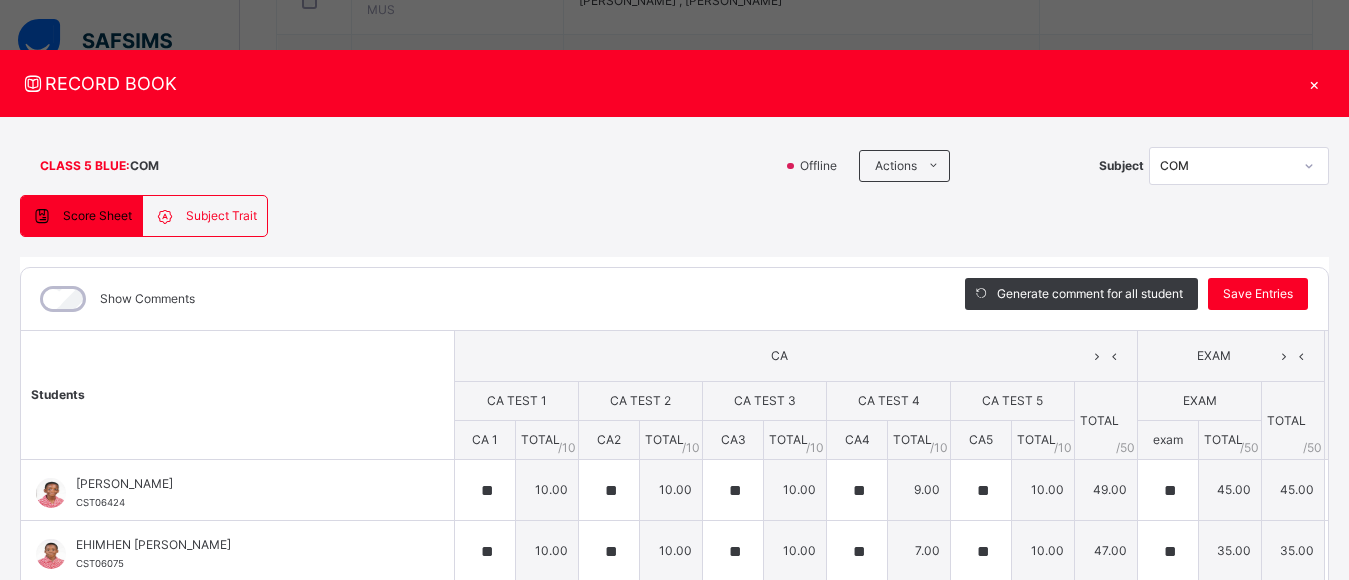 click on "**********" at bounding box center [674, 518] 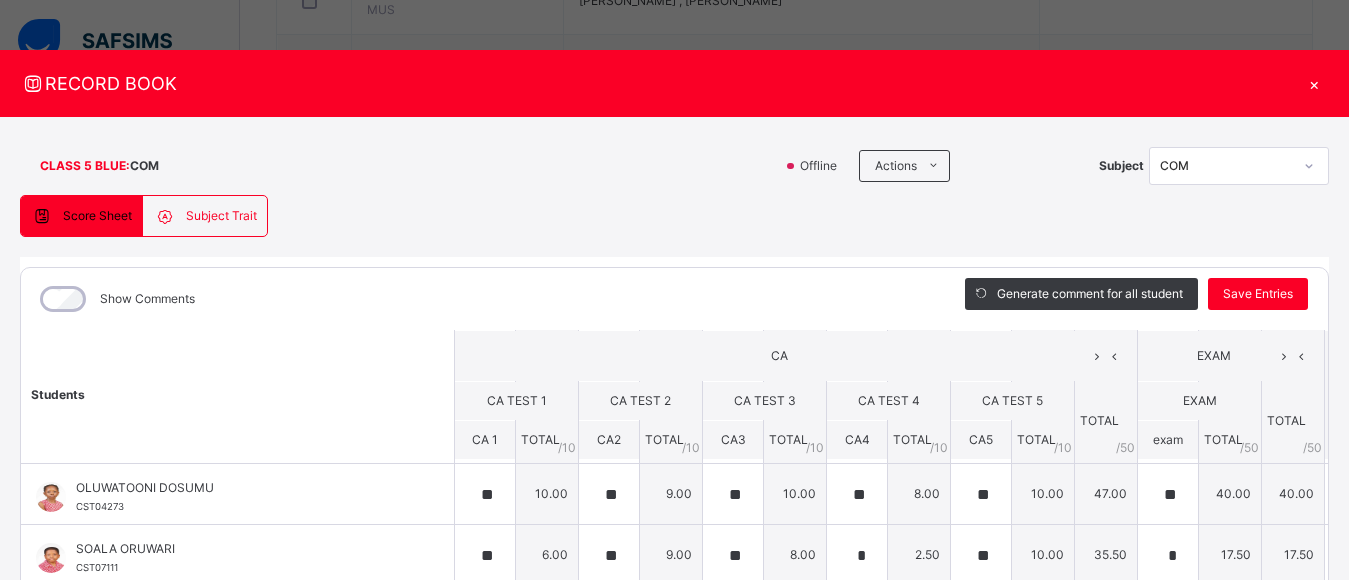 scroll, scrollTop: 1316, scrollLeft: 0, axis: vertical 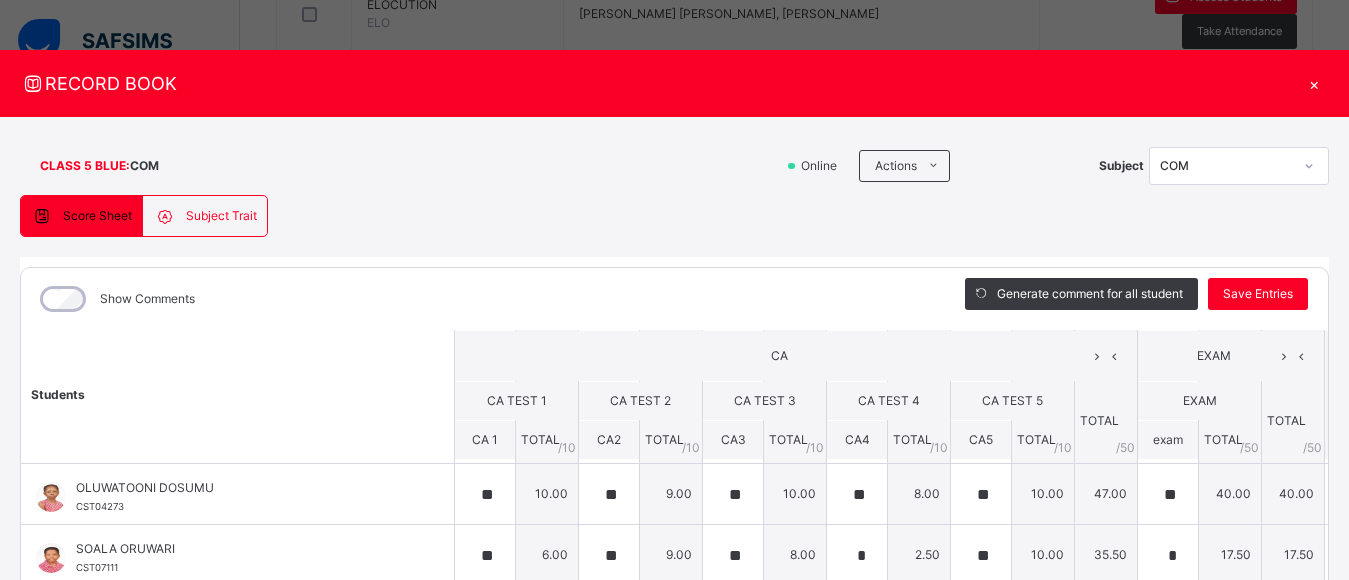 click 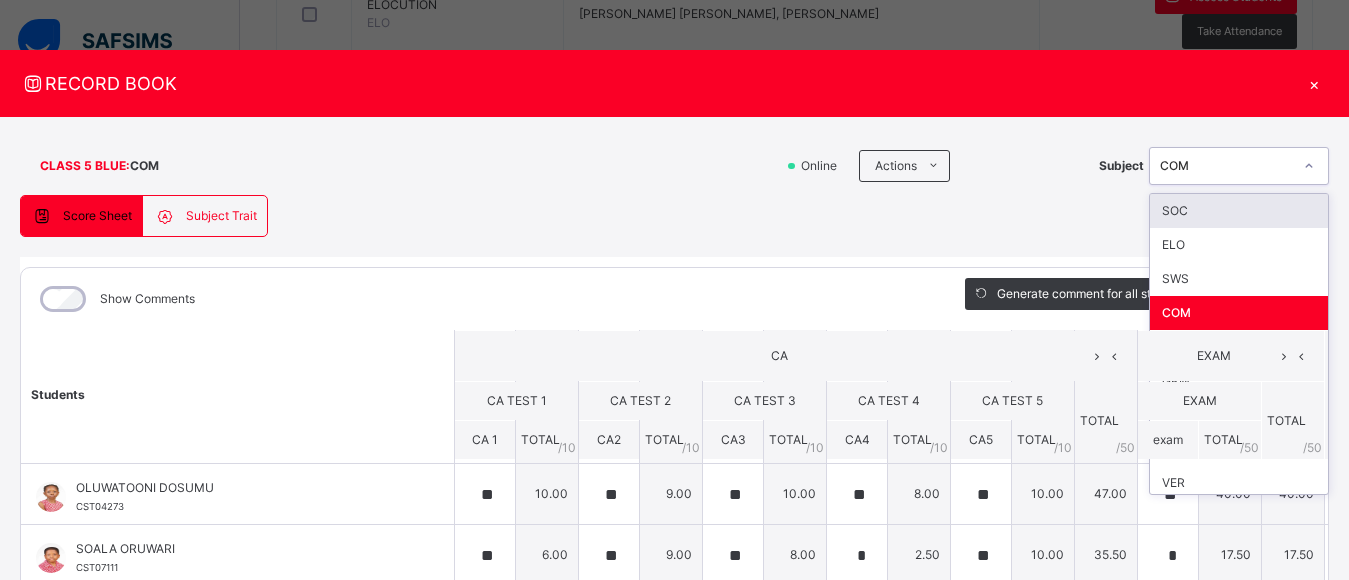click on "×" at bounding box center (1314, 83) 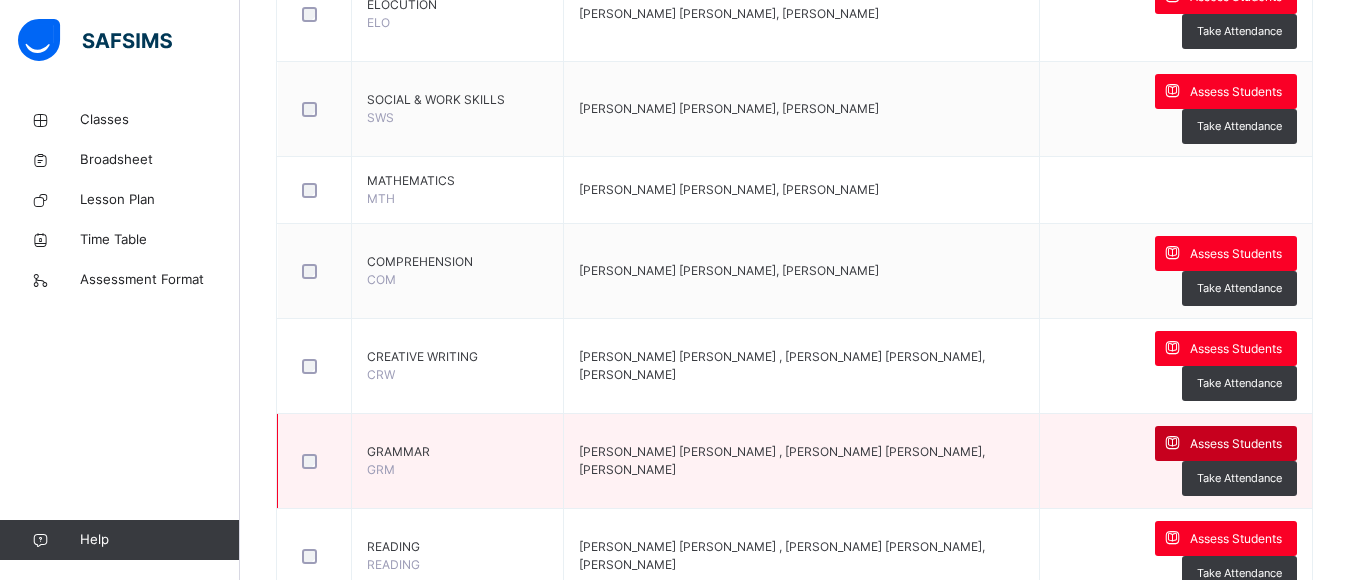 click on "Assess Students" at bounding box center (1236, 444) 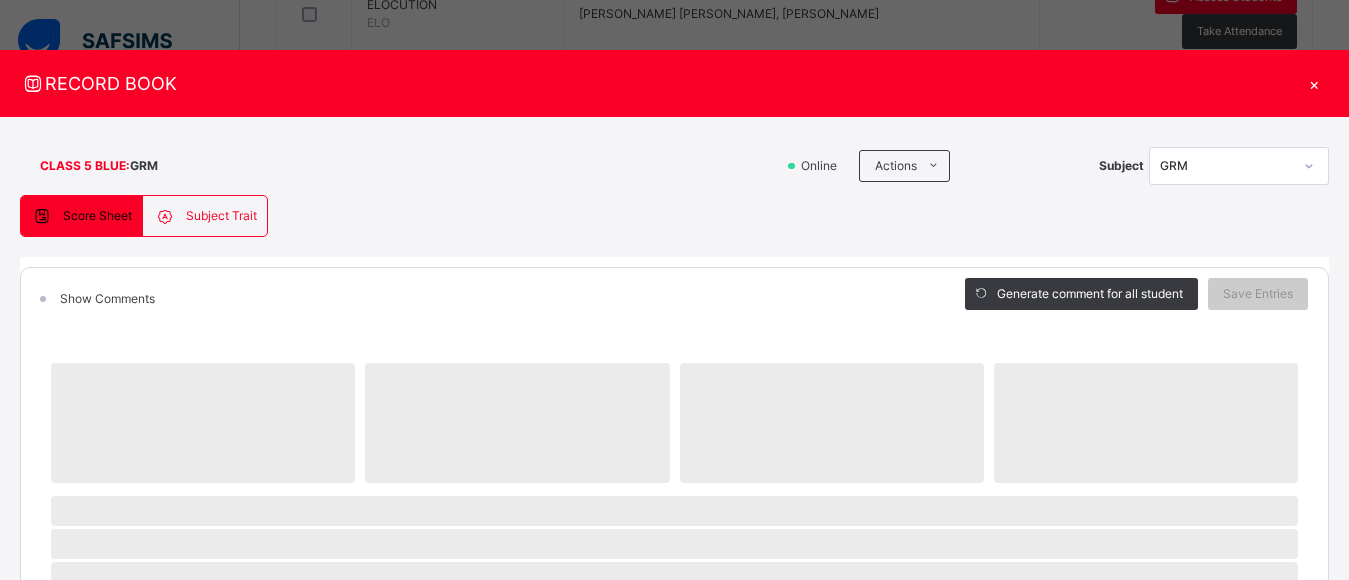 scroll, scrollTop: 0, scrollLeft: 0, axis: both 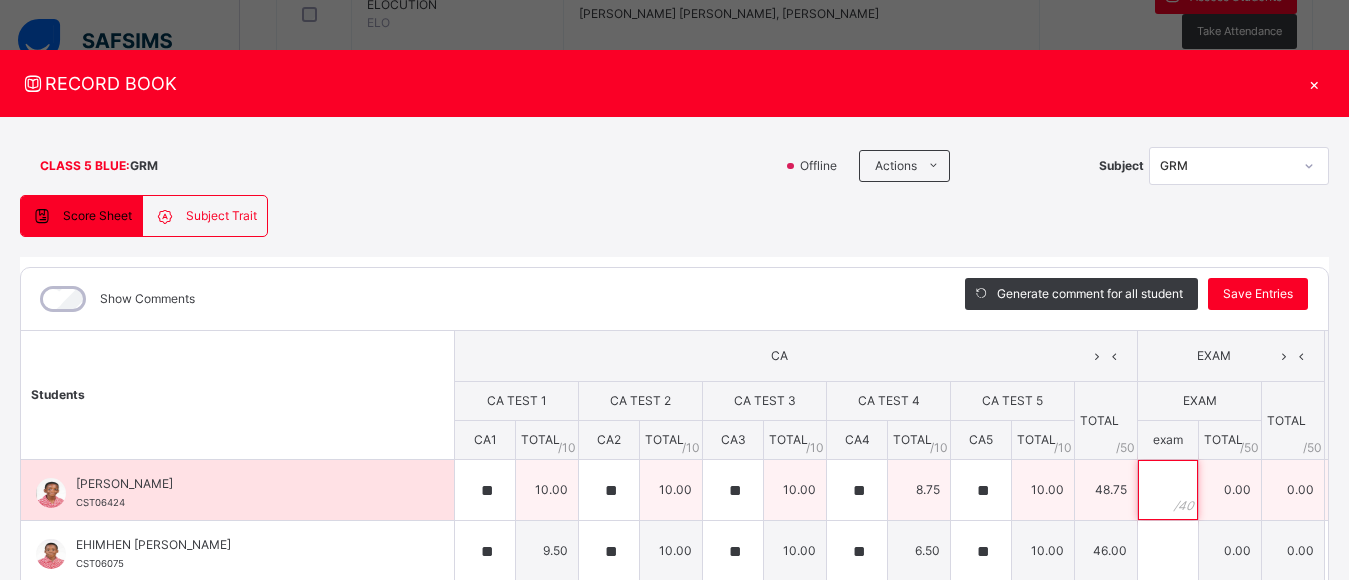 click at bounding box center [1168, 490] 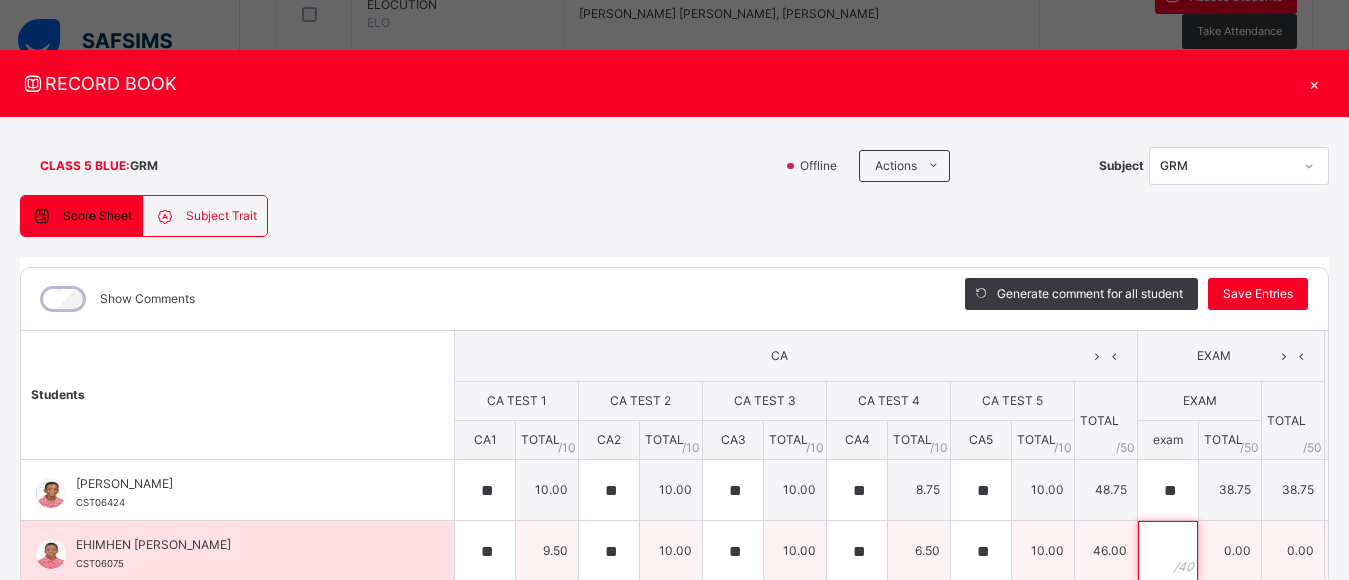 click at bounding box center (1168, 551) 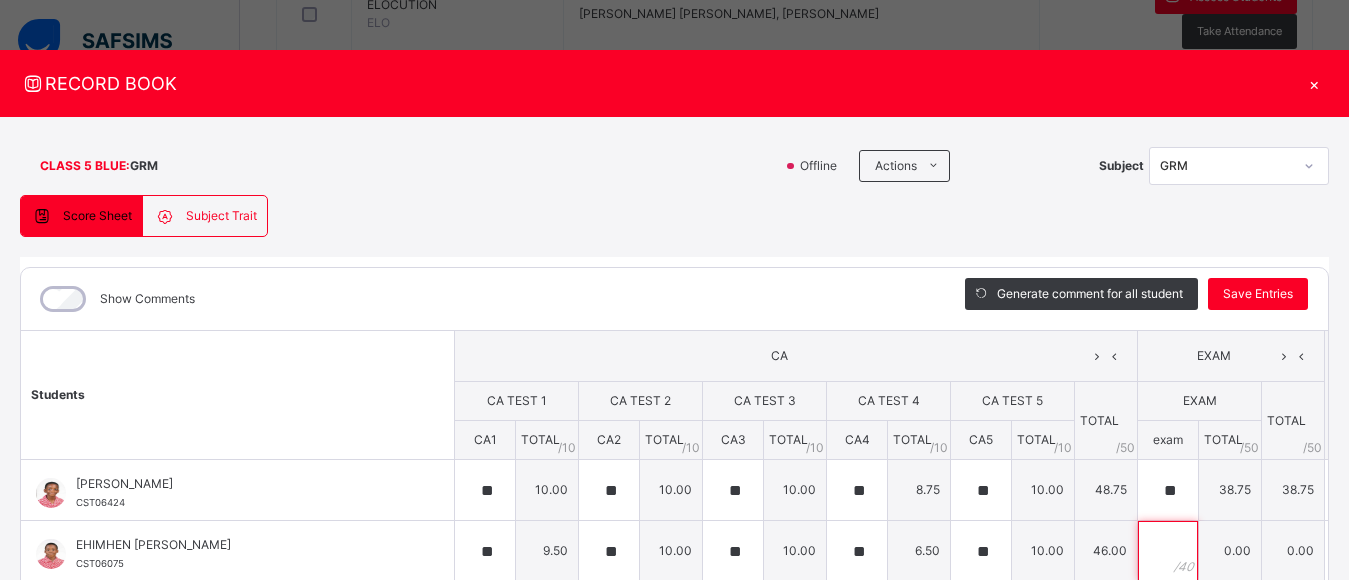 scroll, scrollTop: 348, scrollLeft: 0, axis: vertical 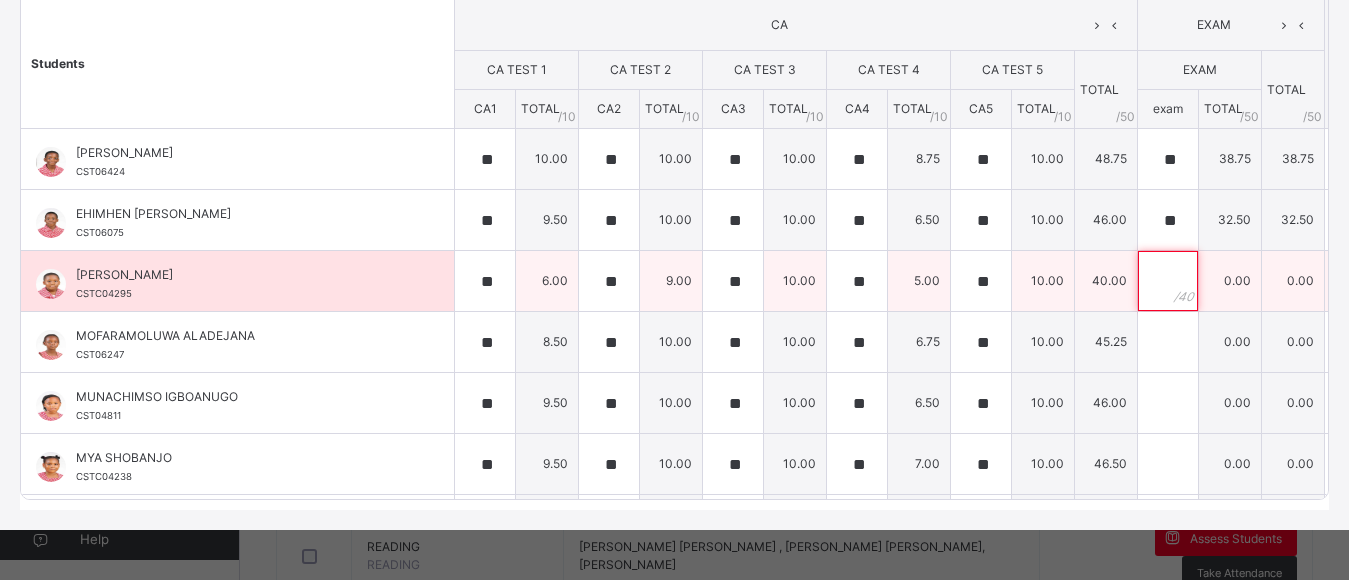 click at bounding box center [1168, 281] 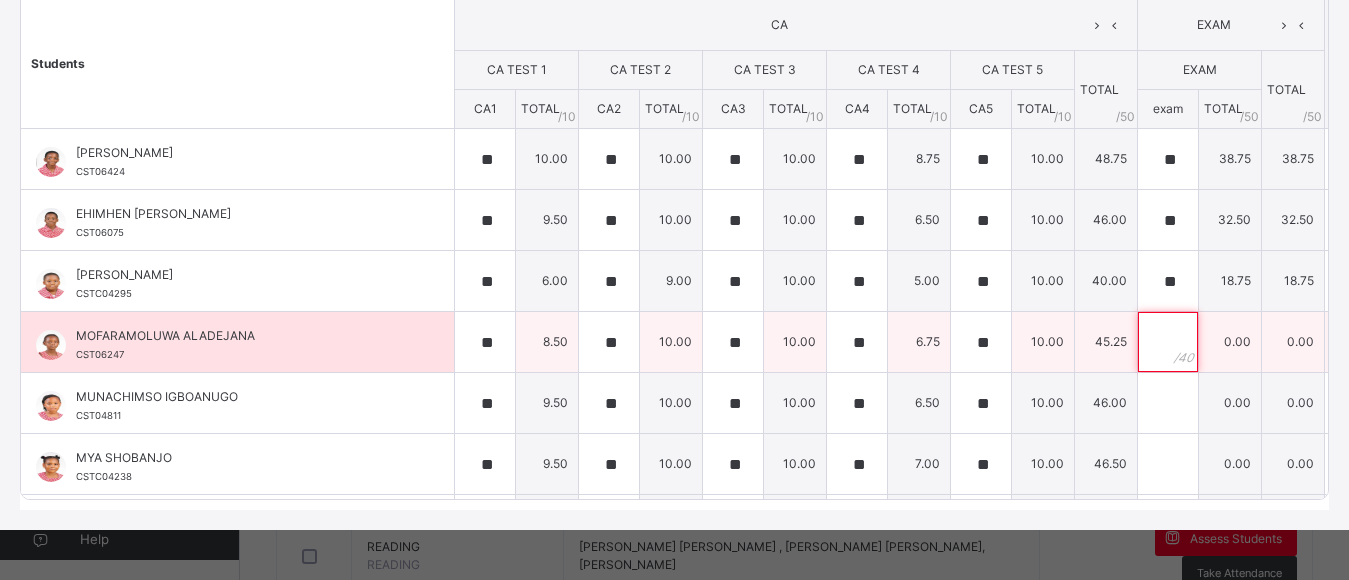 click at bounding box center (1168, 342) 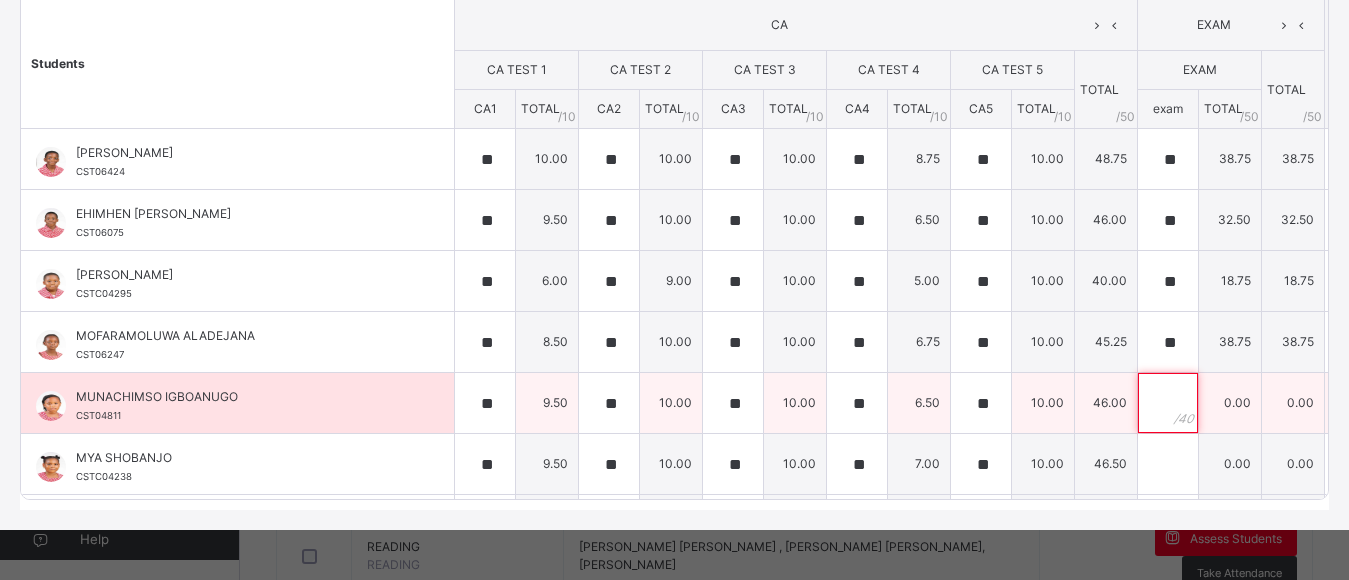 click at bounding box center (1168, 403) 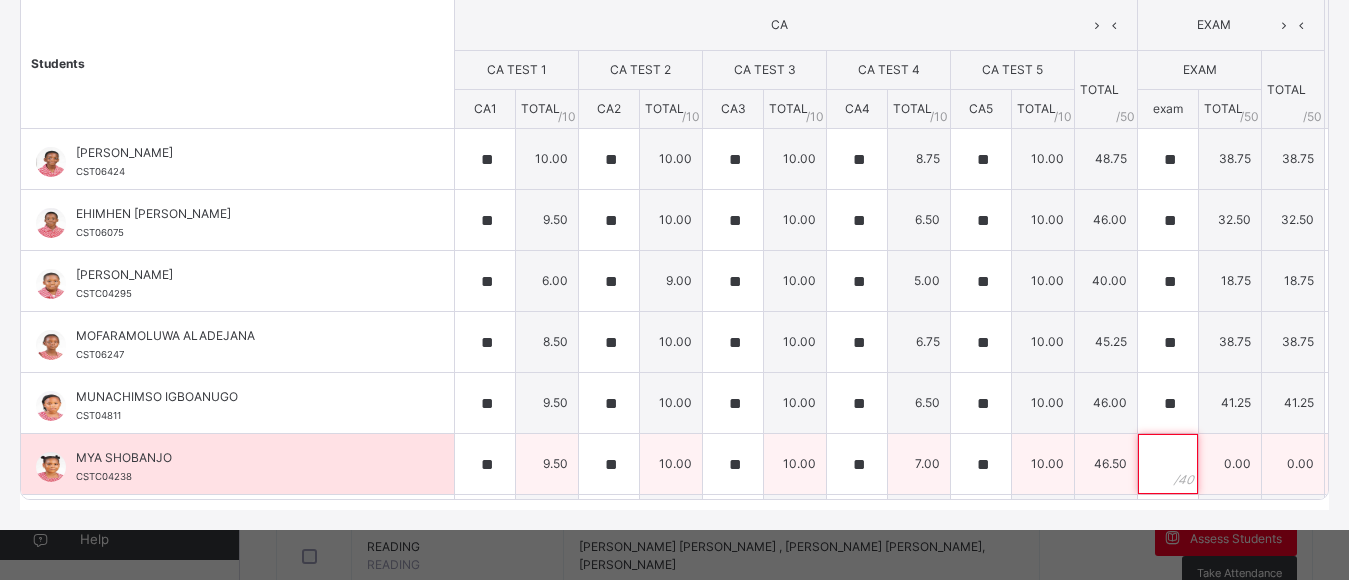 click at bounding box center (1168, 464) 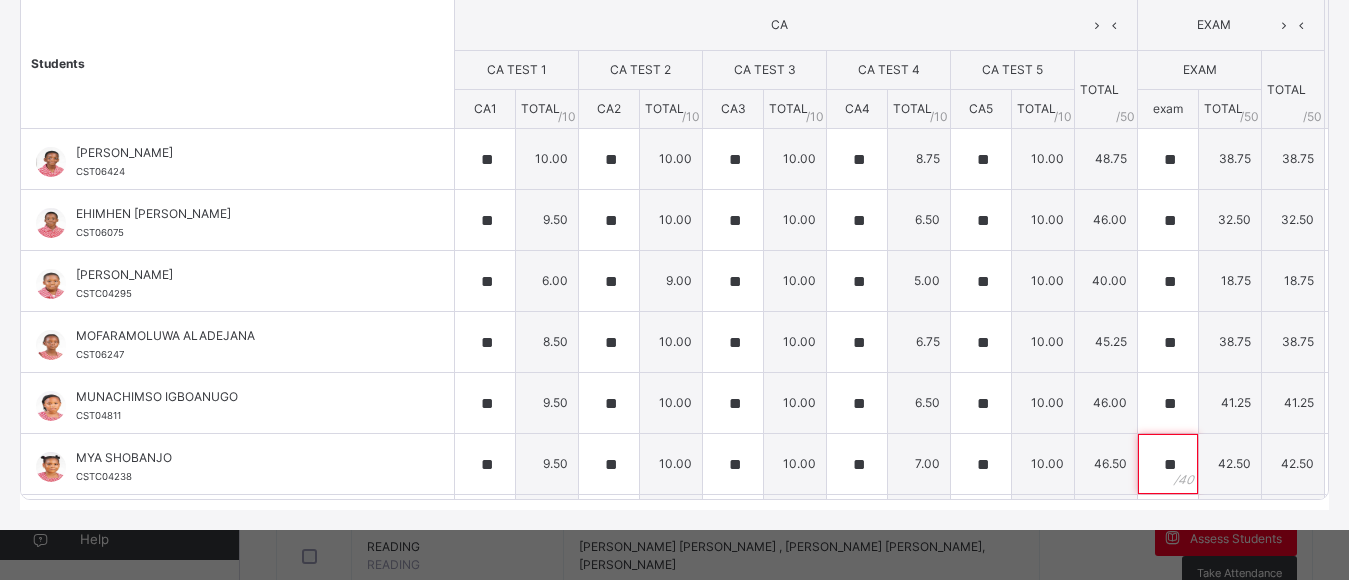 scroll, scrollTop: 423, scrollLeft: 0, axis: vertical 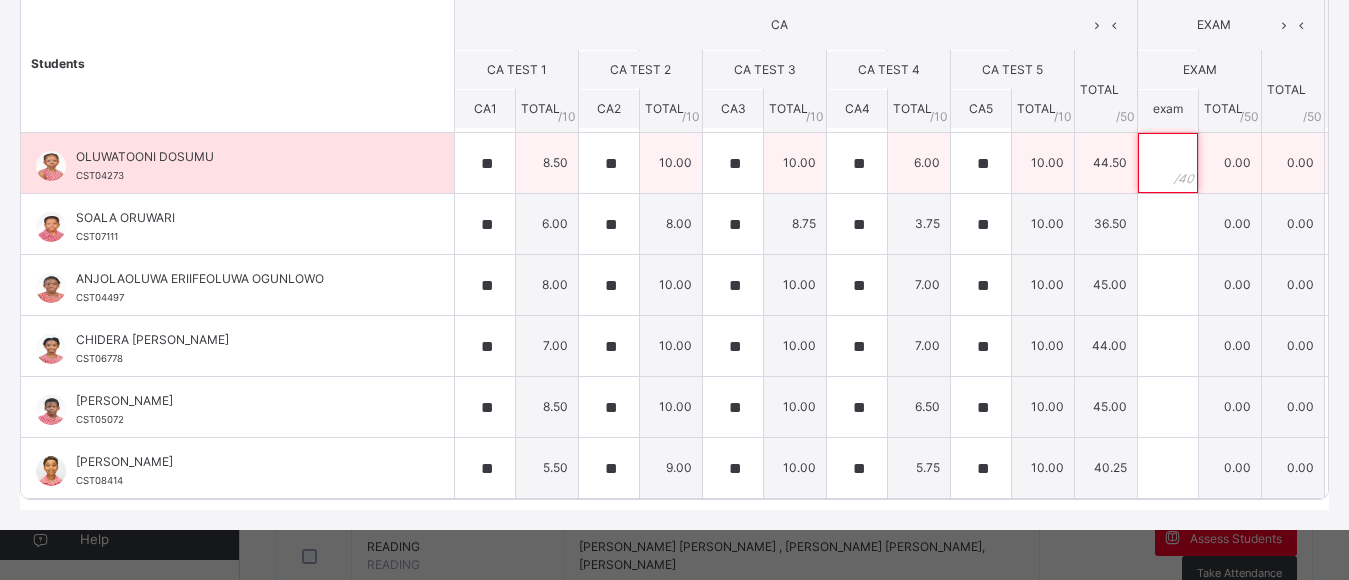 click at bounding box center (1168, 163) 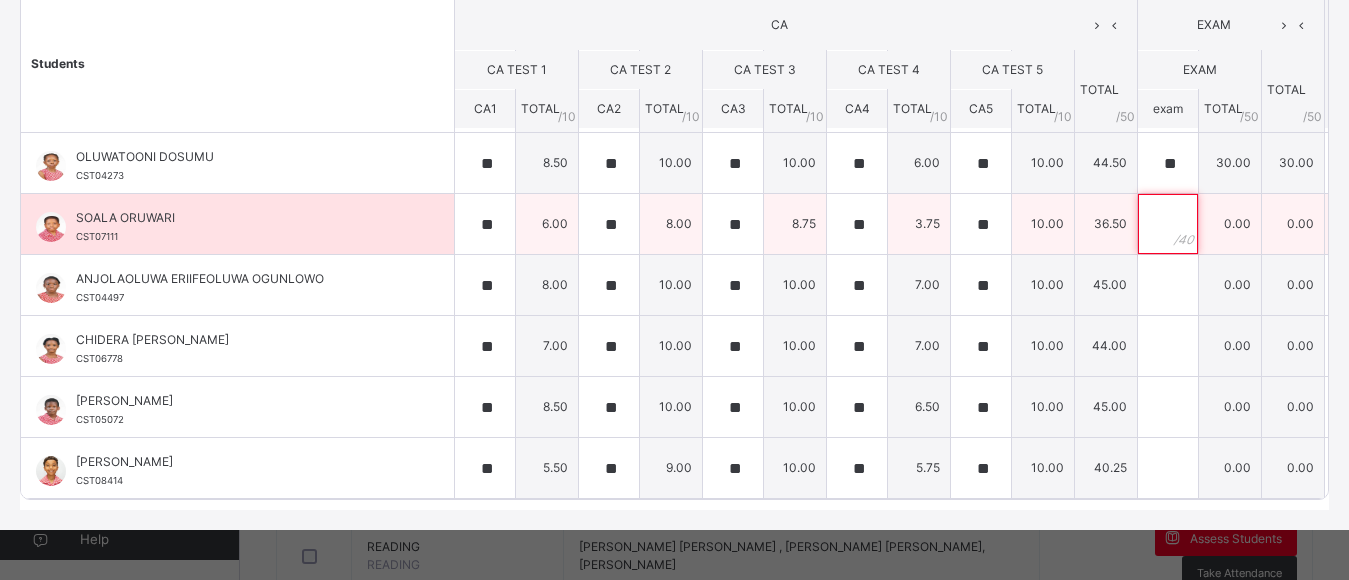 click at bounding box center [1168, 224] 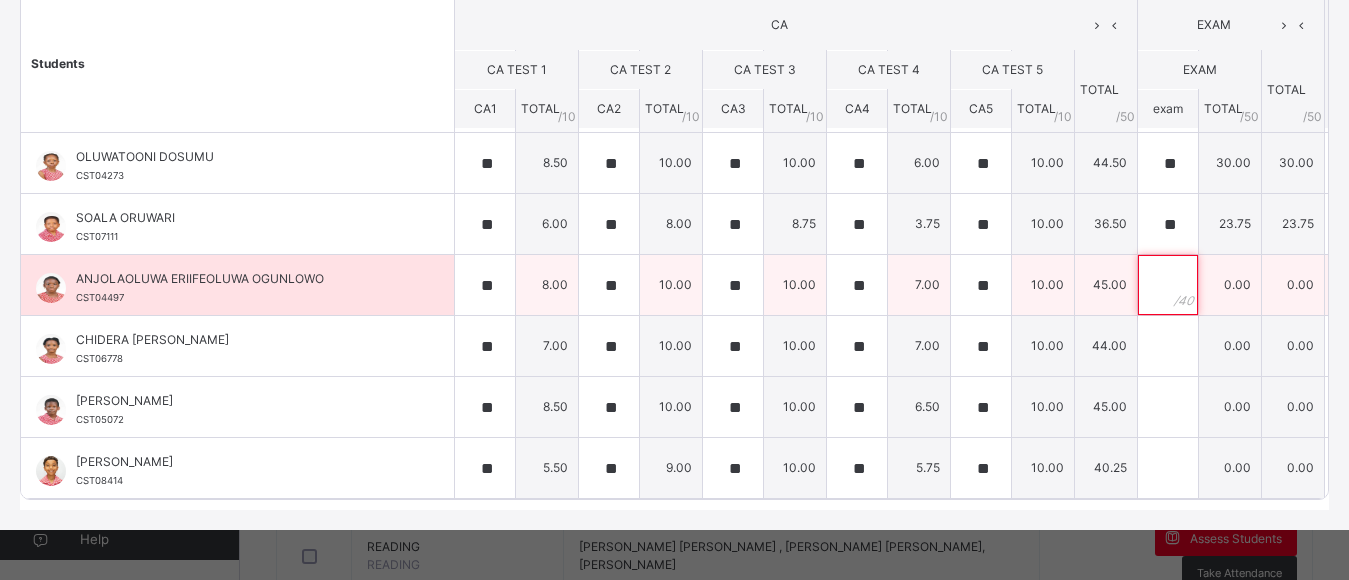 click at bounding box center (1168, 285) 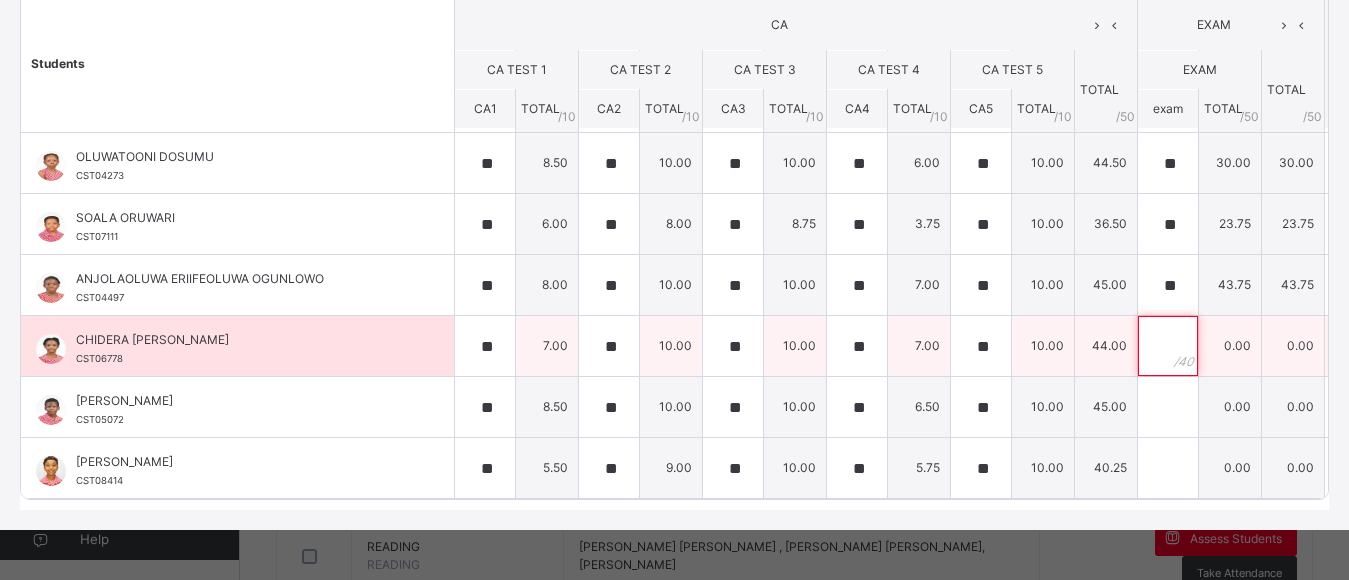 click at bounding box center [1168, 346] 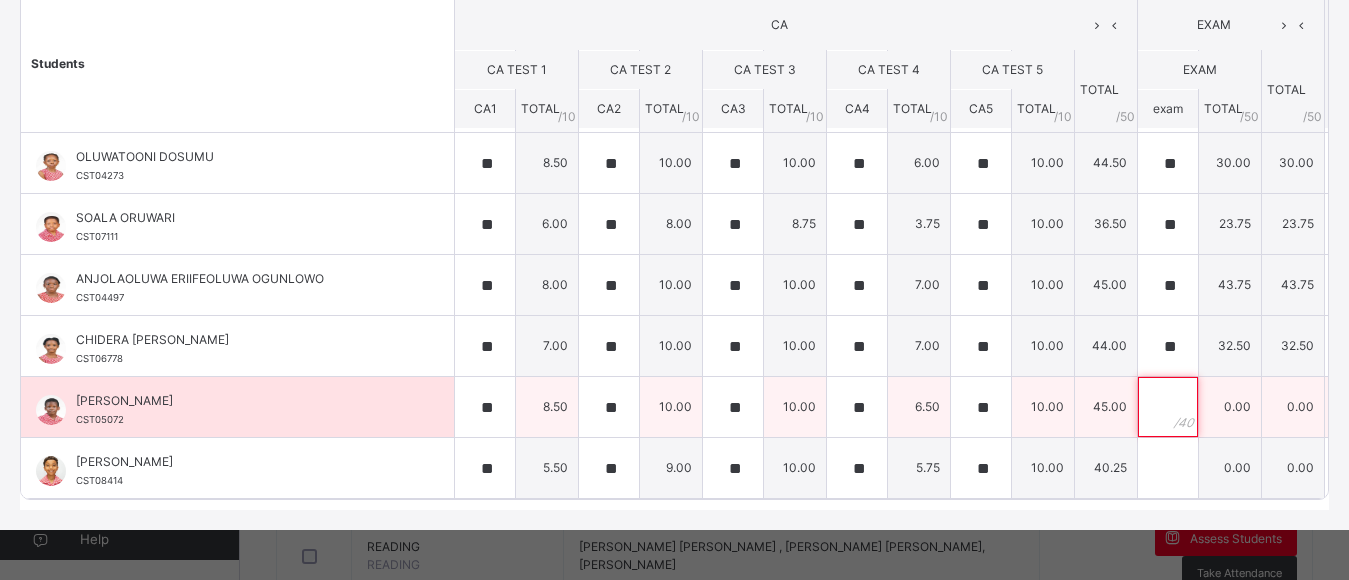 click at bounding box center [1168, 407] 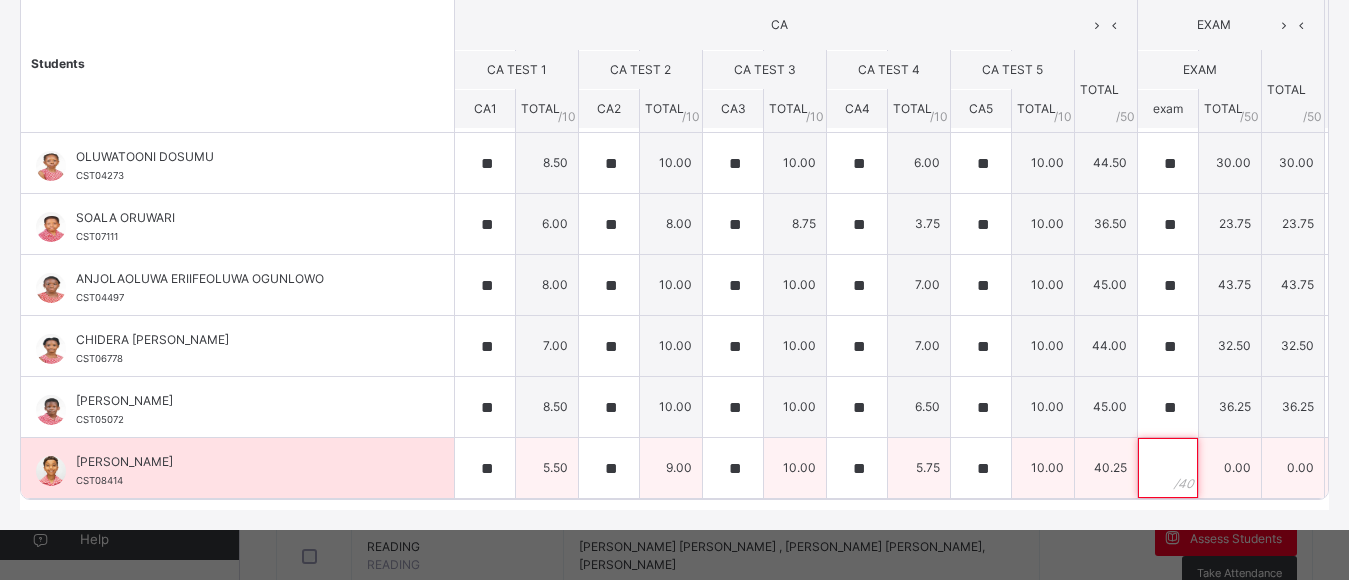 click at bounding box center [1168, 468] 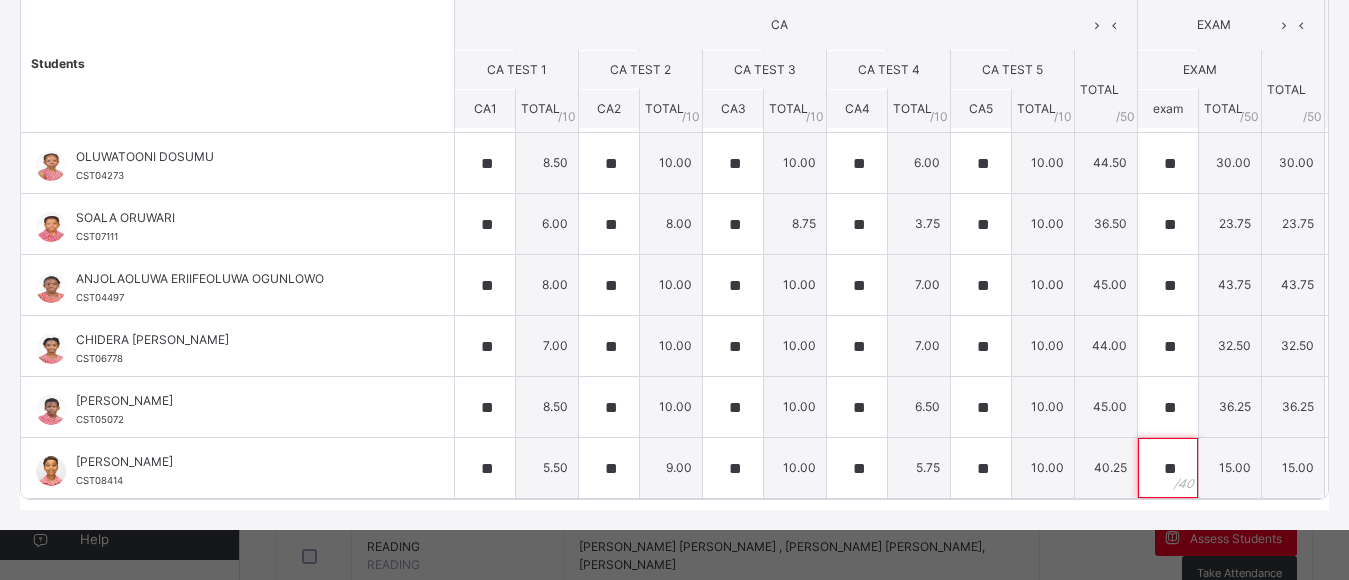 scroll, scrollTop: 806, scrollLeft: 0, axis: vertical 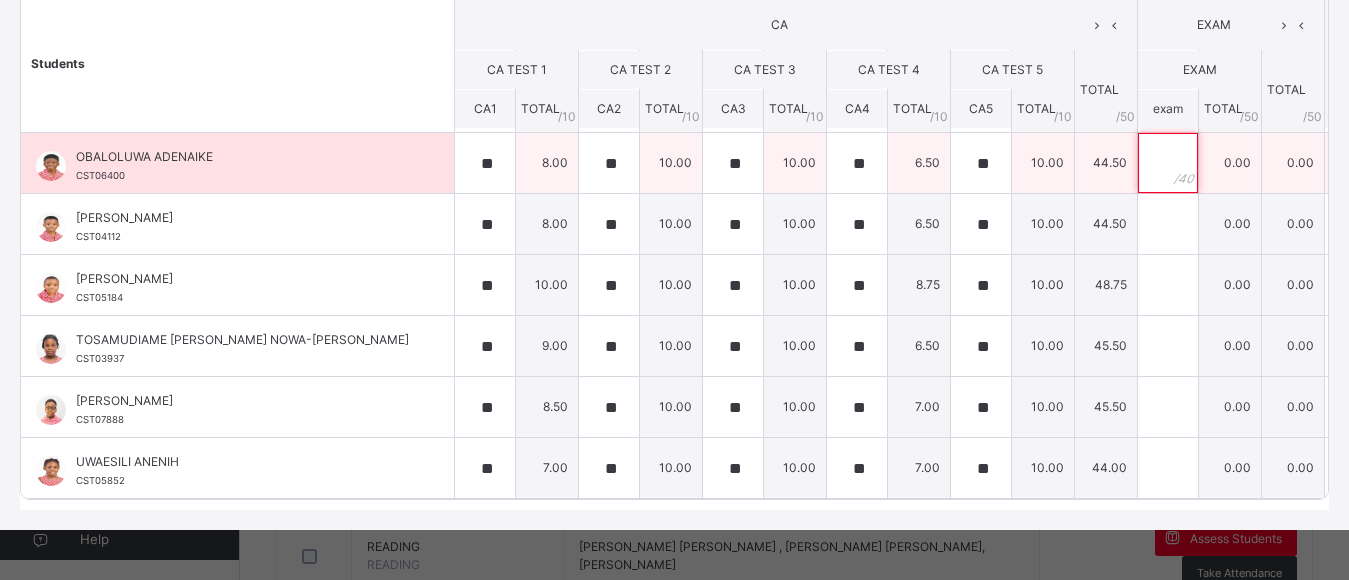 click at bounding box center (1168, 163) 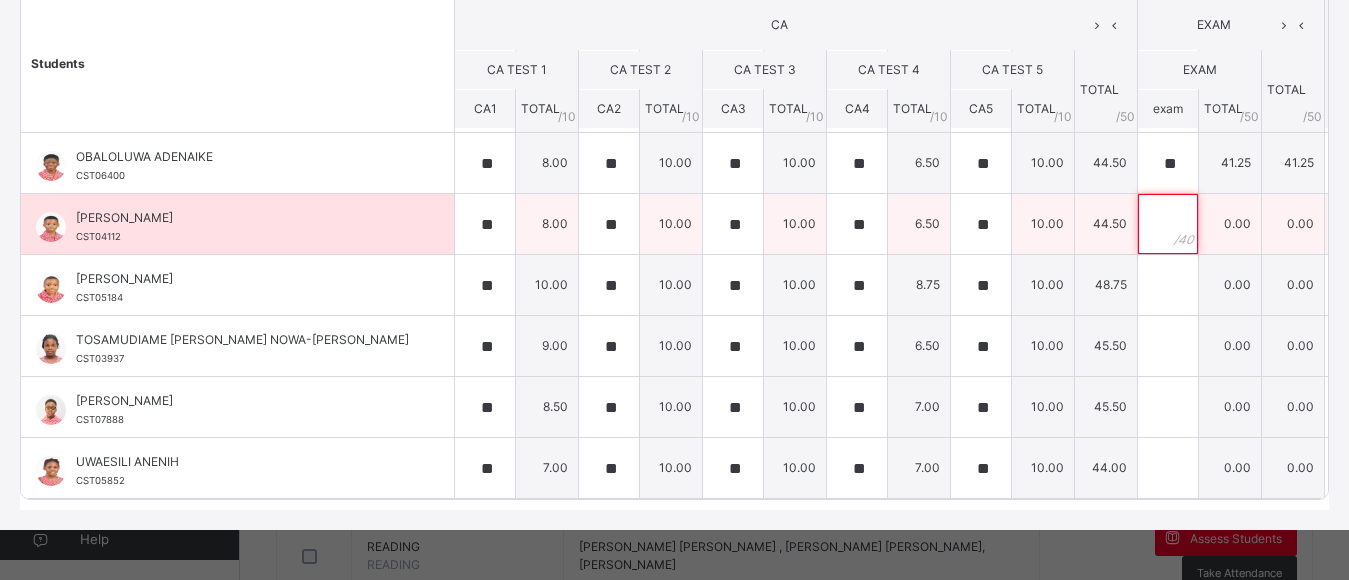 click at bounding box center (1168, 224) 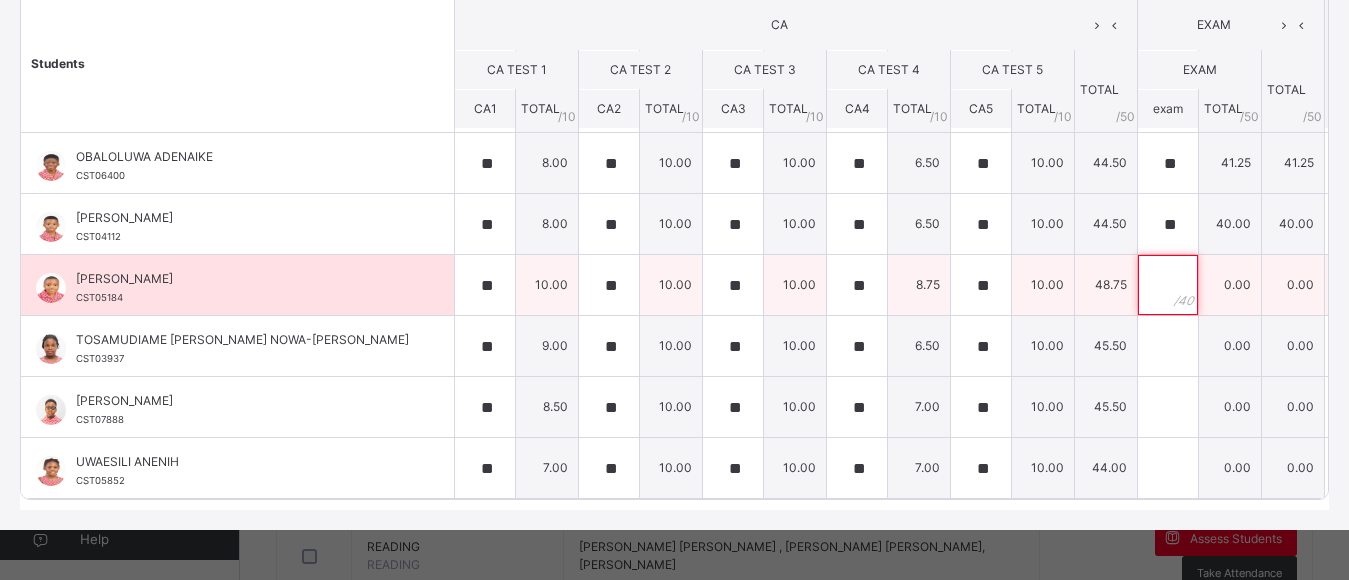 click at bounding box center [1168, 285] 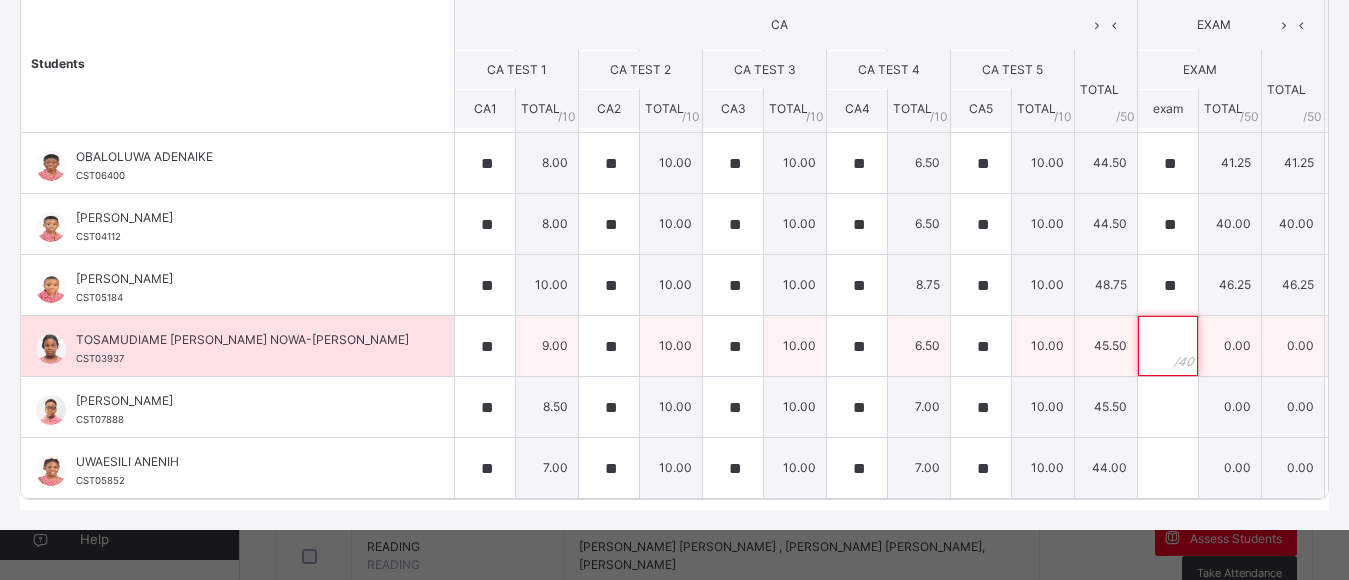 click at bounding box center [1168, 346] 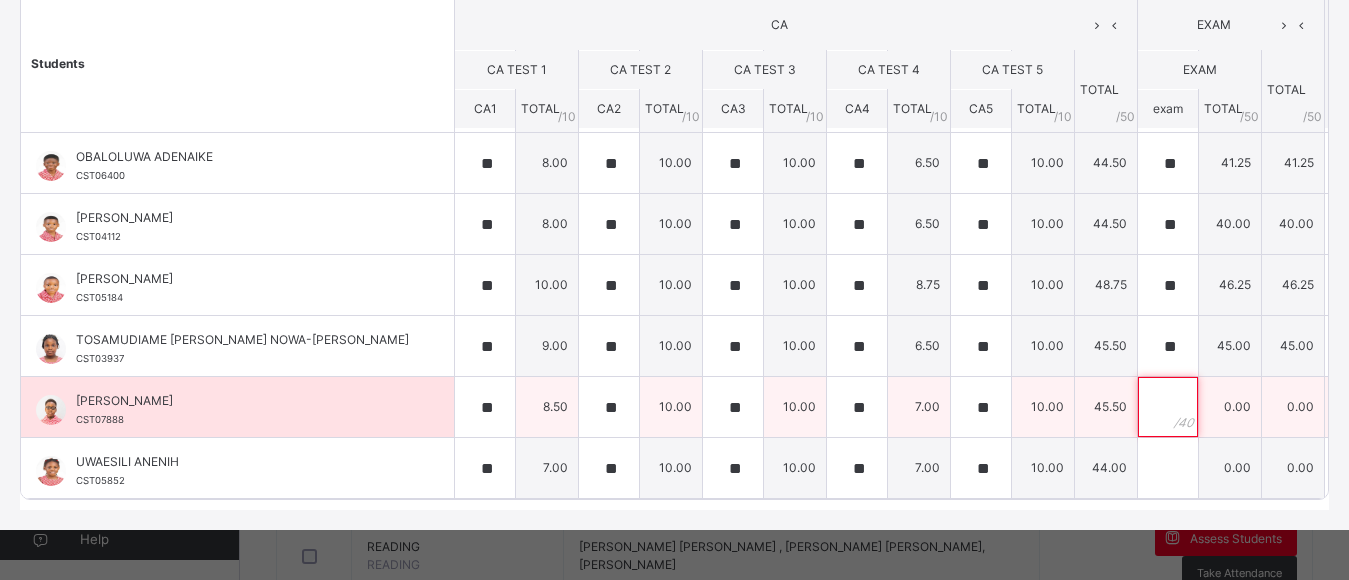 click at bounding box center (1168, 407) 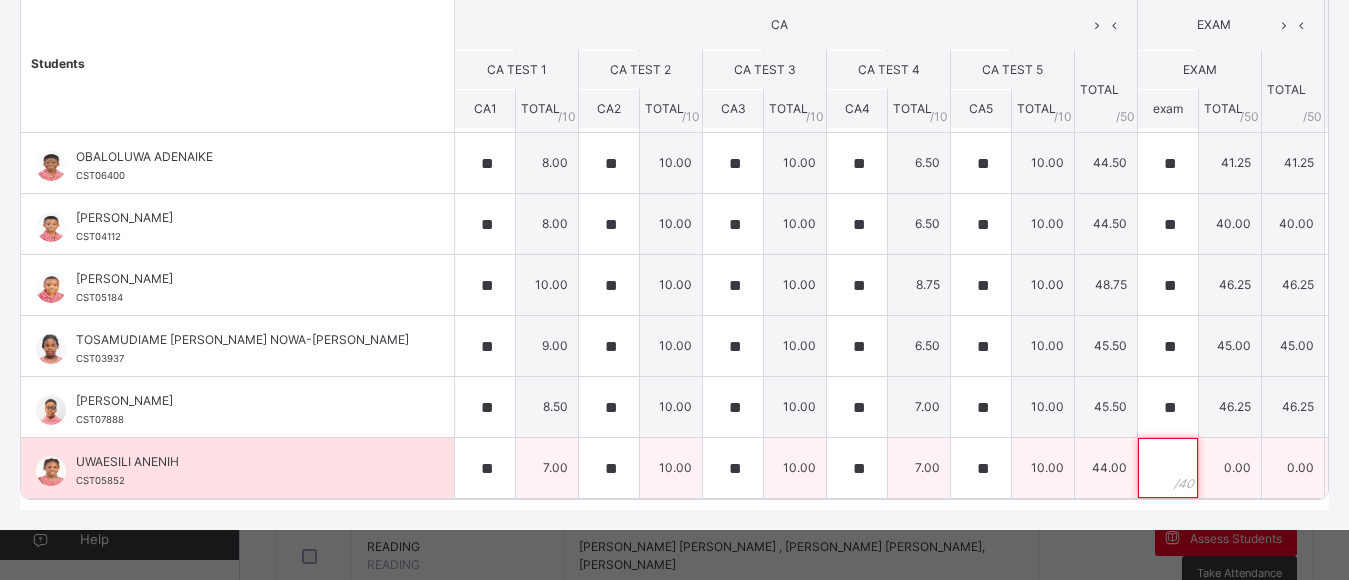 click at bounding box center (1168, 468) 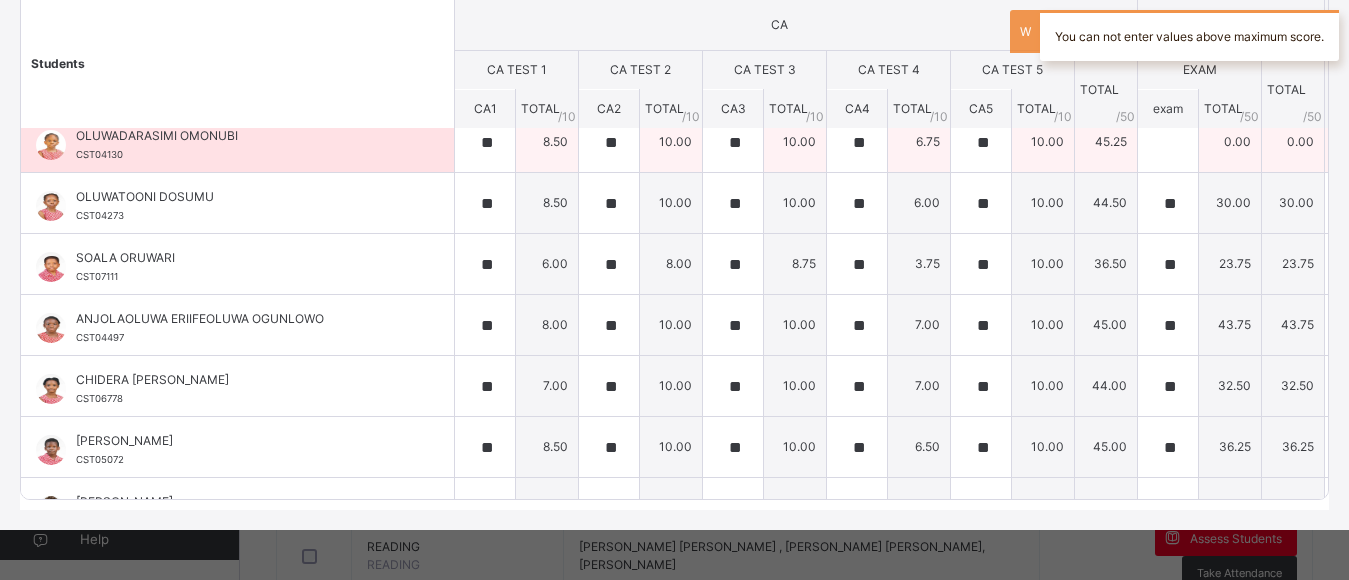 scroll, scrollTop: 785, scrollLeft: 0, axis: vertical 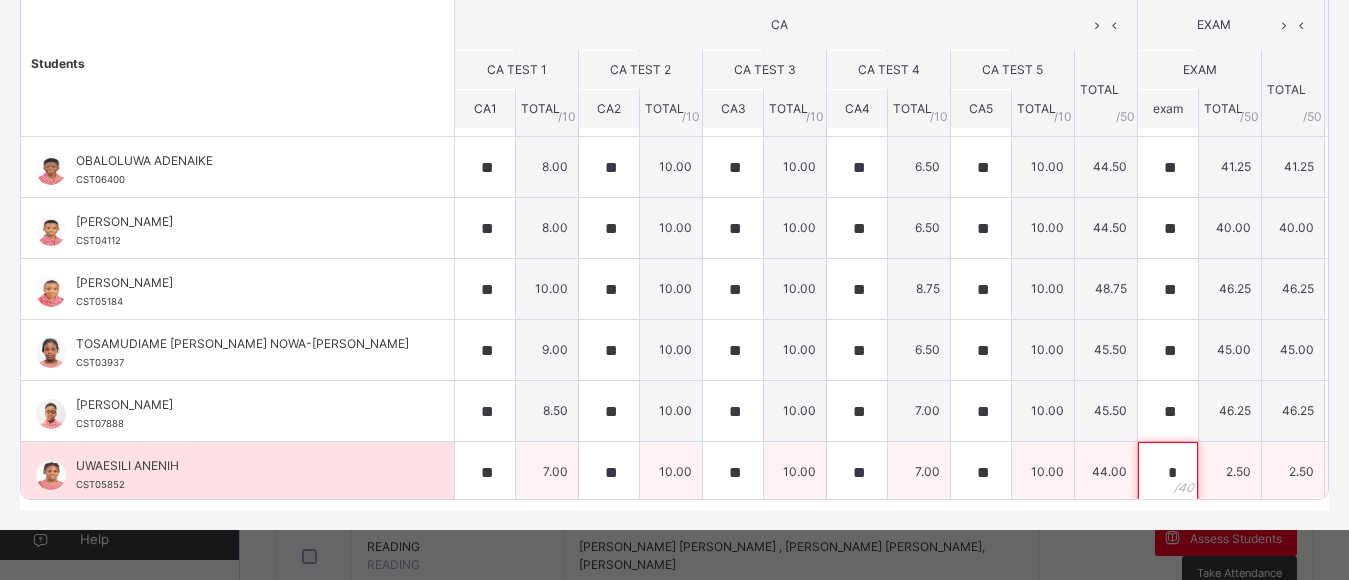 click on "*" at bounding box center (1168, 472) 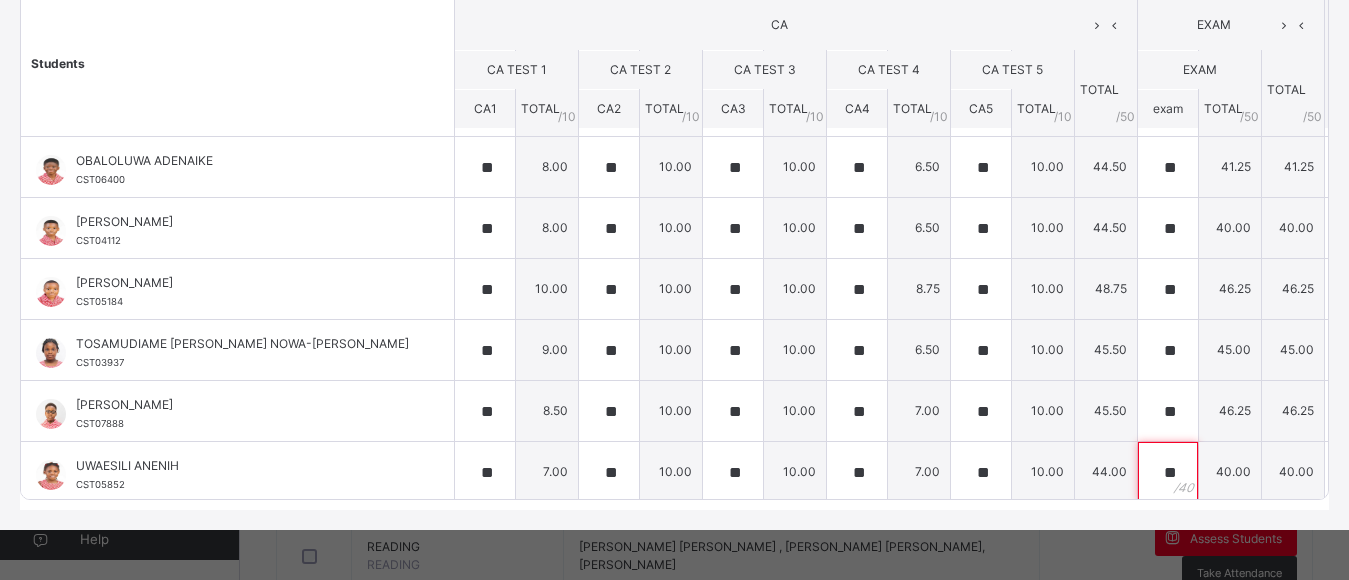 scroll, scrollTop: 363, scrollLeft: 0, axis: vertical 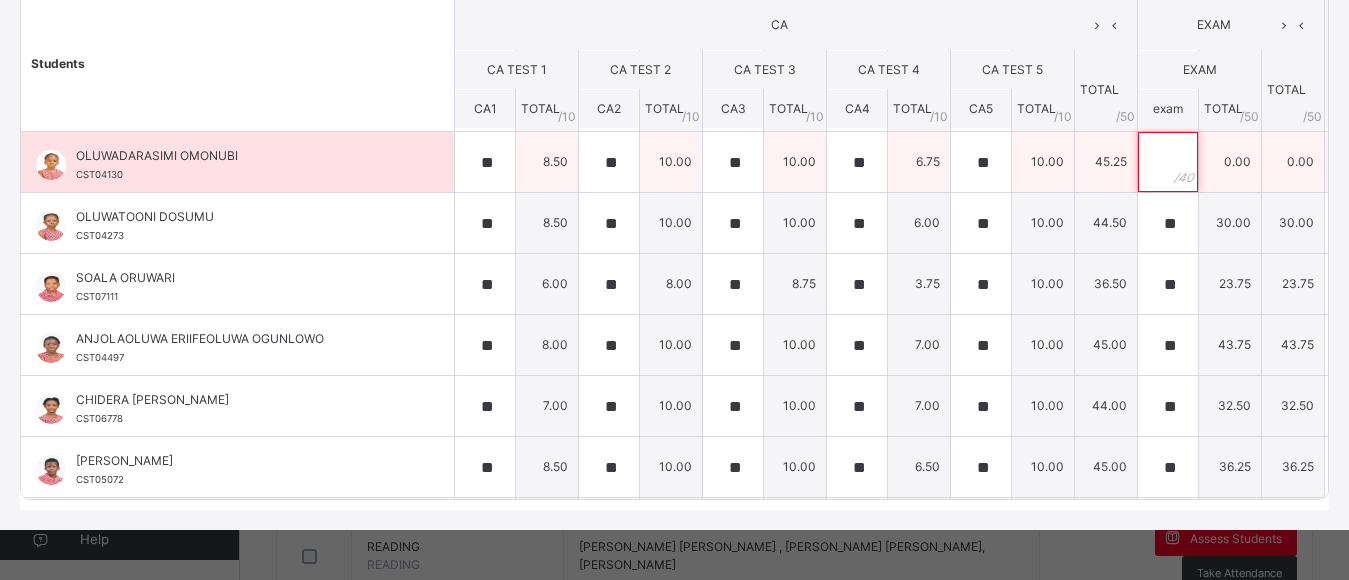 click at bounding box center (1168, 162) 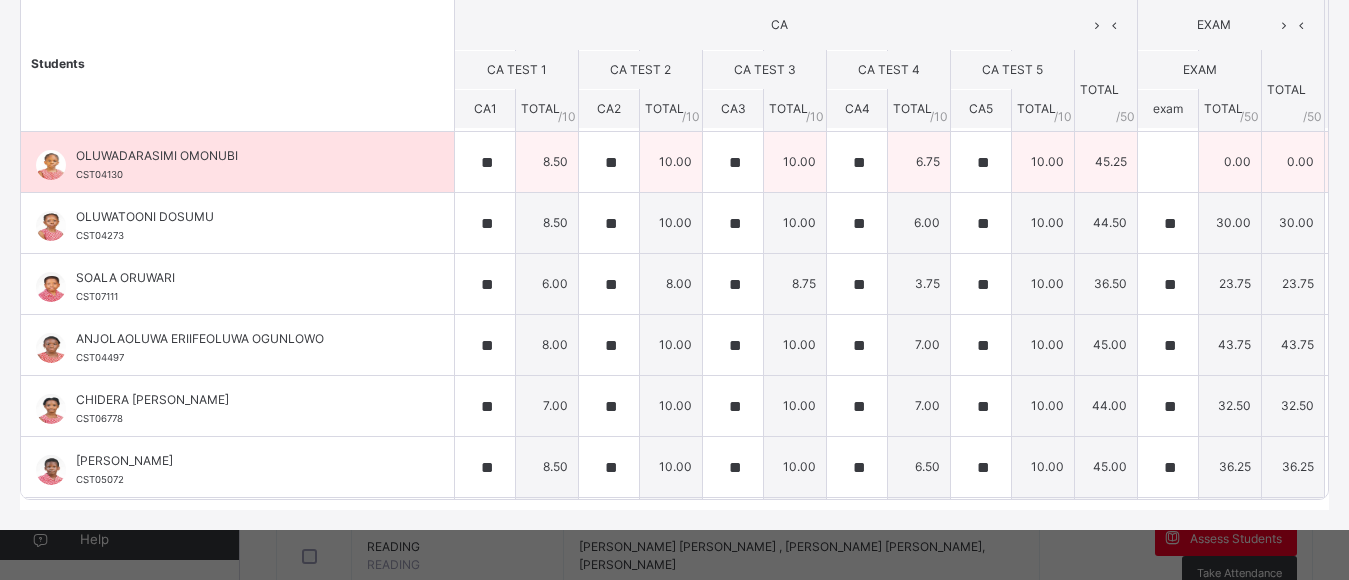 click at bounding box center [1168, 162] 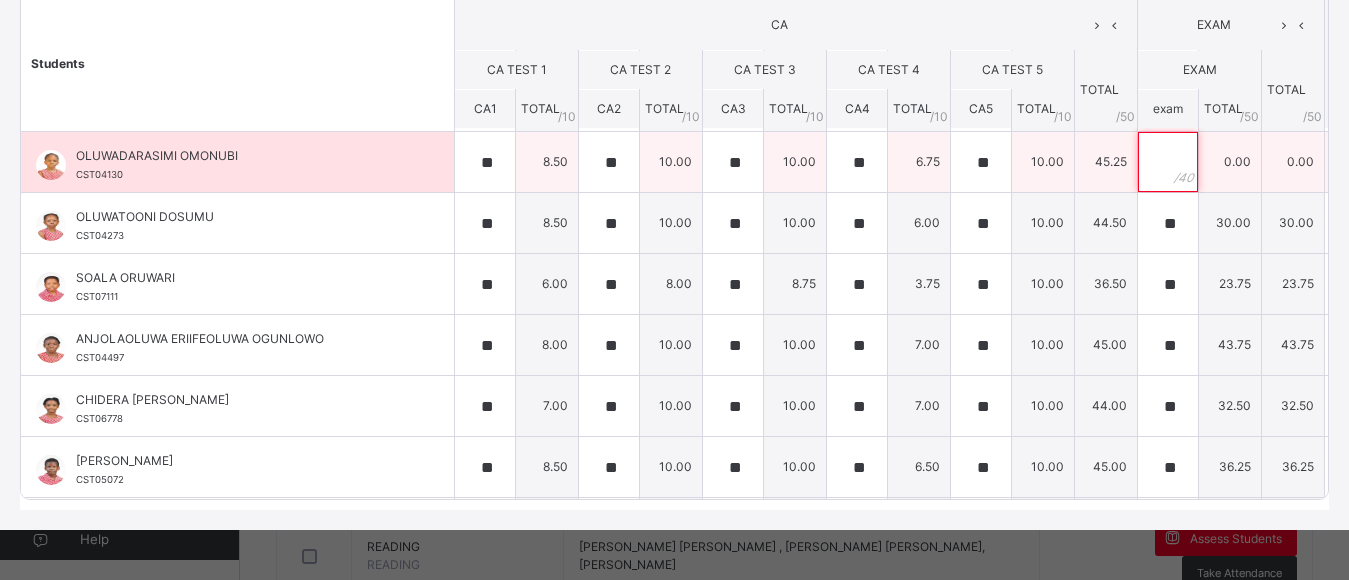click at bounding box center (1168, 162) 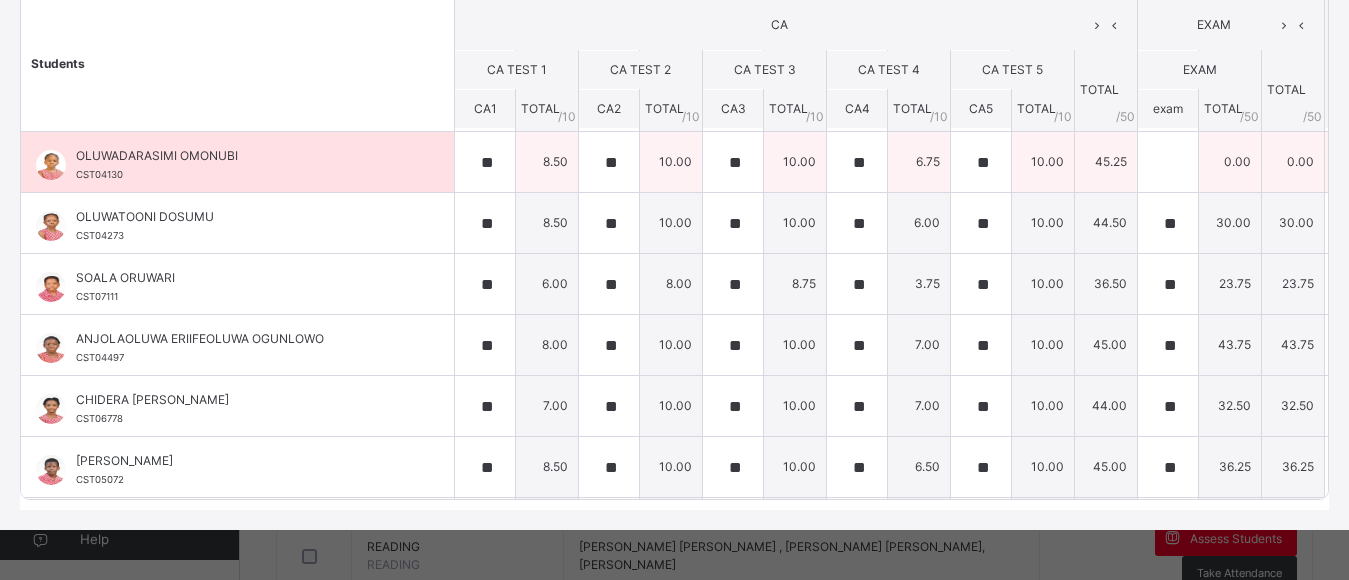 click at bounding box center (1168, 162) 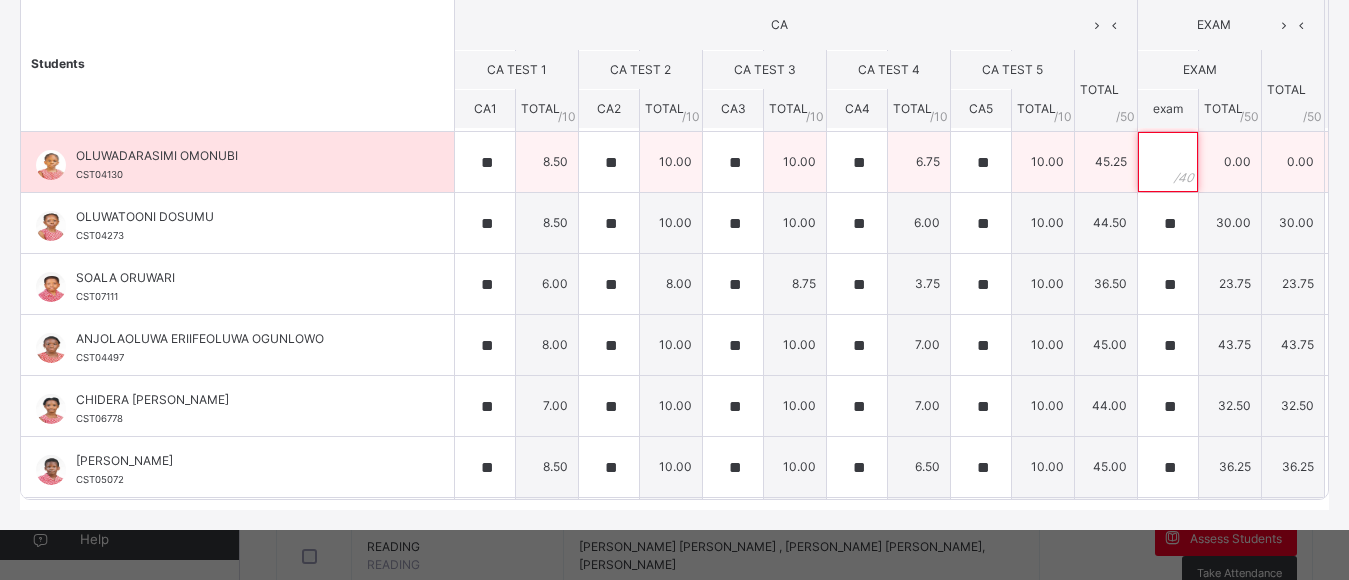 click at bounding box center [1168, 162] 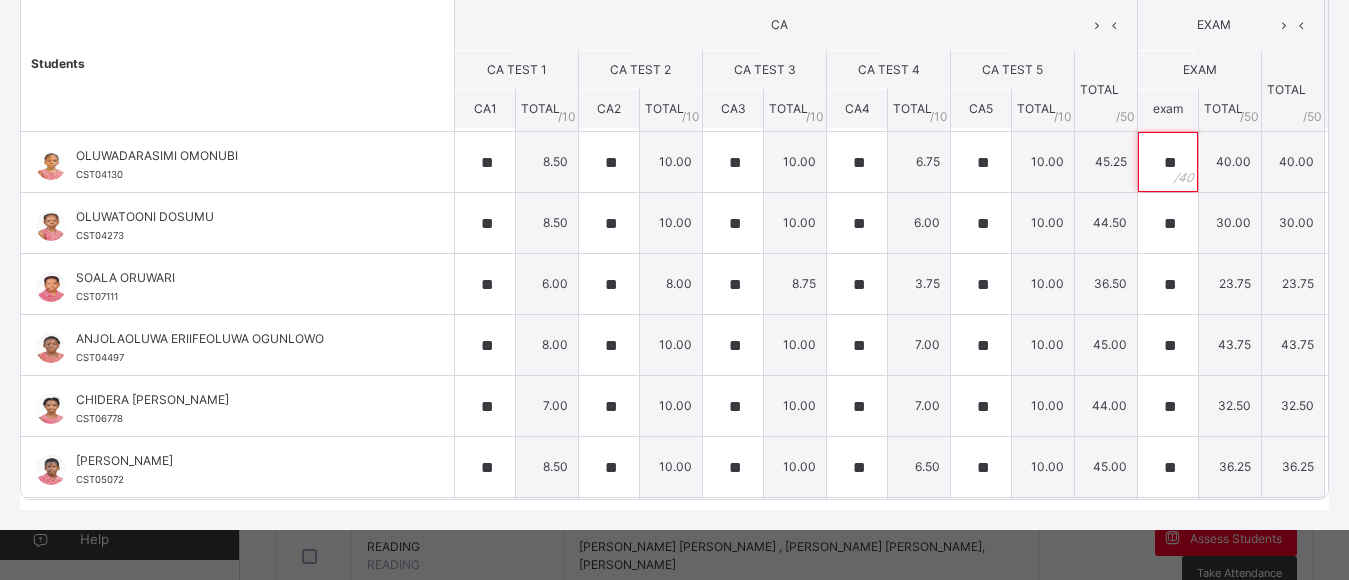 scroll, scrollTop: 0, scrollLeft: 0, axis: both 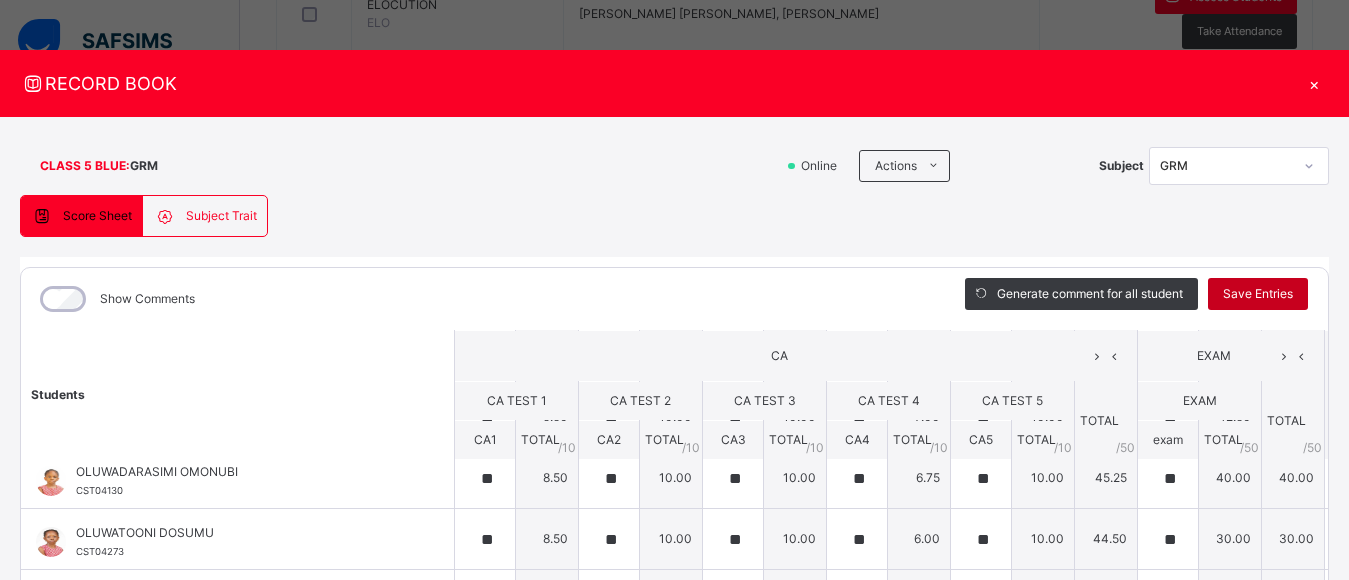 click on "Save Entries" at bounding box center [1258, 294] 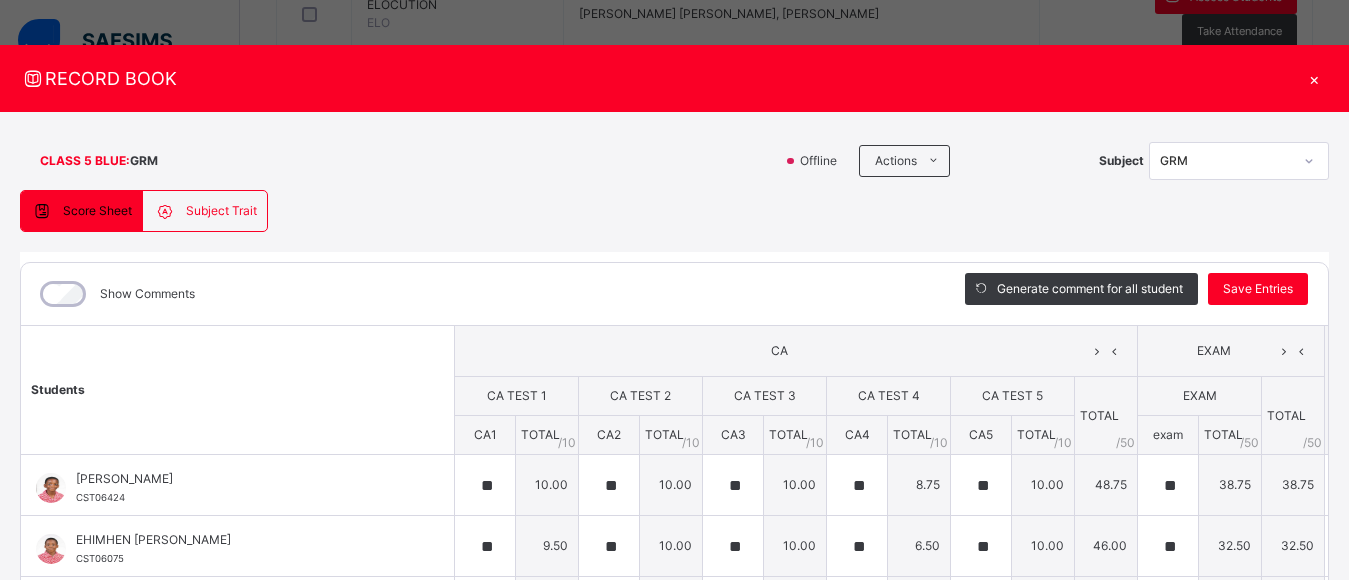 scroll, scrollTop: 0, scrollLeft: 0, axis: both 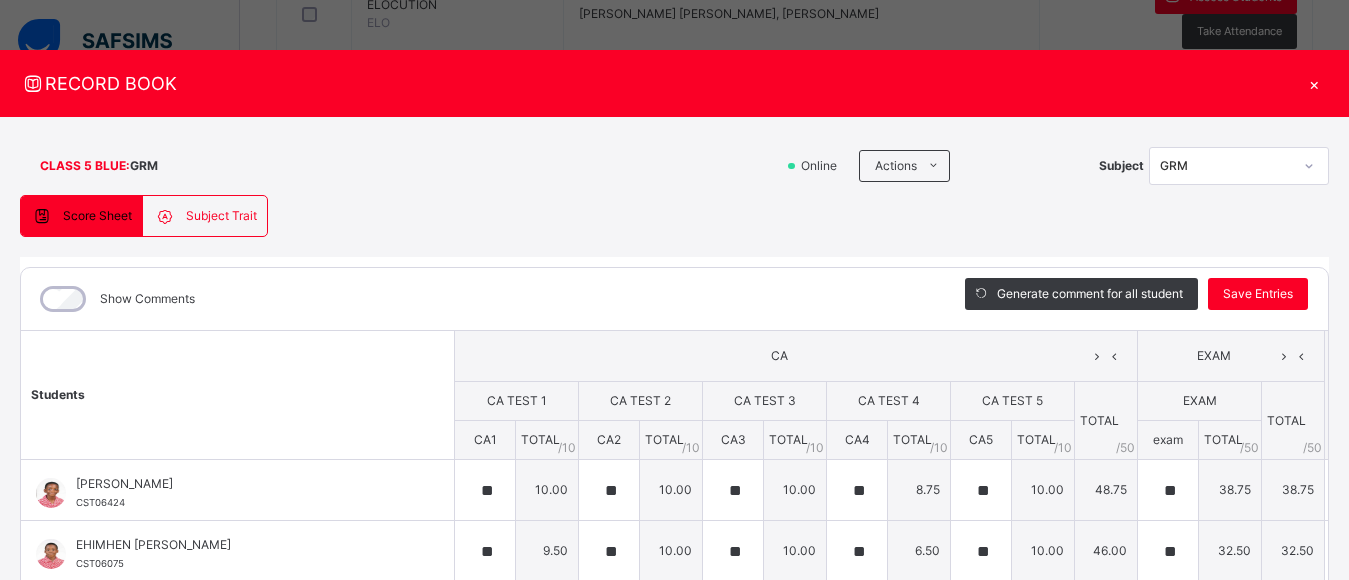 click on "×" at bounding box center [1314, 83] 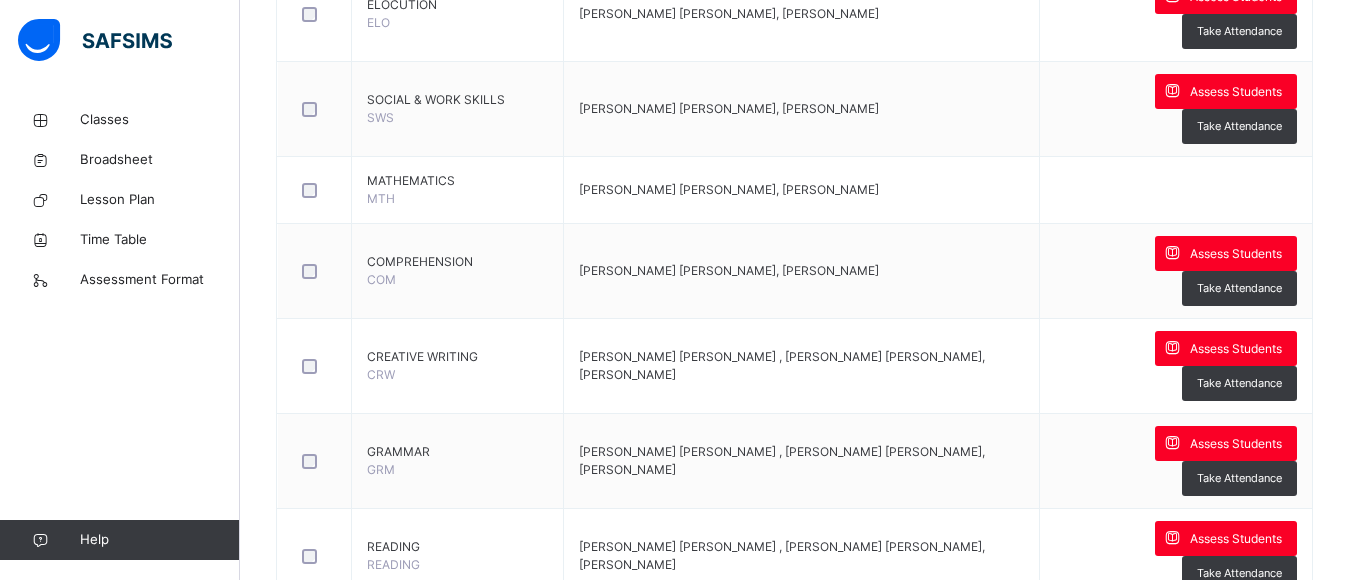 click on "Assess Students" at bounding box center (1236, 634) 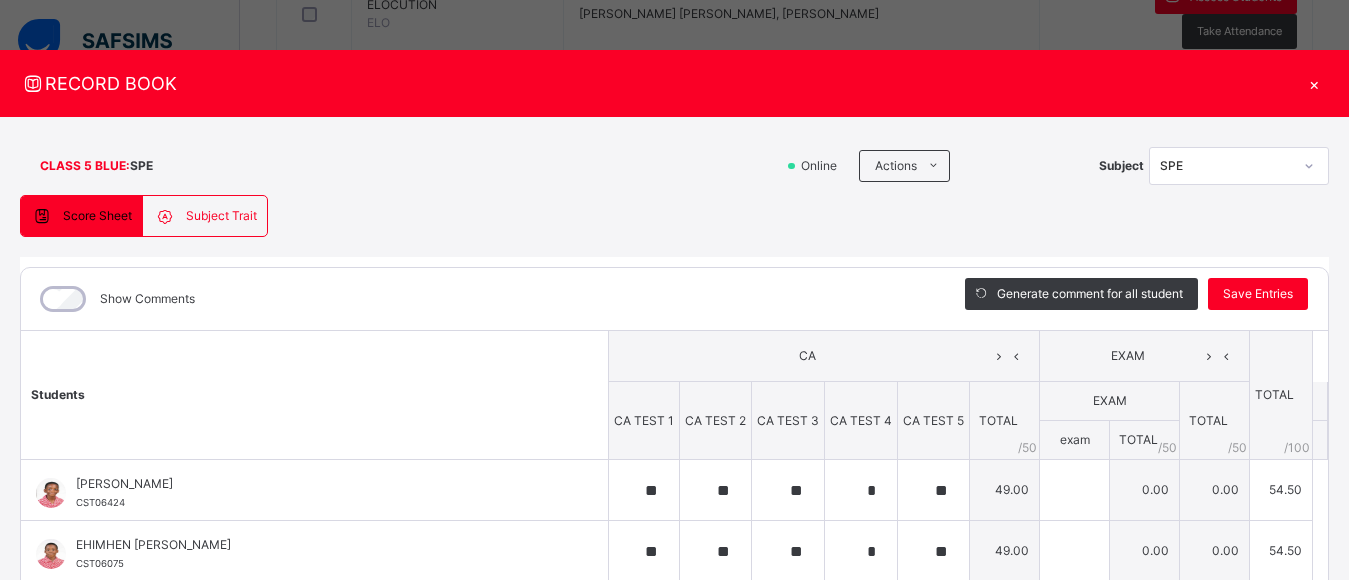 click on "RECORD BOOK × CLASS 5   BLUE :   SPE Online Actions  Download Empty Score Sheet  Upload/map score sheet Subject  SPE Corona School Ikoyi Date: 15th Jul 2025, 3:56:36 pm Score Sheet Subject Trait Score Sheet Subject Trait Show Comments   Generate comment for all student   Save Entries Class Level:  CLASS 5   BLUE Subject:  SPE Session:  2024/2025 Session Session:  Third Term Students CA EXAM  TOTAL /100 Comment CA TEST 1 CA TEST 2 CA TEST 3 CA TEST 4 CA TEST 5 TOTAL / 50 EXAM  TOTAL / 50 exam TOTAL / 50  BETSE-ABASI  BENSON  CST06424  BETSE-ABASI  BENSON  CST06424 ** ** ** * ** 49.00 0.00 0.00 54.50 Generate comment 0 / 250   ×   Subject Teacher’s Comment Generate and see in full the comment developed by the AI with an option to regenerate the comment JS  BETSE-ABASI  BENSON    CST06424   Total 54.50  / 100.00 Sims Bot   Regenerate     Use this comment    EHIMHEN  ODIGIE CST06075  EHIMHEN  ODIGIE CST06075 ** ** ** * ** 49.00 0.00 0.00 54.50 Generate comment 0 / 250   ×   Subject Teacher’s Comment JS" at bounding box center (674, 290) 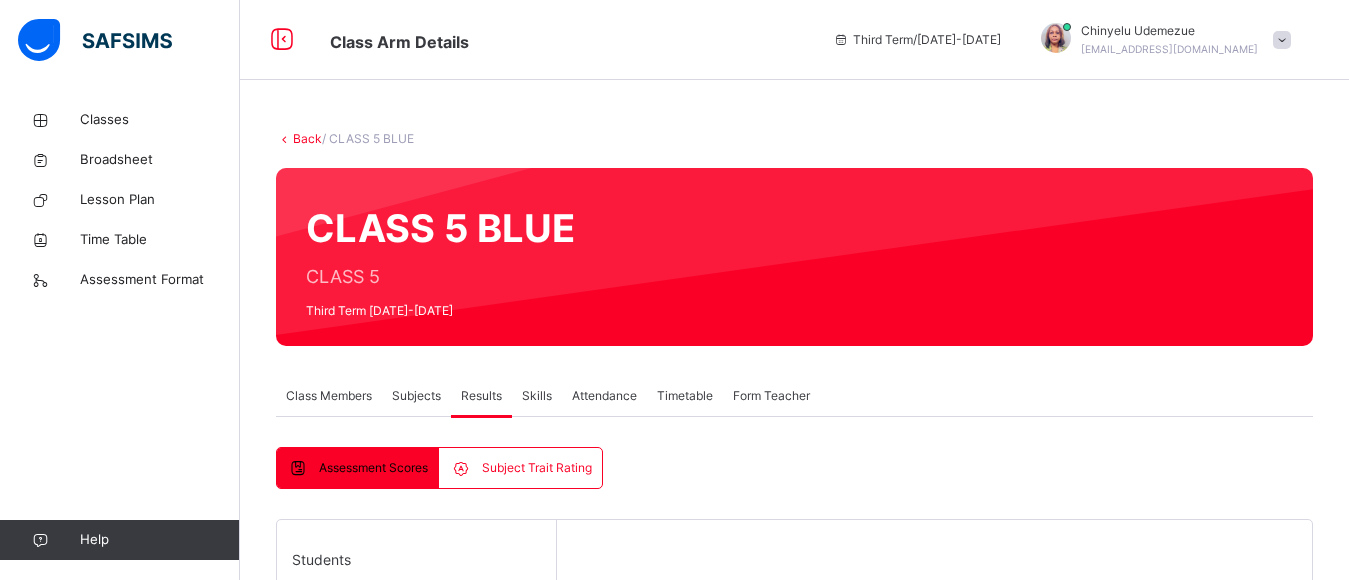 scroll, scrollTop: 0, scrollLeft: 0, axis: both 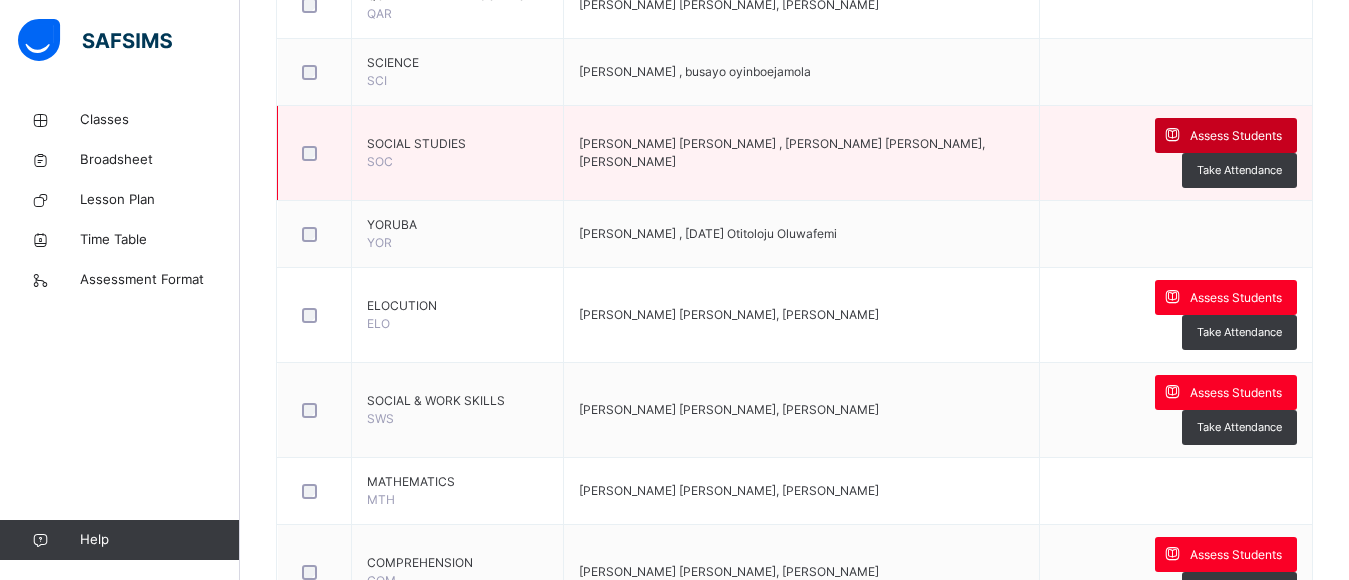 click on "Assess Students" at bounding box center (1226, 135) 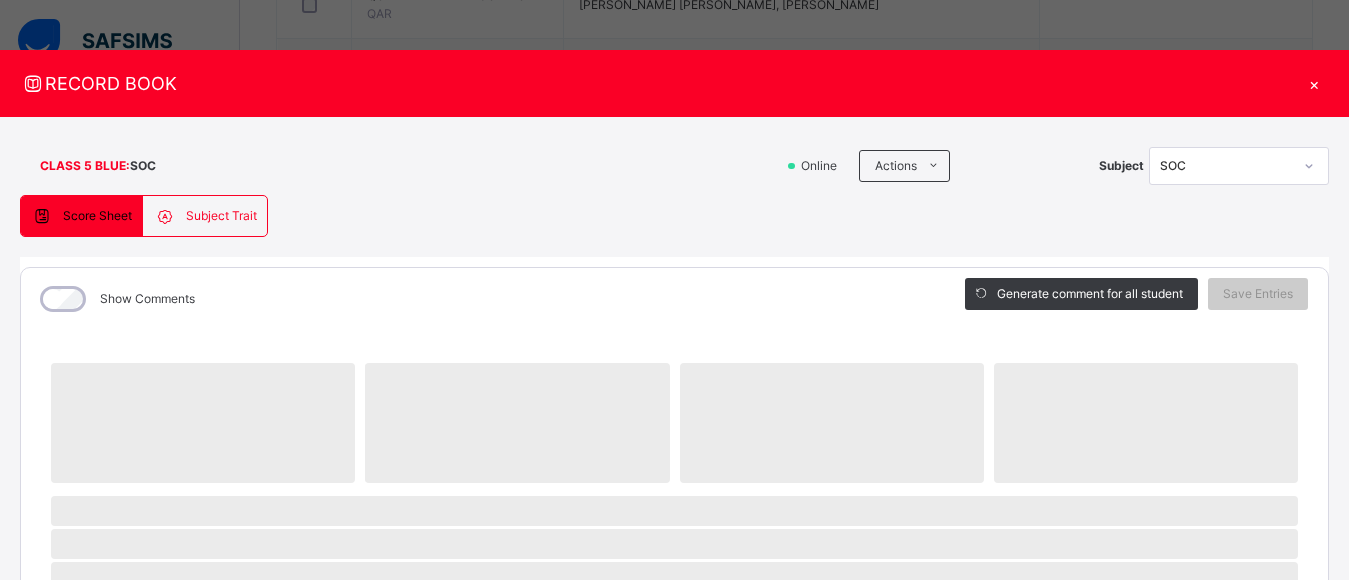 click on "CLASS 5   BLUE :   SOC Online Actions  Download Empty Score Sheet  Upload/map score sheet Subject  SOC Corona School Ikoyi Date: 15th Jul 2025, 4:00:23 pm Score Sheet Subject Trait Score Sheet Subject Trait Show Comments   Generate comment for all student   Save Entries Class Level:  CLASS 5   BLUE Subject:  SOC Session:  2024/2025 Session Session:  Third Term ‌ ‌ ‌ ‌ ‌ ‌ ‌ ‌ ‌ ‌ ‌ ‌ ‌ ‌ ‌ ‌ ‌ ‌ ‌ ‌ ‌ ‌ ‌ ‌ ‌ ‌ ‌ ‌ ‌   ×   Subject Teacher’s Comment Generate and see in full the comment developed by the AI with an option to regenerate the comment Sims Bot Please wait while the Sims Bot generates comments for all your students Select a Student Select a student from the list to the left to view and enter subject trait records" at bounding box center (674, 748) 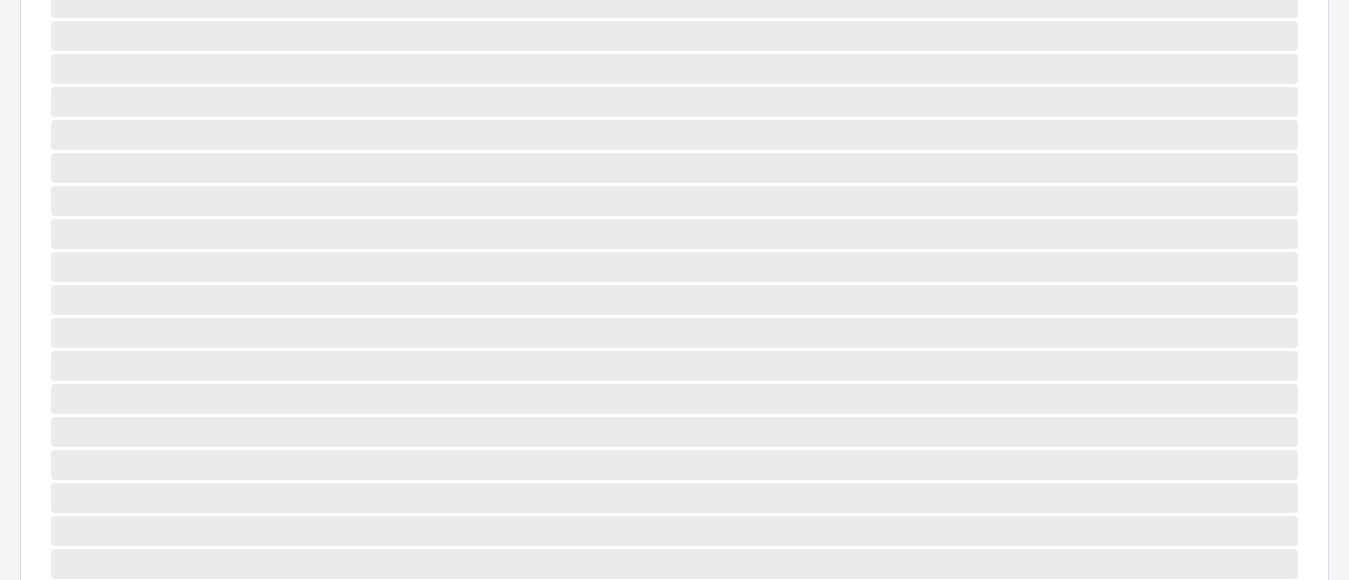 scroll, scrollTop: 0, scrollLeft: 0, axis: both 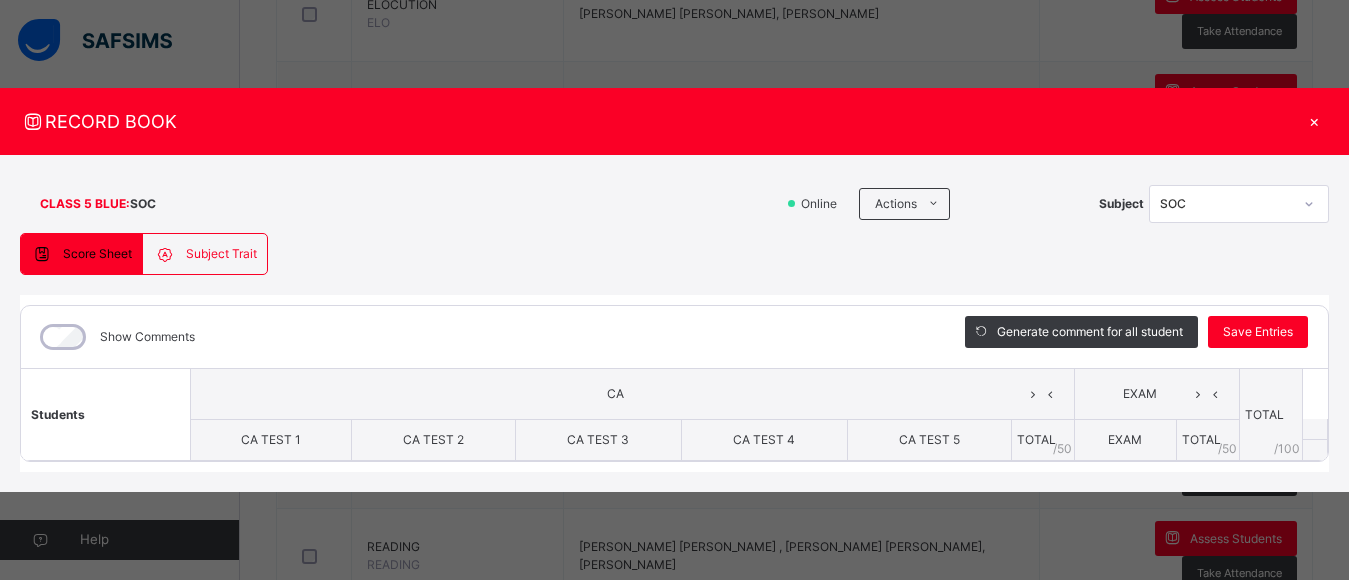 click 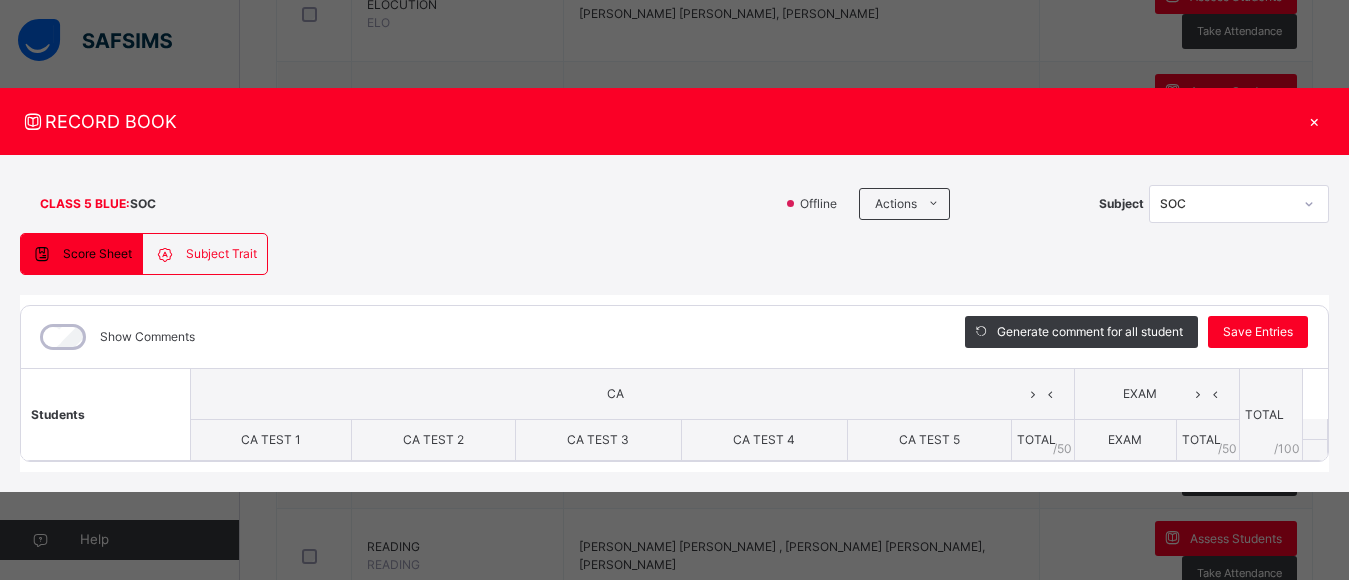 click on "Score Sheet Subject Trait Score Sheet Subject Trait Show Comments   Generate comment for all student   Save Entries Class Level:  CLASS 5   BLUE Subject:  SOC Session:  2024/2025 Session Session:  Third Term Students CA EXAM  TOTAL /100 Comment CA TEST 1 CA TEST 2 CA TEST 3 CA TEST 4 CA TEST 5 TOTAL / 50 EXAM  TOTAL / 50   ×   Subject Teacher’s Comment Generate and see in full the comment developed by the AI with an option to regenerate the comment Sims Bot Please wait while the Sims Bot generates comments for all your students Select a Student Select a student from the list to the left to view and enter subject trait records" at bounding box center (674, 353) 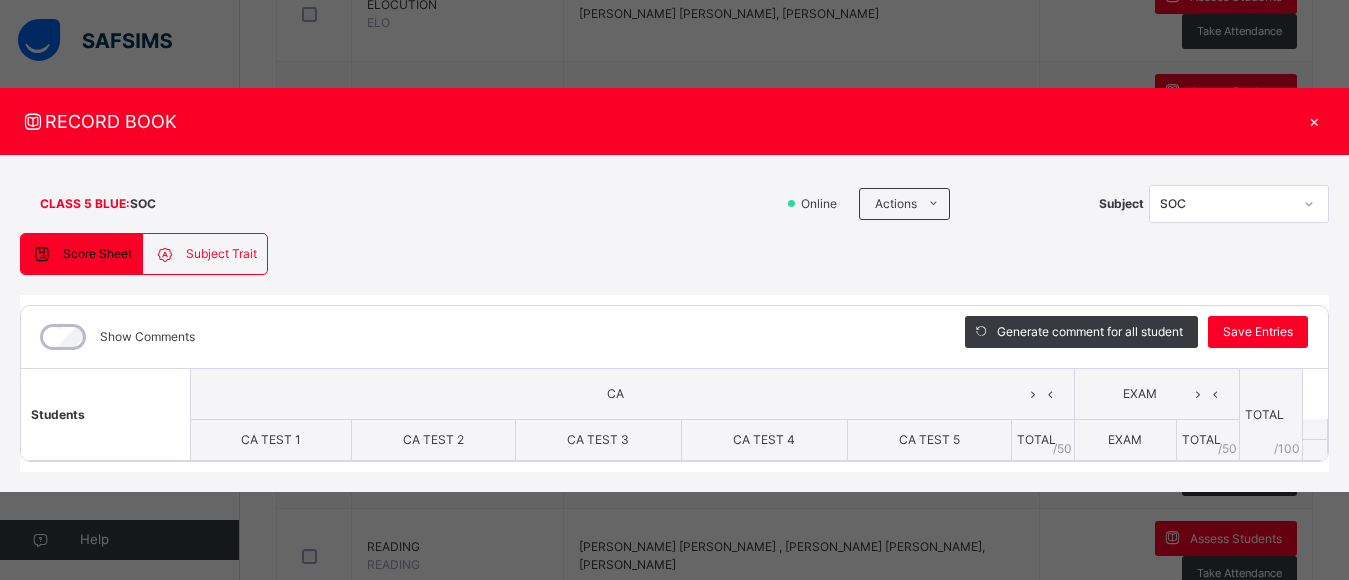 click on "×" at bounding box center [1314, 121] 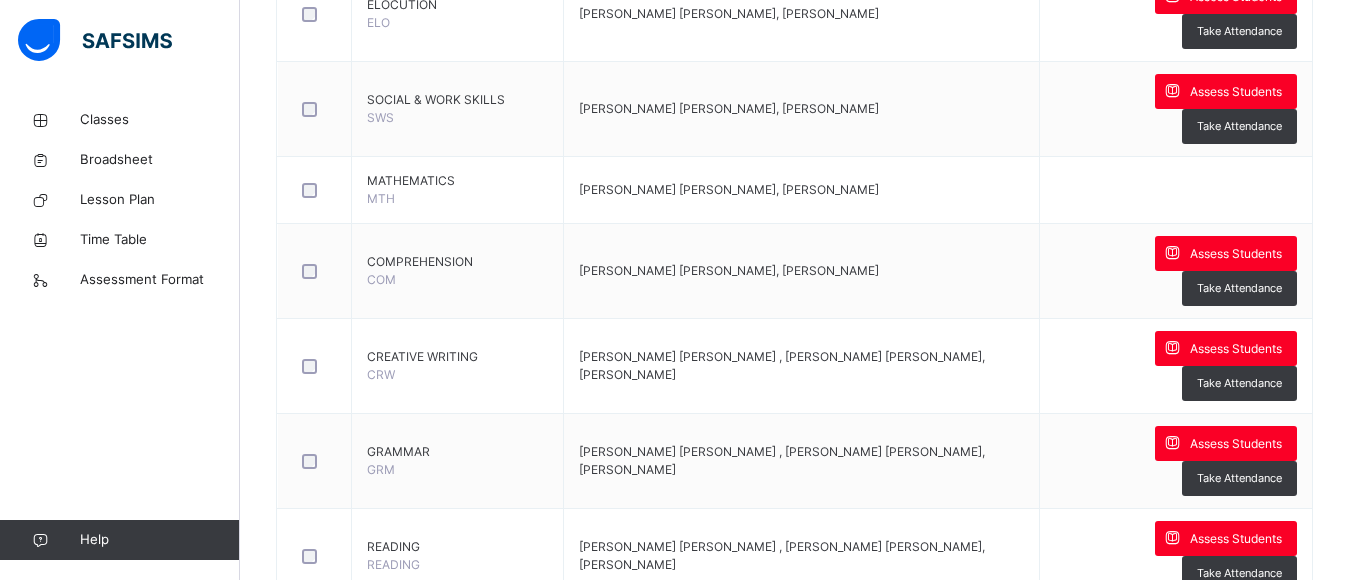 scroll, scrollTop: 809, scrollLeft: 0, axis: vertical 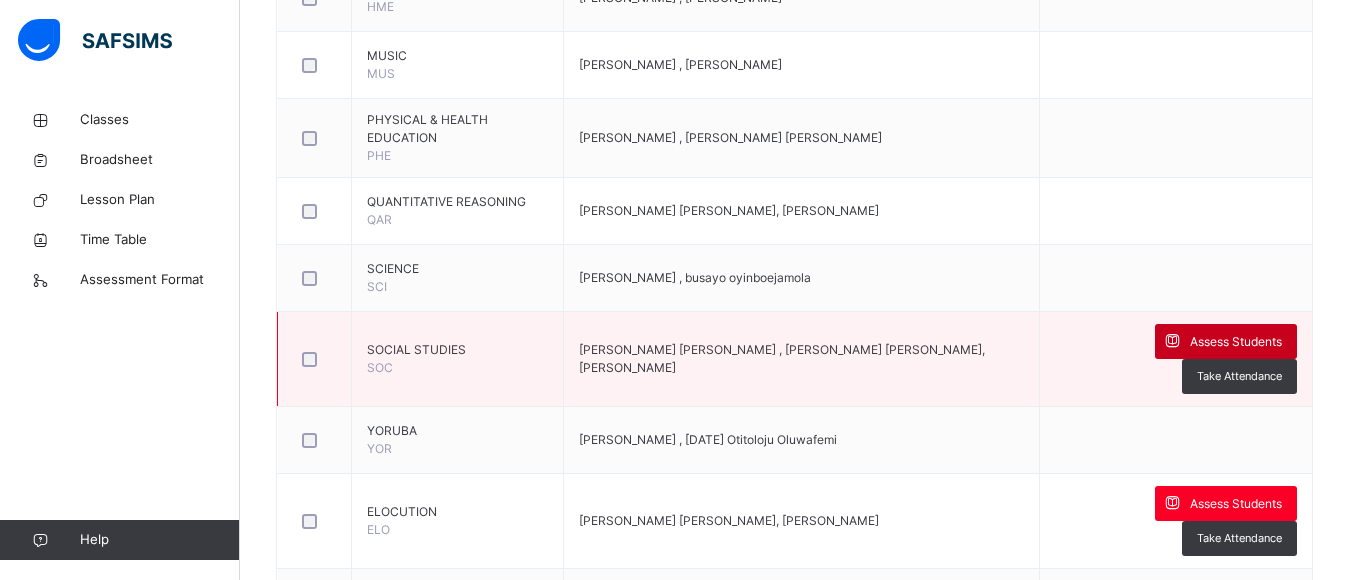 click on "Assess Students" at bounding box center [1236, 342] 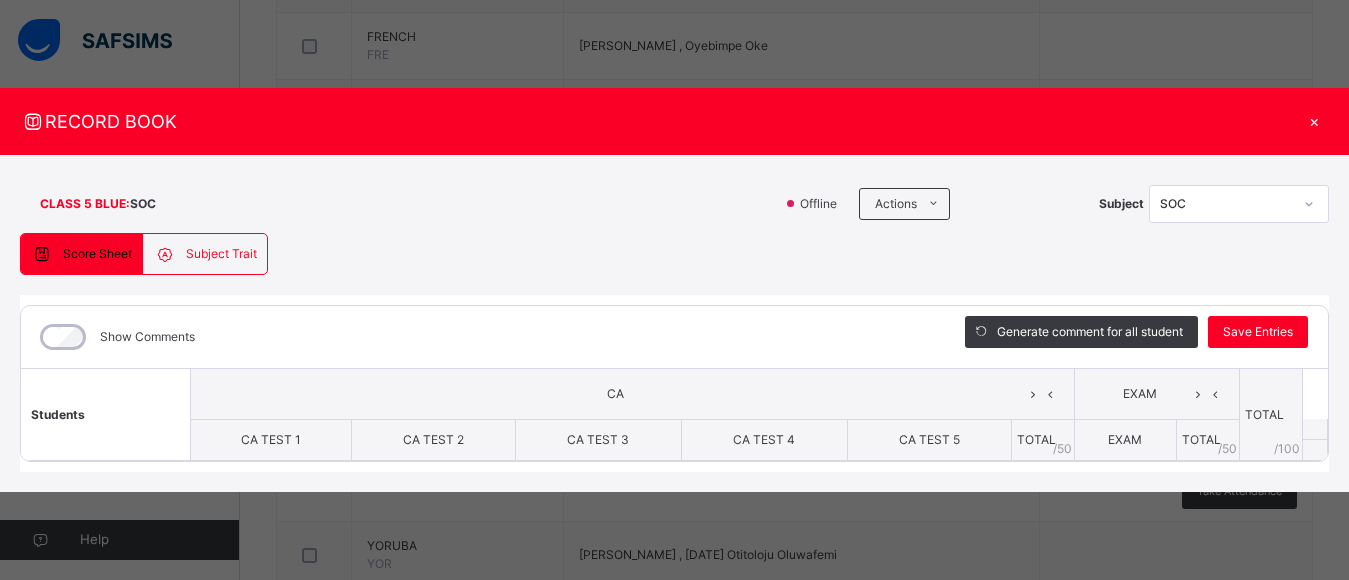 scroll, scrollTop: 688, scrollLeft: 0, axis: vertical 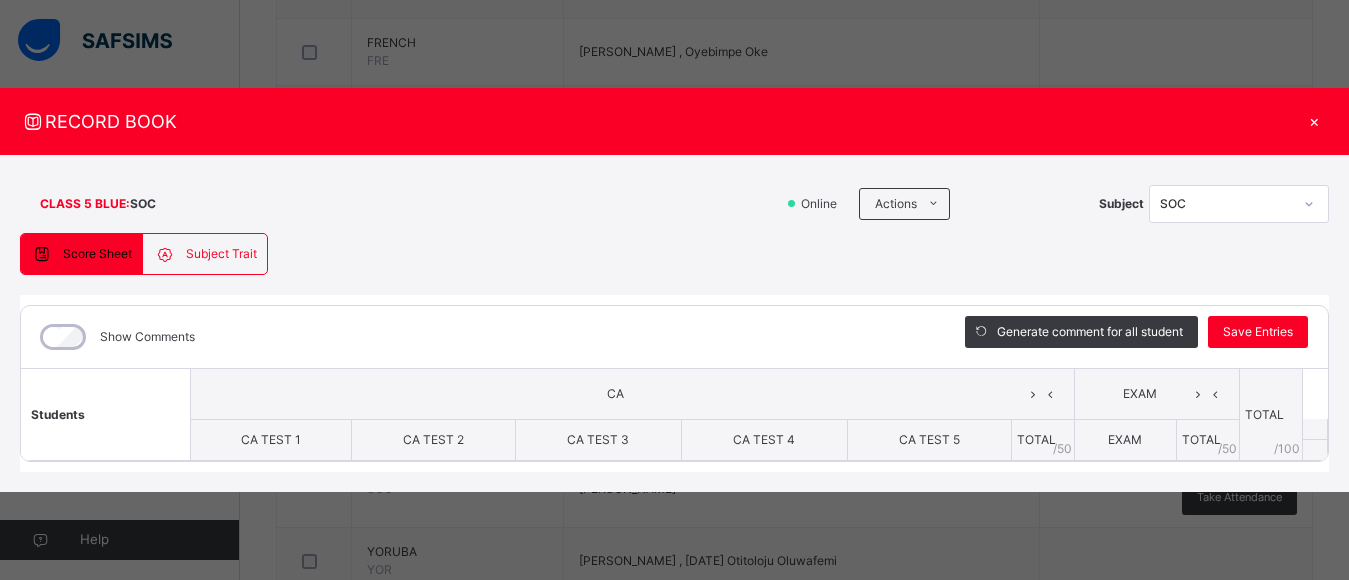 click on "×" at bounding box center (1314, 121) 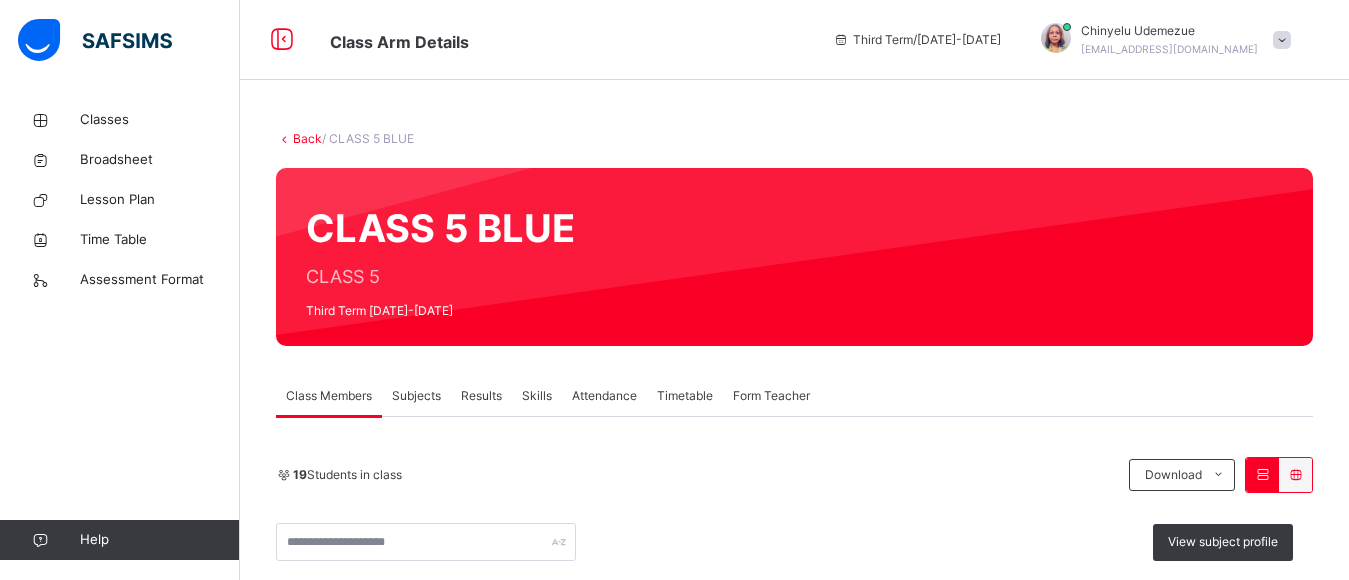 scroll, scrollTop: 0, scrollLeft: 0, axis: both 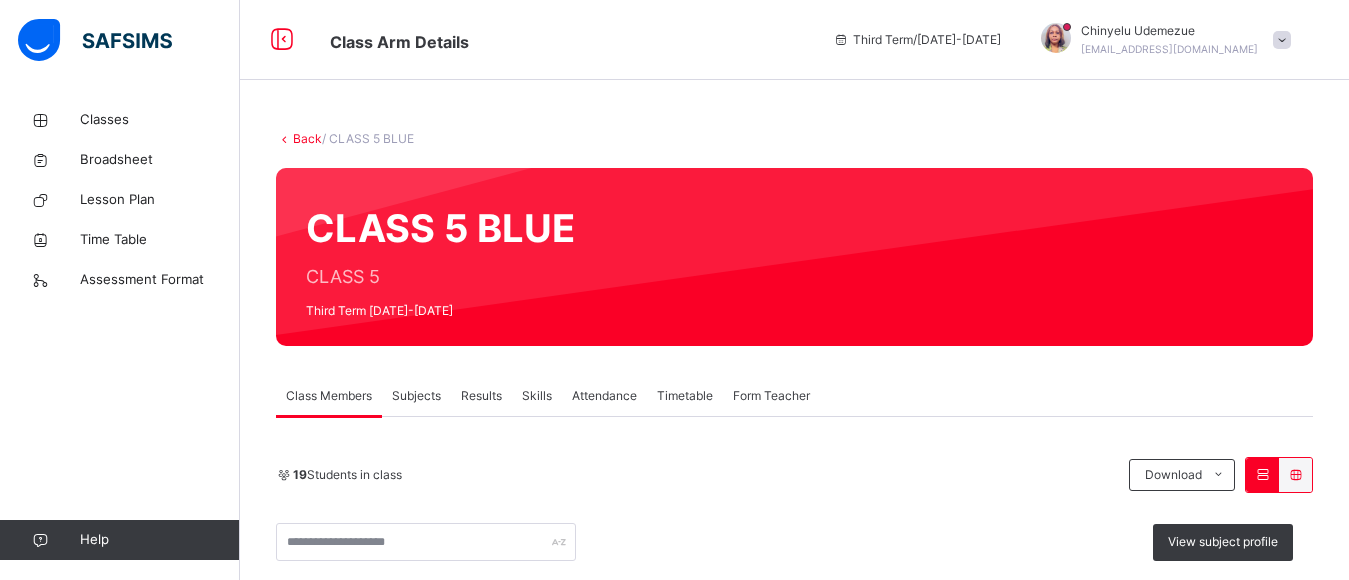 click on "Results" at bounding box center (481, 396) 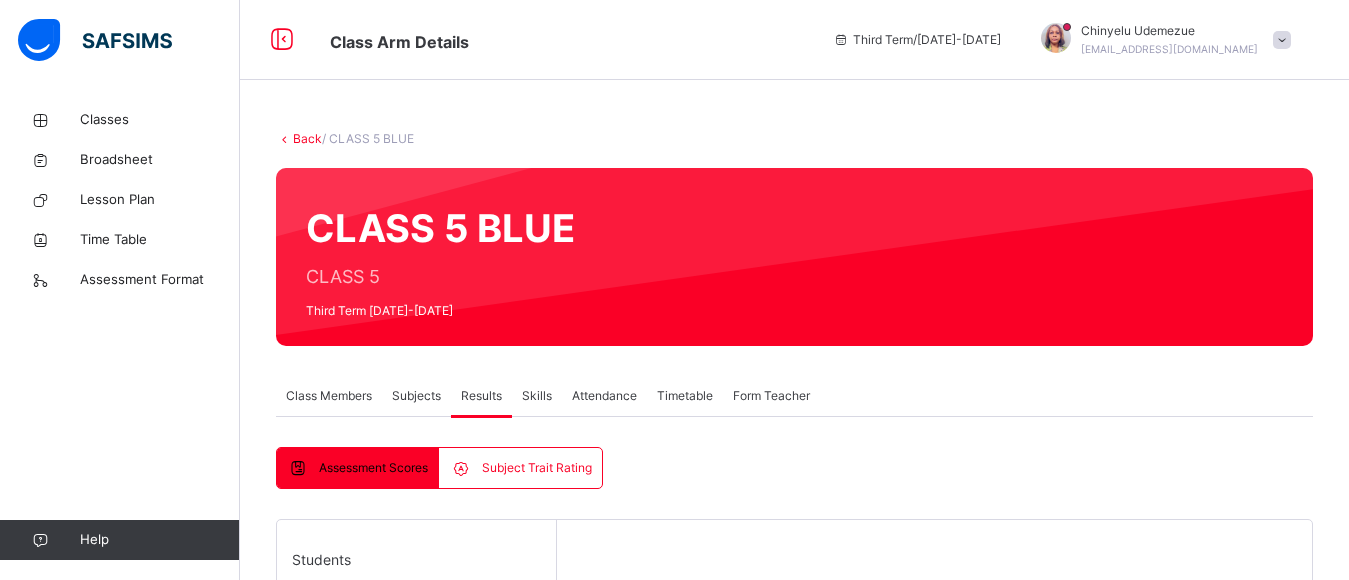 scroll, scrollTop: 508, scrollLeft: 0, axis: vertical 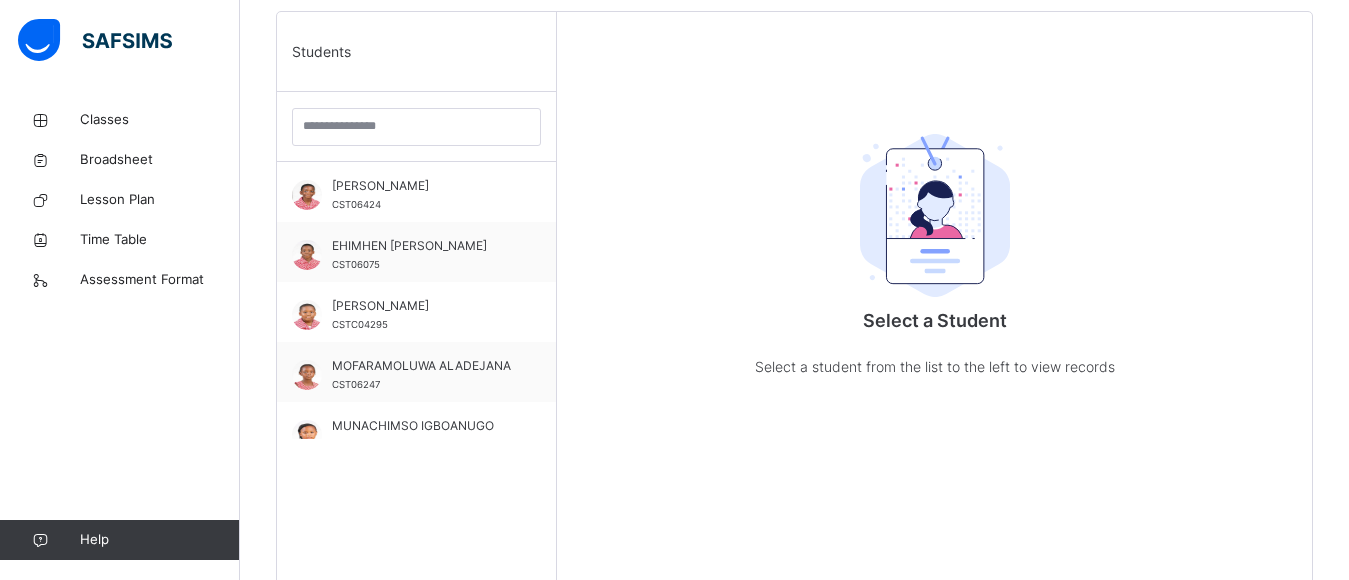 click on "Back  / CLASS 5 BLUE CLASS 5 BLUE CLASS 5 Third Term 2024-2025 Class Members Subjects Results Skills Attendance Timetable Form Teacher Results More Options   19  Students in class Download Pdf Report Excel Report View subject profile Corona School Ikoyi Date: 15th Jul 2025, 4:02:47 pm Class Members Class:  CLASS 5 BLUE Total no. of Students:  19 Term:  Third Term Session:  2024-2025 S/NO Admission No. Last Name First Name Other Name 1 CST06424 BENSON   BETSE-ABASI 2 CST06075 ODIGIE  EHIMHEN 3 CSTC04295 OGBETUO  JASON  4 CST06247 ALADEJANA  MOFARAMOLUWA 5 CST04811 IGBOANUGO  MUNACHIMSO  6 CSTC04238 SHOBANJO  MYA 7 CST04130 OMONUBI  OLUWADARASIMI  8 CST04273 DOSUMU  OLUWATOONI  9 CST07111 ORUWARI  SOALA 10 CST04497 OGUNLOWO   ANJOLAOLUWA ERIIFEOLUWA 11 CST06778 OKORIE CHIDERA MICHELLE 12 CST05072 UMEH  ENYINNAYA  13 CST08414 OPARAUGO JAYDEN  14 CST06400 ADENAIKE OBALOLUWA  15 CST04112 OKAFOR  OBINNA  16 CST05184 JAGUN OLUWATIMILEHIN 17 CST03937 NOWA-OMOROGBE  TOSAMUDIAME EMMANUELLA 18 CST07888 EGBUNA TROY 19 ×" at bounding box center [794, 122] 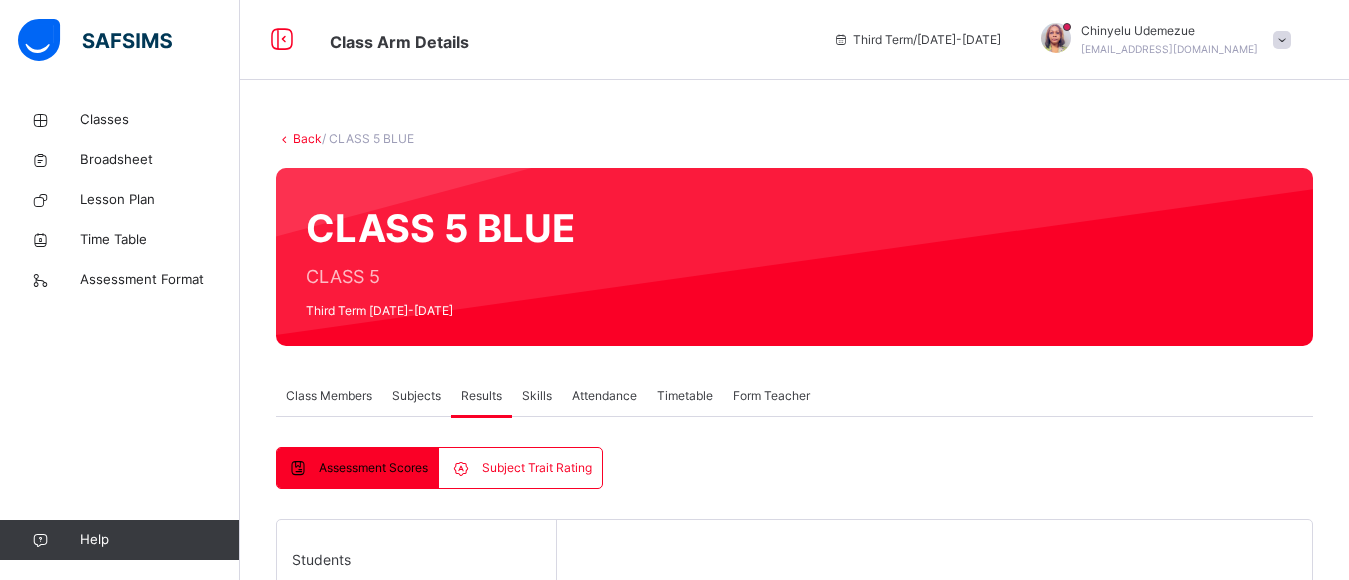 click on "Subjects" at bounding box center [416, 396] 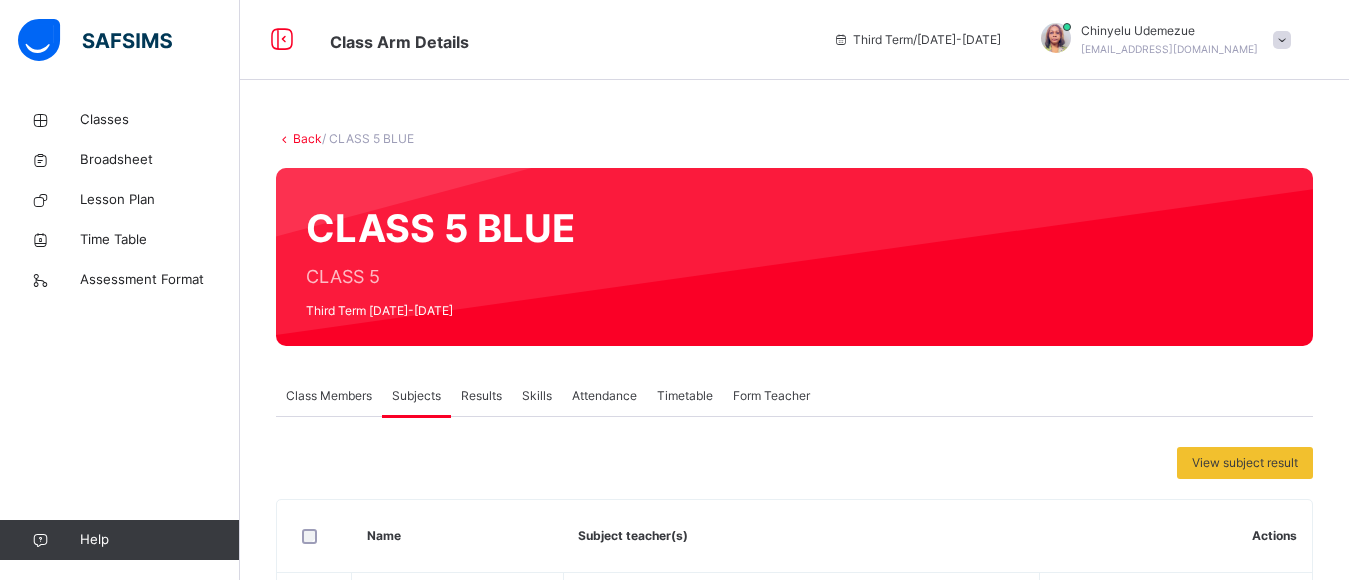 scroll, scrollTop: 508, scrollLeft: 0, axis: vertical 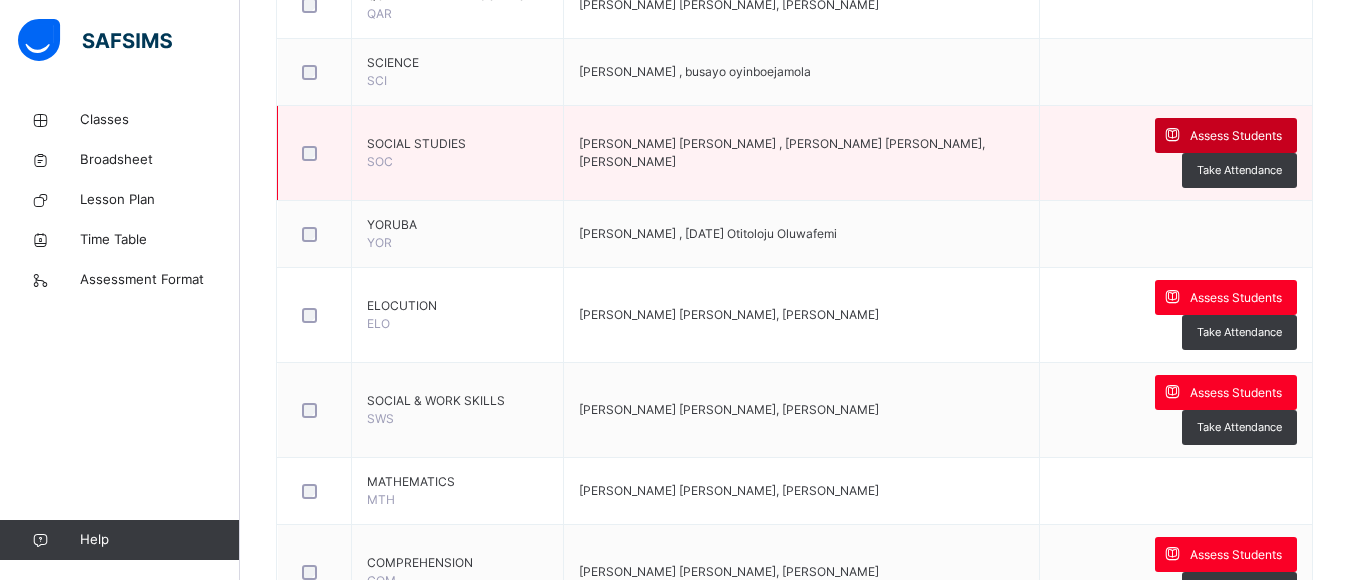 click on "Assess Students" at bounding box center [1236, 136] 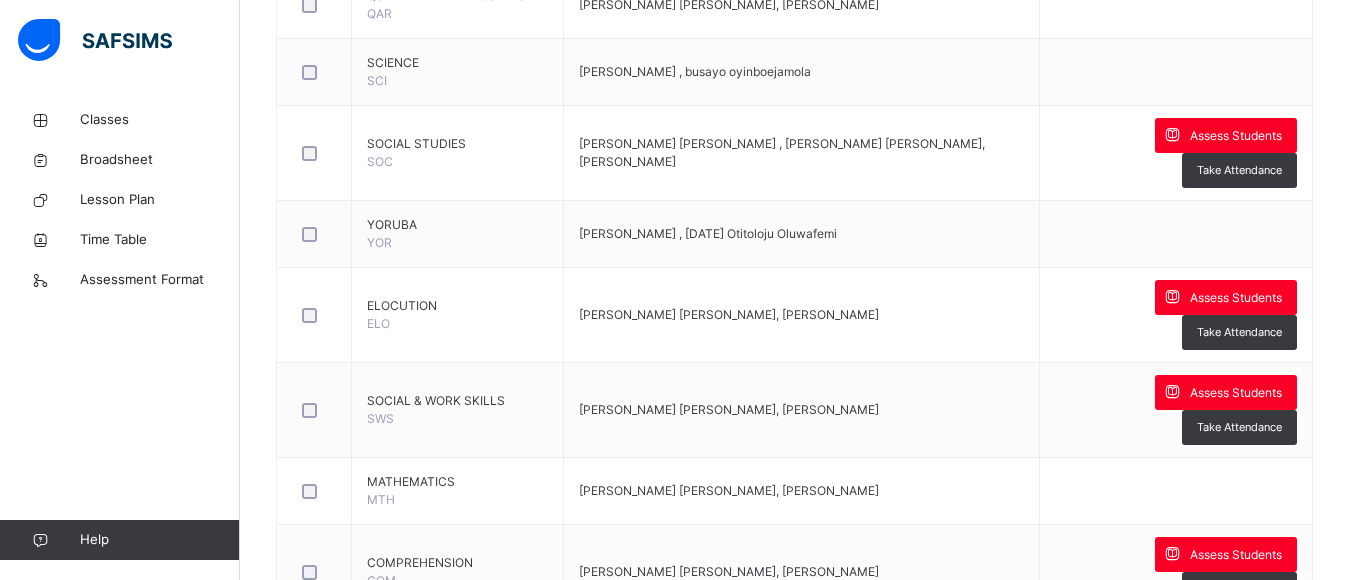 scroll, scrollTop: 331, scrollLeft: 0, axis: vertical 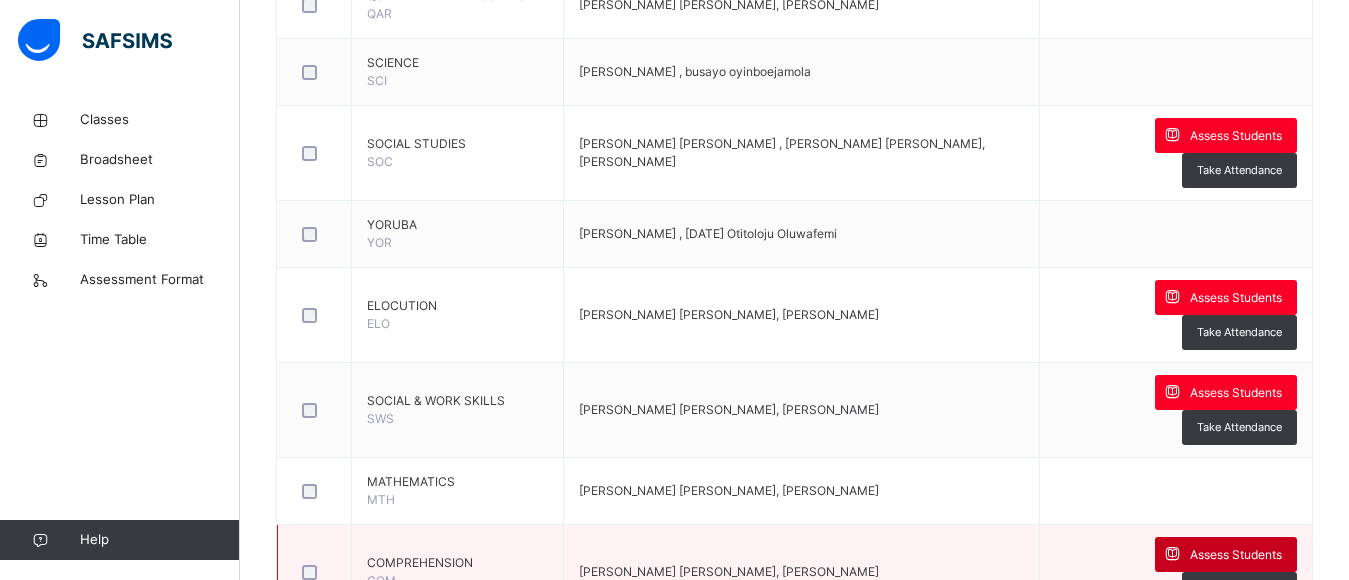 click on "Assess Students" at bounding box center (1236, 555) 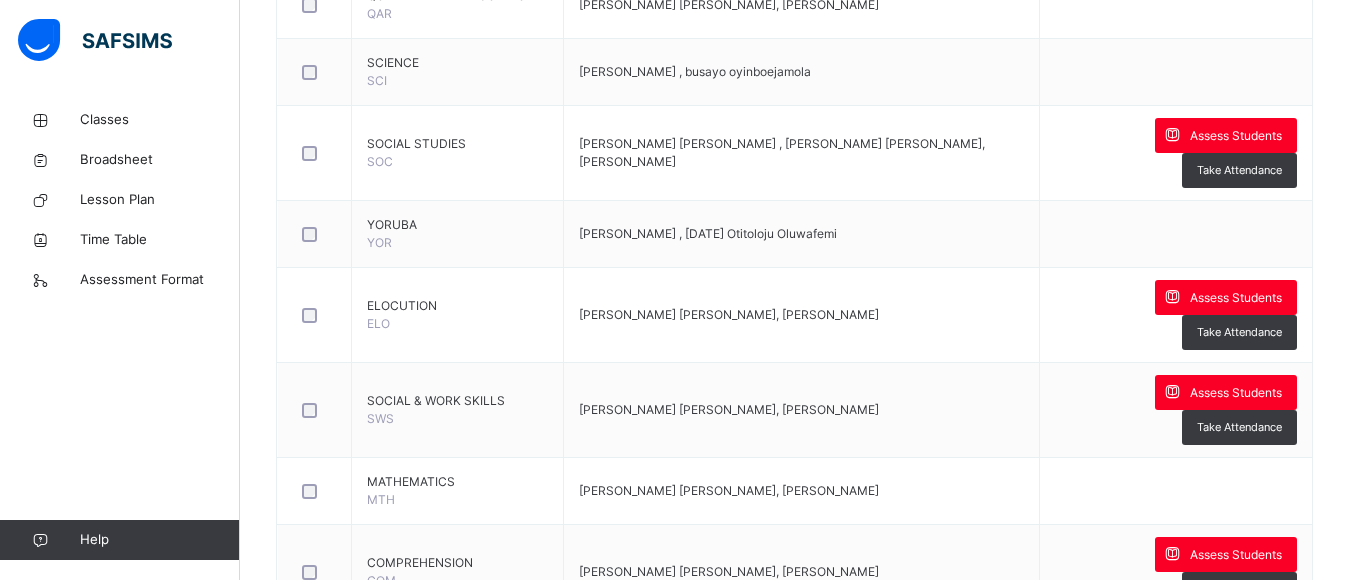scroll, scrollTop: 348, scrollLeft: 0, axis: vertical 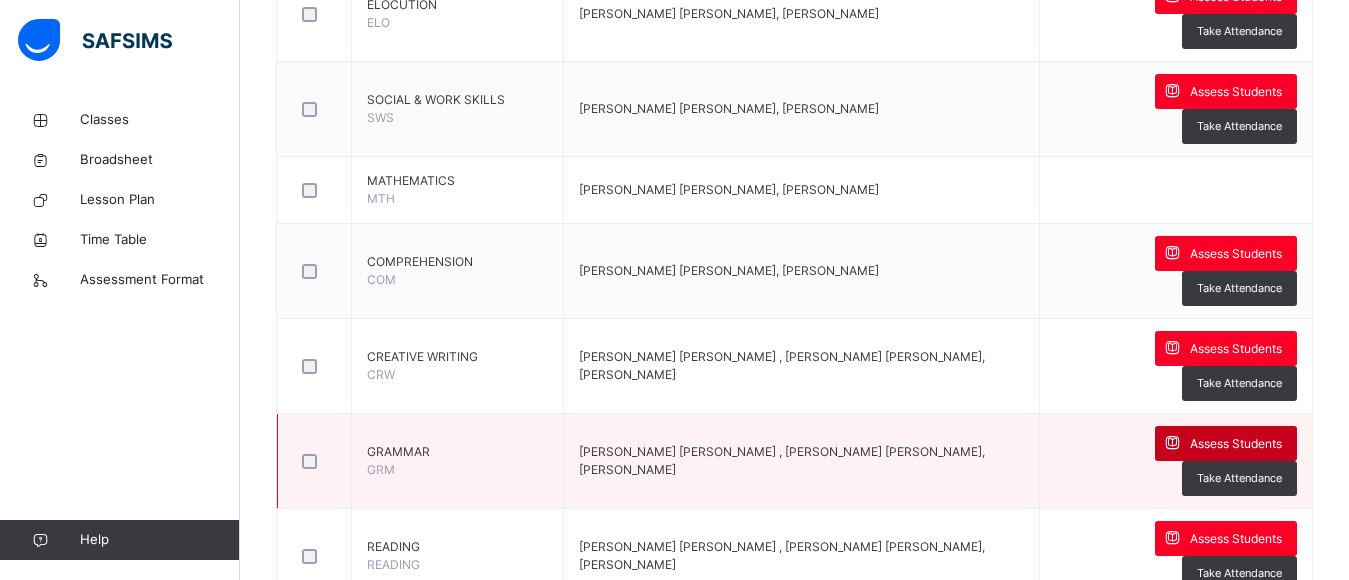 click on "Assess Students" at bounding box center [1236, 444] 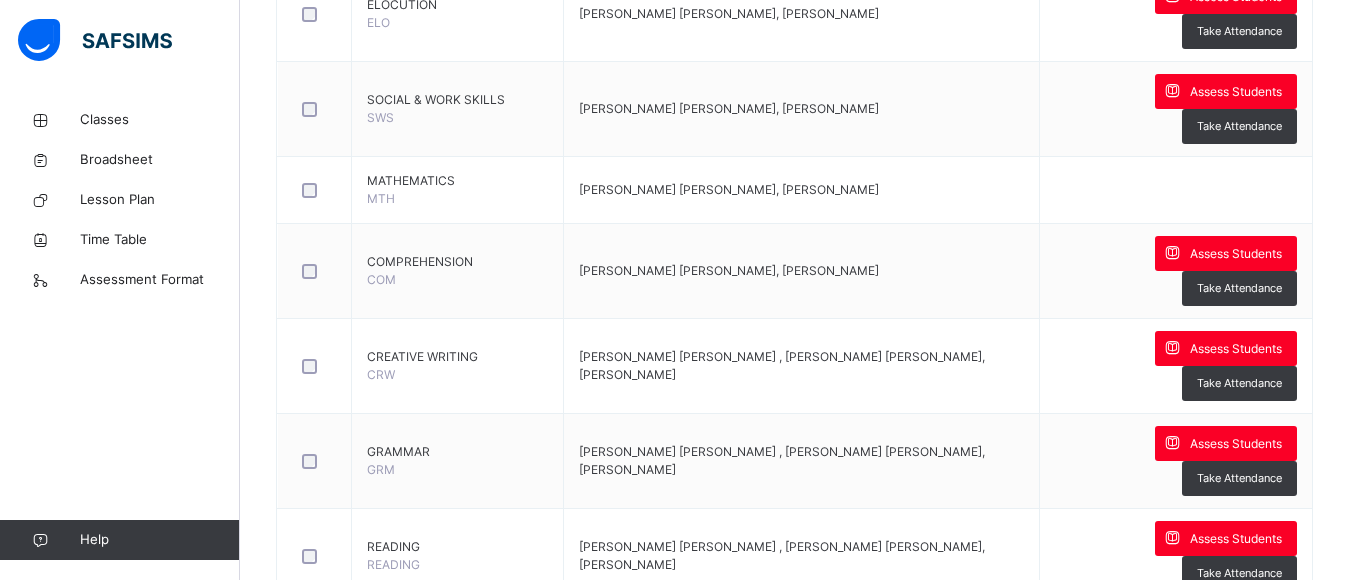 click on "×" at bounding box center [1313, 2143] 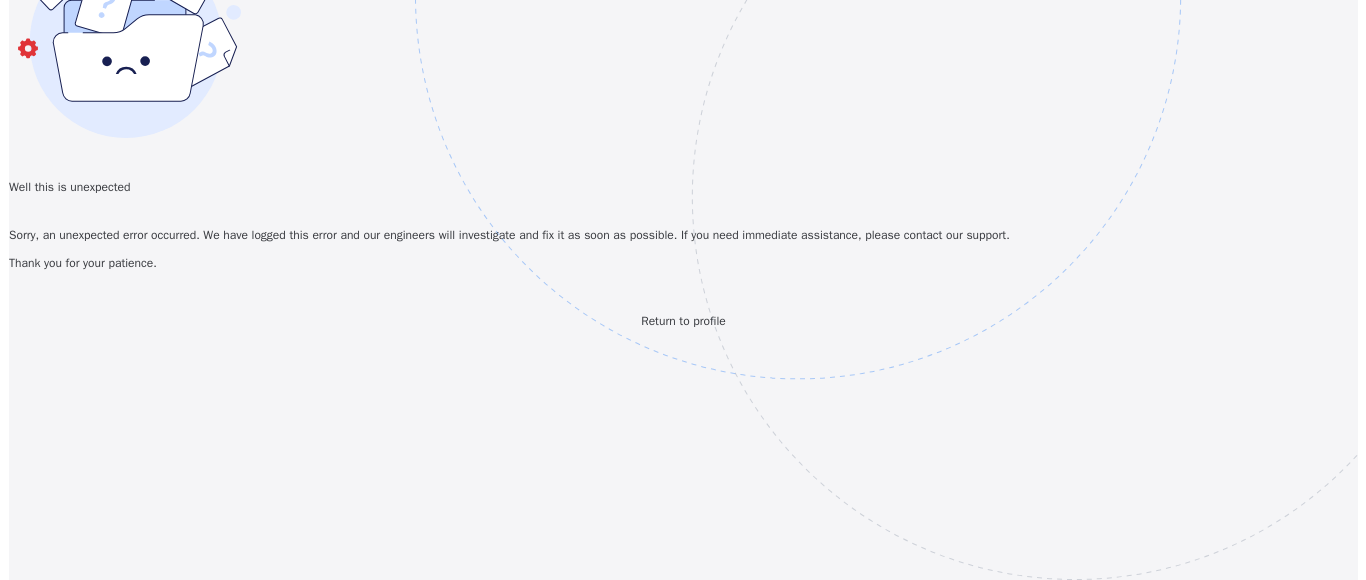 scroll, scrollTop: 0, scrollLeft: 0, axis: both 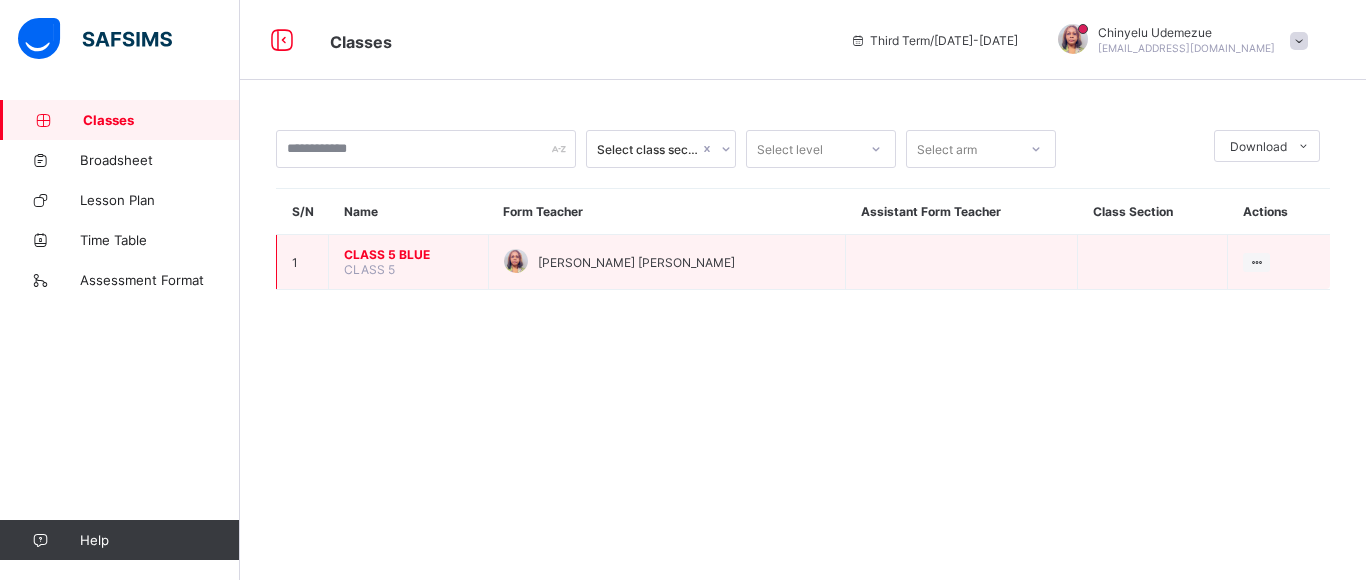 click on "CLASS 5   BLUE" at bounding box center (408, 254) 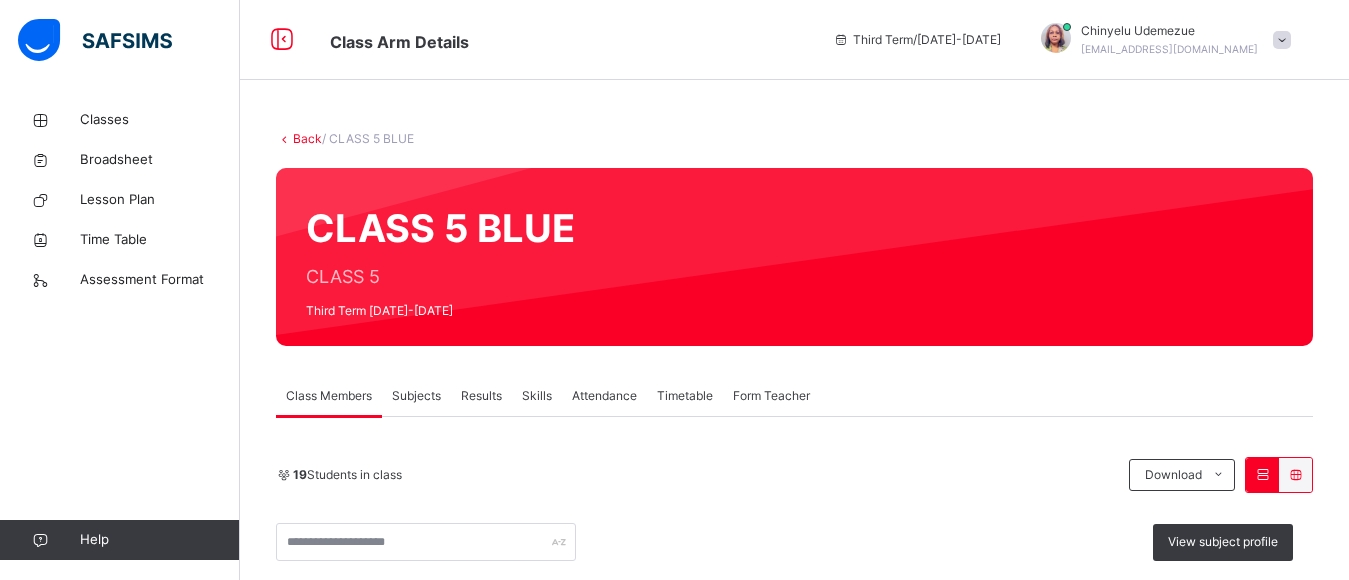 click on "Subjects" at bounding box center (416, 396) 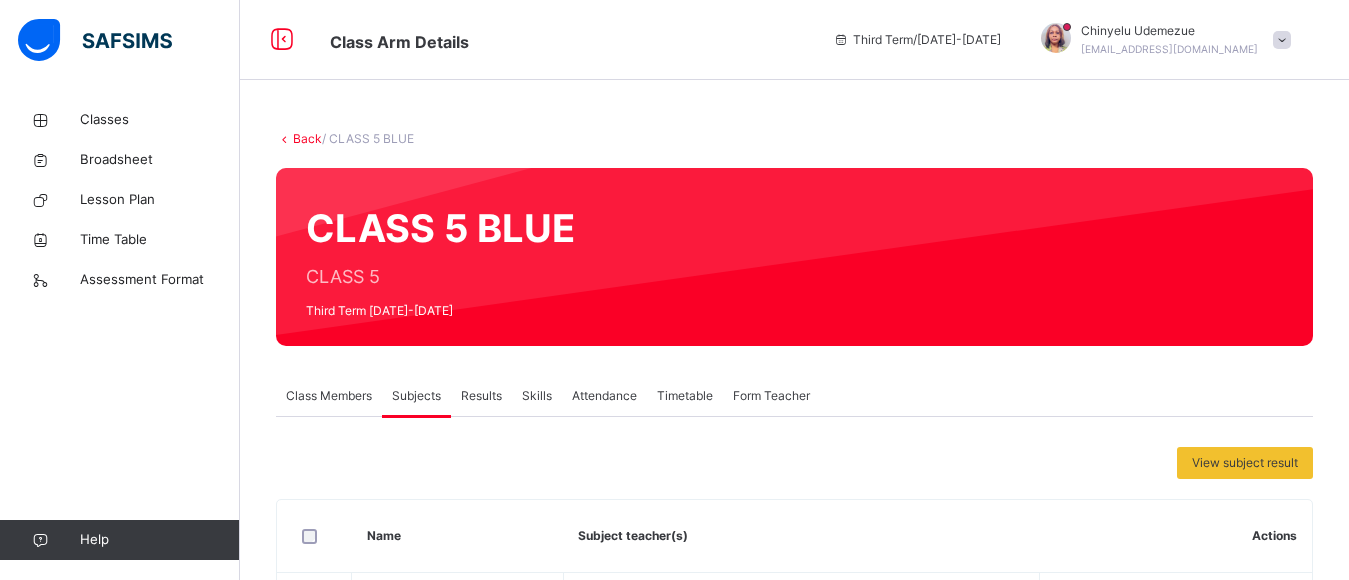 scroll, scrollTop: 508, scrollLeft: 0, axis: vertical 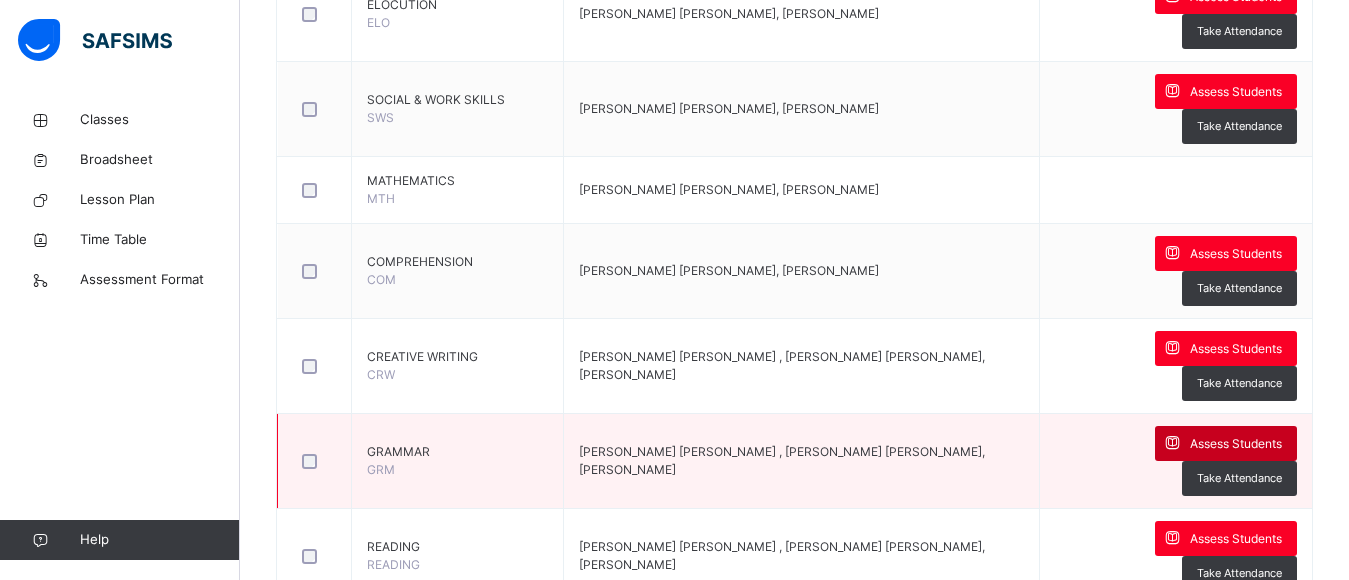 click on "Assess Students" at bounding box center (1236, 444) 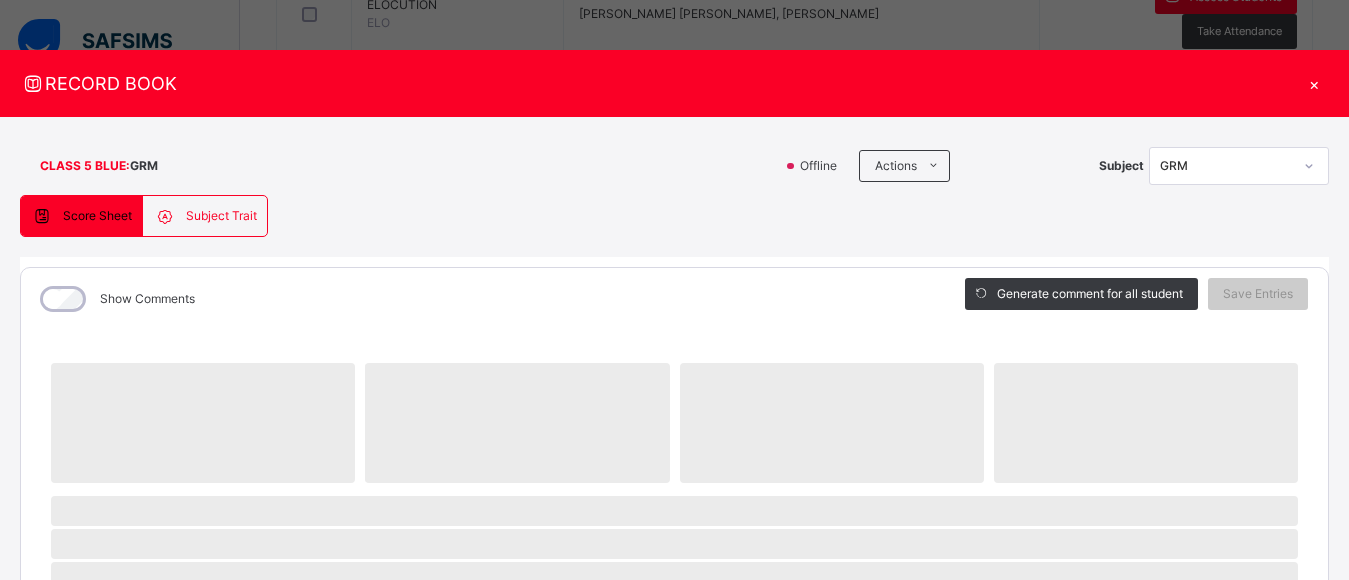 scroll, scrollTop: 508, scrollLeft: 0, axis: vertical 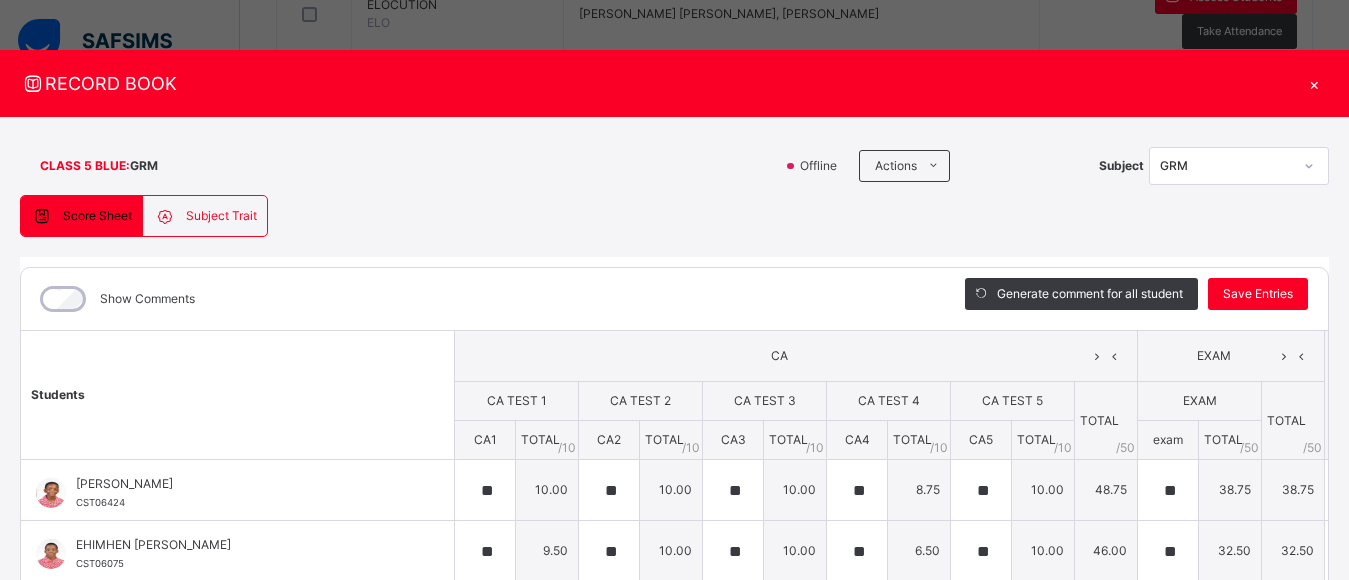 type on "**" 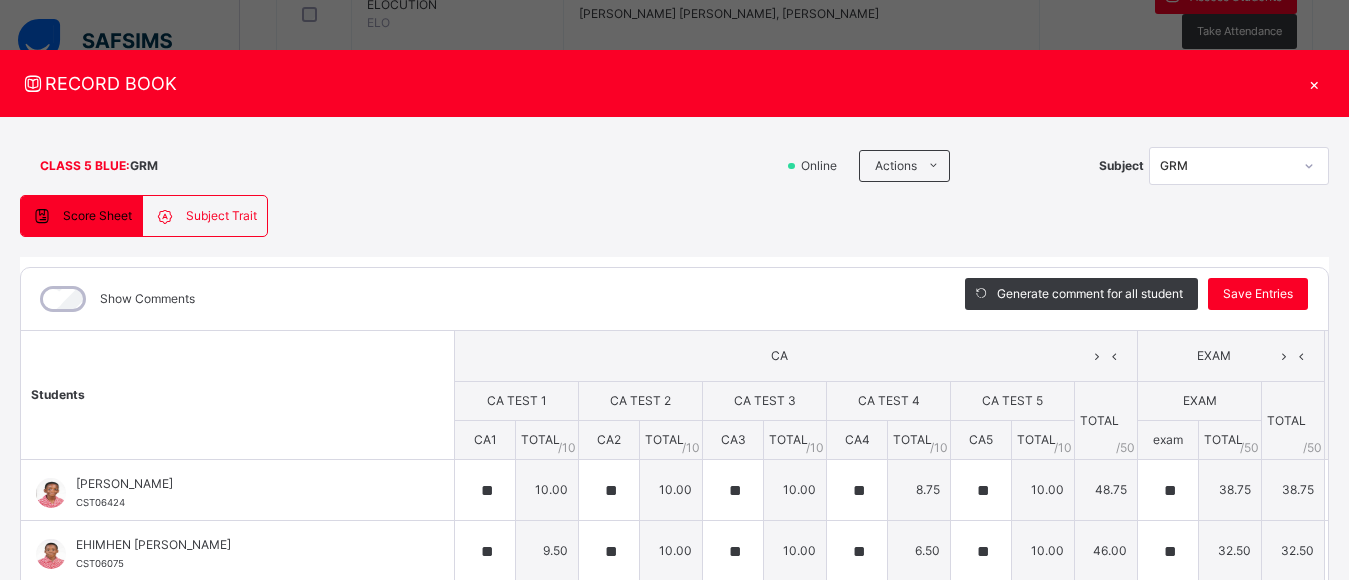 scroll, scrollTop: 423, scrollLeft: 0, axis: vertical 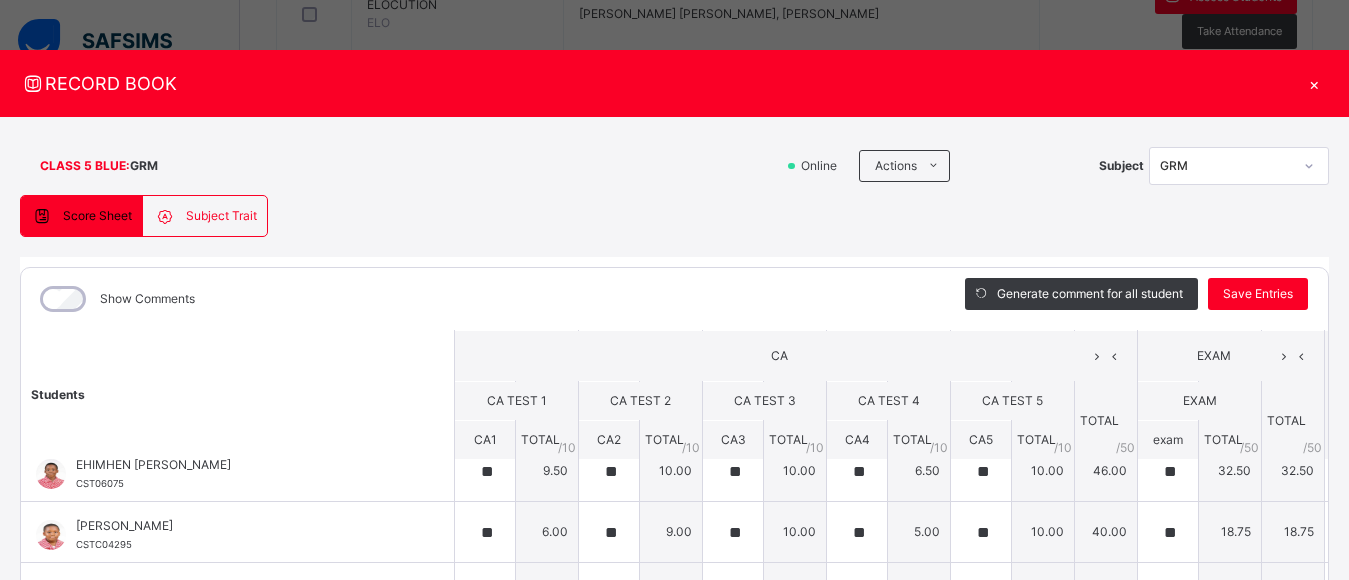 click on "×" at bounding box center (1314, 83) 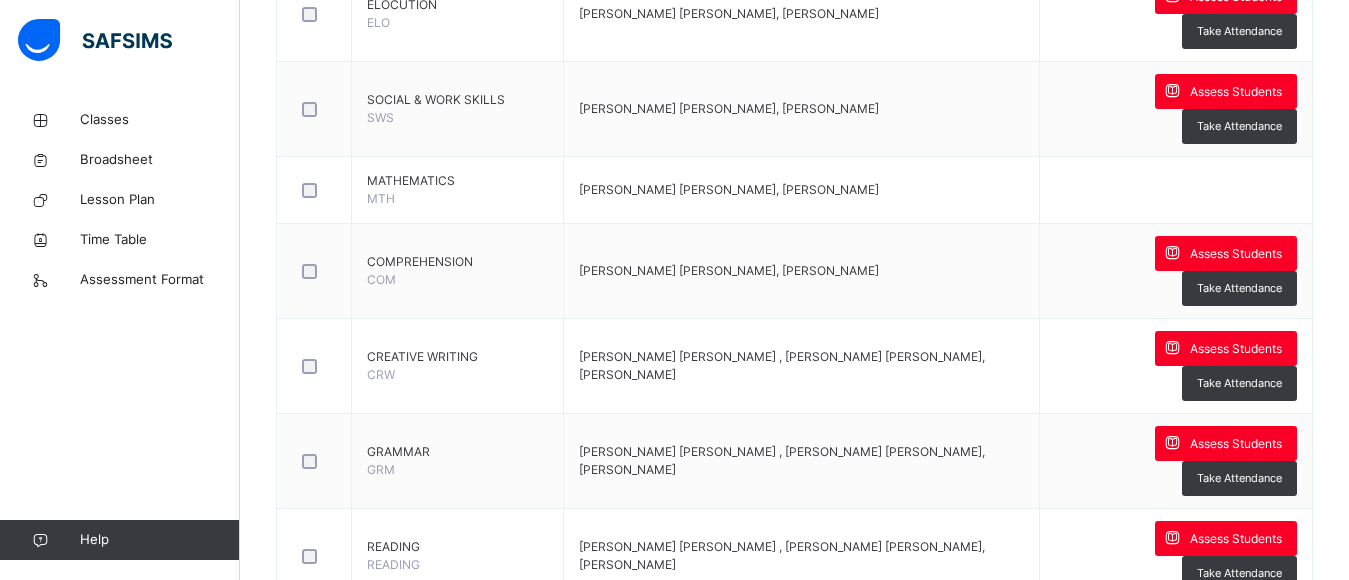 click on "Assess Students" at bounding box center [1236, 634] 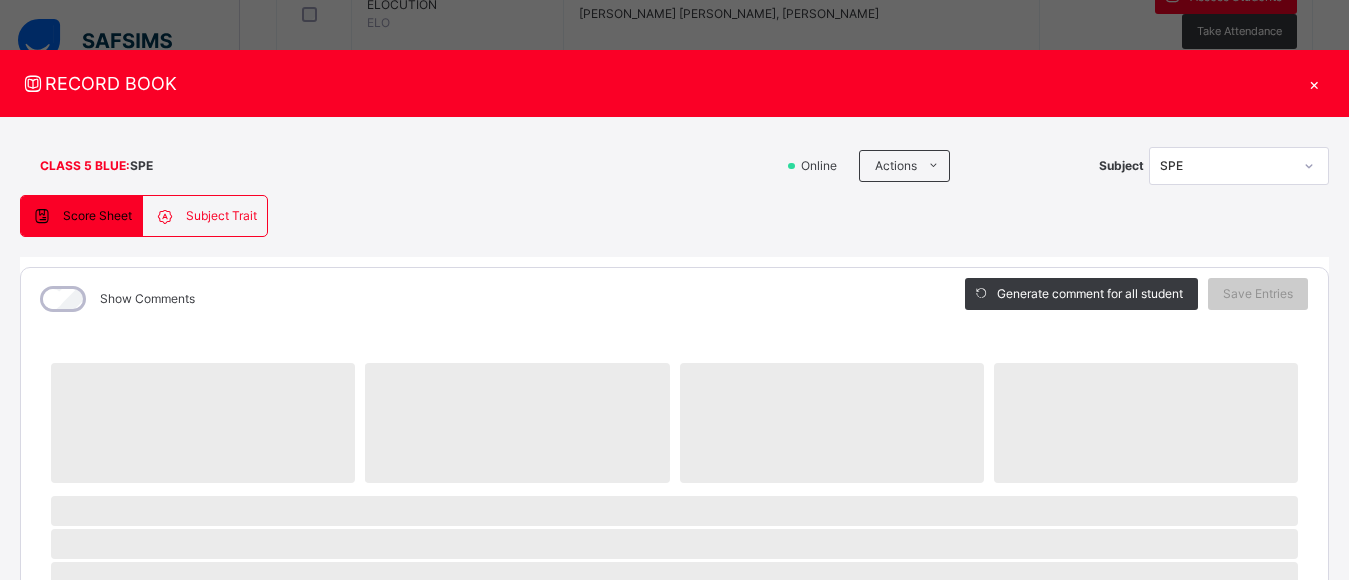 scroll, scrollTop: 508, scrollLeft: 0, axis: vertical 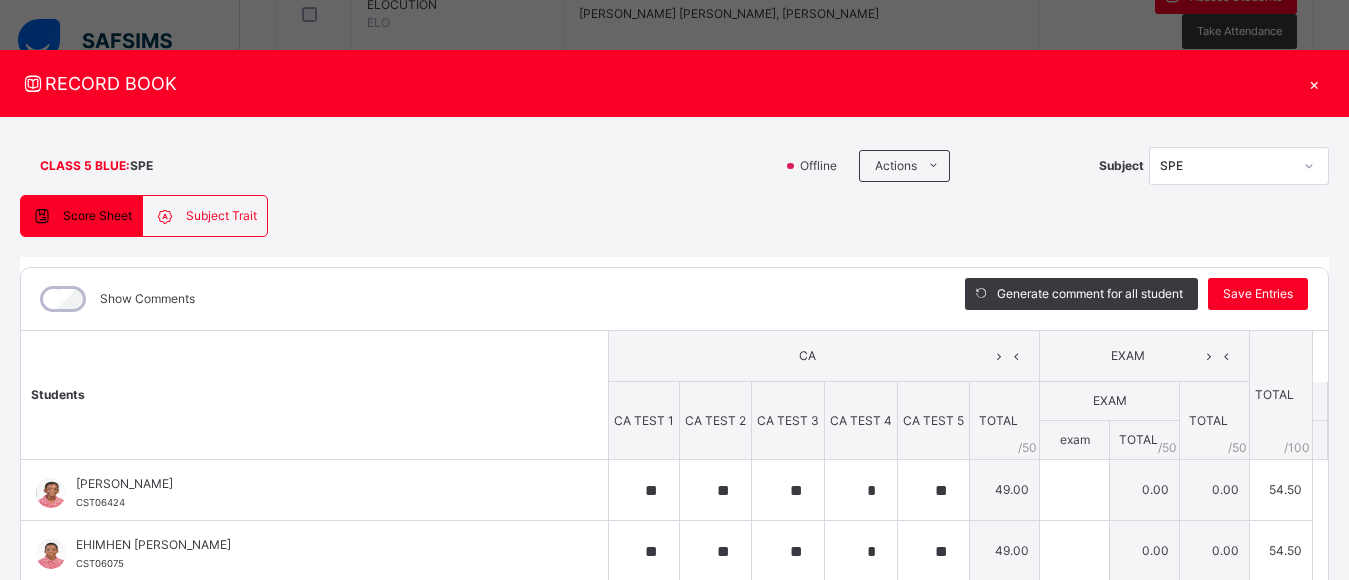 type on "**" 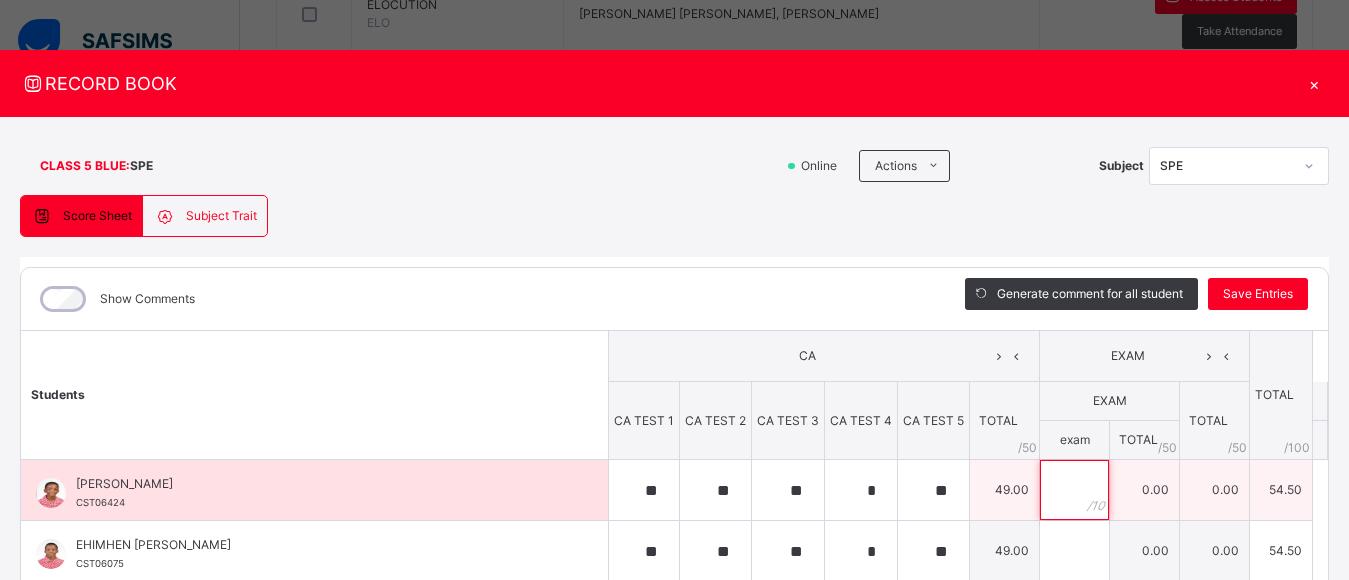 click at bounding box center [1074, 490] 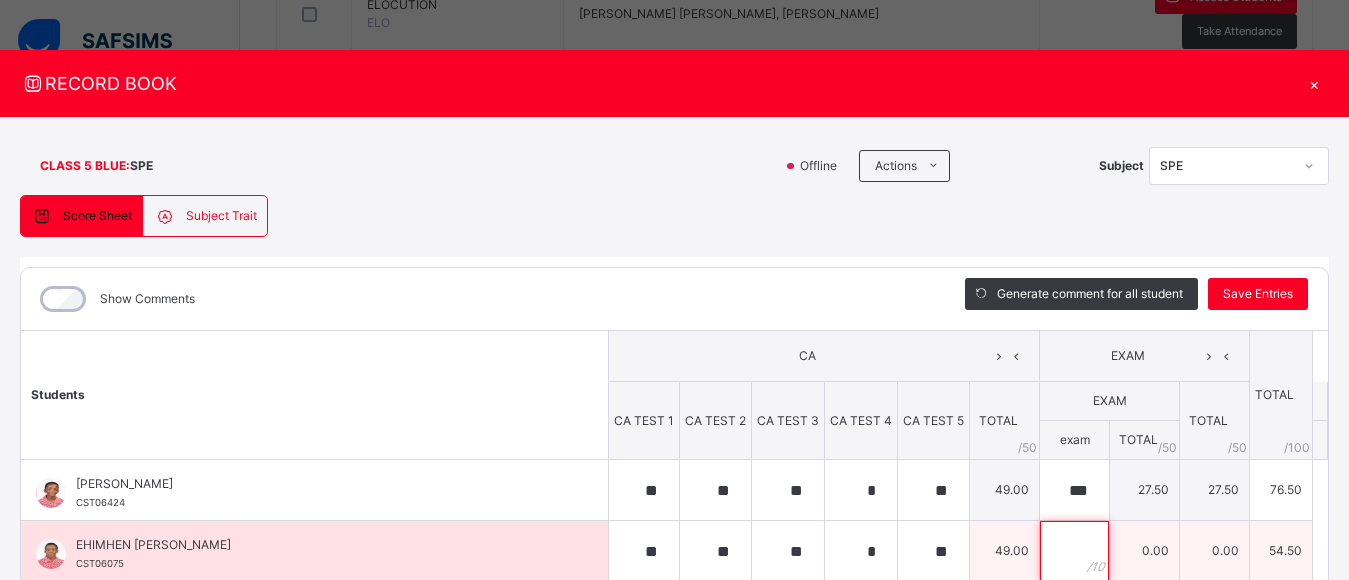 click at bounding box center (1074, 551) 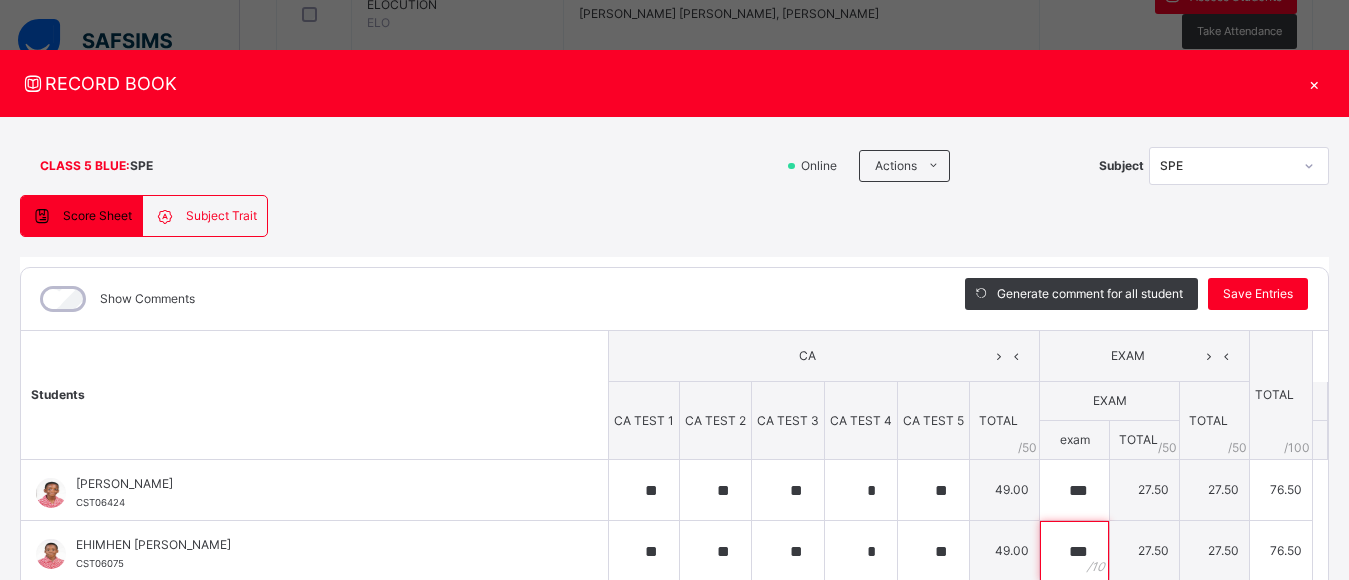 scroll, scrollTop: 331, scrollLeft: 0, axis: vertical 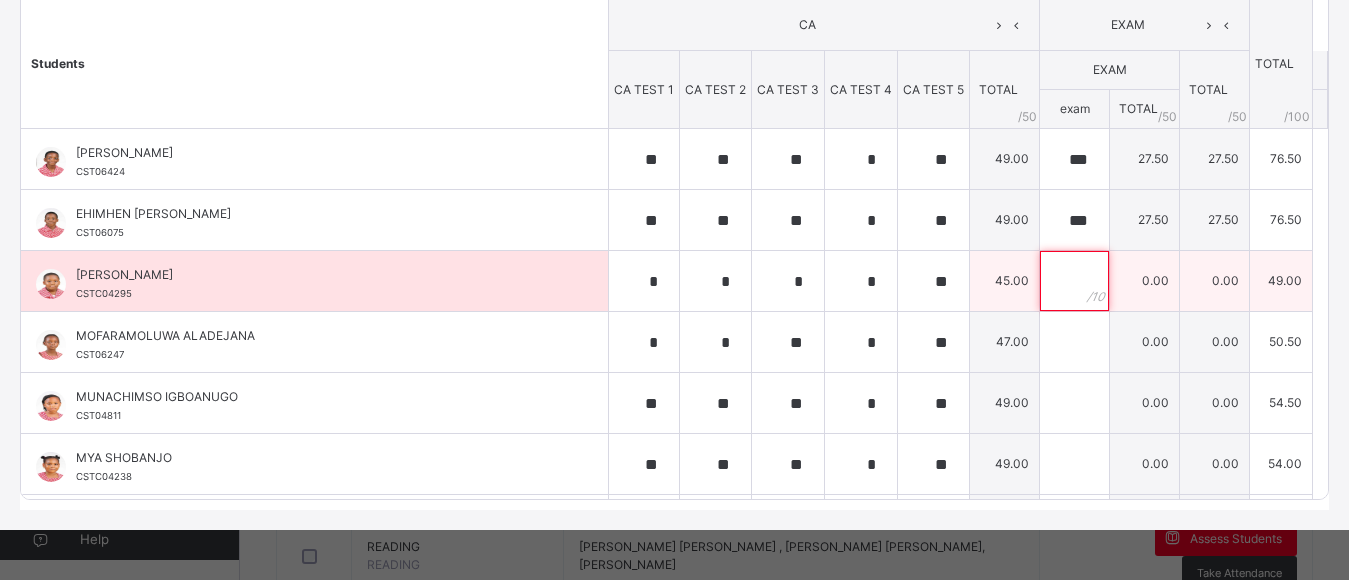 click at bounding box center (1074, 281) 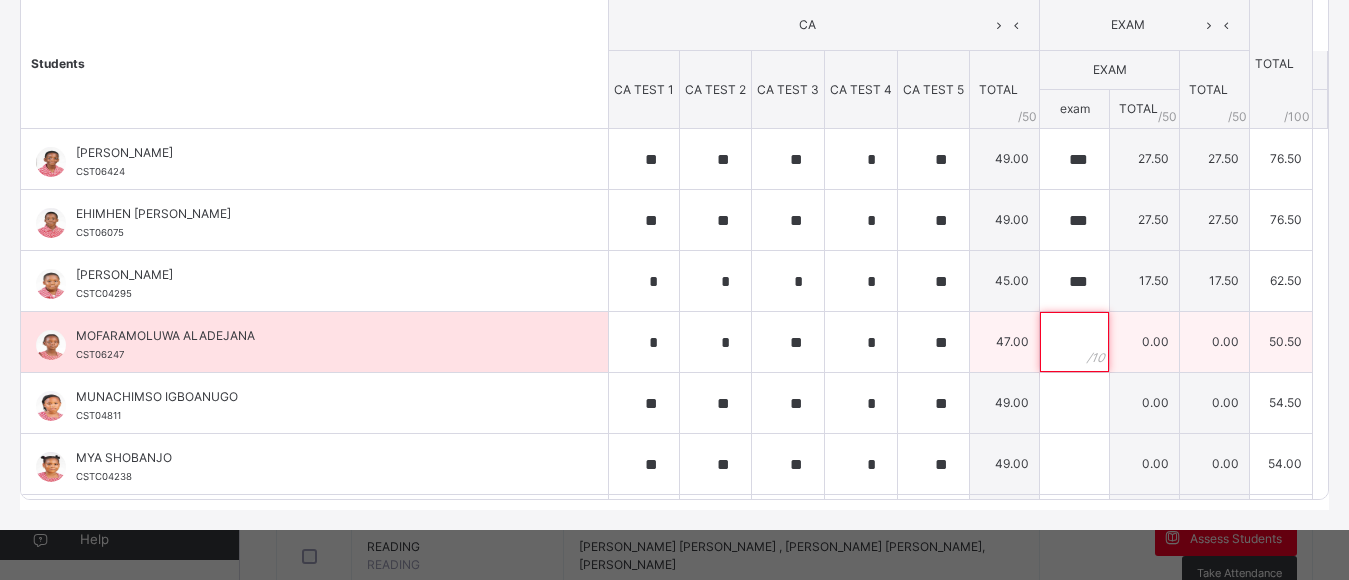 click at bounding box center [1074, 342] 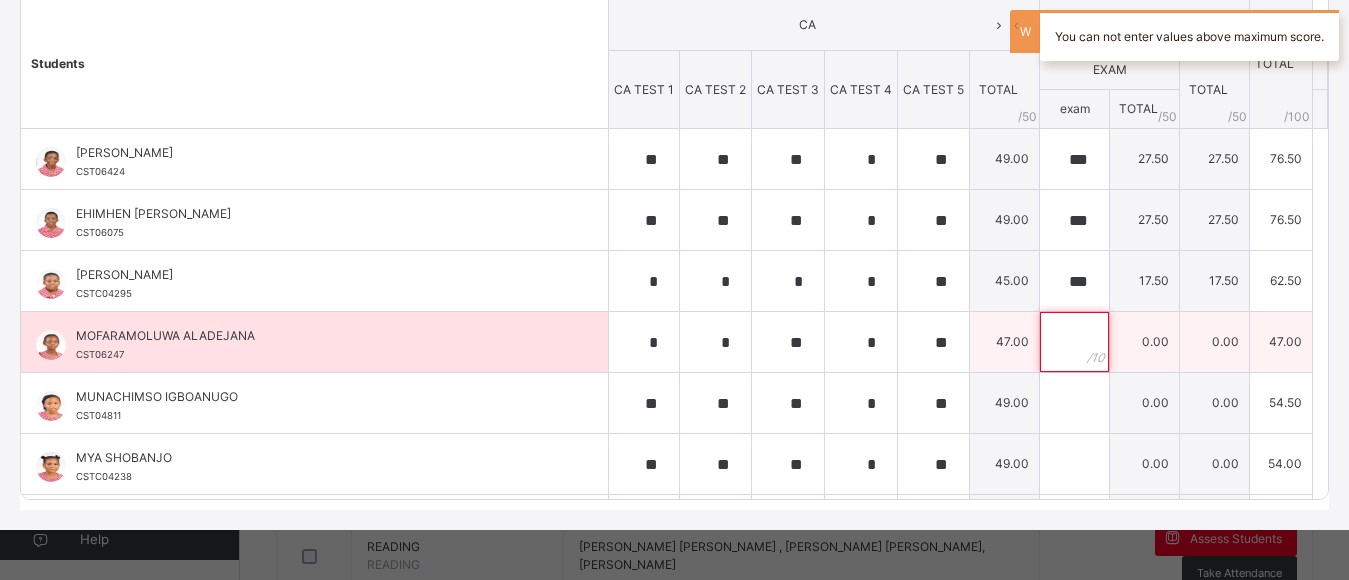 click at bounding box center [1074, 342] 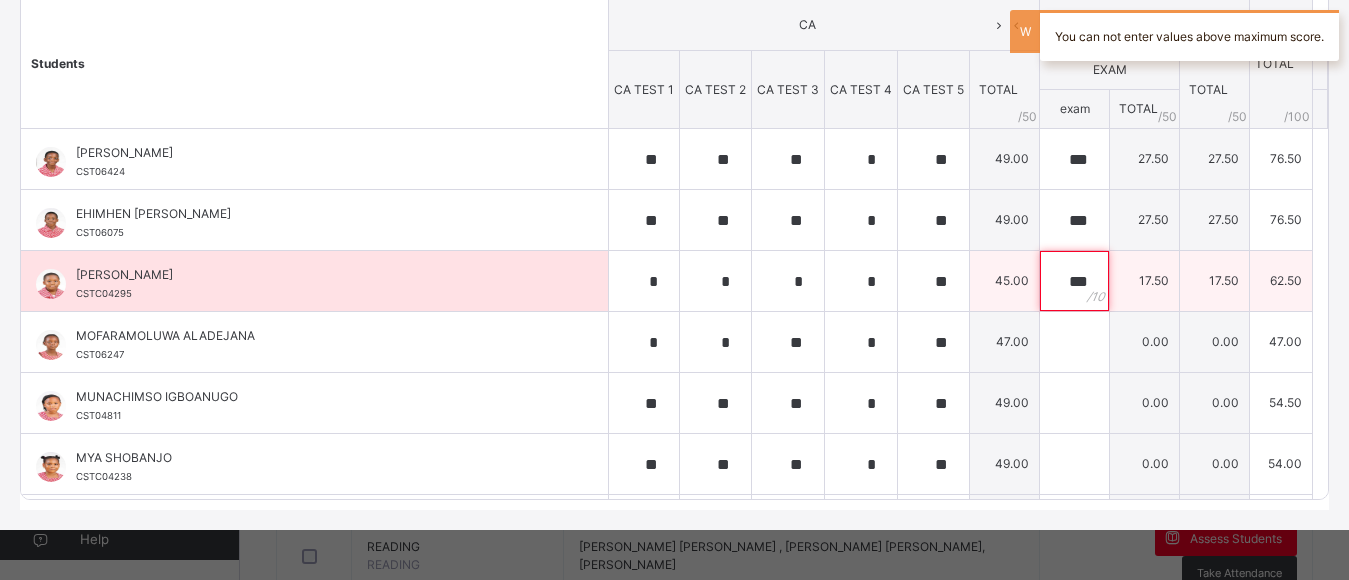 click on "***" at bounding box center [1074, 281] 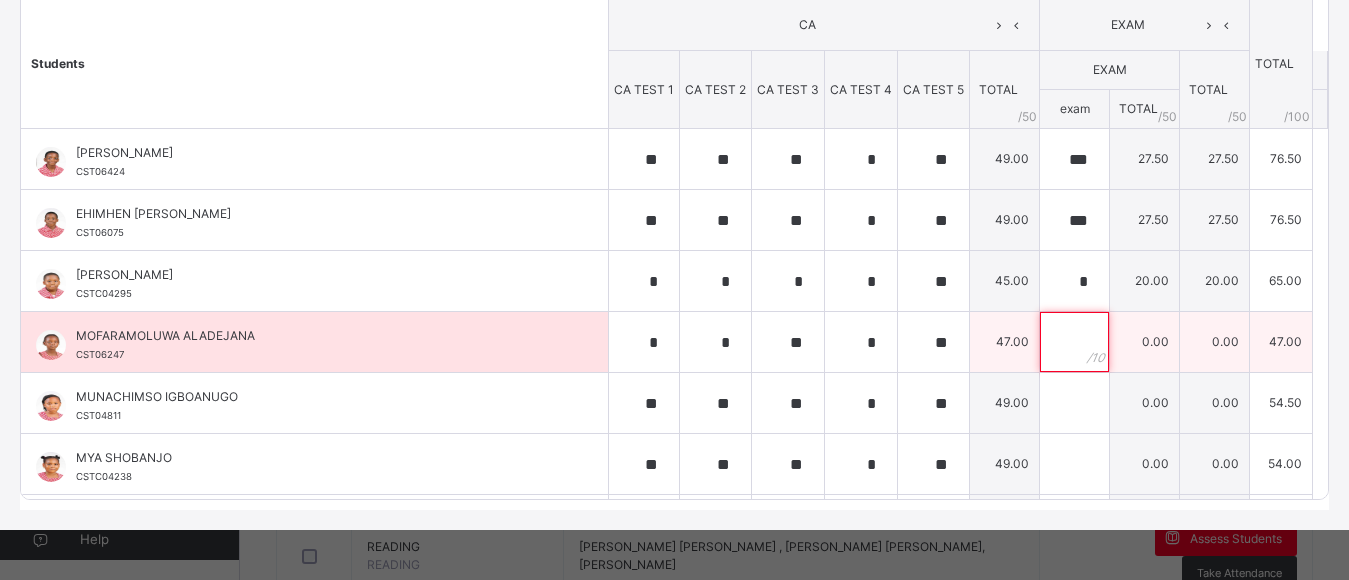 click at bounding box center (1074, 342) 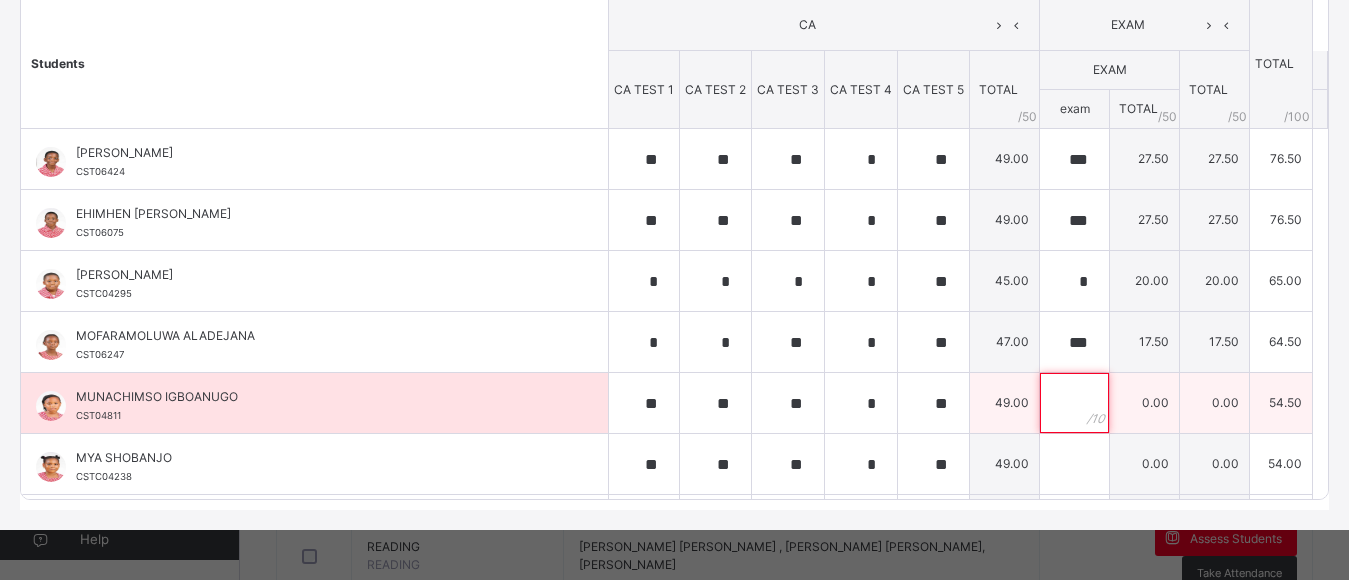 click at bounding box center (1074, 403) 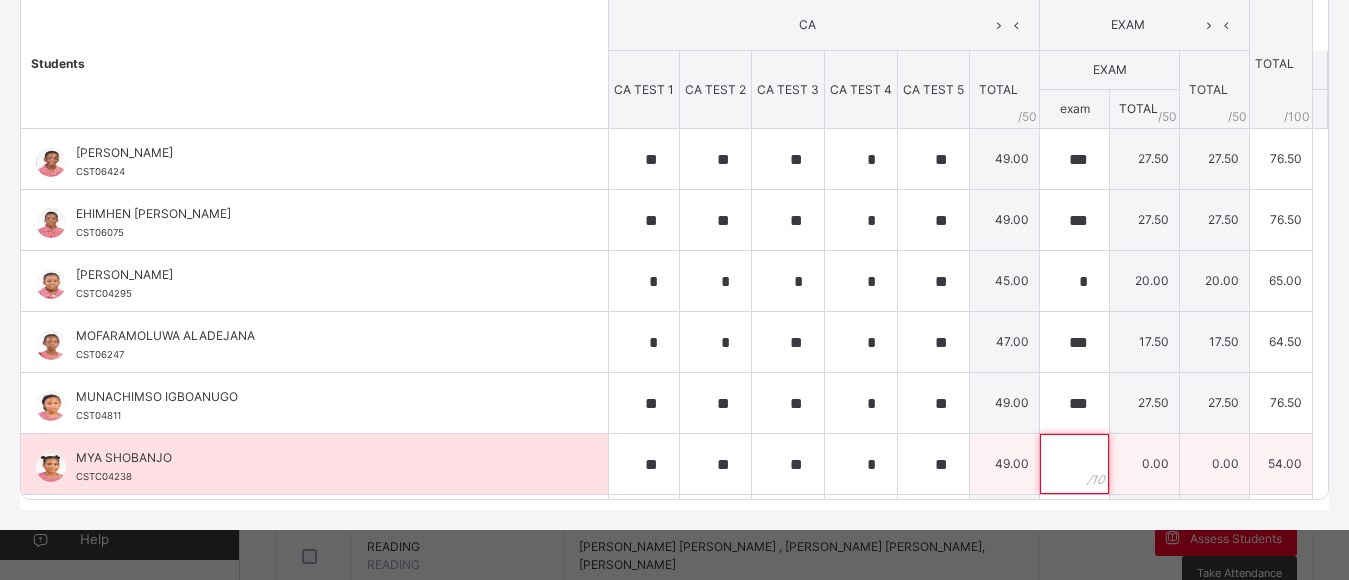 click at bounding box center (1074, 464) 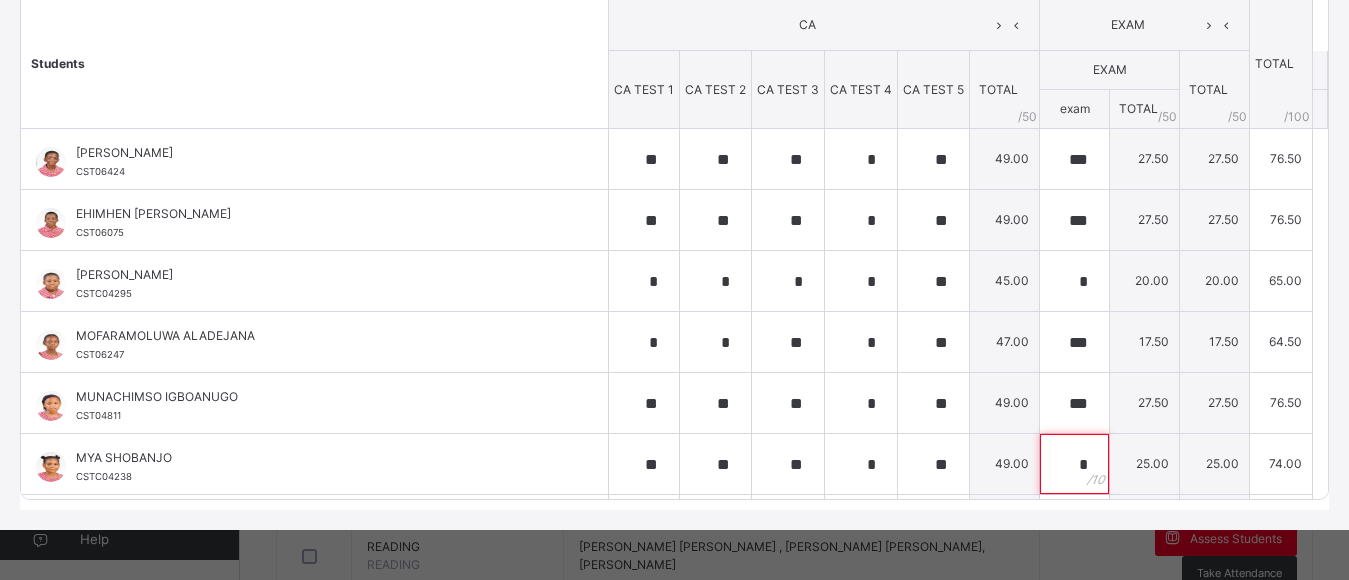 scroll, scrollTop: 438, scrollLeft: 0, axis: vertical 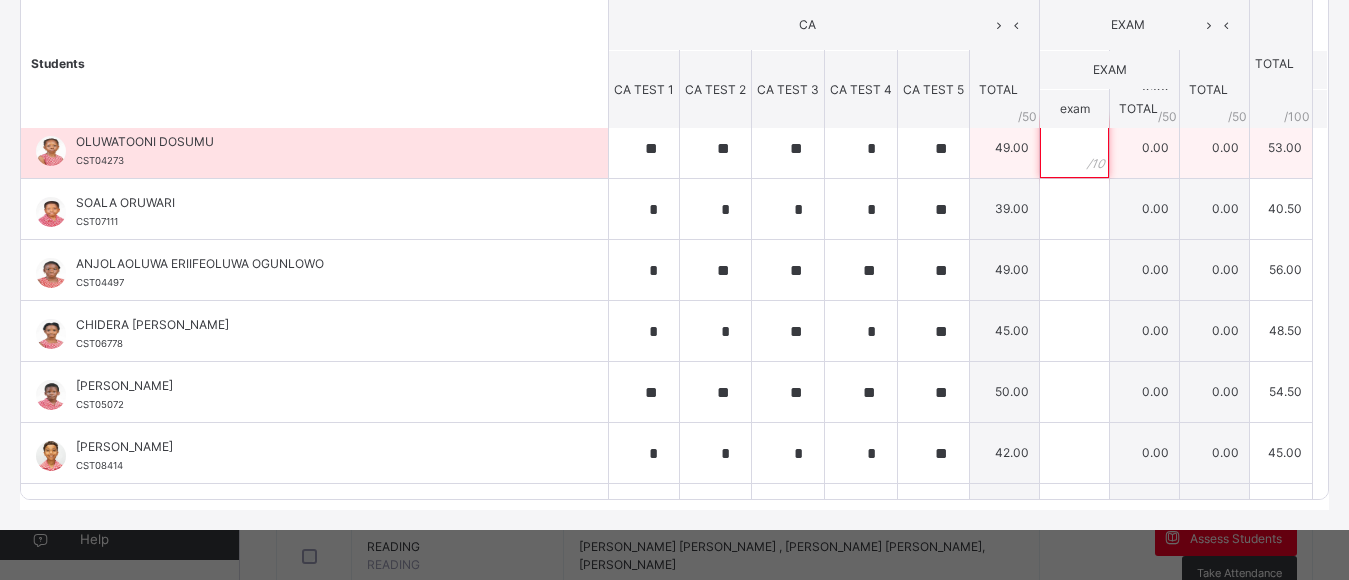 click at bounding box center (1074, 148) 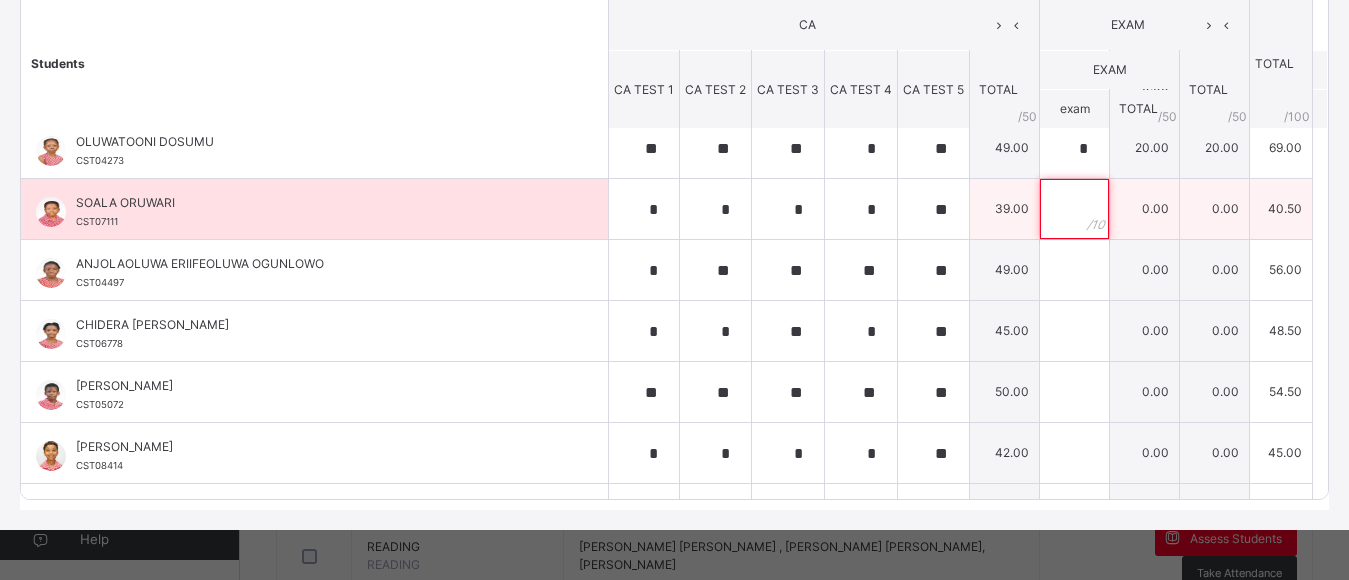 click at bounding box center (1074, 209) 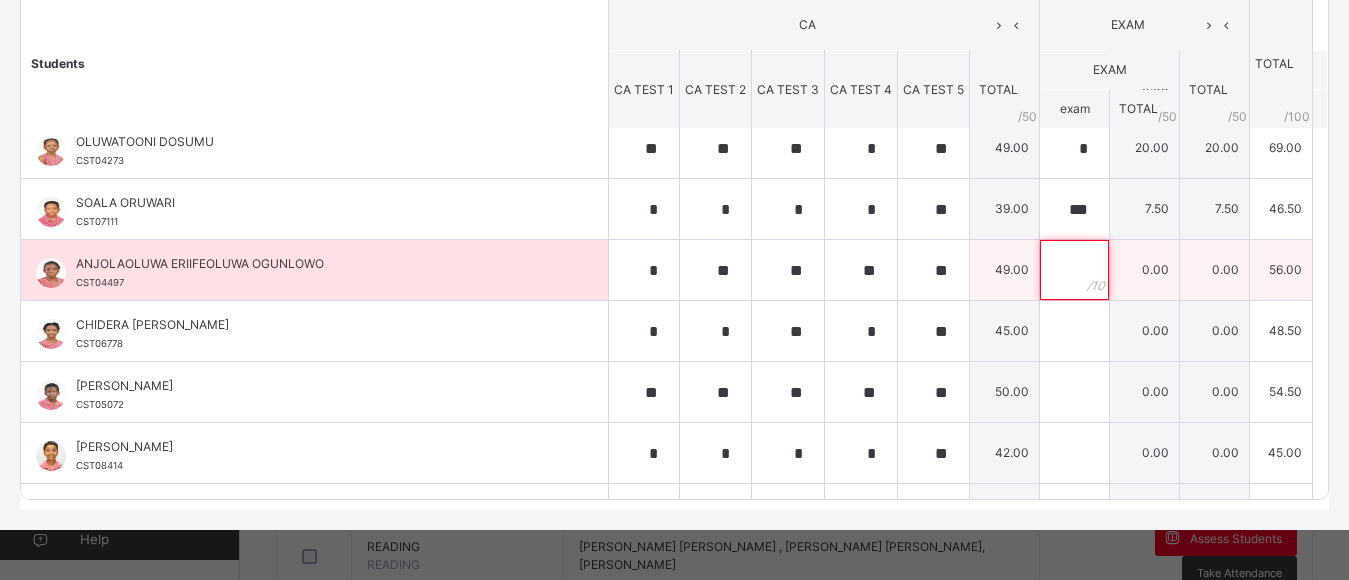click at bounding box center (1074, 270) 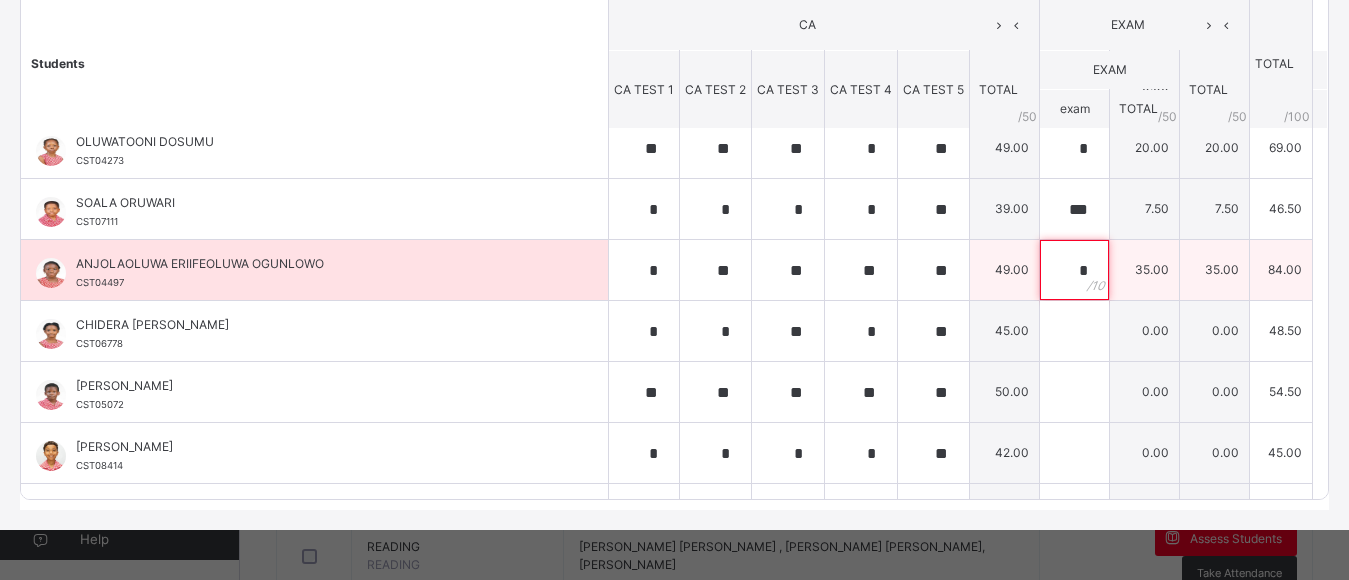 click on "*" at bounding box center [1074, 270] 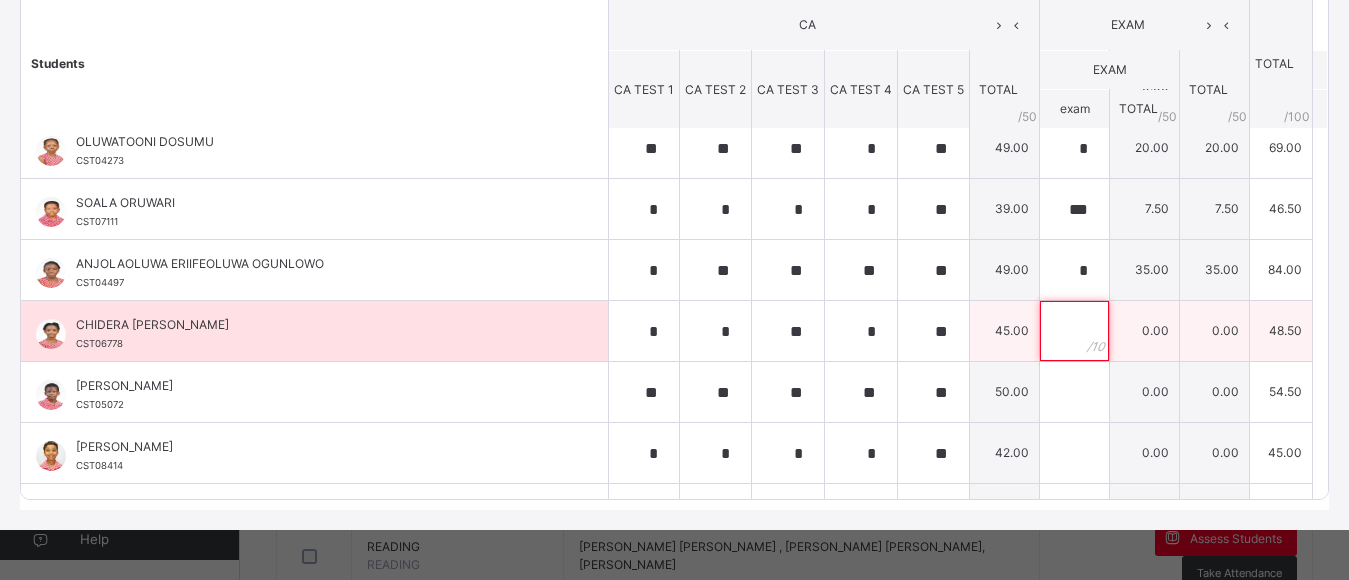 click at bounding box center [1074, 331] 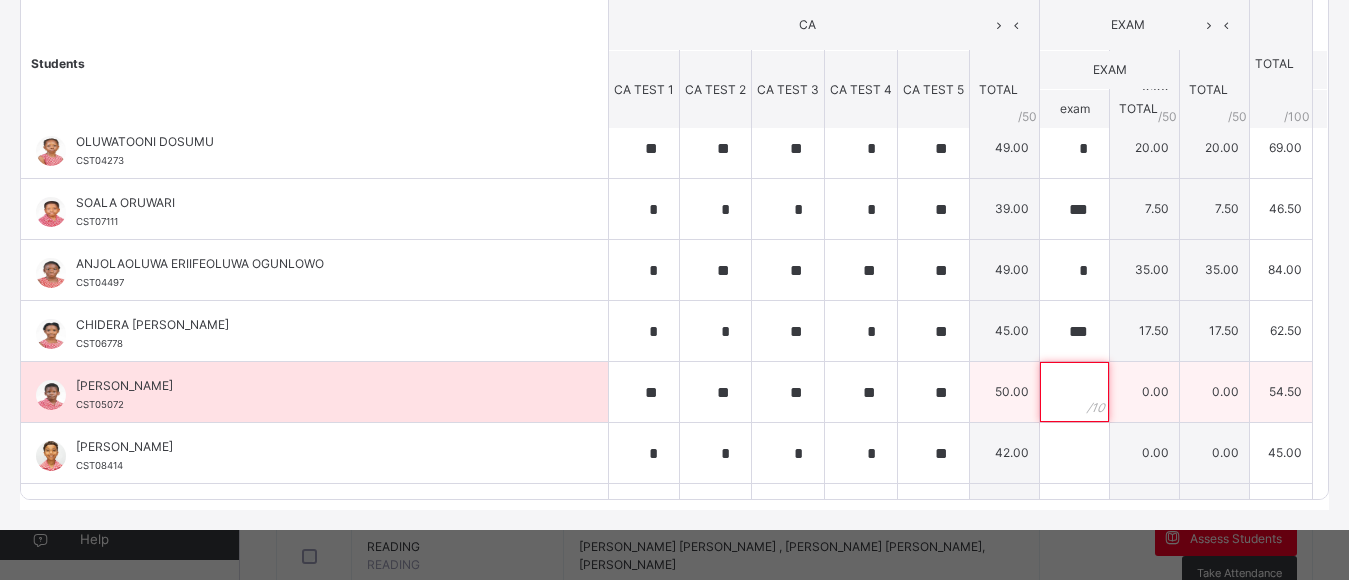 click at bounding box center [1074, 392] 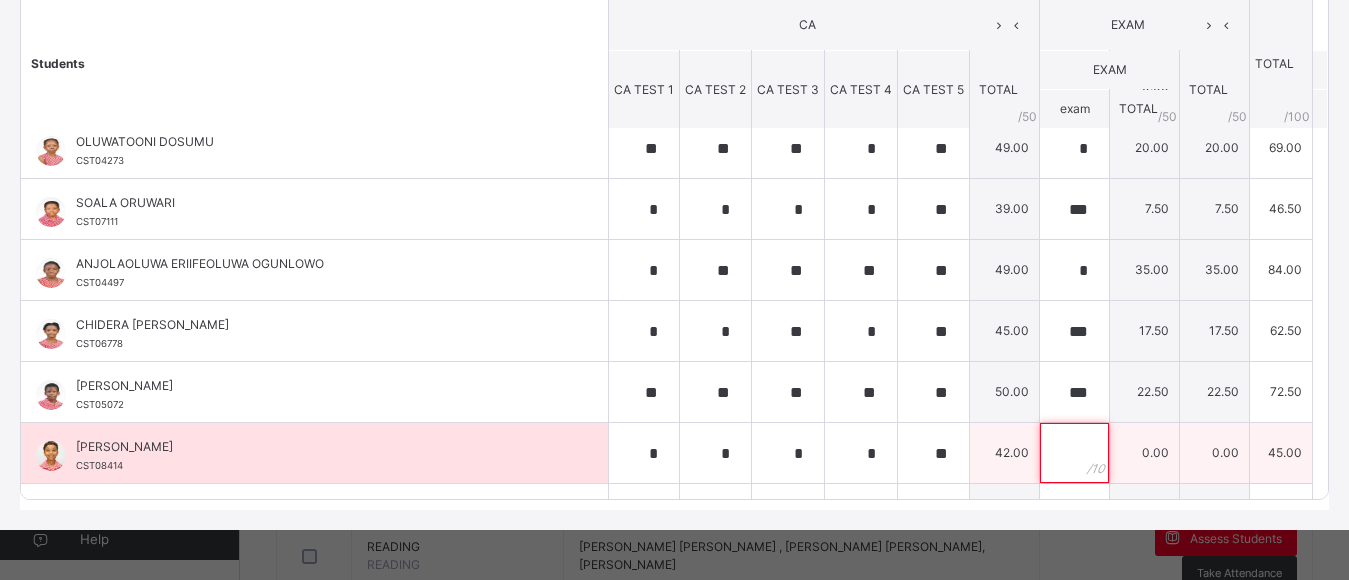 click at bounding box center (1074, 453) 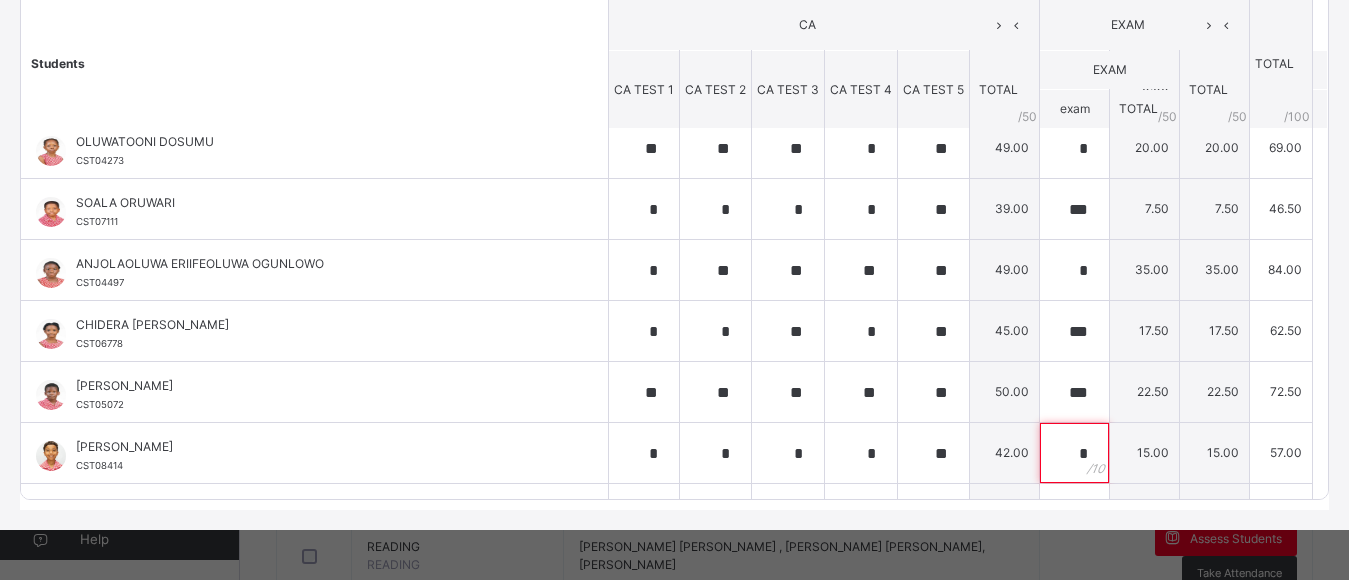 scroll, scrollTop: 789, scrollLeft: 0, axis: vertical 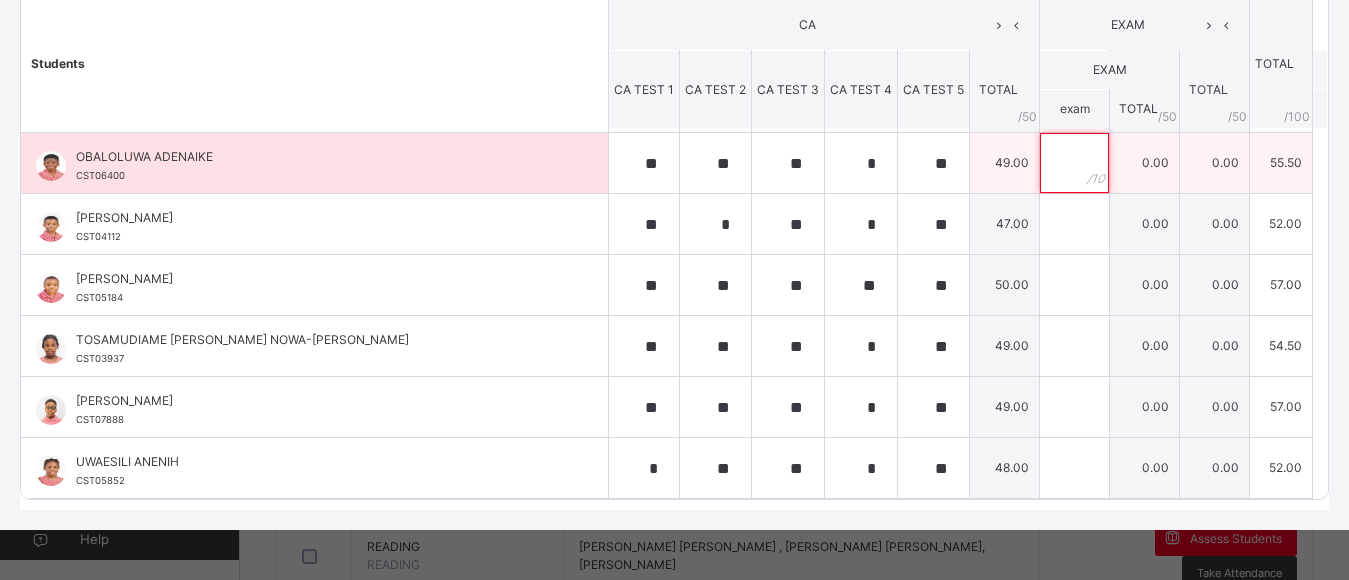 click at bounding box center (1074, 163) 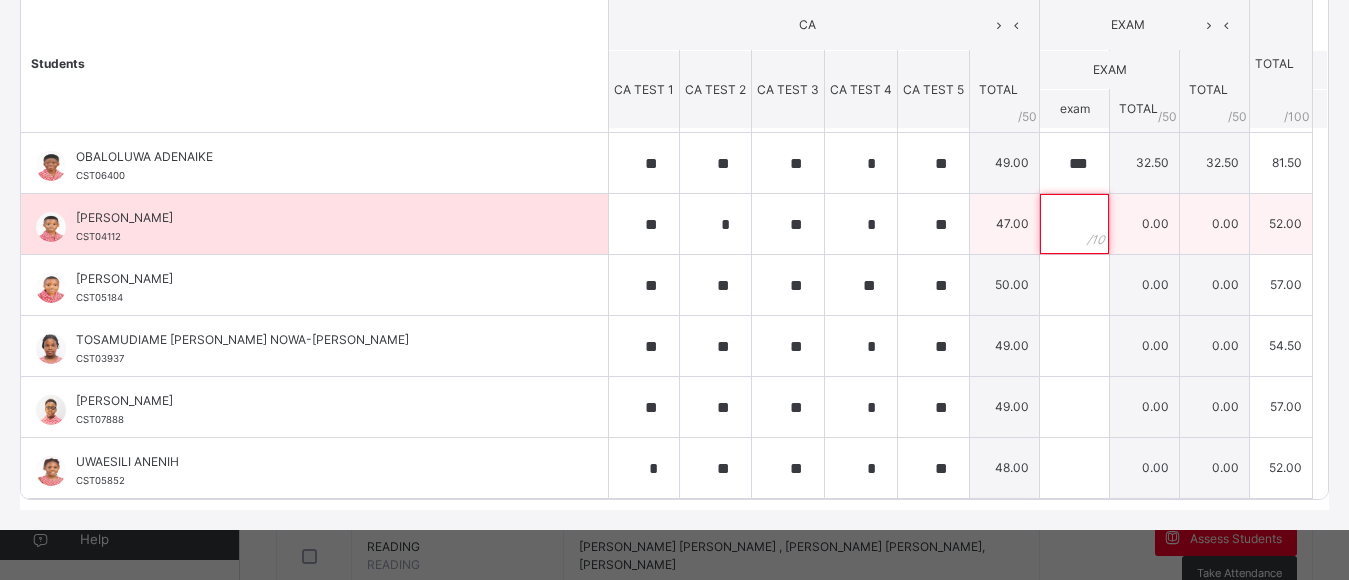 click at bounding box center (1074, 224) 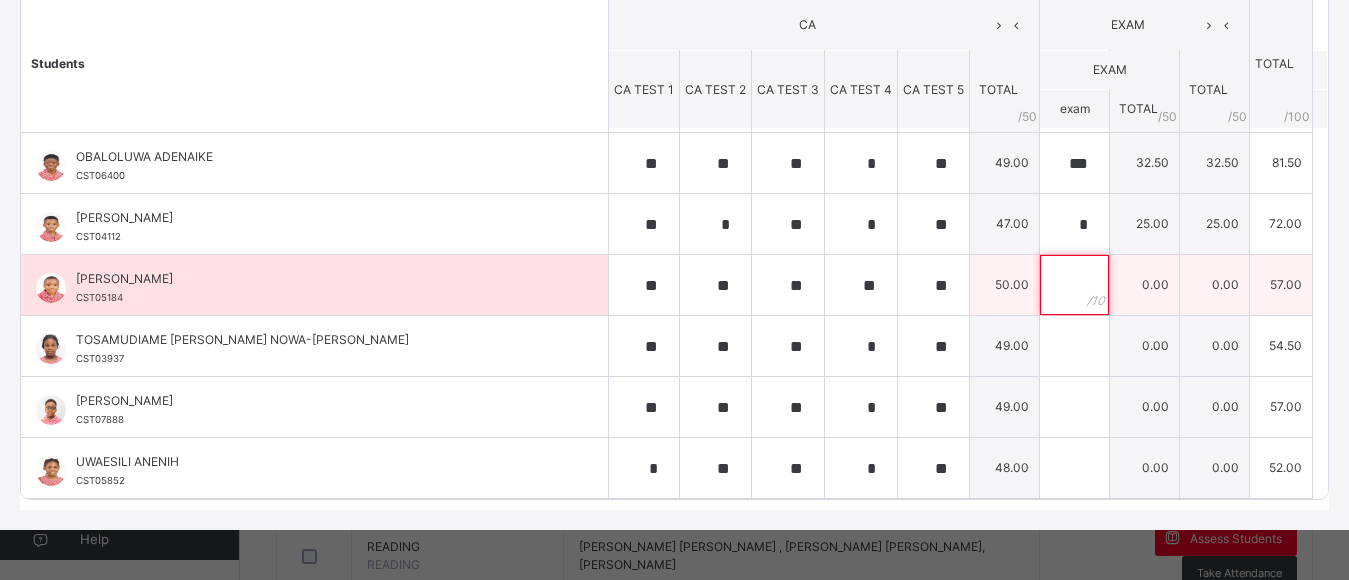 click at bounding box center [1074, 285] 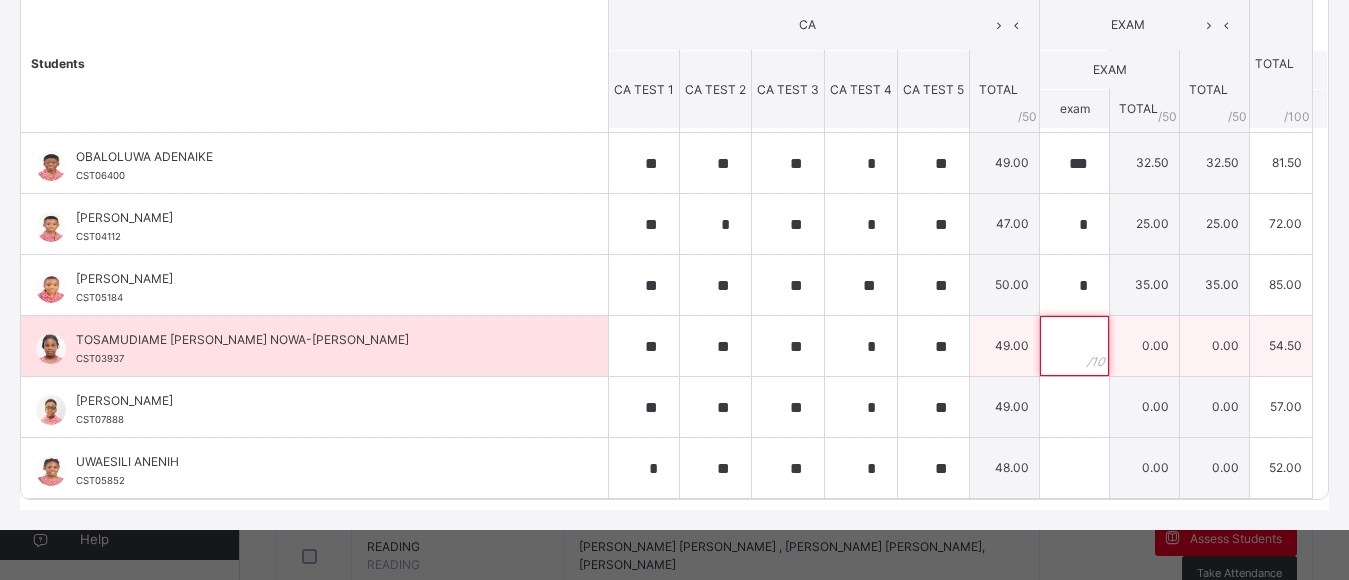 click at bounding box center [1074, 346] 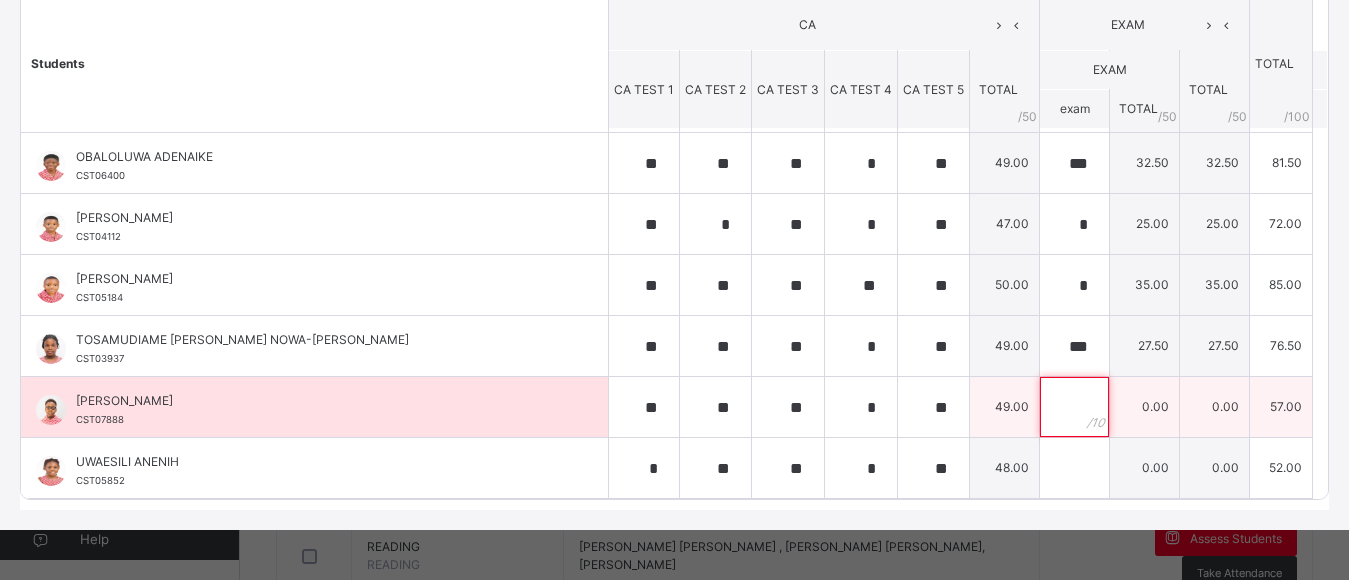 click at bounding box center [1074, 407] 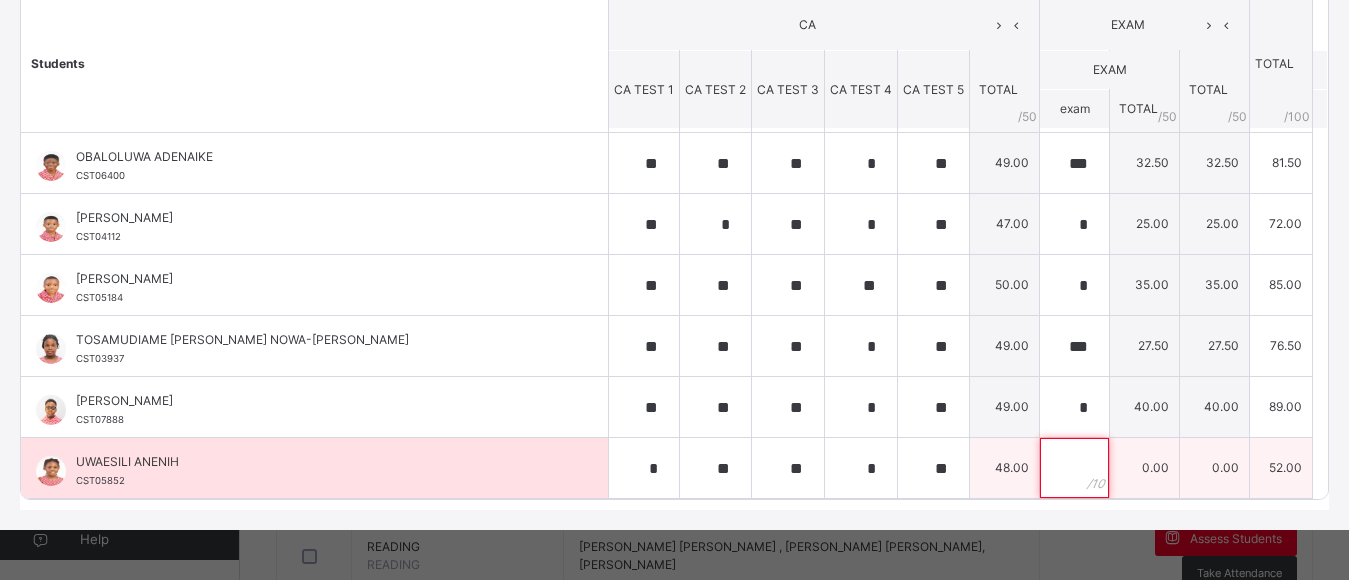 click at bounding box center [1074, 468] 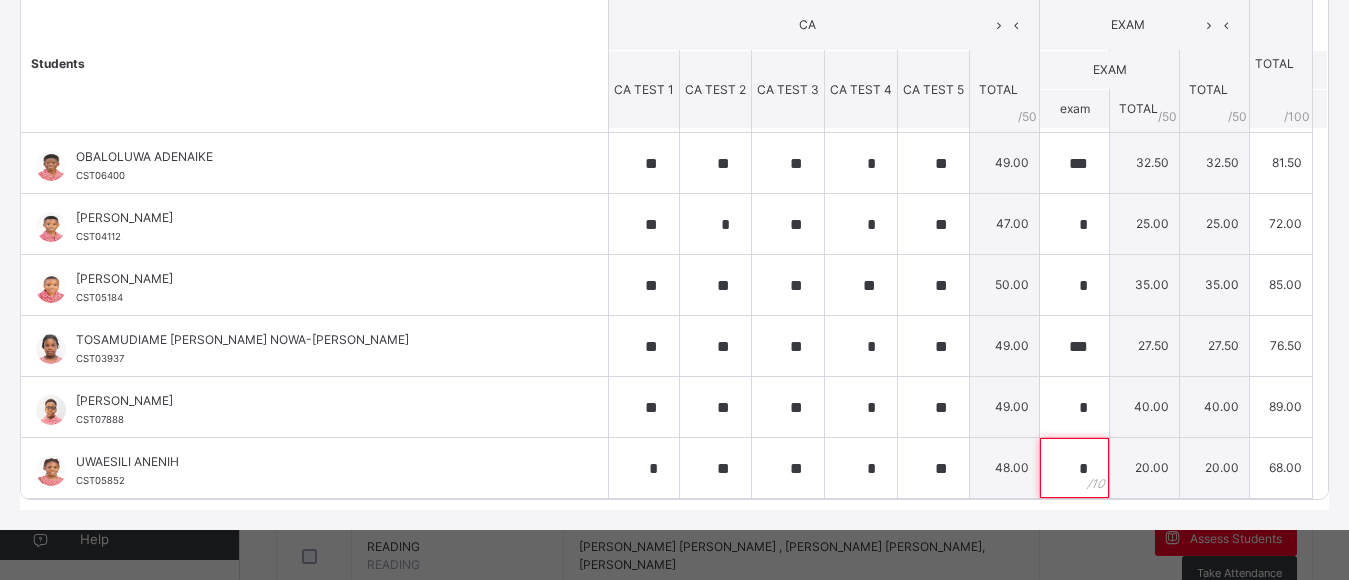 scroll, scrollTop: 0, scrollLeft: 0, axis: both 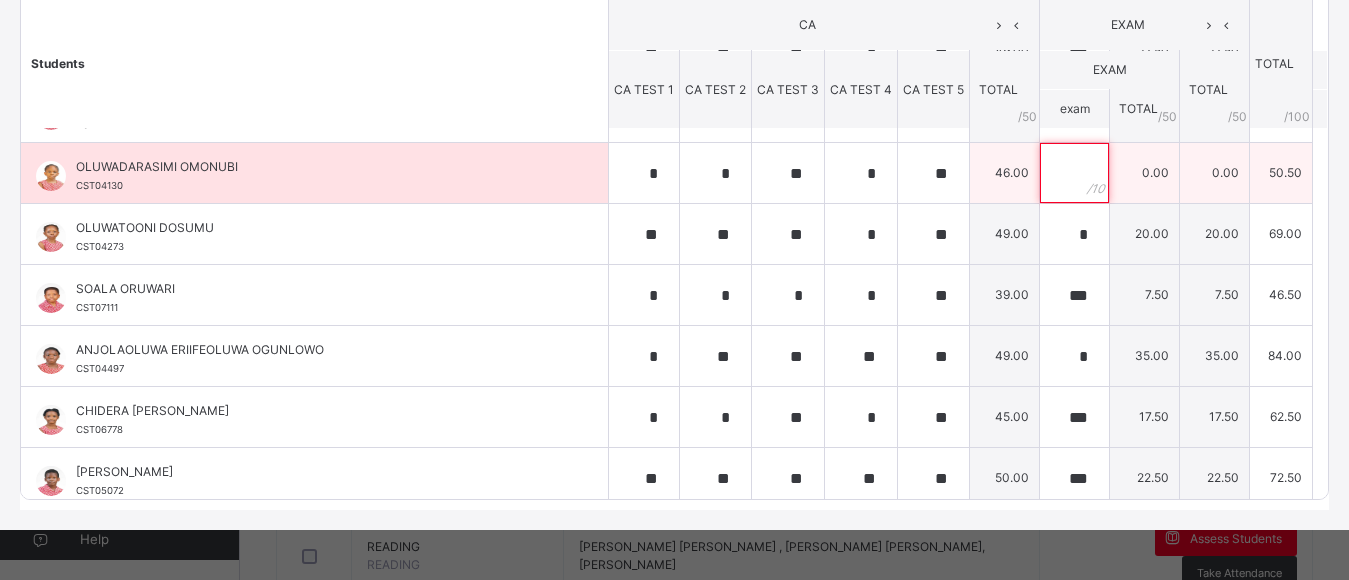 click at bounding box center [1074, 173] 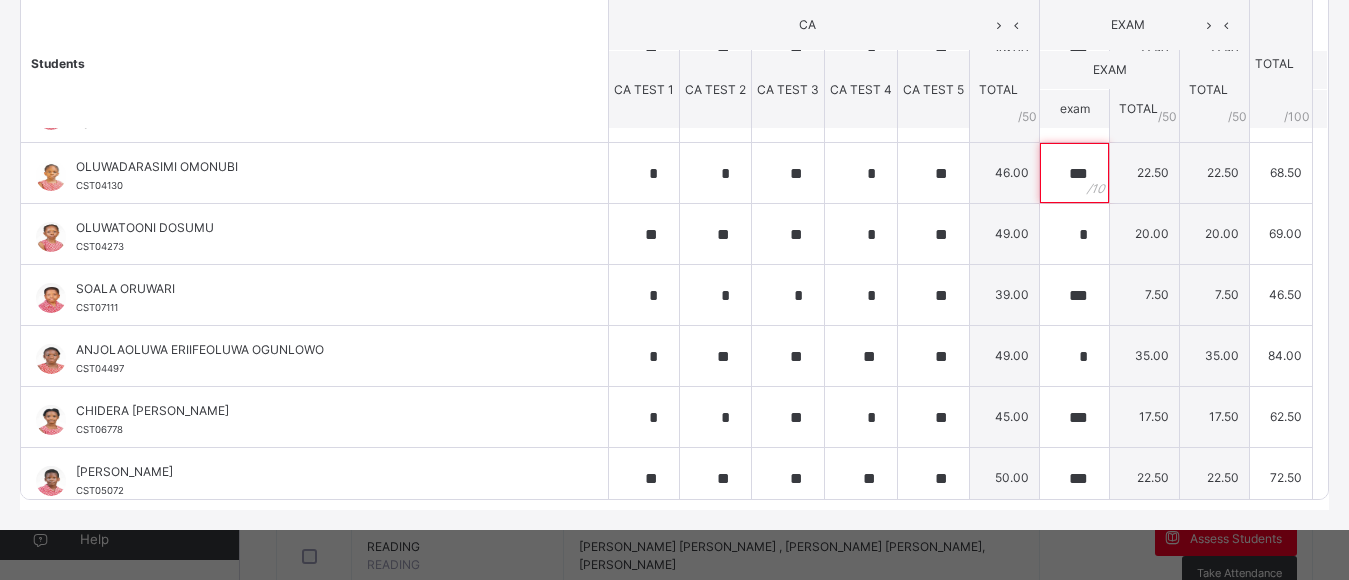 scroll, scrollTop: 0, scrollLeft: 0, axis: both 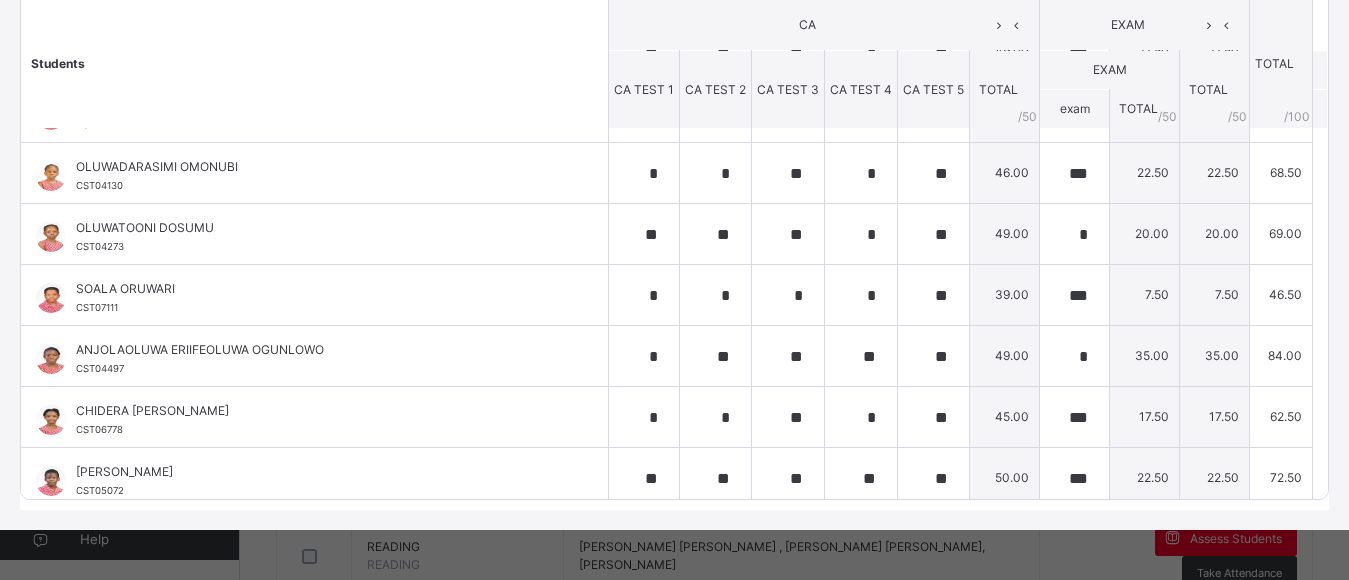 click at bounding box center (1320, 108) 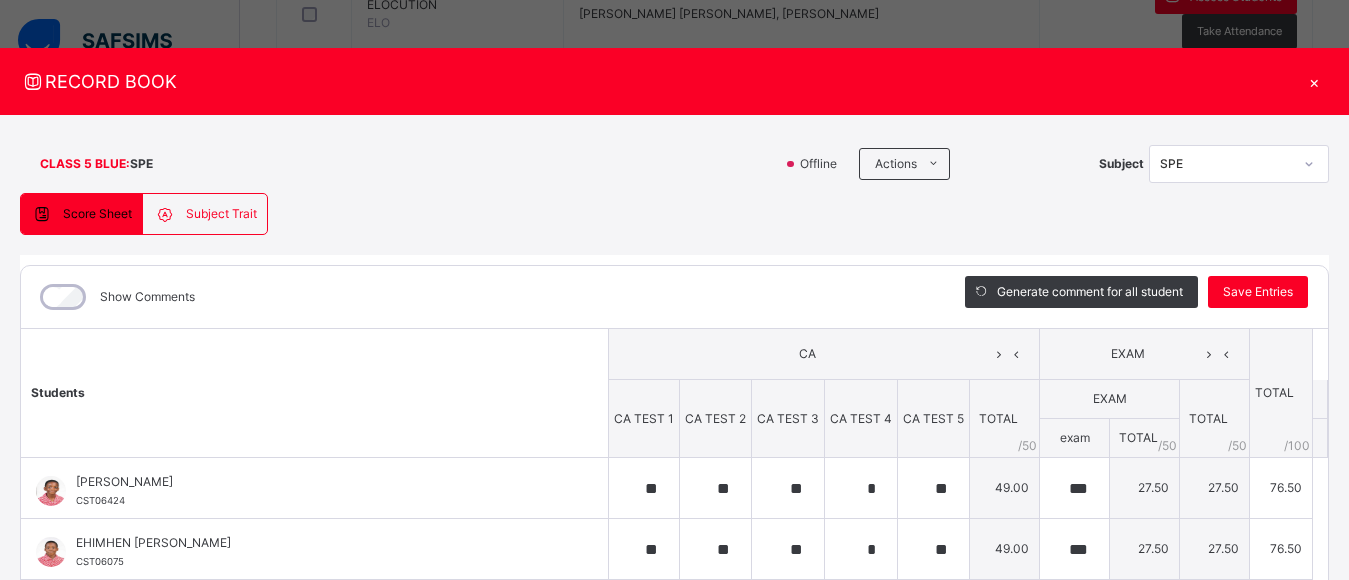 scroll, scrollTop: 0, scrollLeft: 0, axis: both 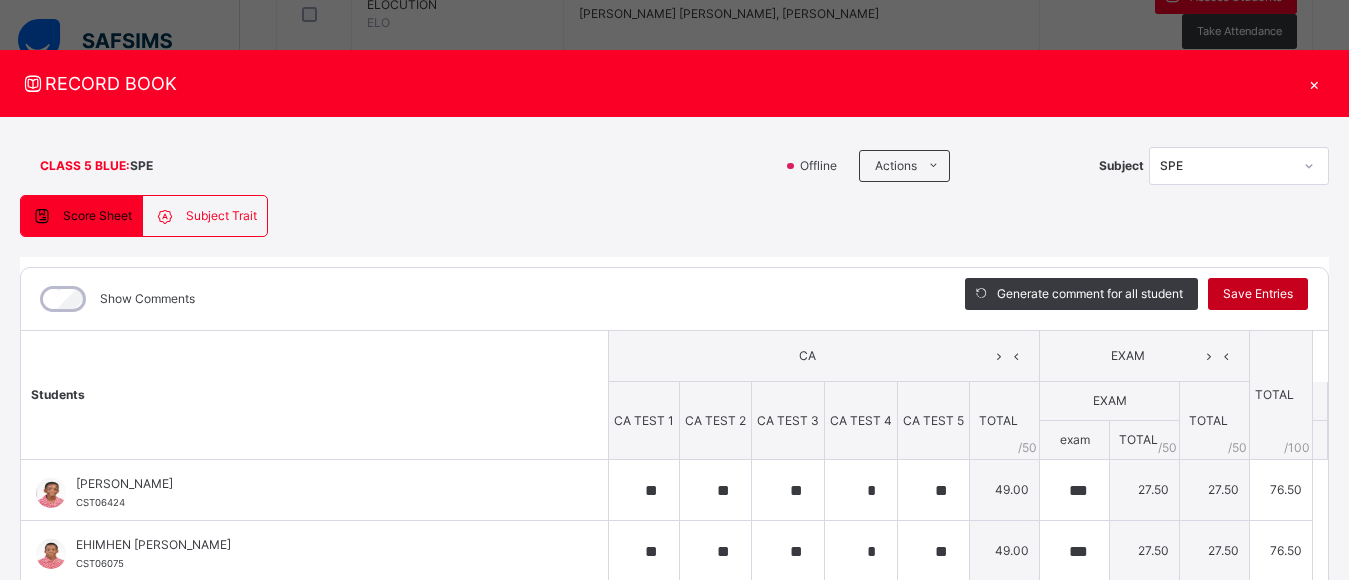 click on "Save Entries" at bounding box center [1258, 294] 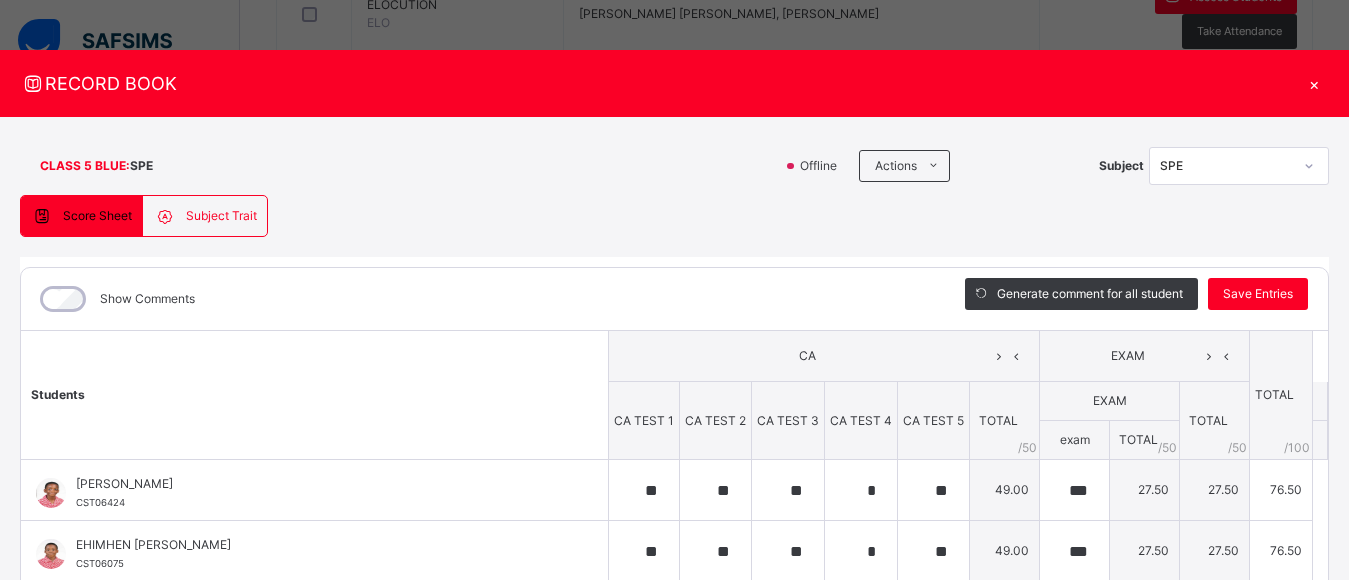 click 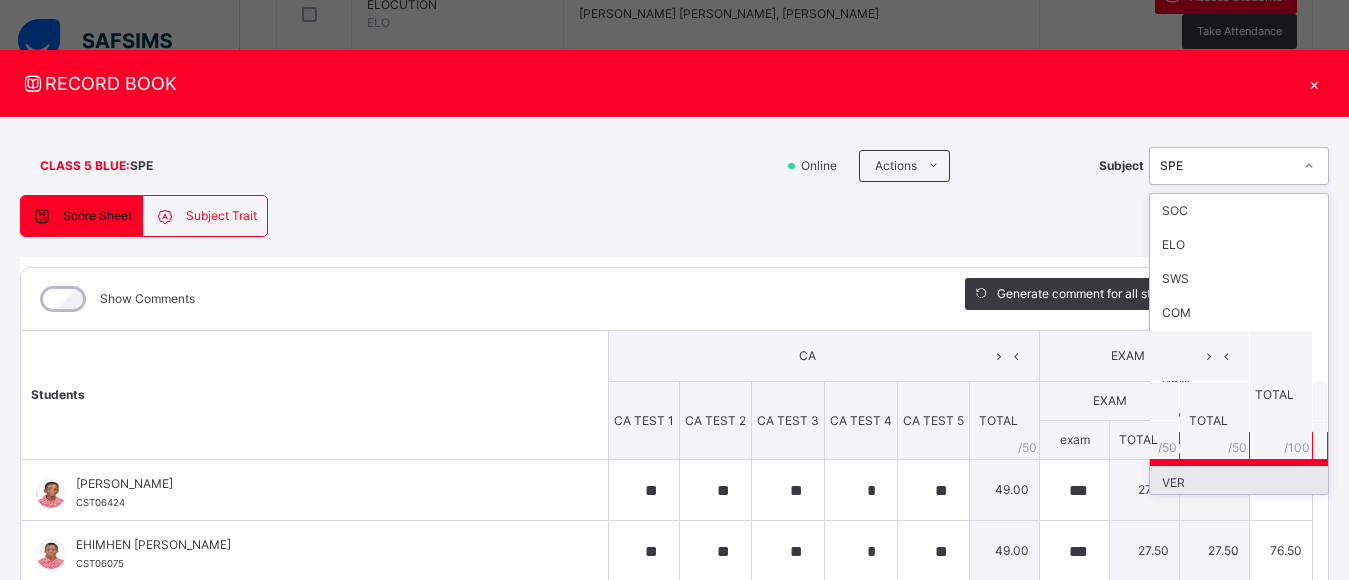 click on "VER" at bounding box center [1239, 483] 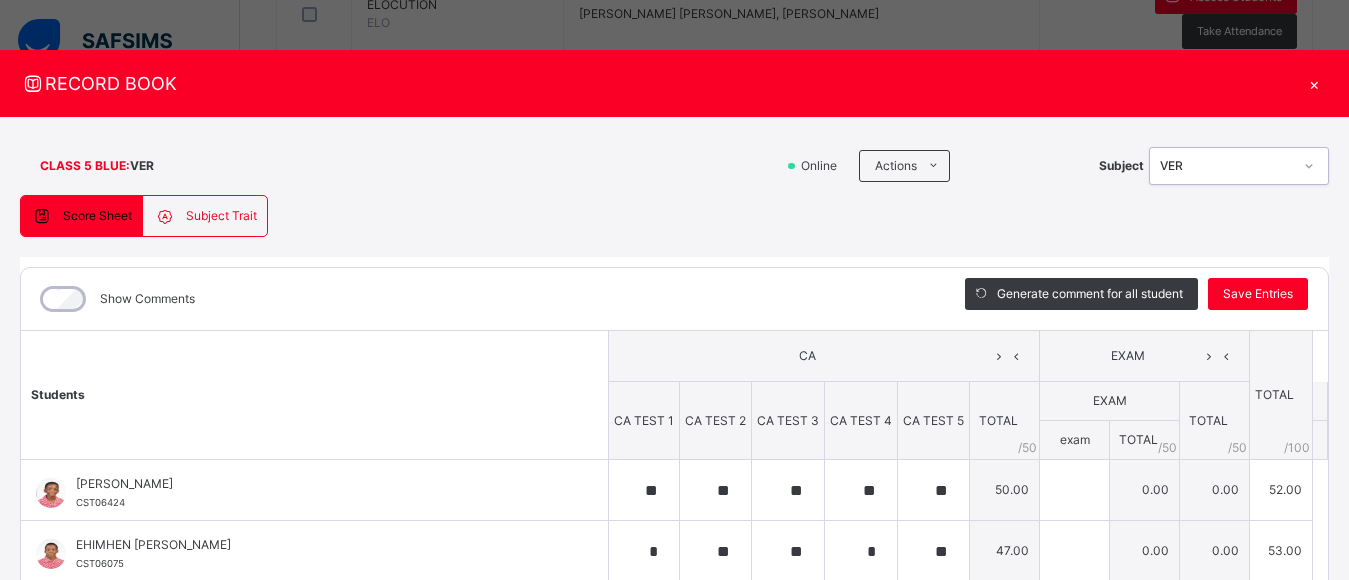 scroll, scrollTop: 331, scrollLeft: 0, axis: vertical 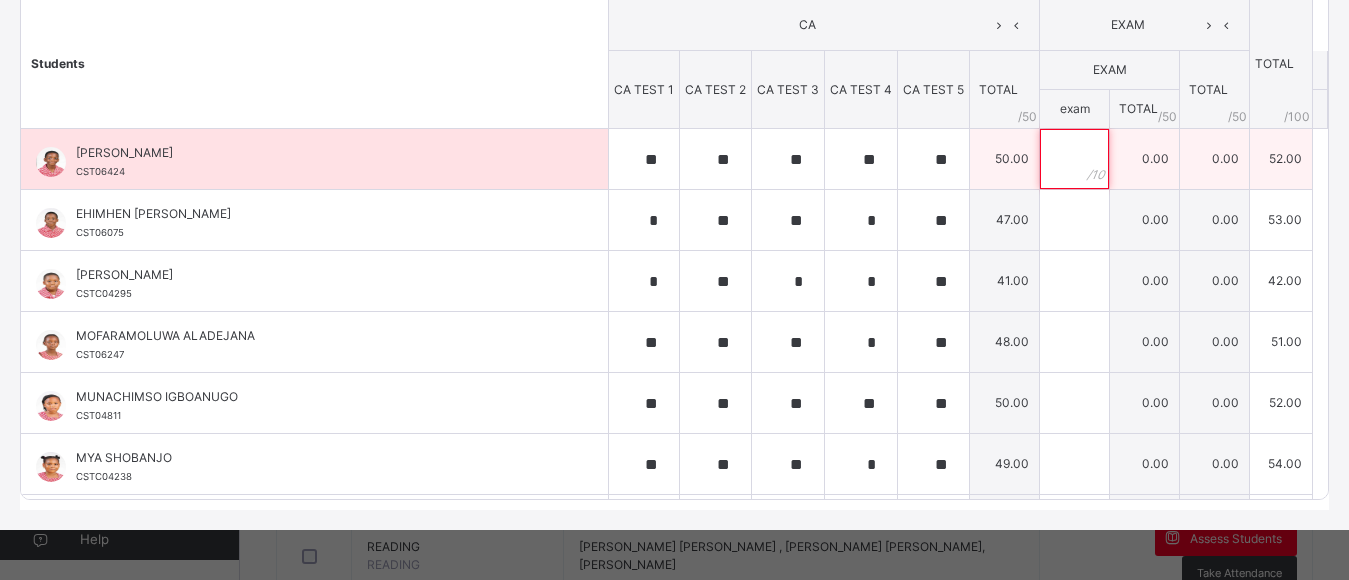 click at bounding box center [1074, 159] 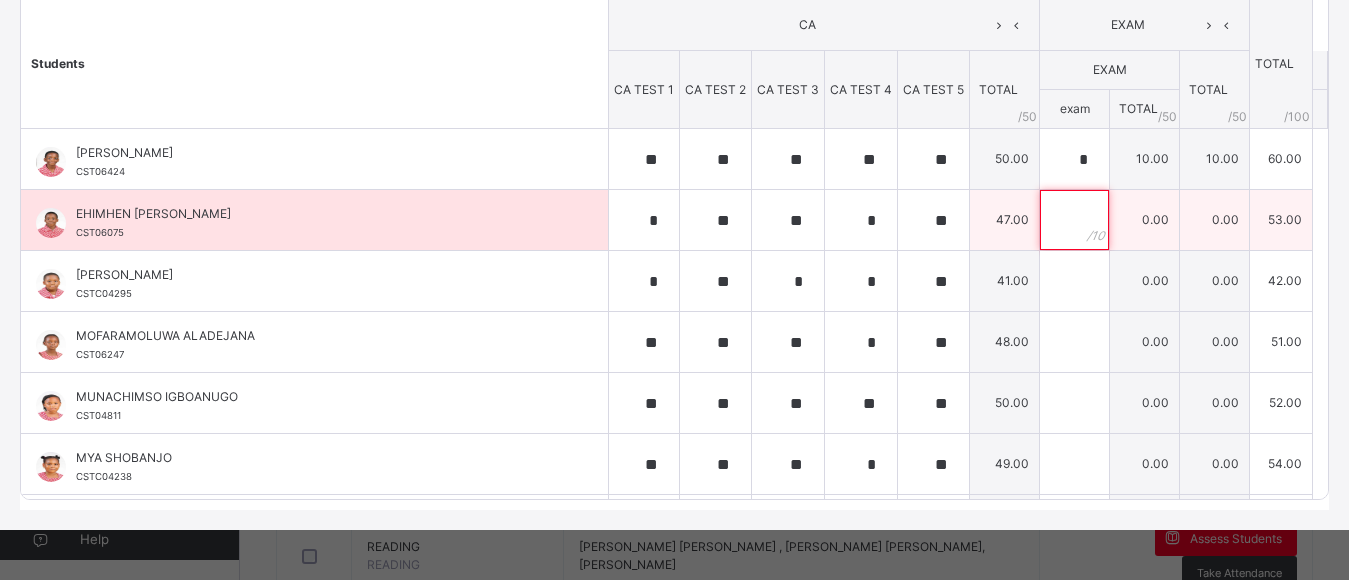 click at bounding box center (1074, 220) 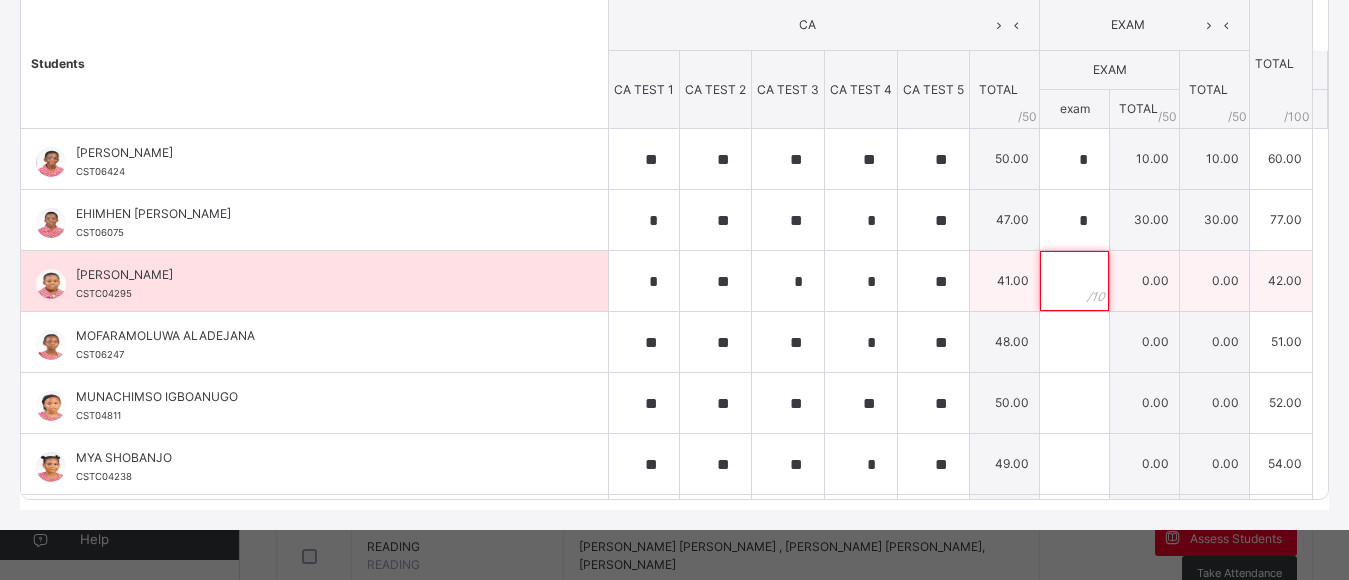 click at bounding box center [1074, 281] 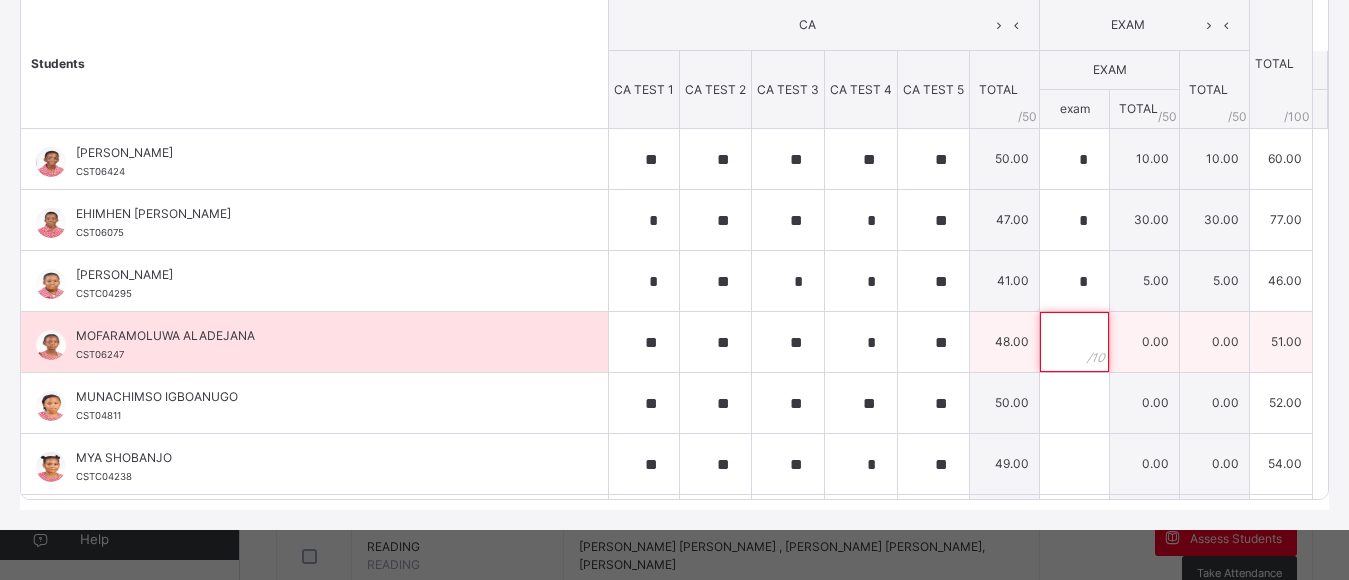 click at bounding box center (1074, 342) 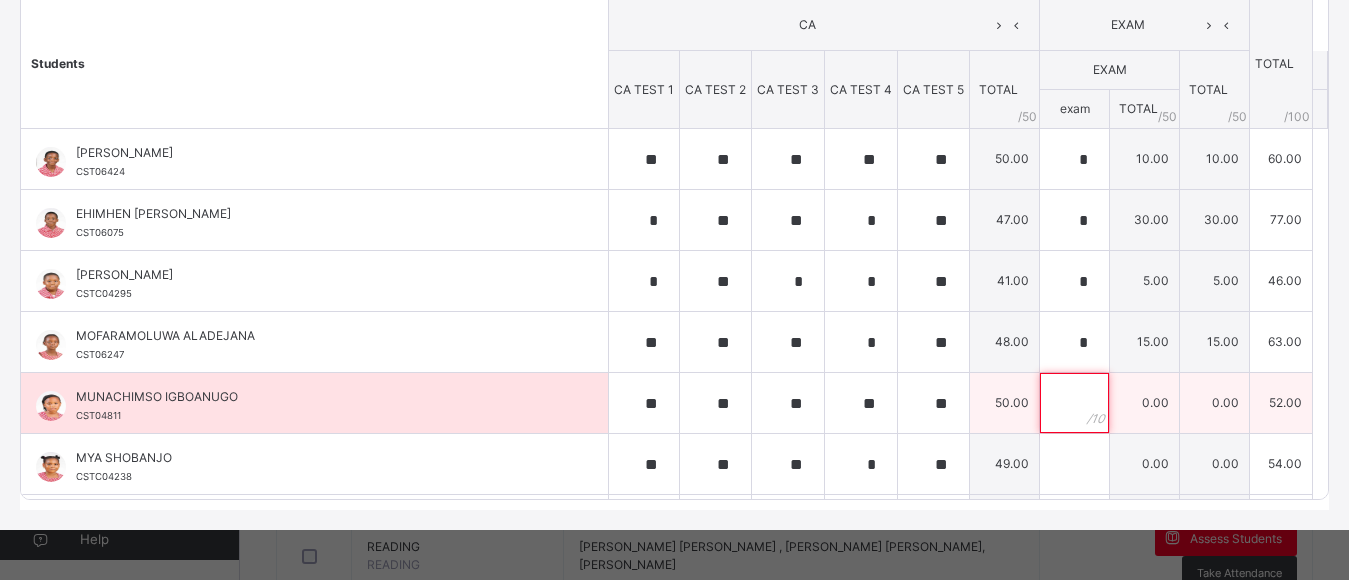 click at bounding box center (1074, 403) 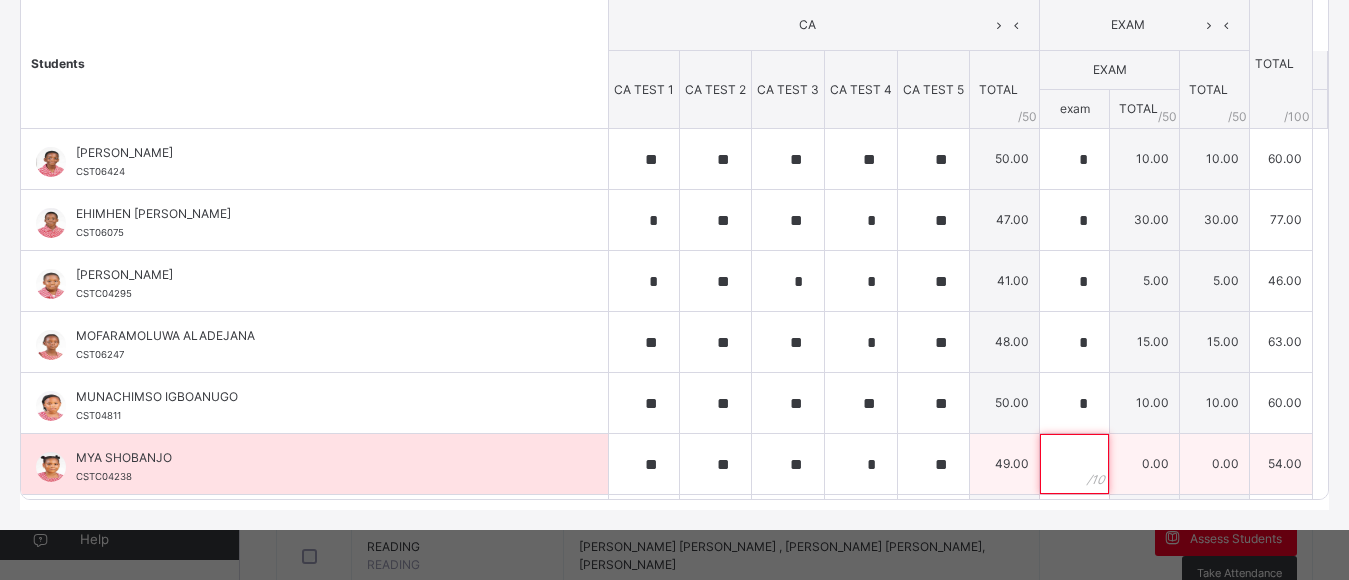 click at bounding box center [1074, 464] 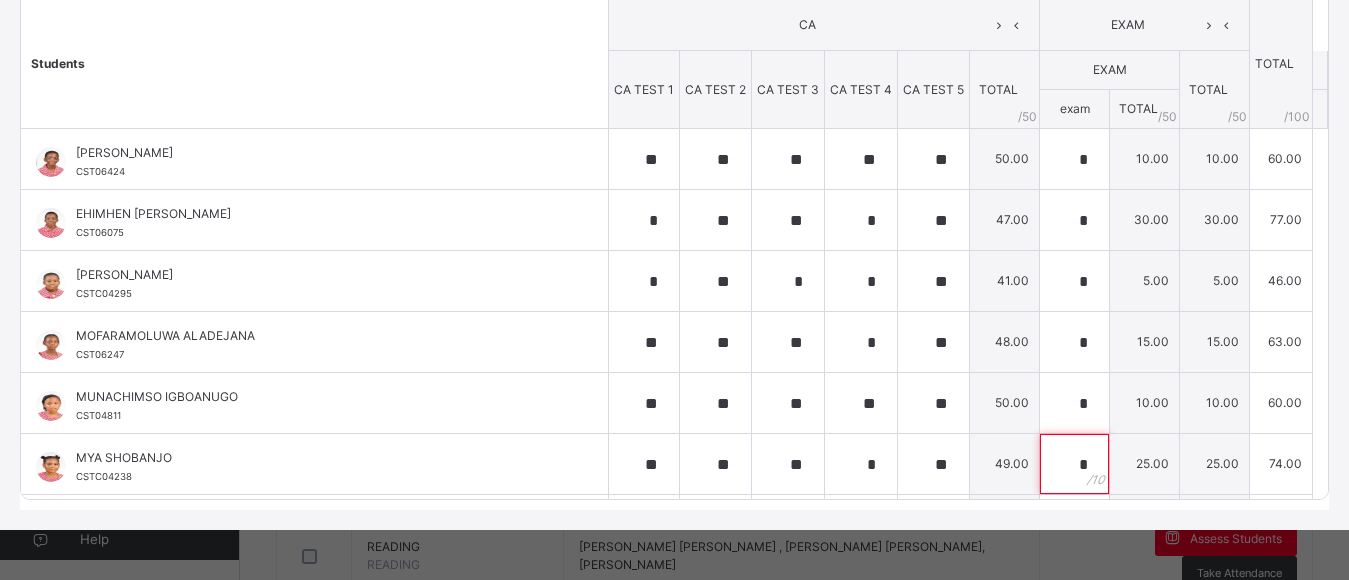 scroll, scrollTop: 438, scrollLeft: 0, axis: vertical 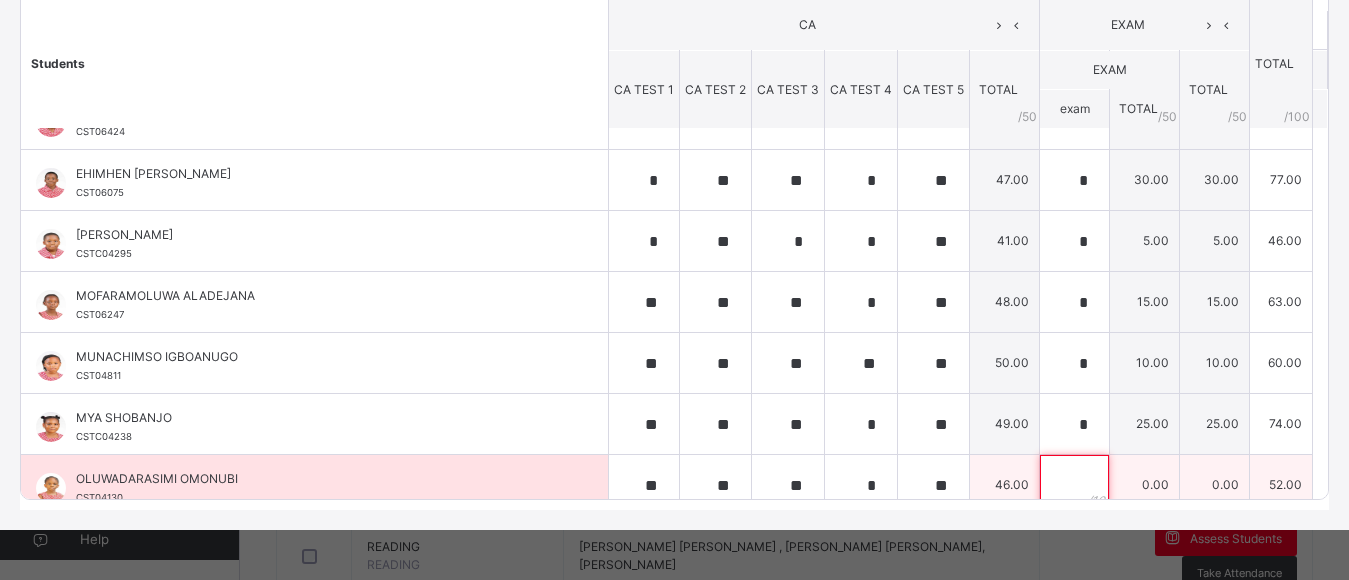 click at bounding box center (1074, 485) 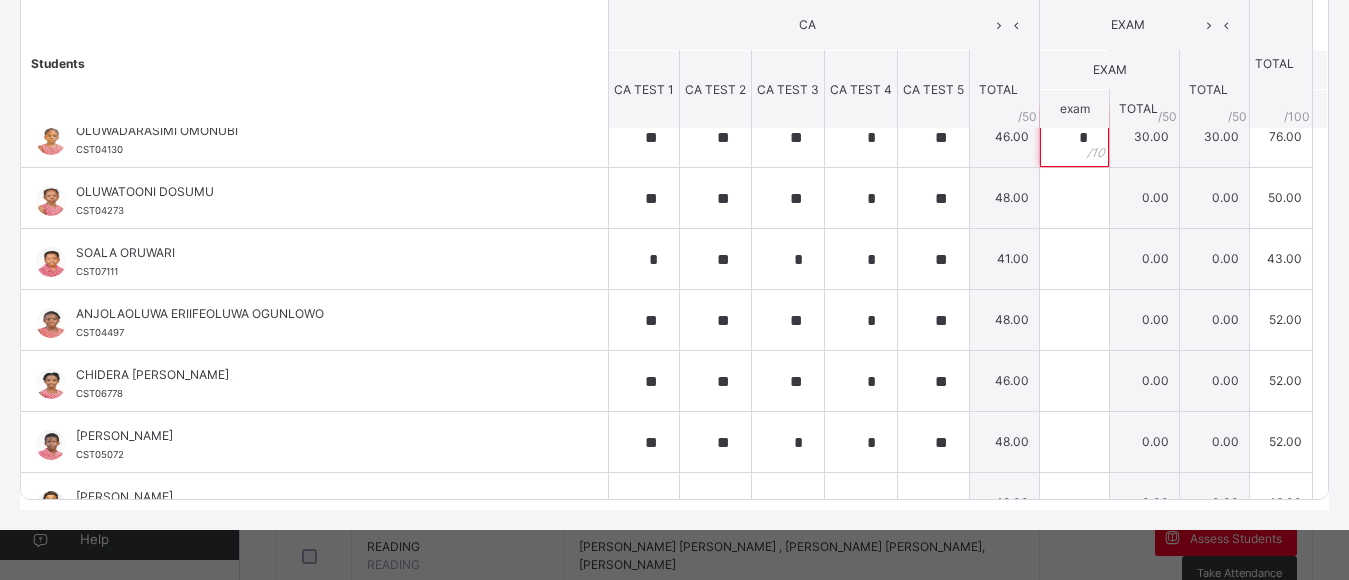 scroll, scrollTop: 400, scrollLeft: 0, axis: vertical 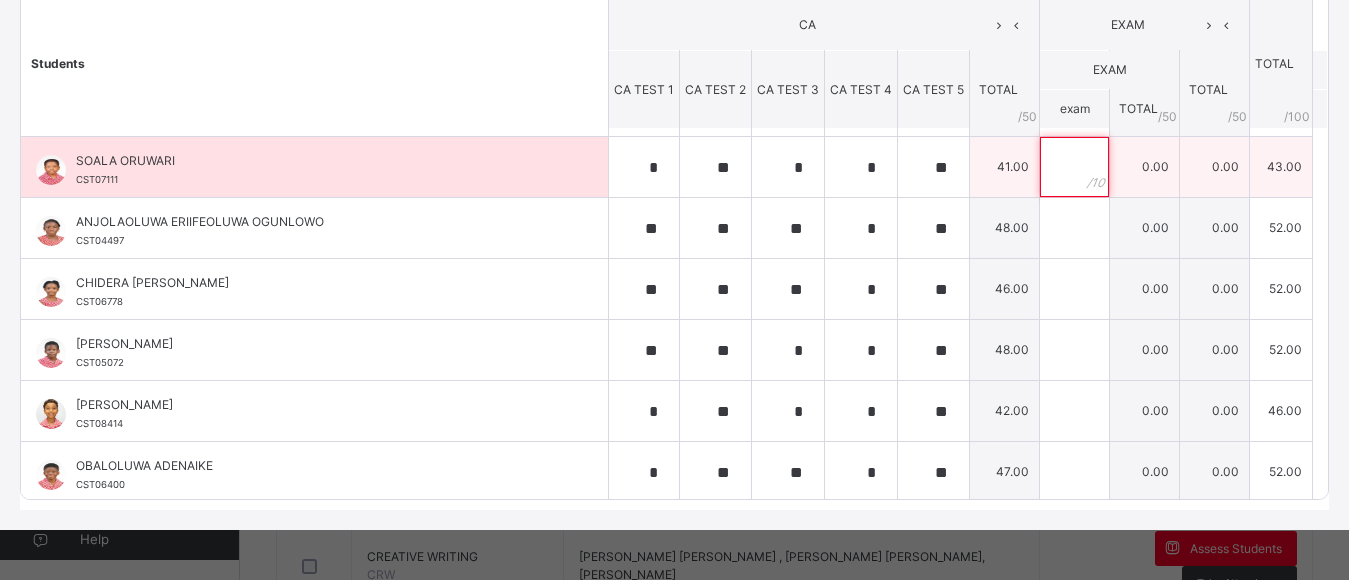 click at bounding box center (1074, 167) 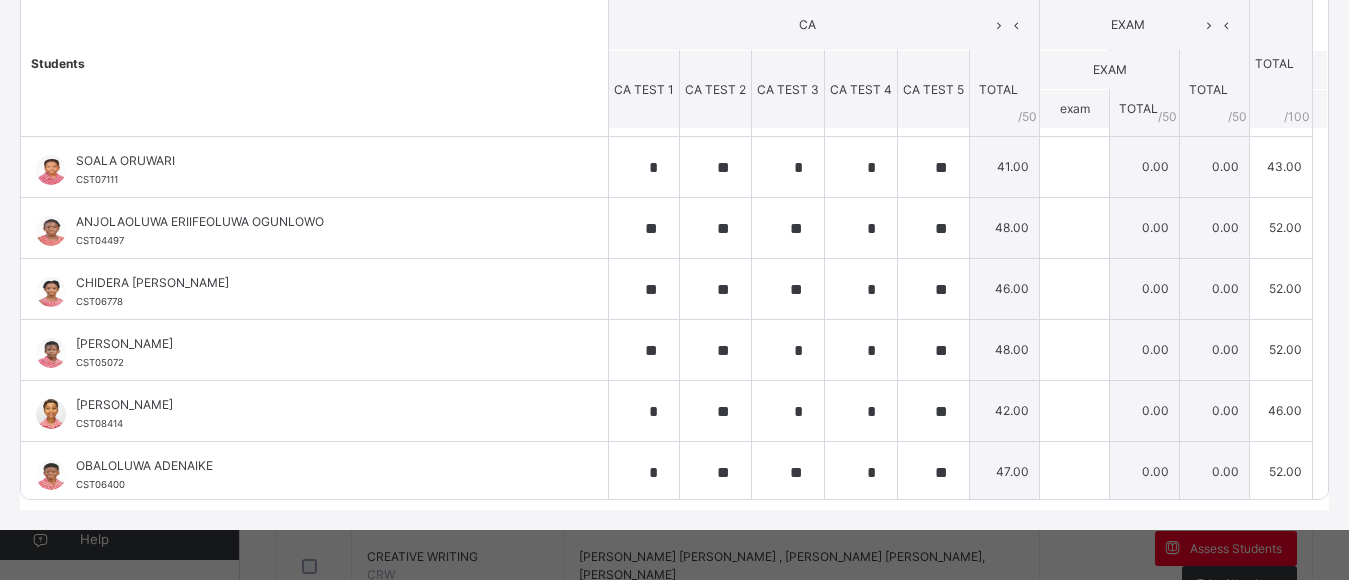 click on "CLASS 5   BLUE :   VER Offline Actions  Download Empty Score Sheet  Upload/map score sheet Subject  VER Corona School Ikoyi Date: [DATE] 4:24:29 pm Score Sheet Subject Trait Score Sheet Subject Trait Show Comments   Generate comment for all student   Save Entries Class Level:  CLASS 5   BLUE Subject:  VER Session:  2024/2025 Session Session:  Third Term Students CA EXAM  TOTAL /100 Comment CA TEST 1 CA TEST 2 CA TEST 3 CA TEST 4 CA TEST 5 TOTAL / 50 EXAM  TOTAL / 50 exam TOTAL / 50  [PERSON_NAME]  CST06424  [PERSON_NAME]  CST06424 ** ** ** ** ** 50.00 * 10.00 10.00 60.00 Generate comment 0 / 250   ×   Subject Teacher’s Comment Generate and see in full the comment developed by the AI with an option to regenerate the comment [PERSON_NAME]-[PERSON_NAME]    CST06424   Total 60.00  / 100.00 [PERSON_NAME] Bot   Regenerate     Use this comment    EHIMHEN  [PERSON_NAME] CST06075  EHIMHEN  [PERSON_NAME] CST06075 * ** ** * ** 47.00 * 30.00 30.00 77.00 Generate comment 0 / 250   ×   Subject Teacher’s Comment JS     Total" at bounding box center (674, 158) 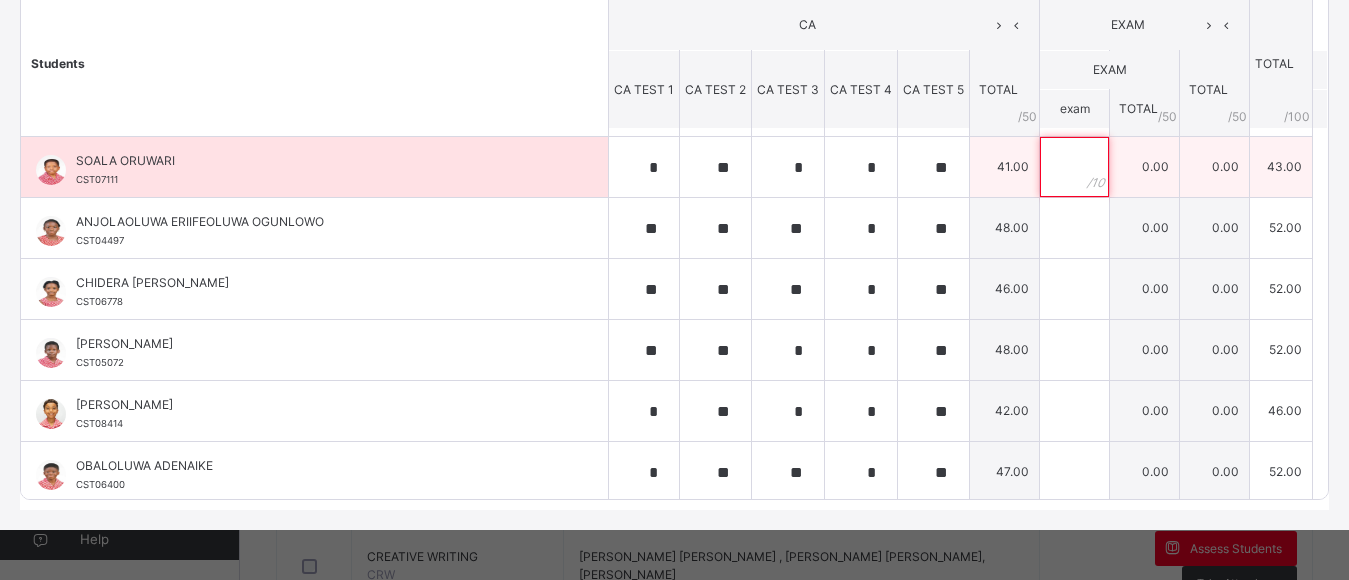 click at bounding box center [1074, 167] 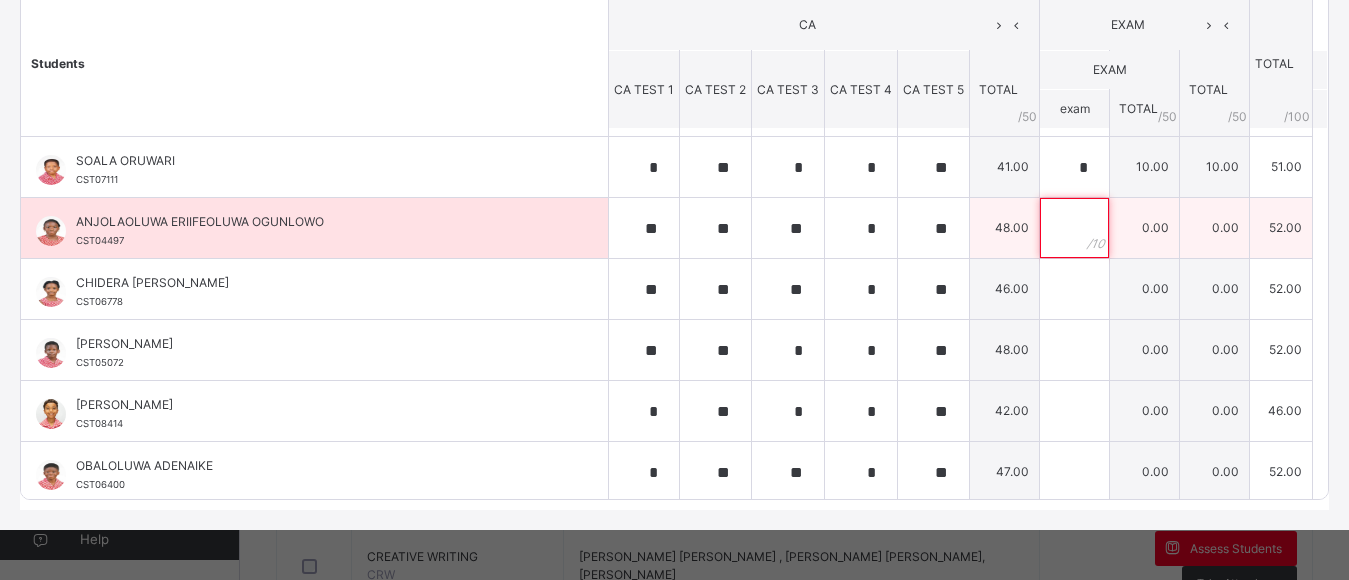 click at bounding box center (1074, 228) 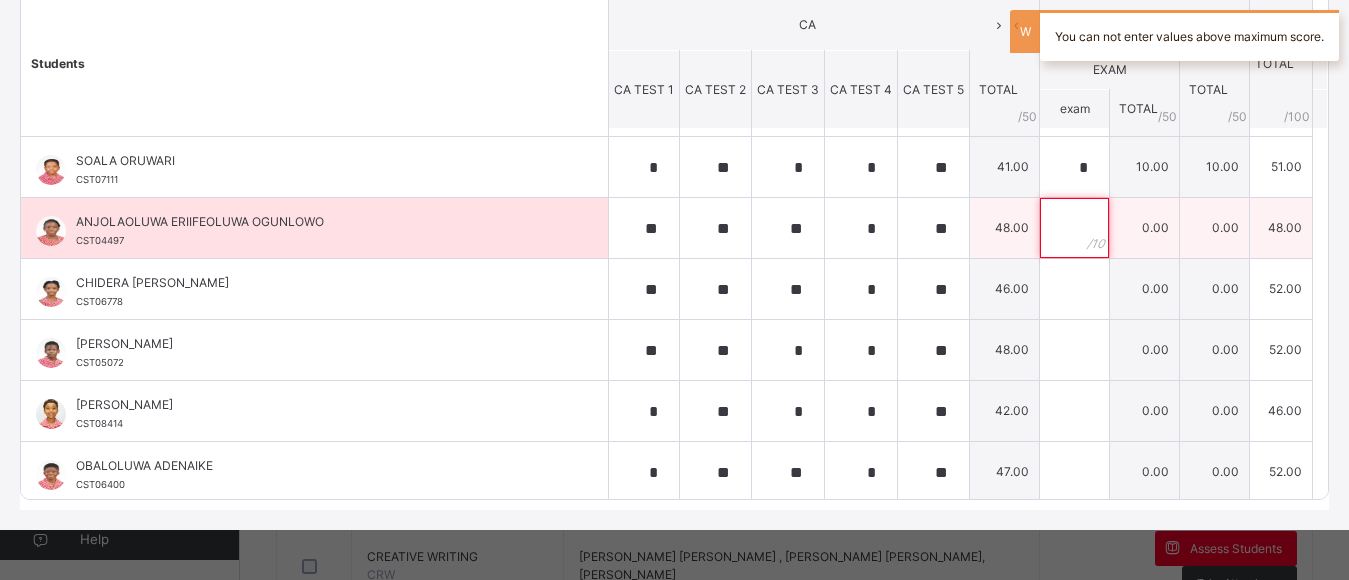 click at bounding box center (1074, 228) 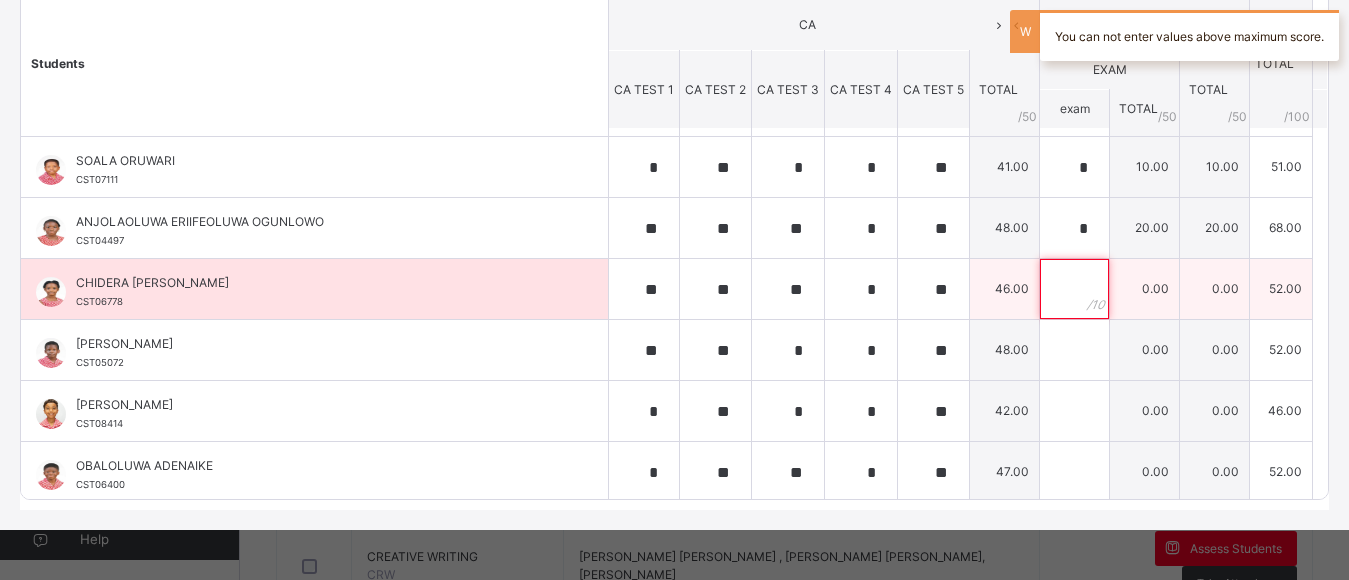 click at bounding box center (1074, 289) 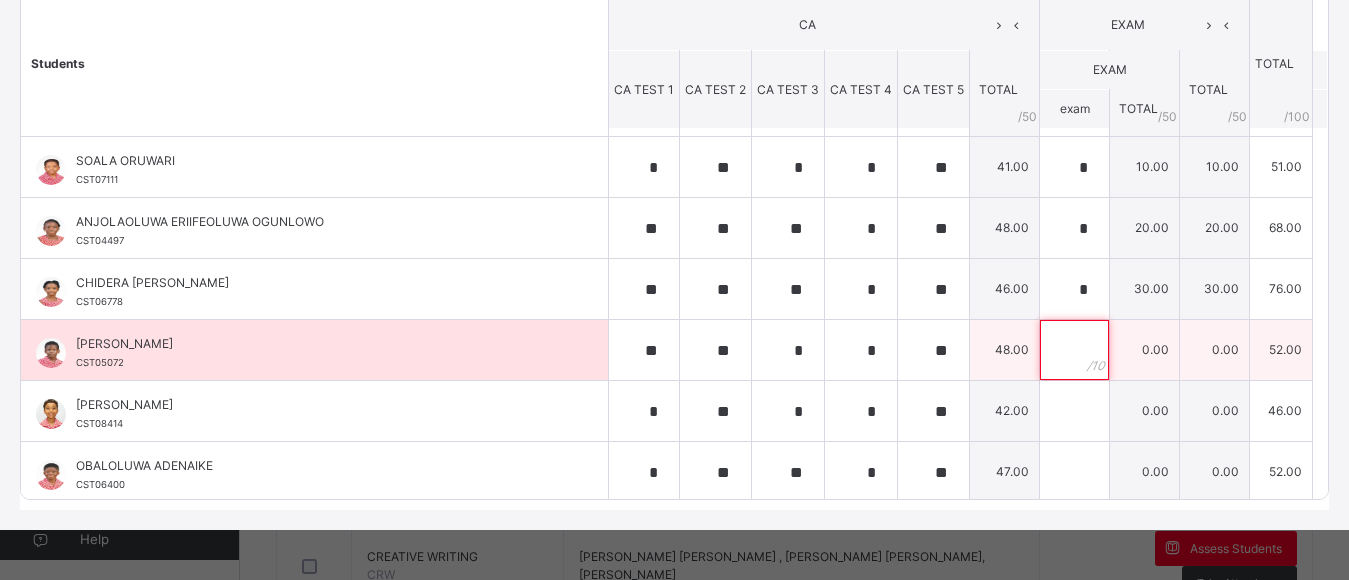 click at bounding box center [1074, 350] 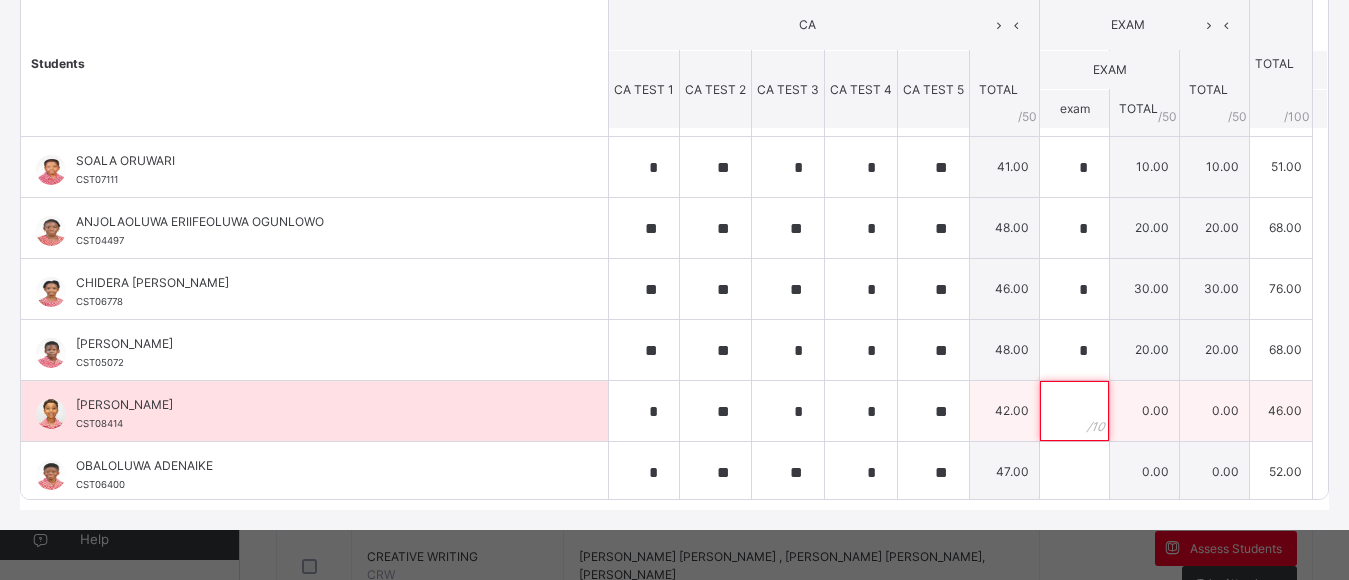 click at bounding box center (1074, 411) 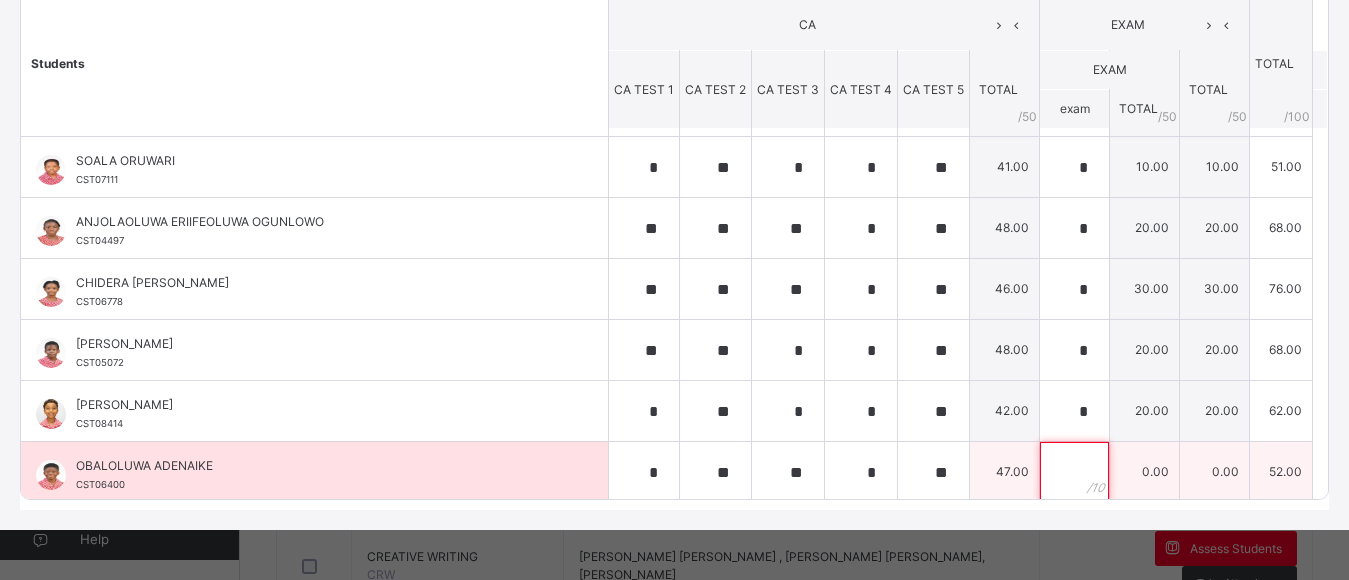 click at bounding box center [1074, 472] 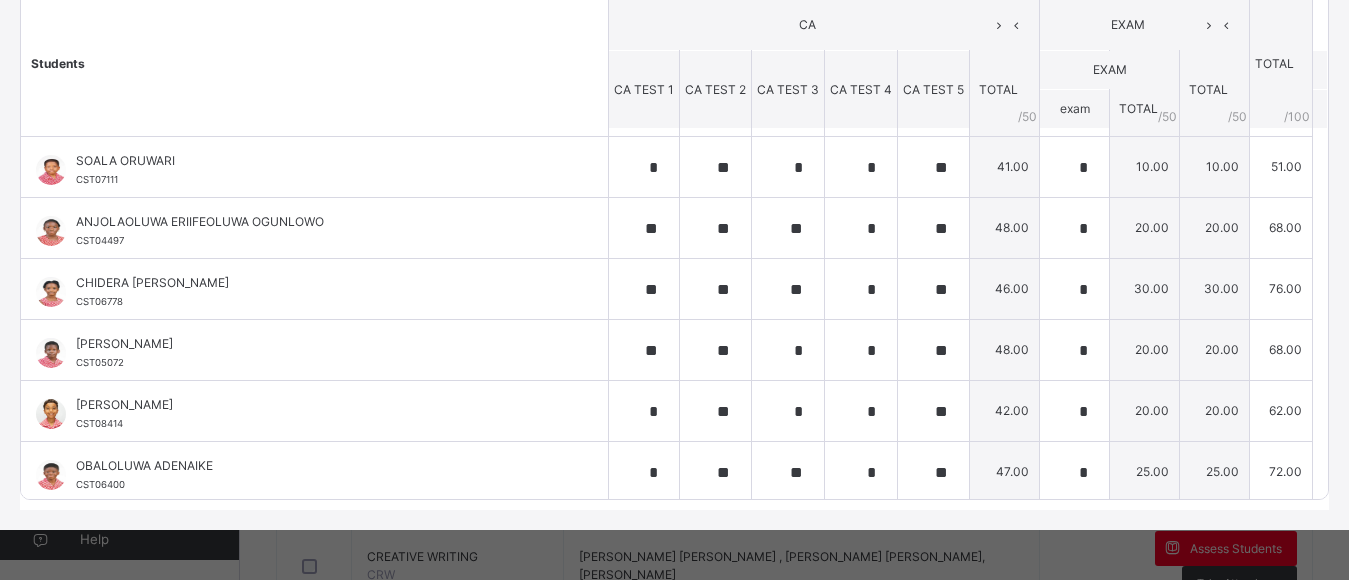 drag, startPoint x: 556, startPoint y: 23, endPoint x: 433, endPoint y: 67, distance: 130.63307 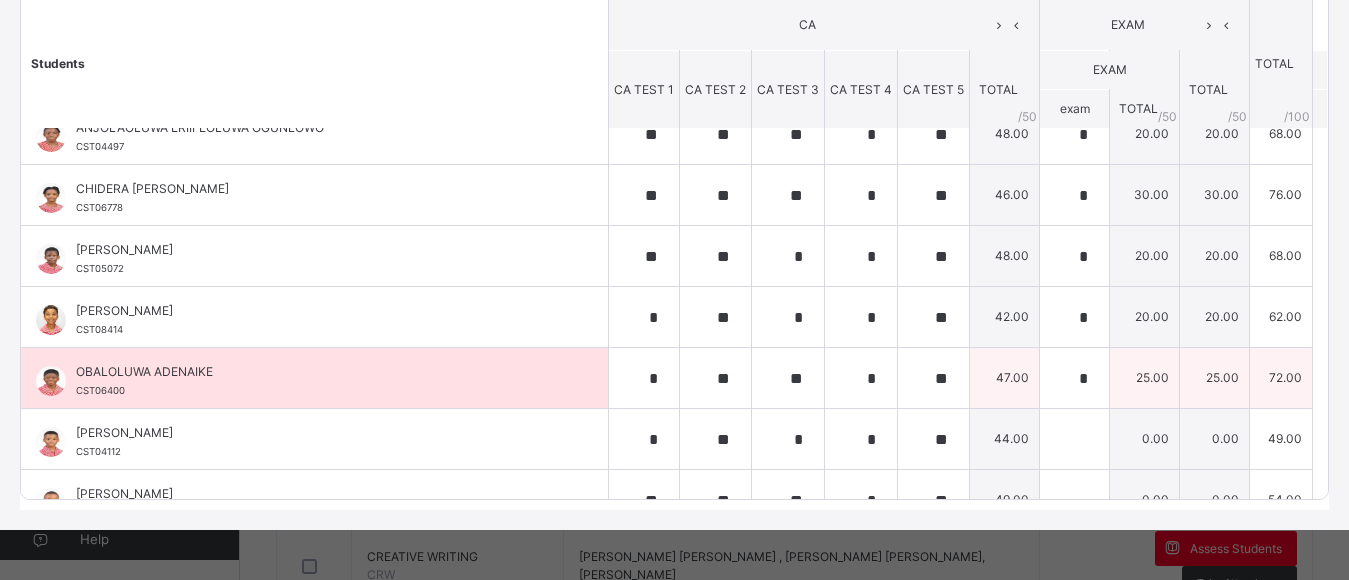 scroll, scrollTop: 789, scrollLeft: 0, axis: vertical 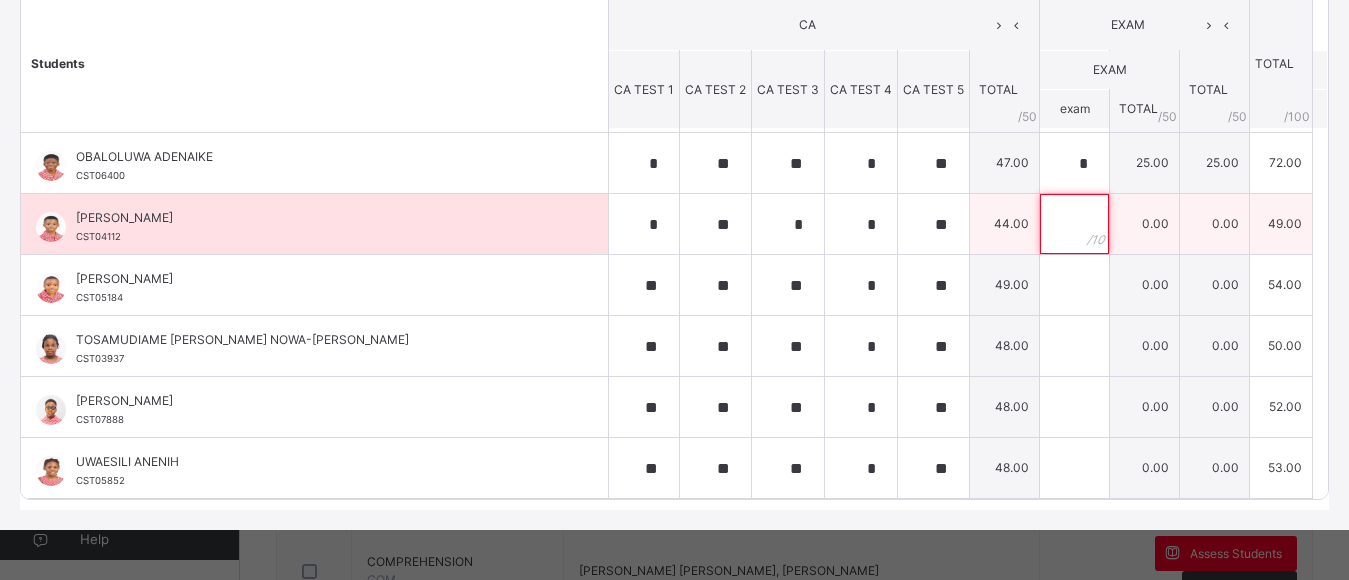 click at bounding box center [1074, 224] 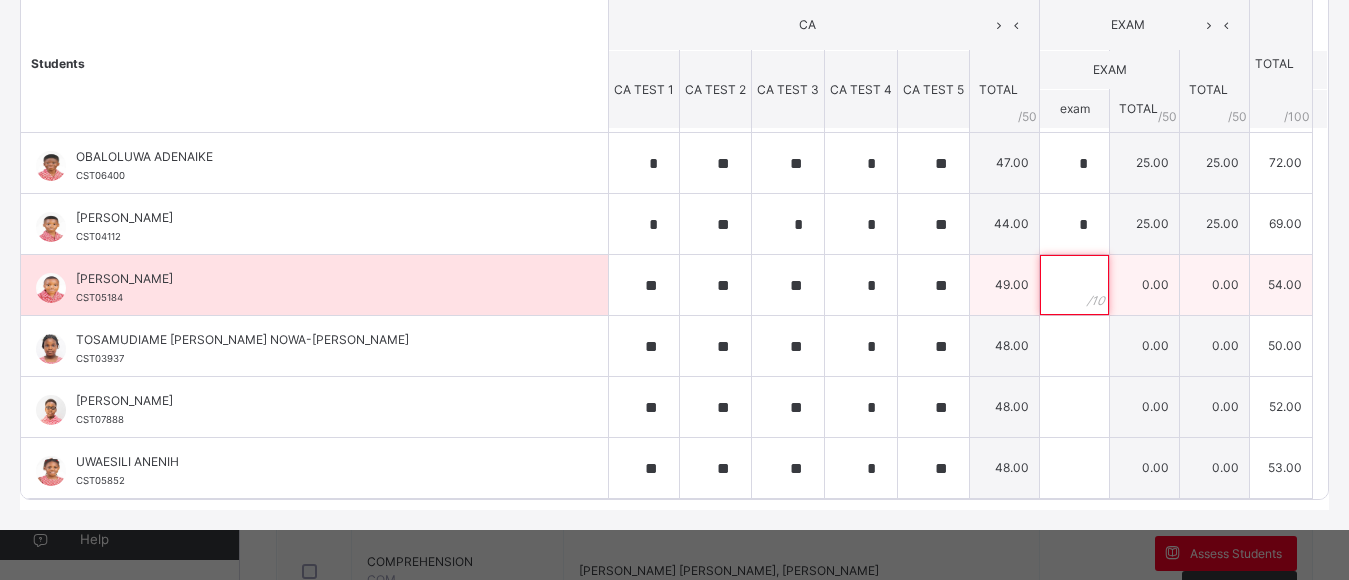 click at bounding box center [1074, 285] 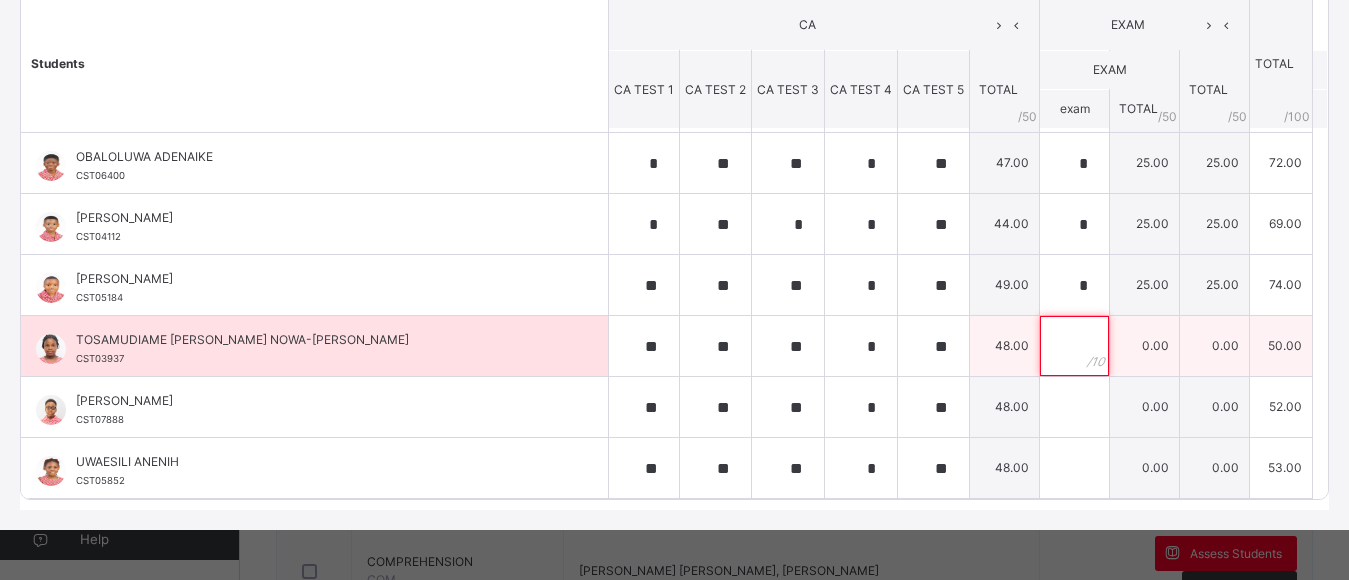 click at bounding box center (1074, 346) 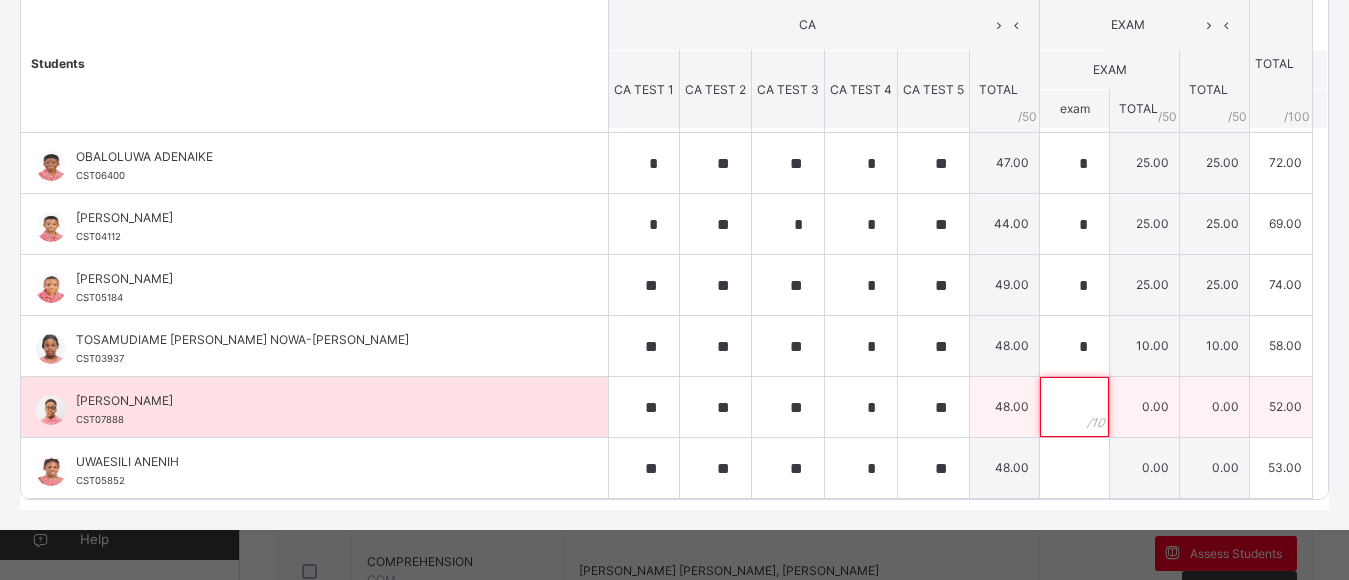 click at bounding box center (1074, 407) 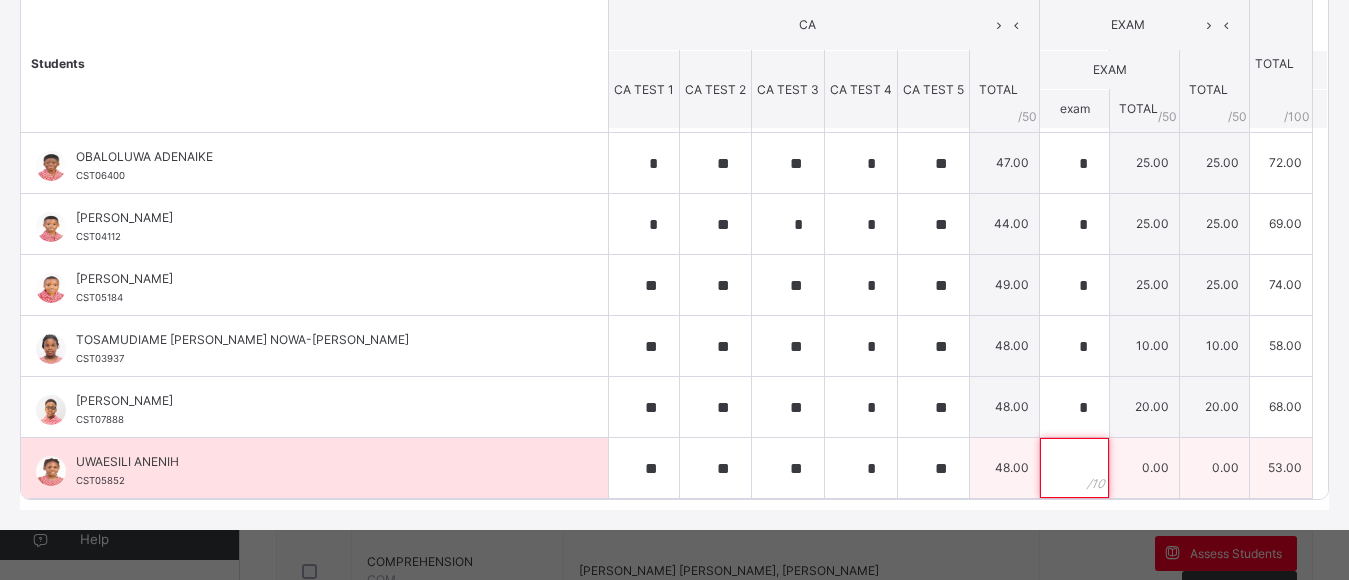 click at bounding box center [1074, 468] 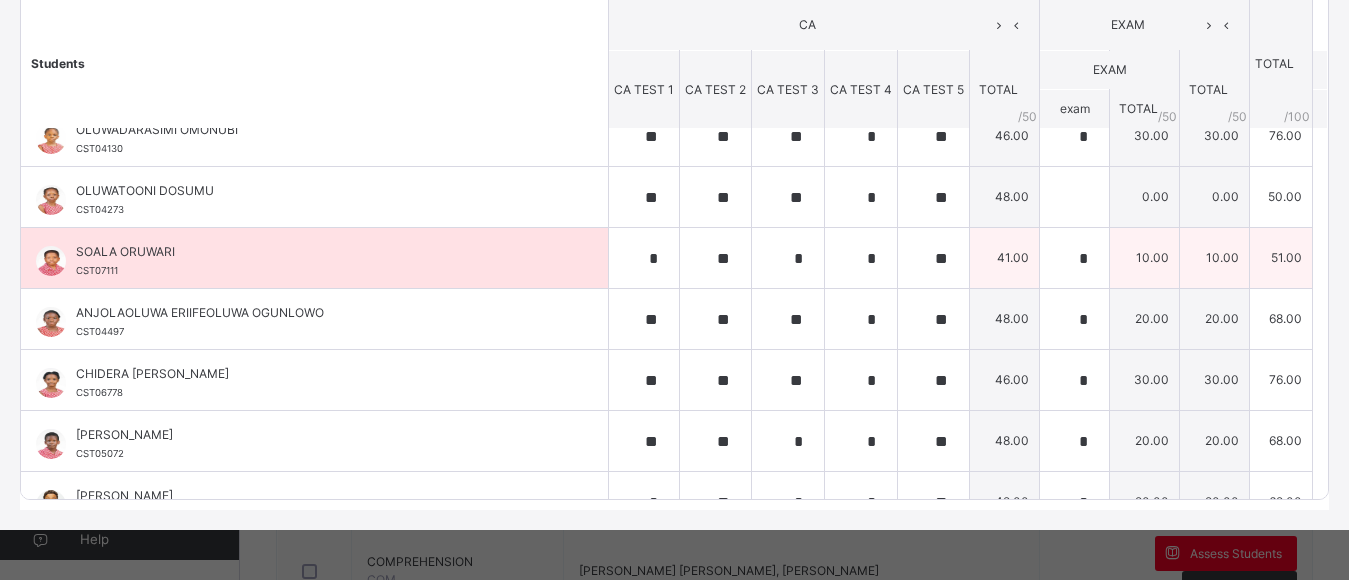 scroll, scrollTop: 289, scrollLeft: 0, axis: vertical 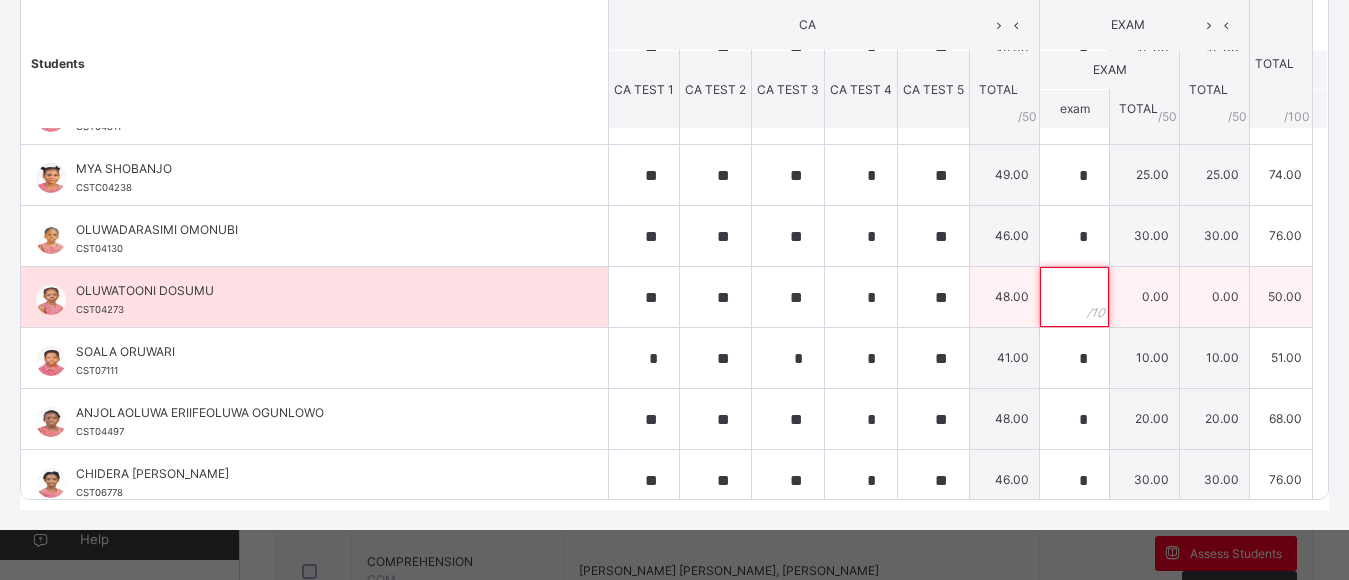 click at bounding box center [1074, 297] 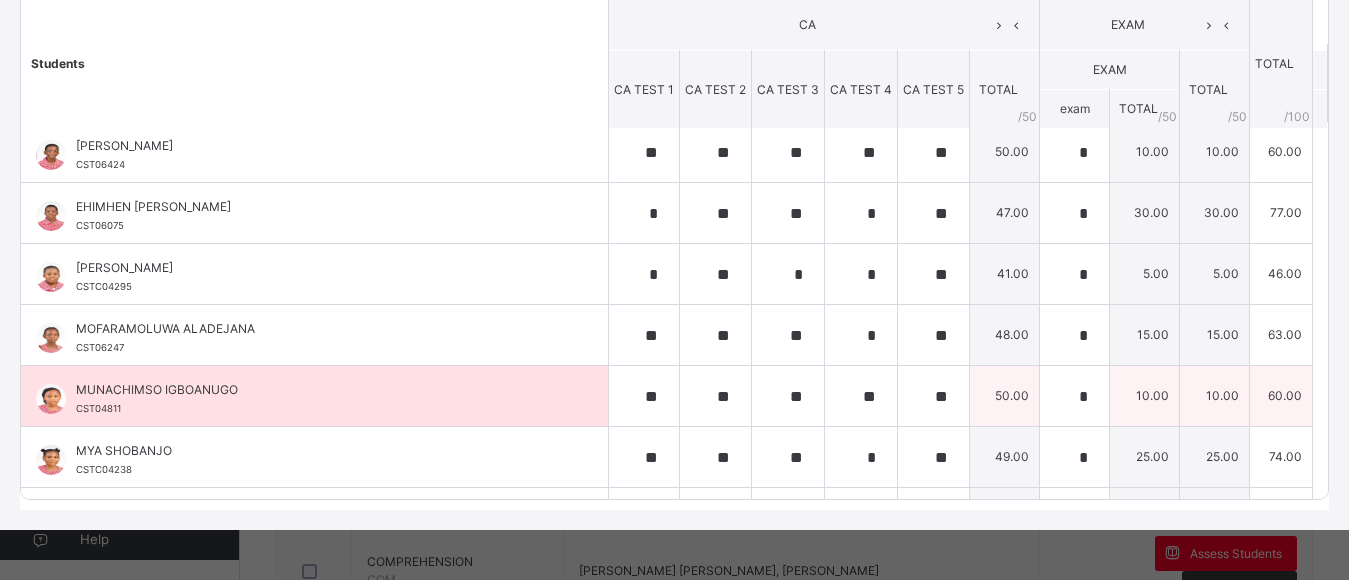 scroll, scrollTop: 0, scrollLeft: 0, axis: both 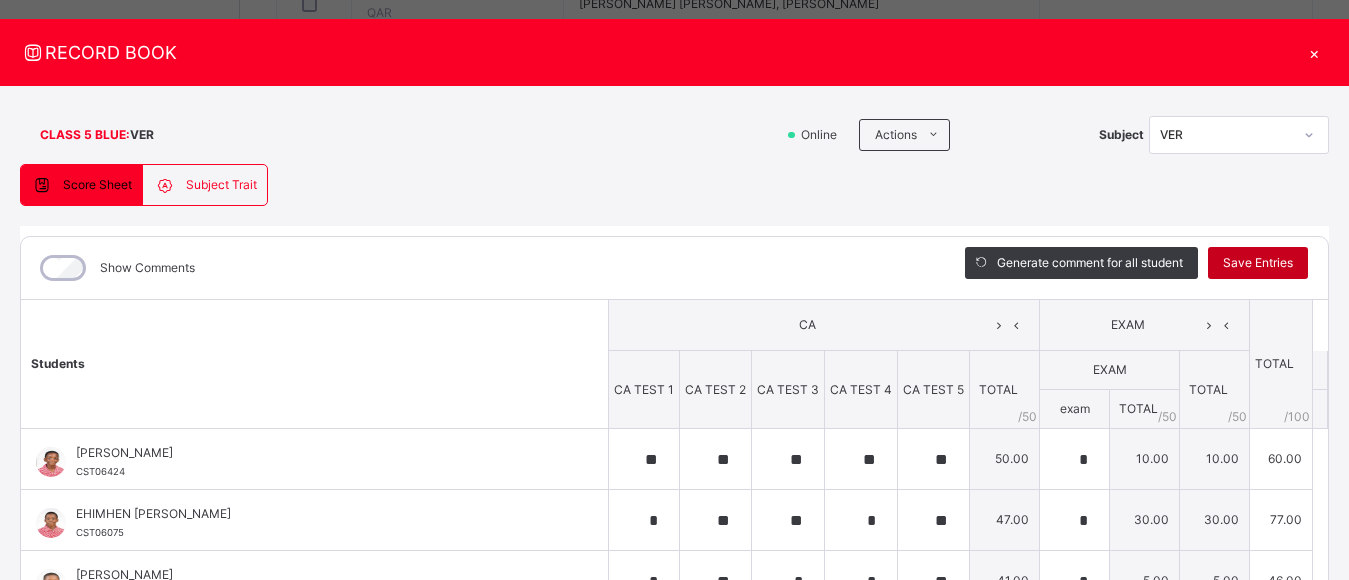 click on "Save Entries" at bounding box center (1258, 263) 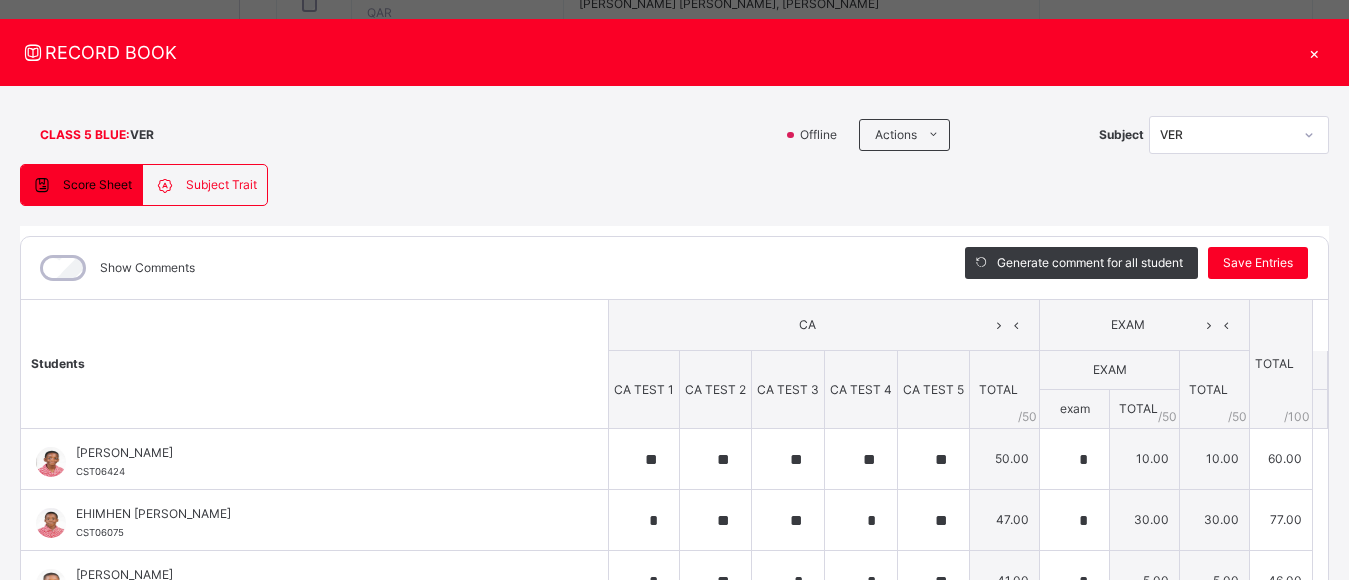 click on "×" at bounding box center [1314, 52] 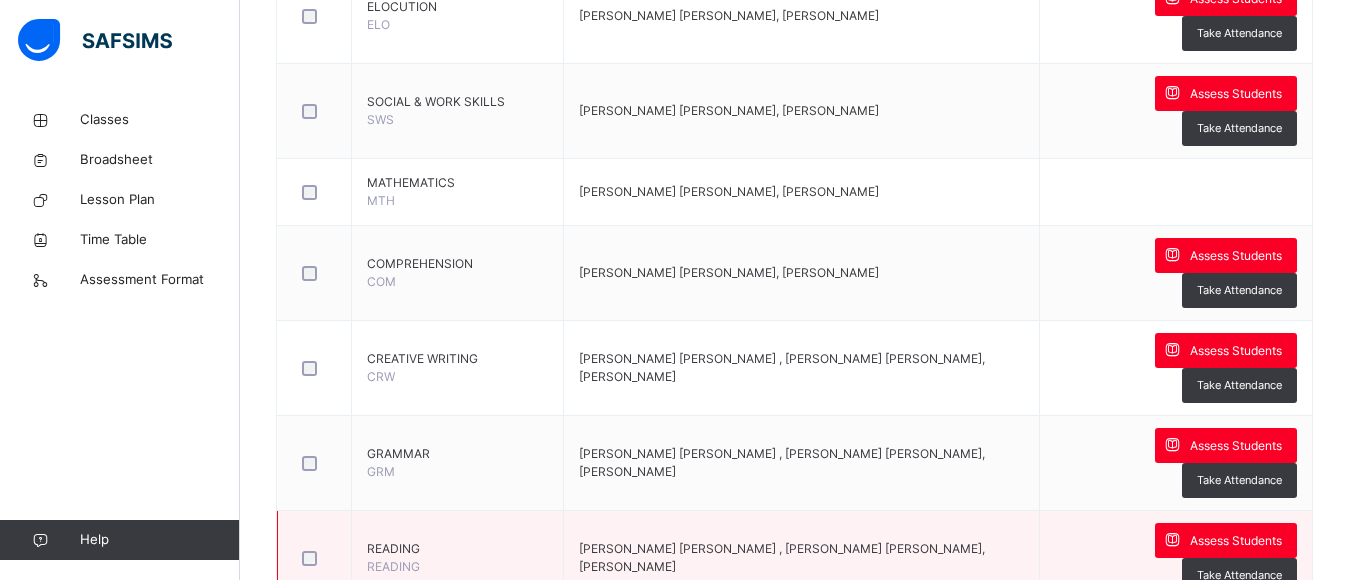 scroll, scrollTop: 1316, scrollLeft: 0, axis: vertical 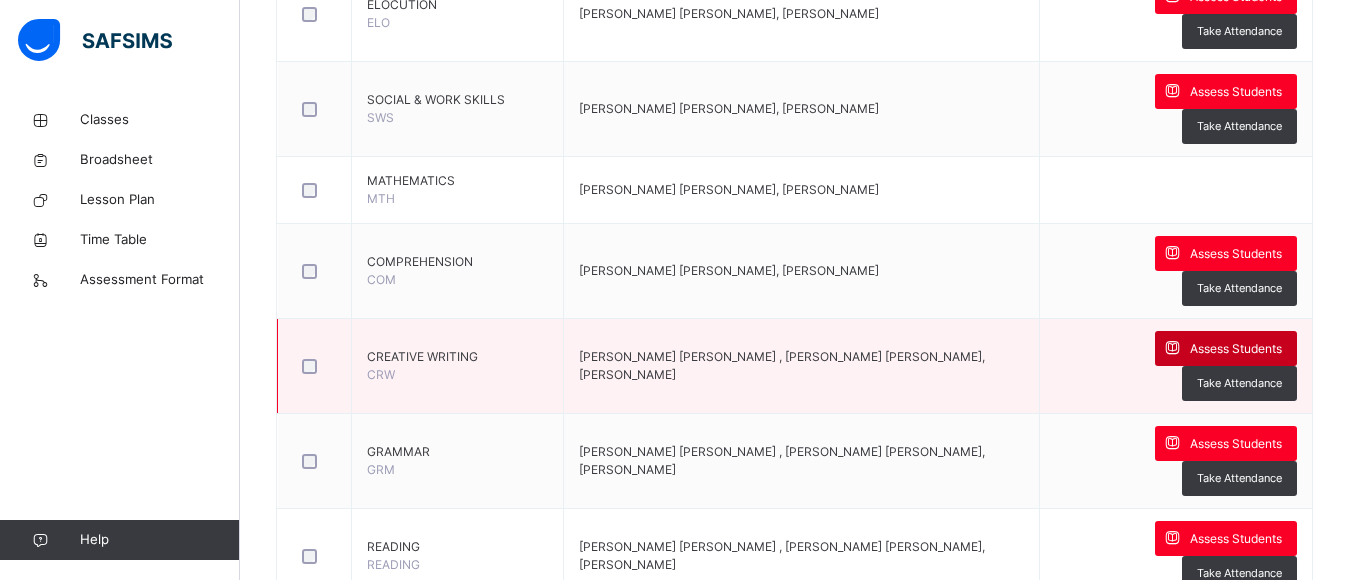 click on "Assess Students" at bounding box center [1236, 349] 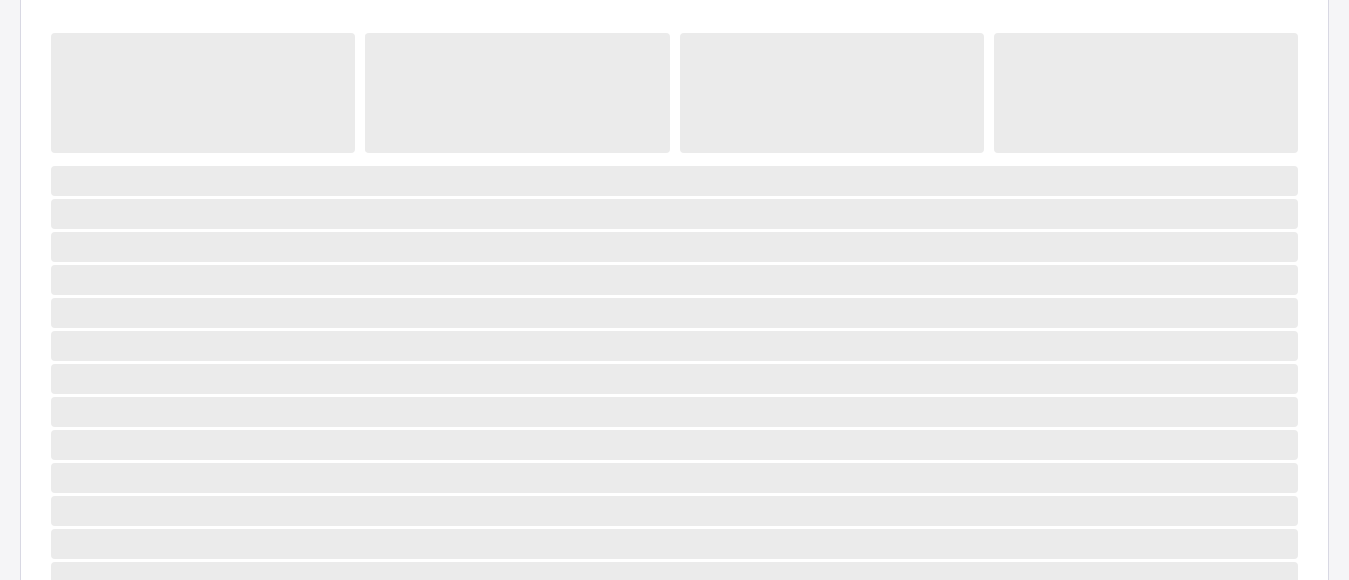 scroll, scrollTop: 331, scrollLeft: 0, axis: vertical 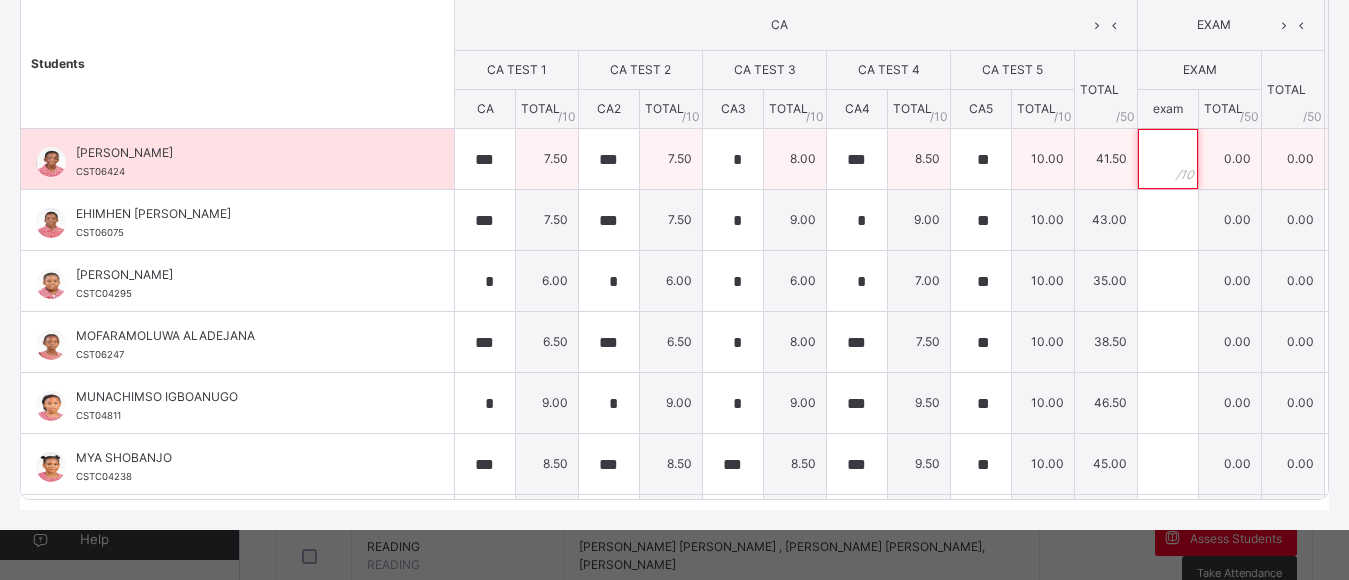 click at bounding box center [1168, 159] 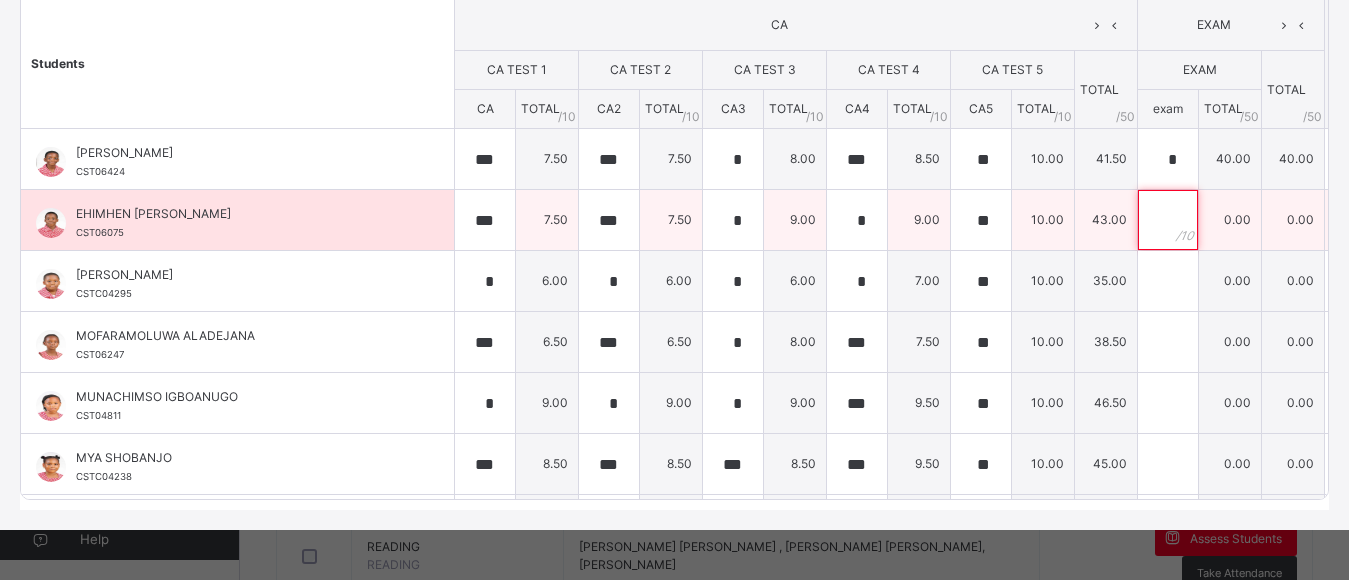 click at bounding box center [1168, 220] 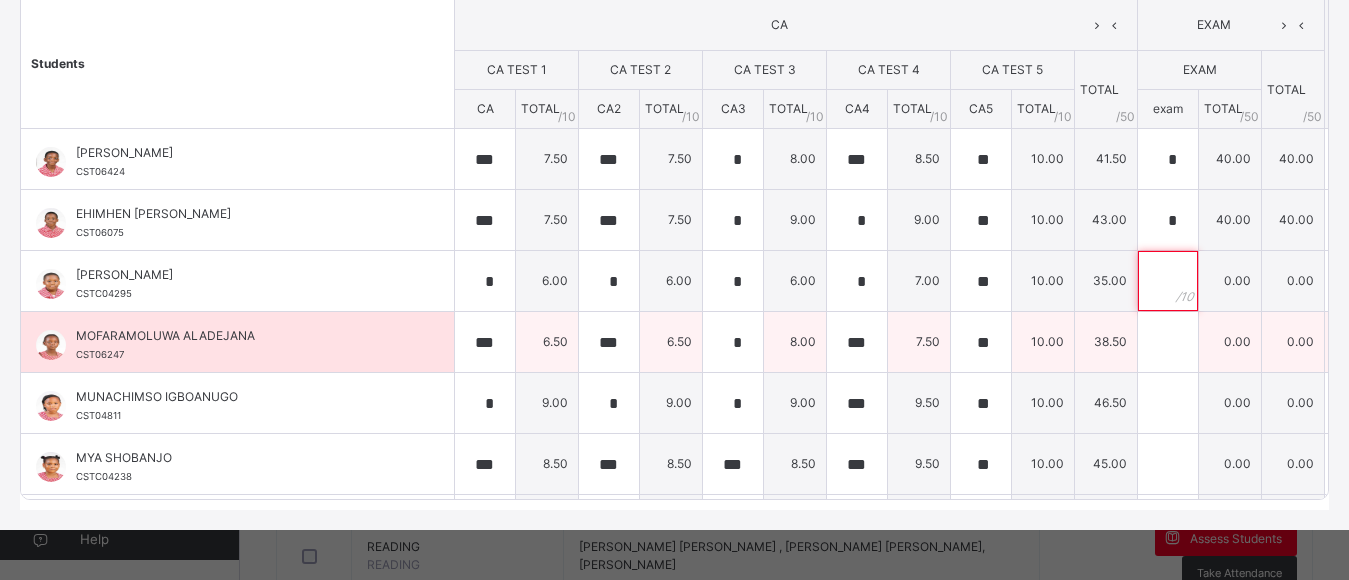 drag, startPoint x: 1130, startPoint y: 296, endPoint x: 1134, endPoint y: 312, distance: 16.492422 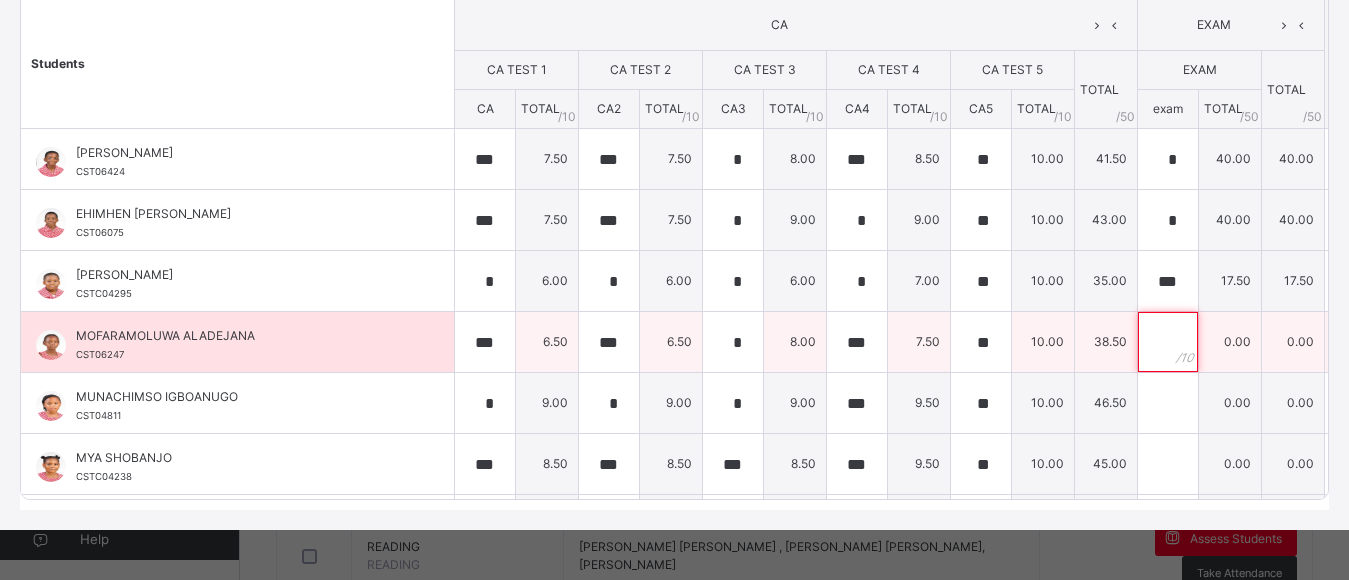 click at bounding box center (1168, 342) 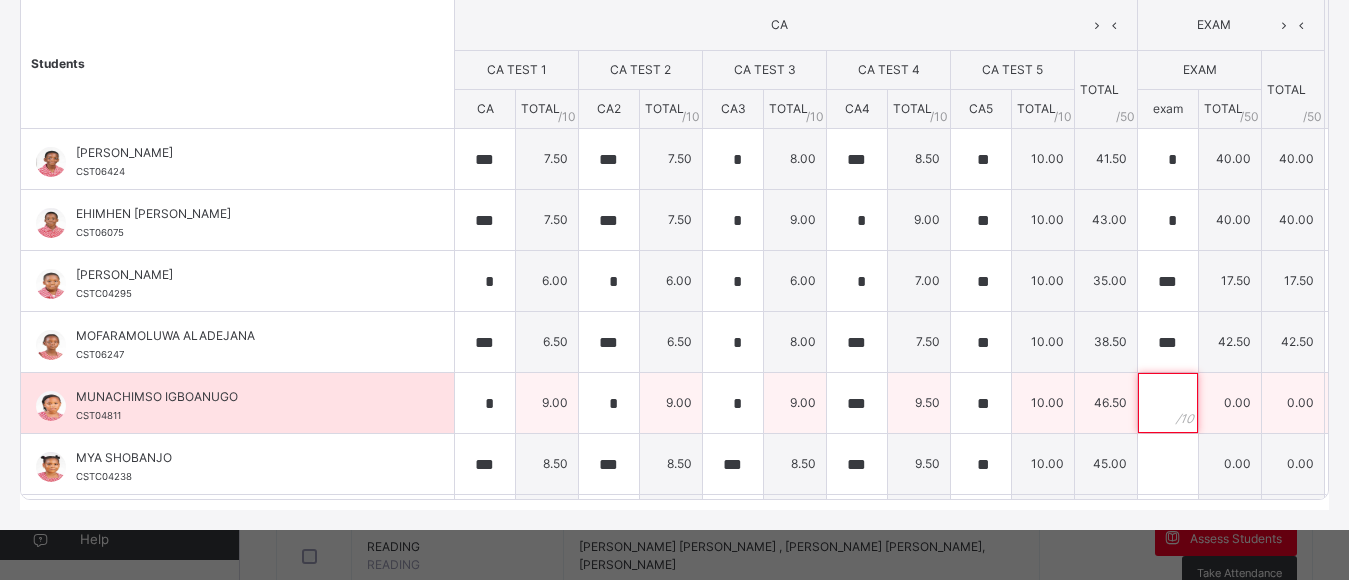 click at bounding box center (1168, 403) 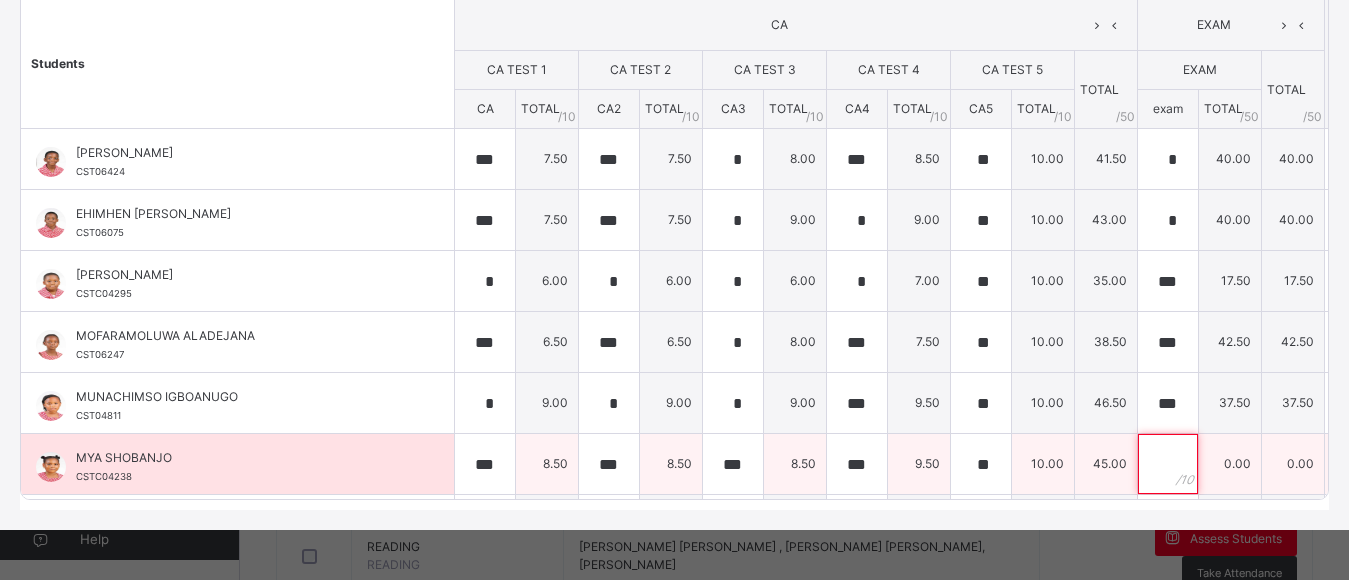 click at bounding box center (1168, 464) 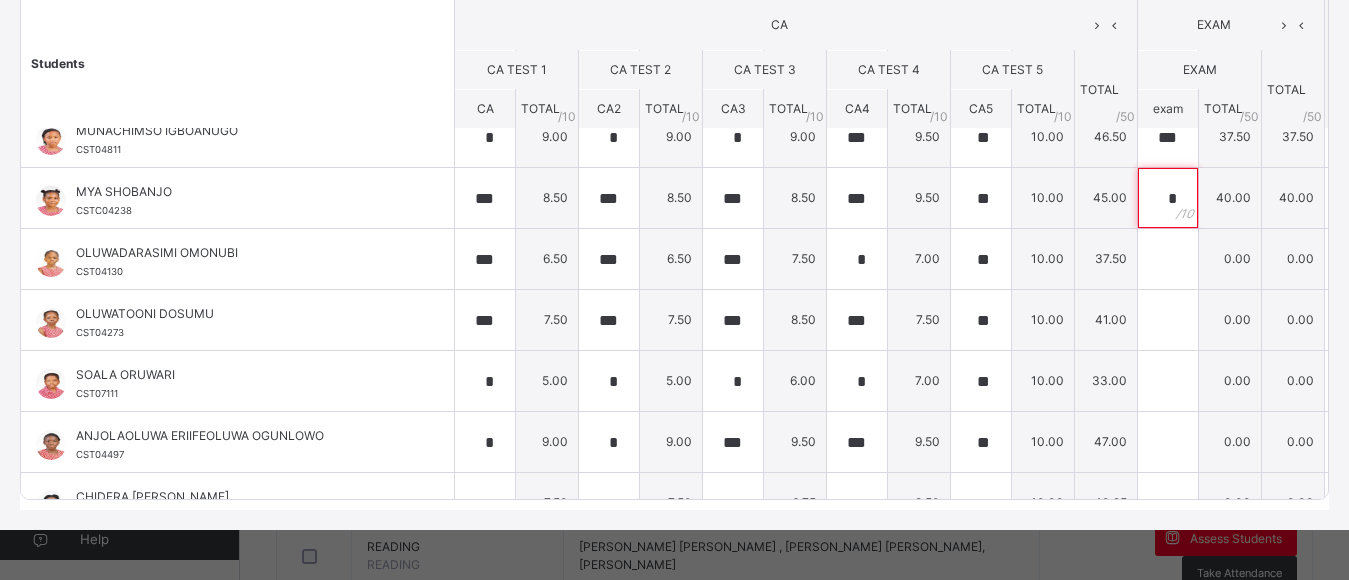 scroll, scrollTop: 300, scrollLeft: 0, axis: vertical 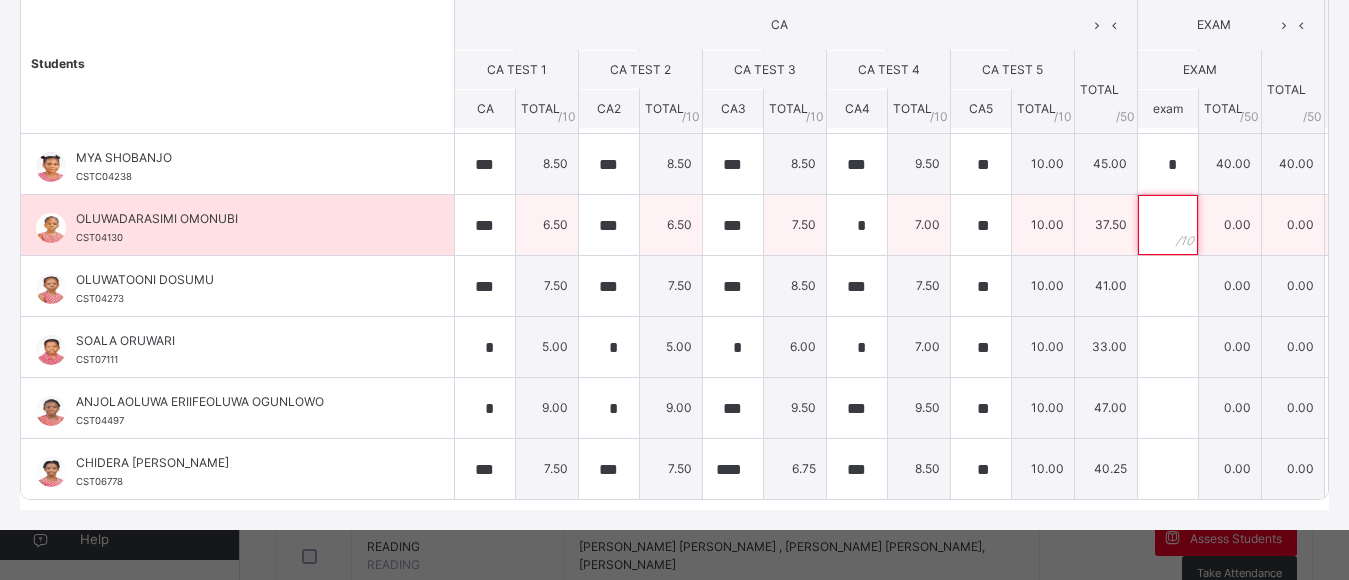 click at bounding box center (1168, 225) 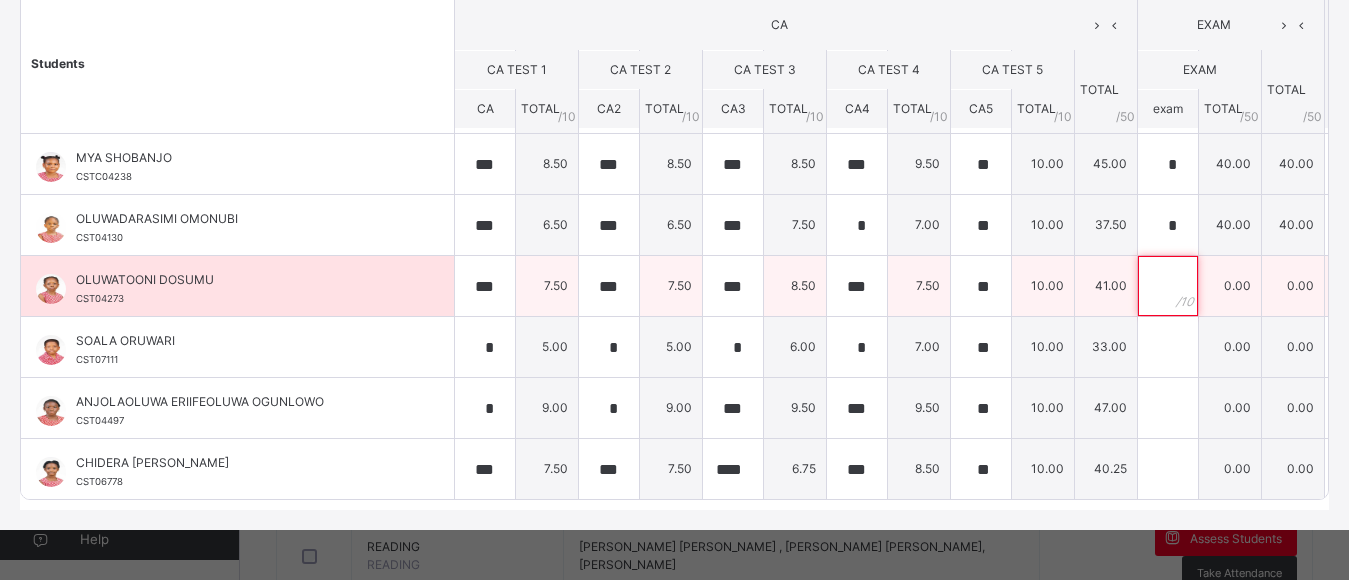 click at bounding box center (1168, 286) 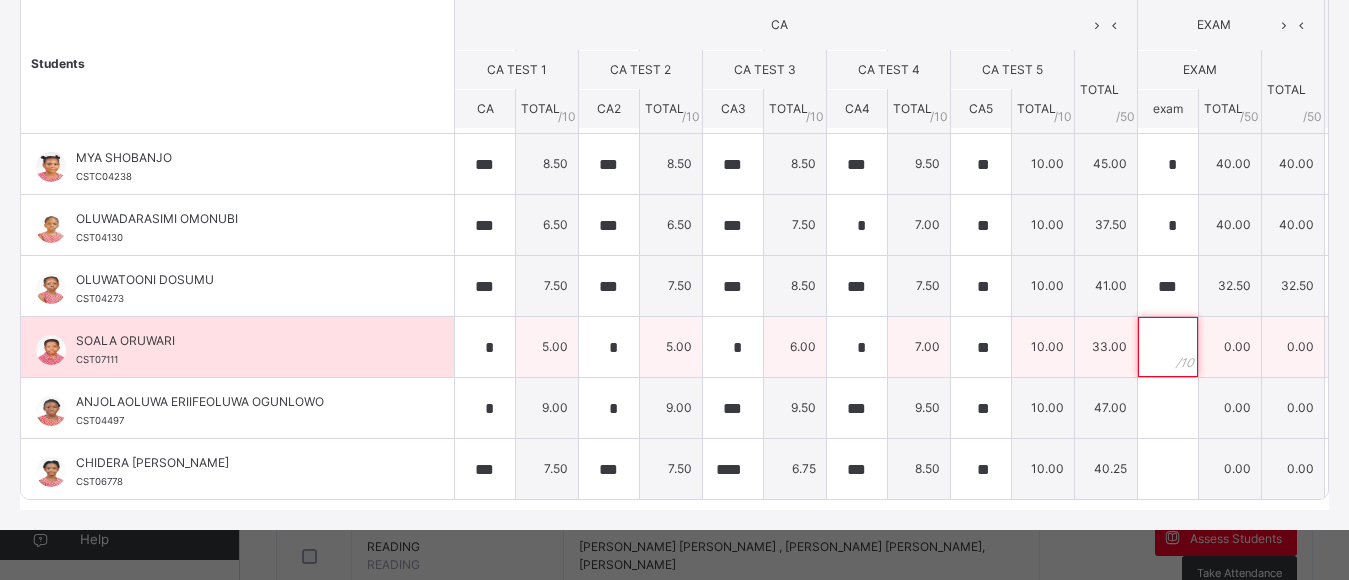 click at bounding box center (1168, 347) 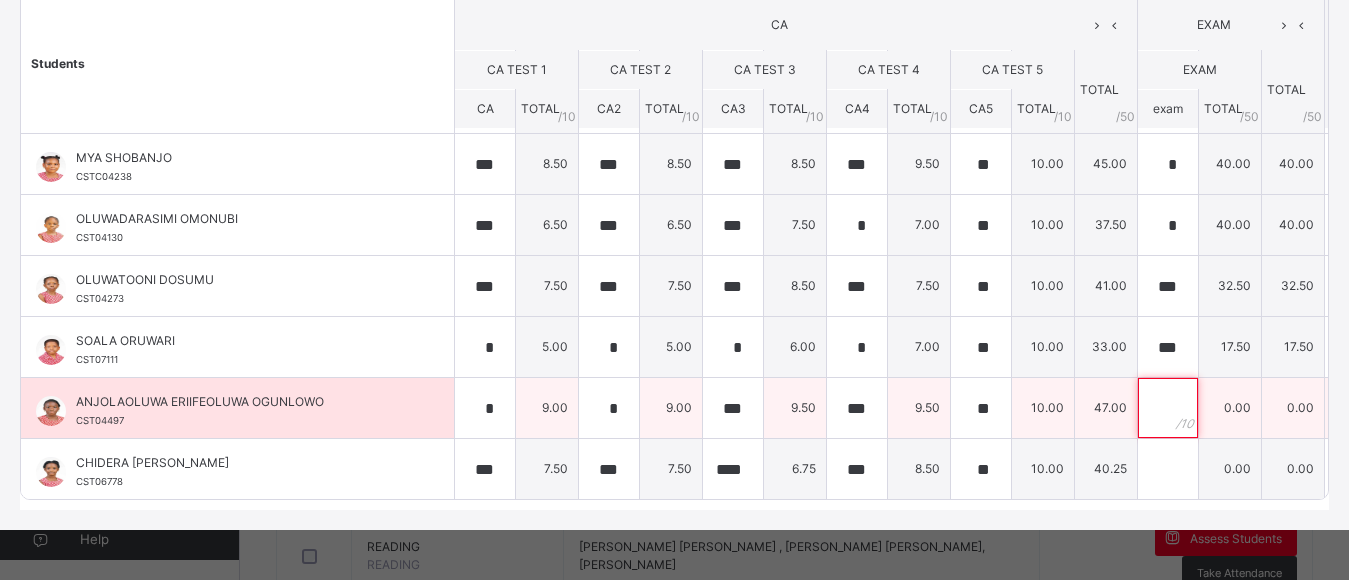 click at bounding box center (1168, 408) 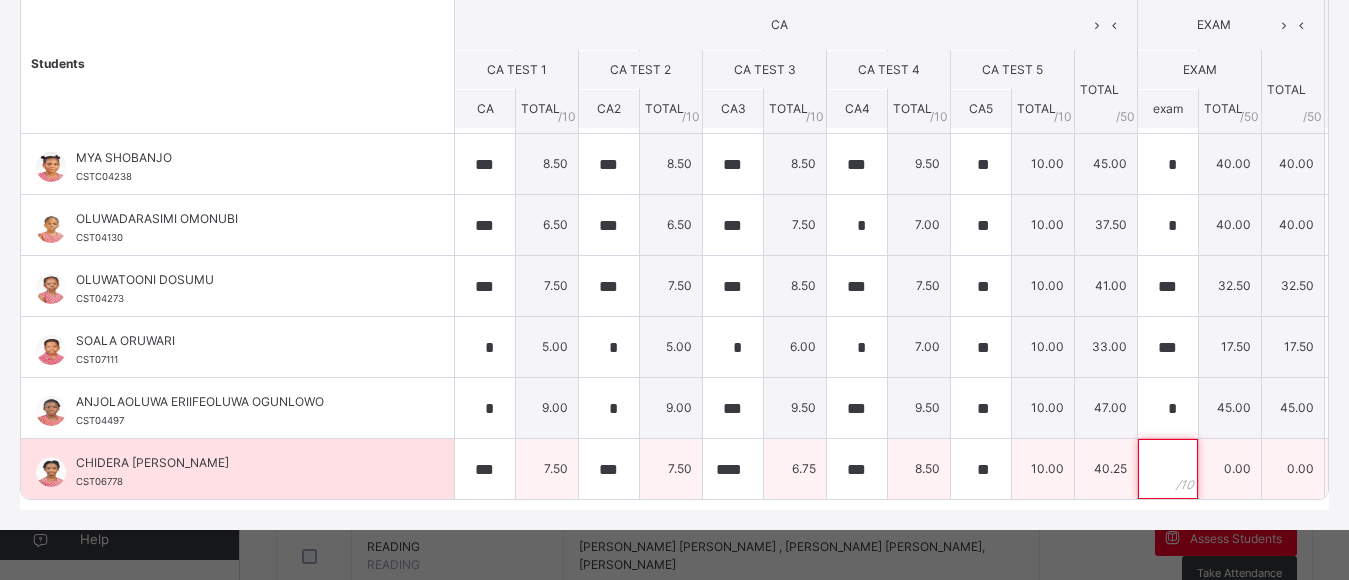 click at bounding box center [1168, 469] 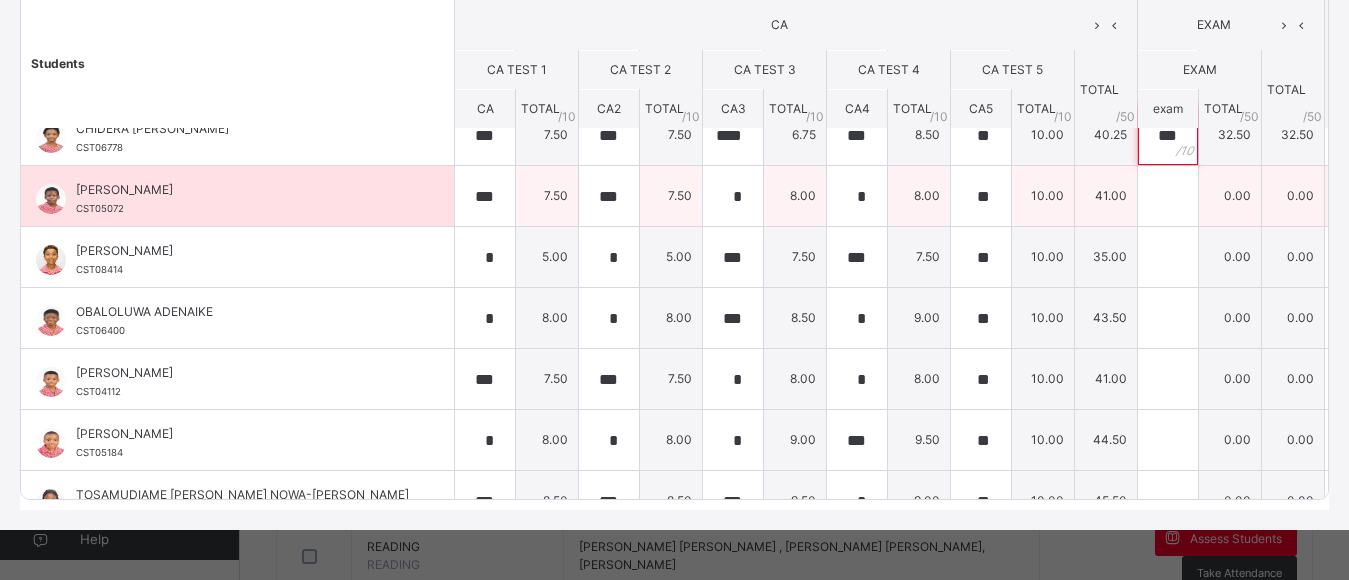 scroll, scrollTop: 600, scrollLeft: 0, axis: vertical 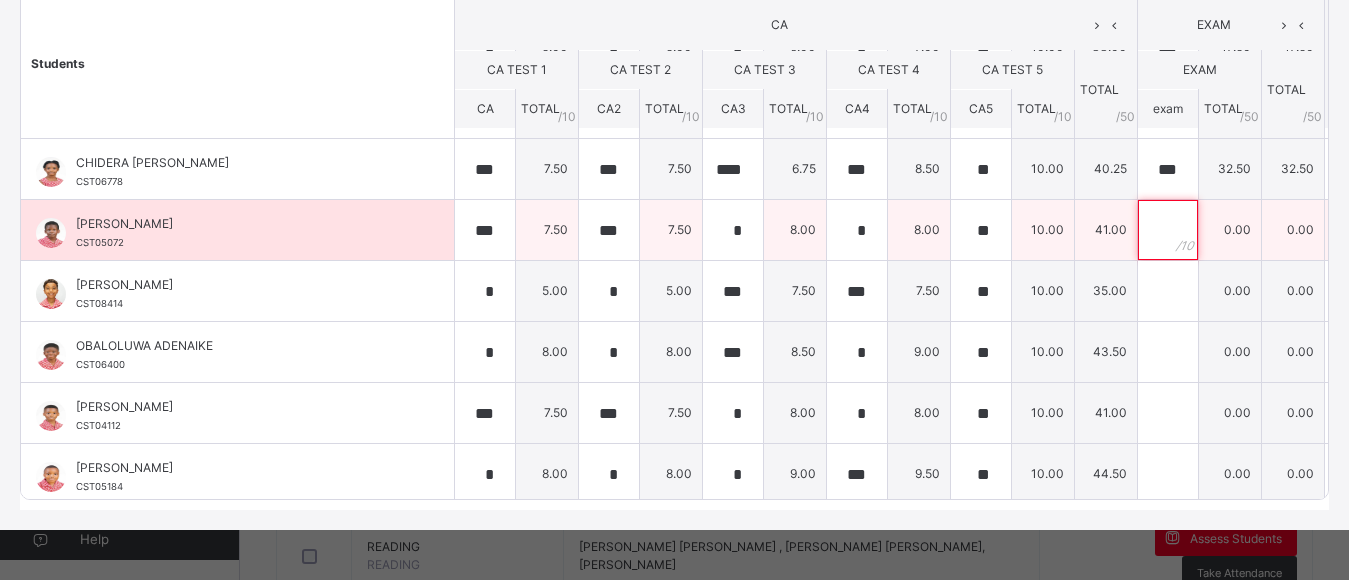 click at bounding box center [1168, 230] 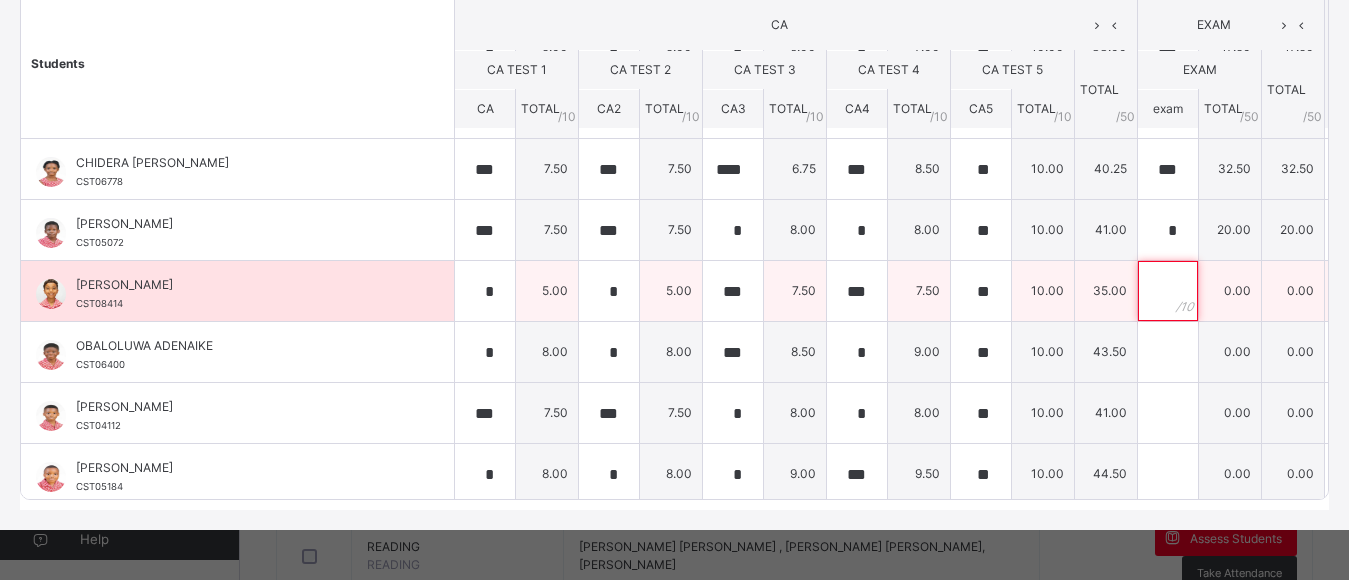 click at bounding box center [1168, 291] 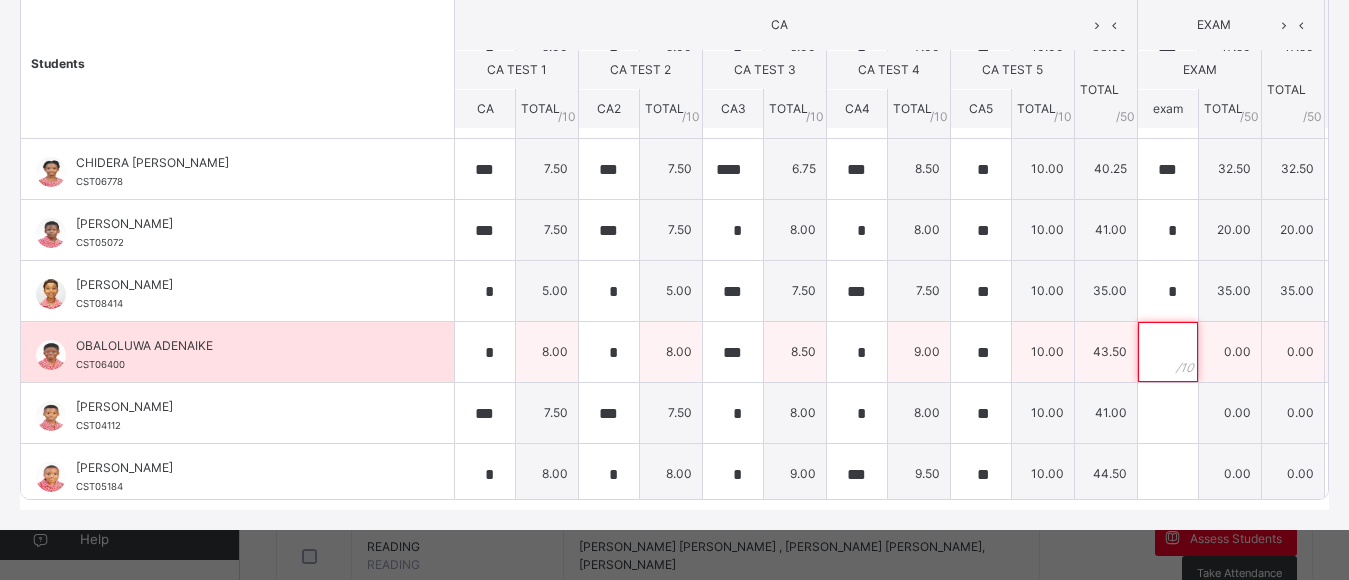 click at bounding box center [1168, 352] 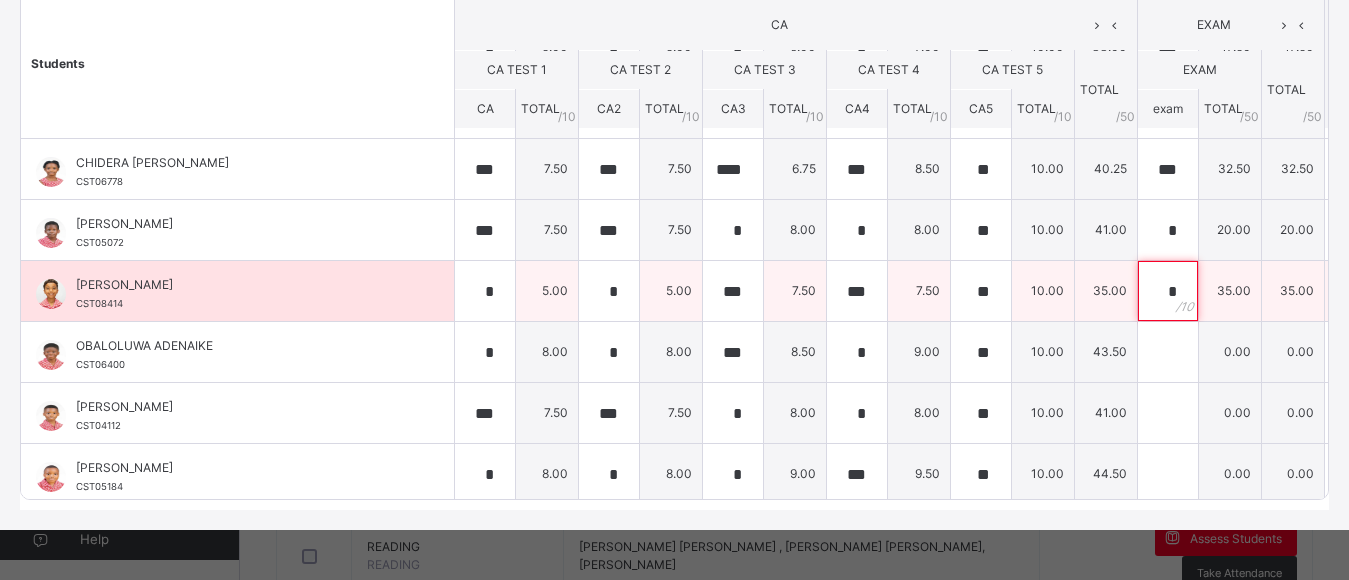 click on "*" at bounding box center (1168, 291) 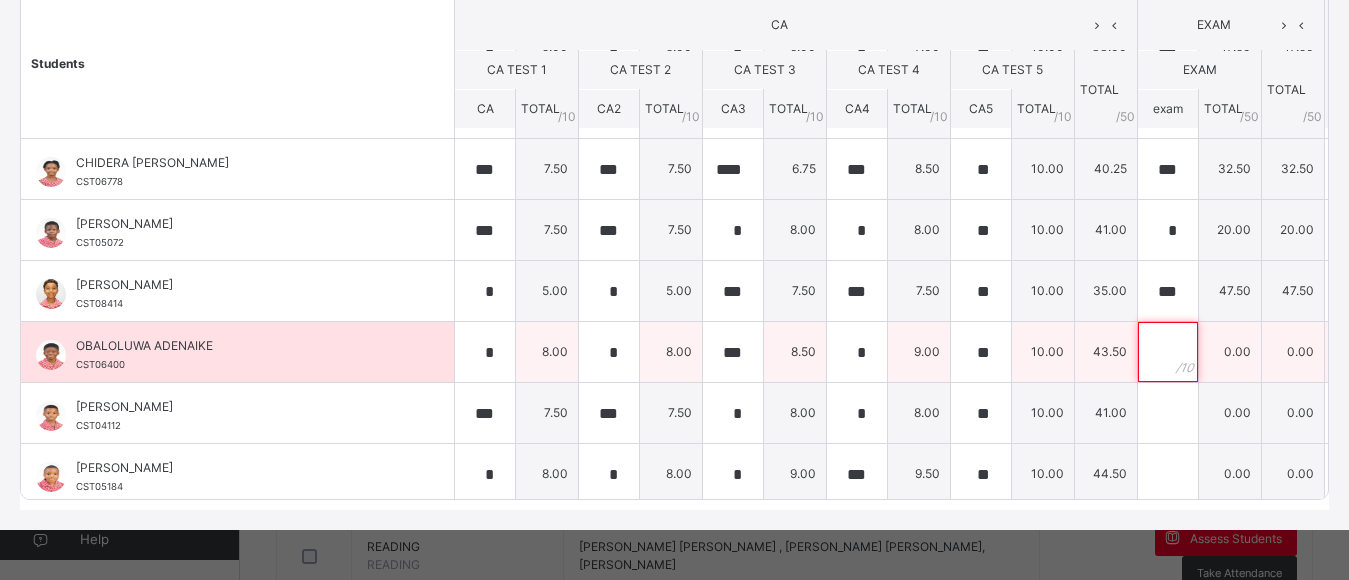 click at bounding box center [1168, 352] 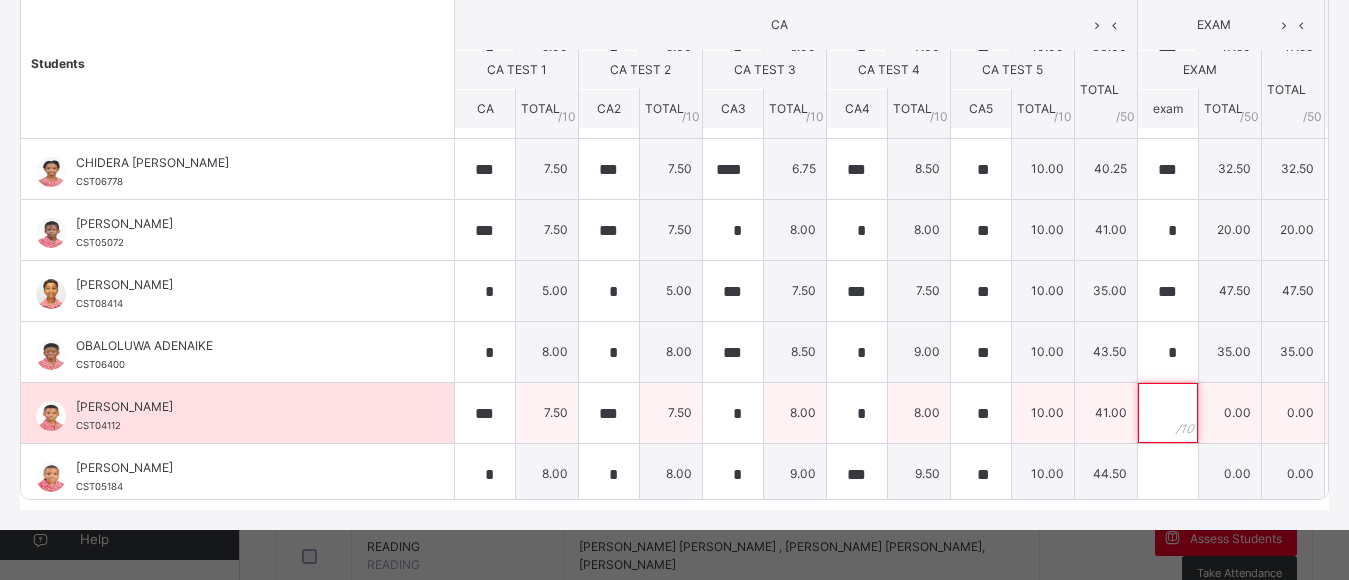 click at bounding box center (1168, 413) 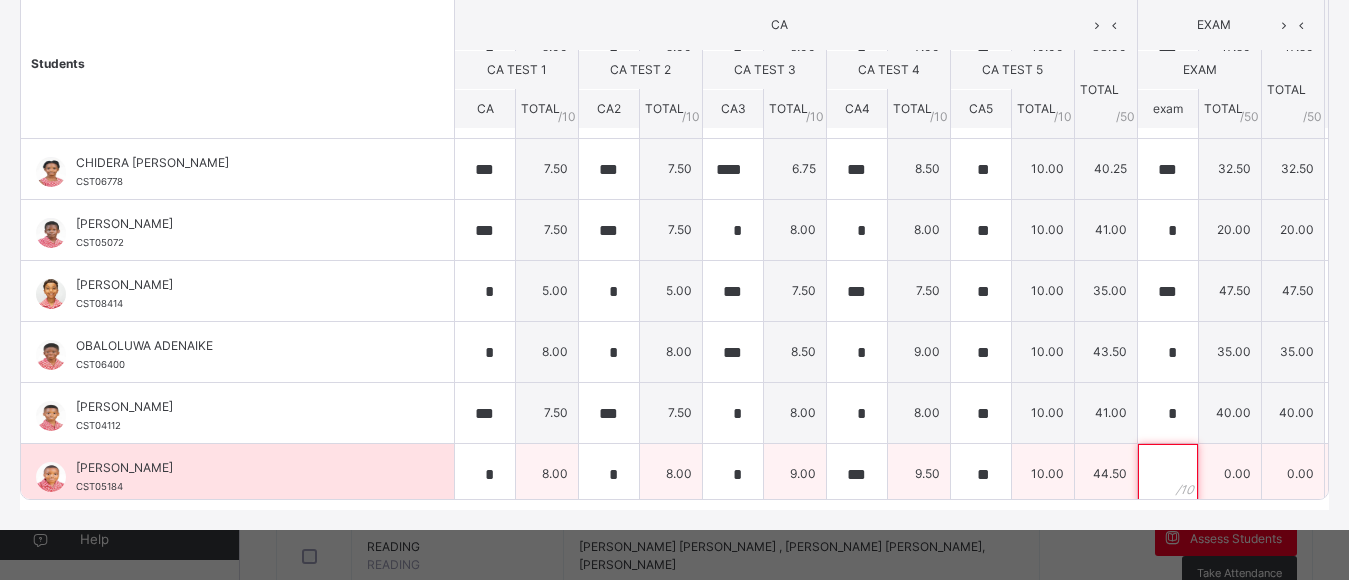 click at bounding box center (1168, 474) 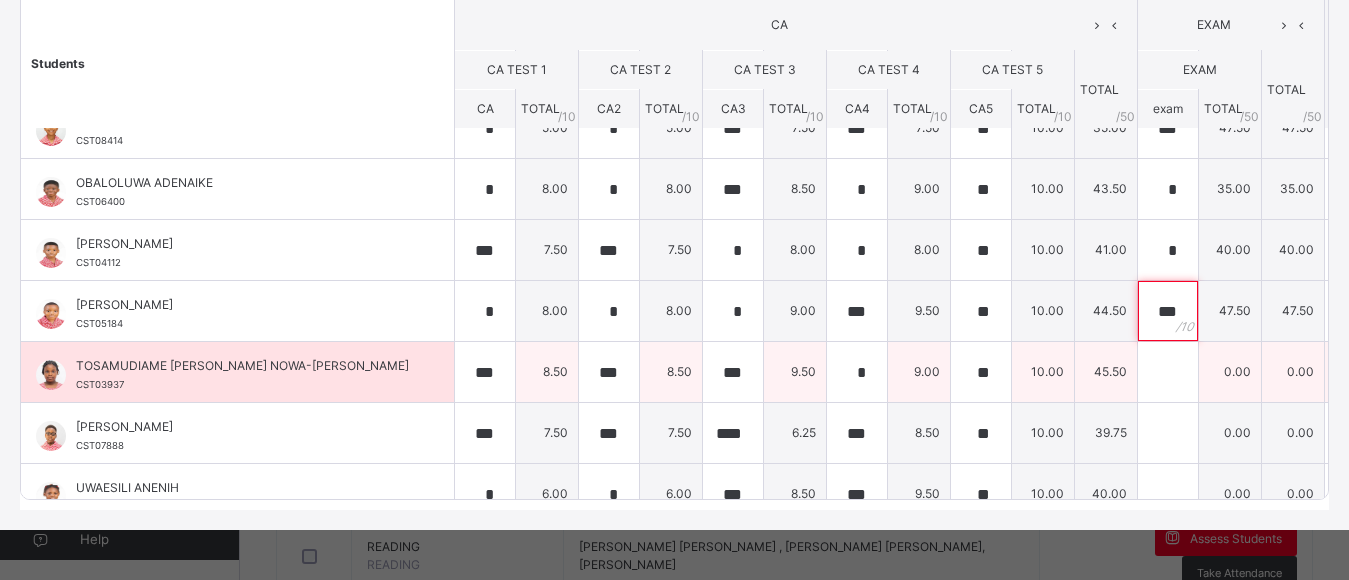 scroll, scrollTop: 806, scrollLeft: 0, axis: vertical 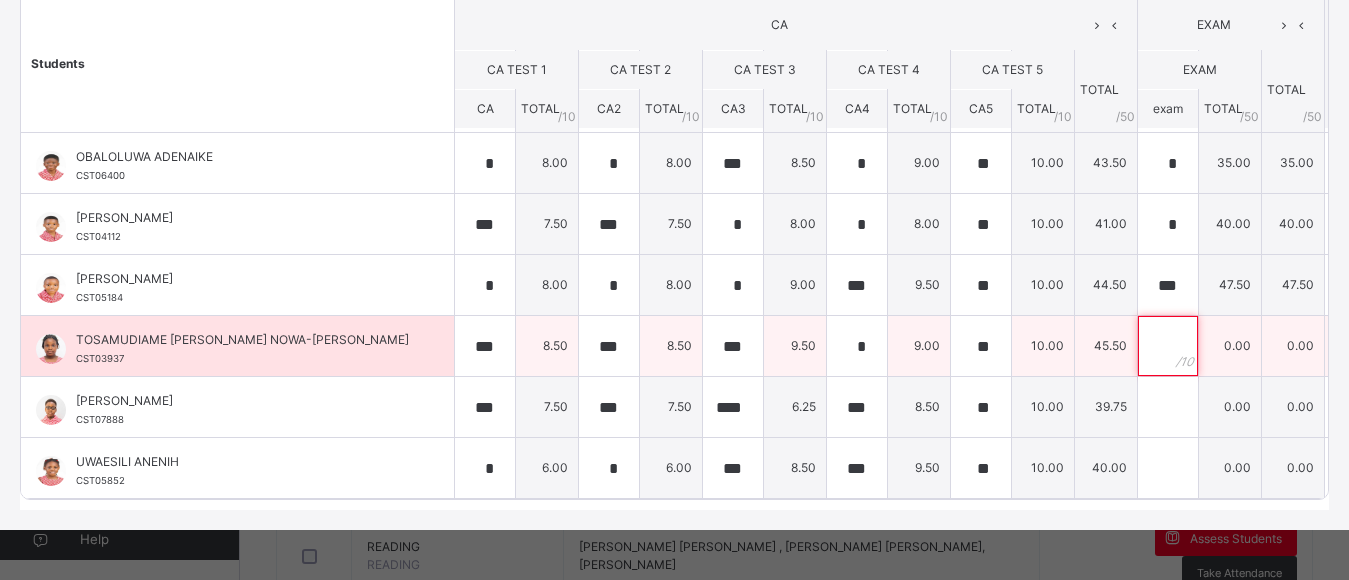 click at bounding box center [1168, 346] 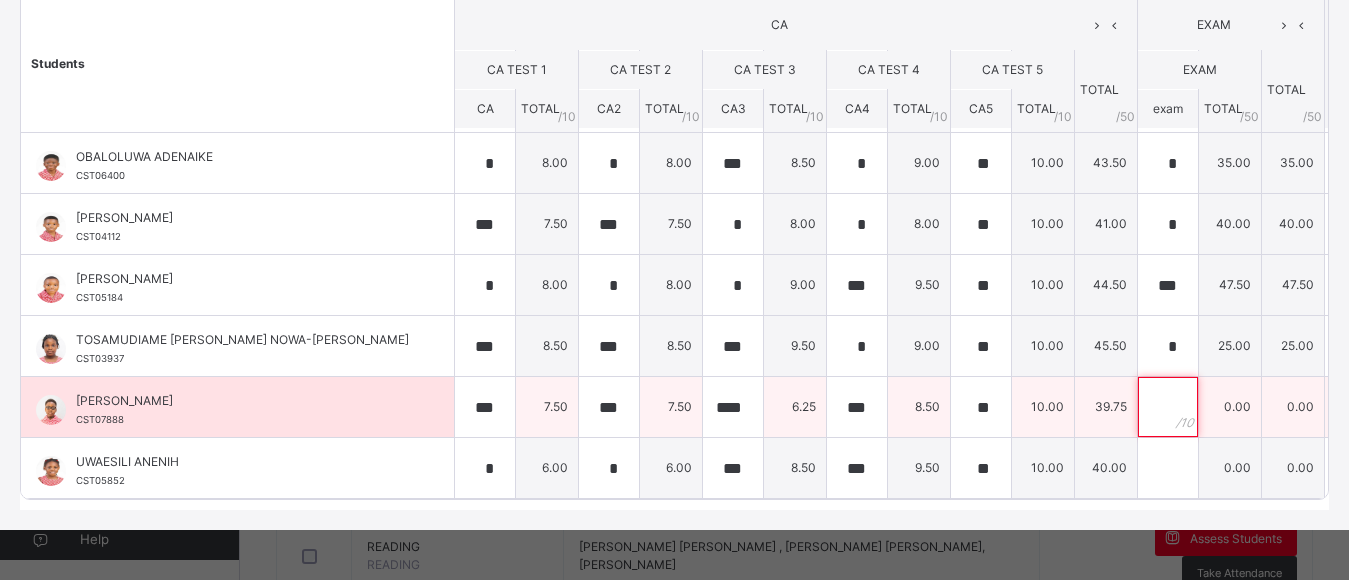 click at bounding box center (1168, 407) 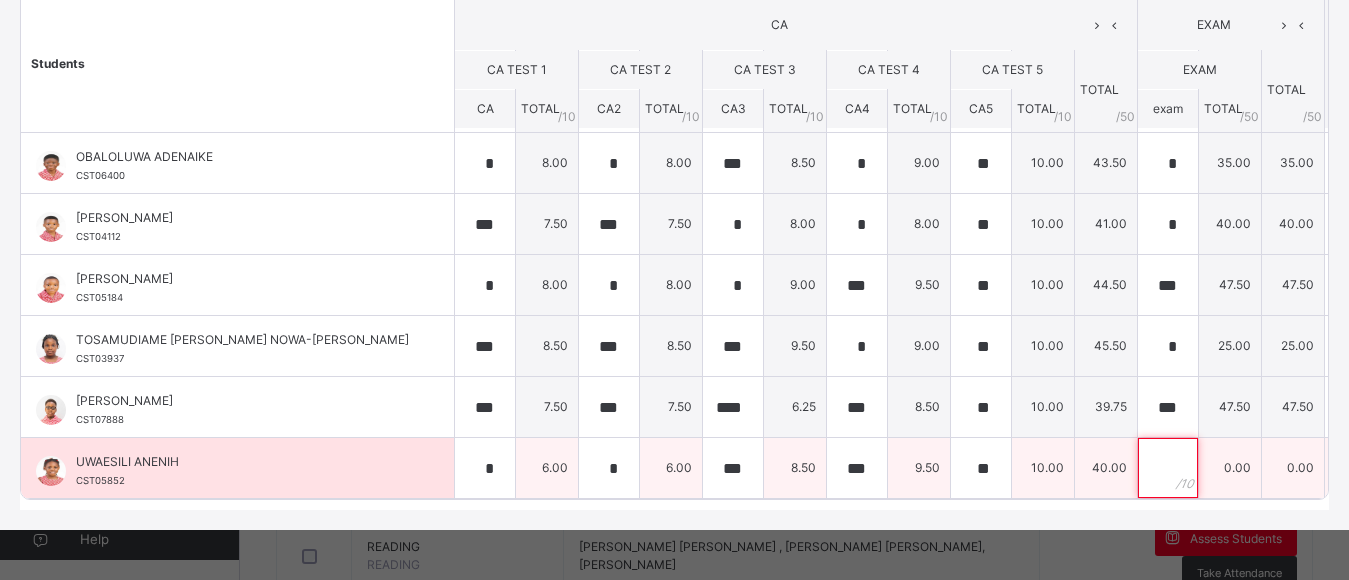 click at bounding box center [1168, 468] 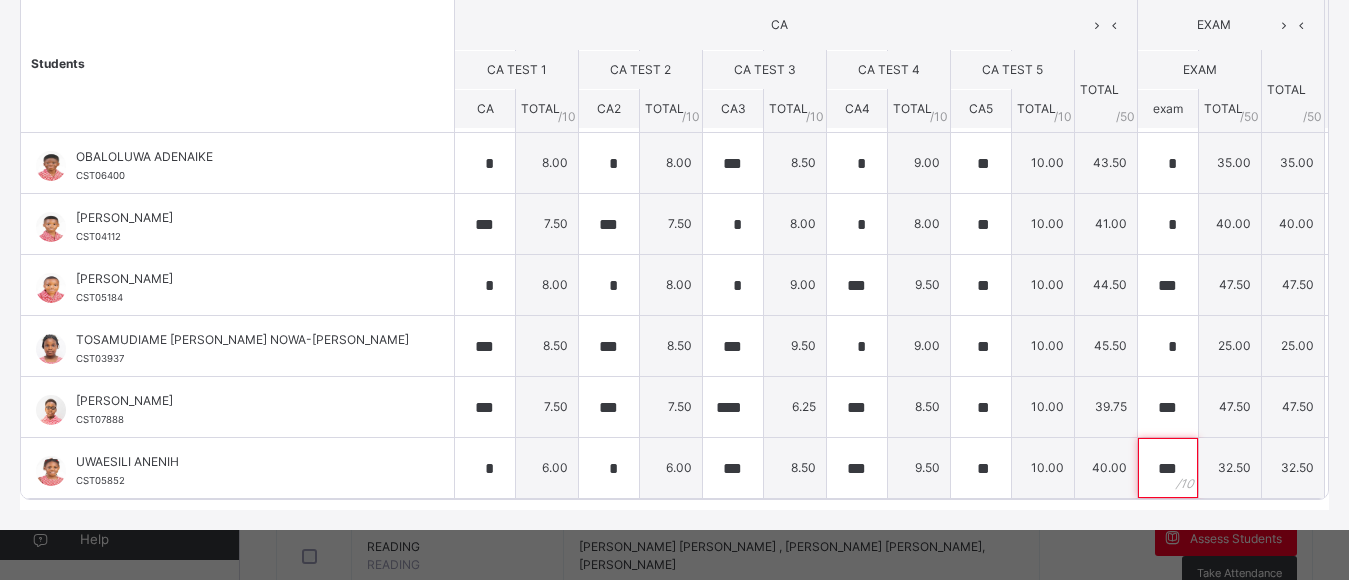 scroll, scrollTop: 1, scrollLeft: 0, axis: vertical 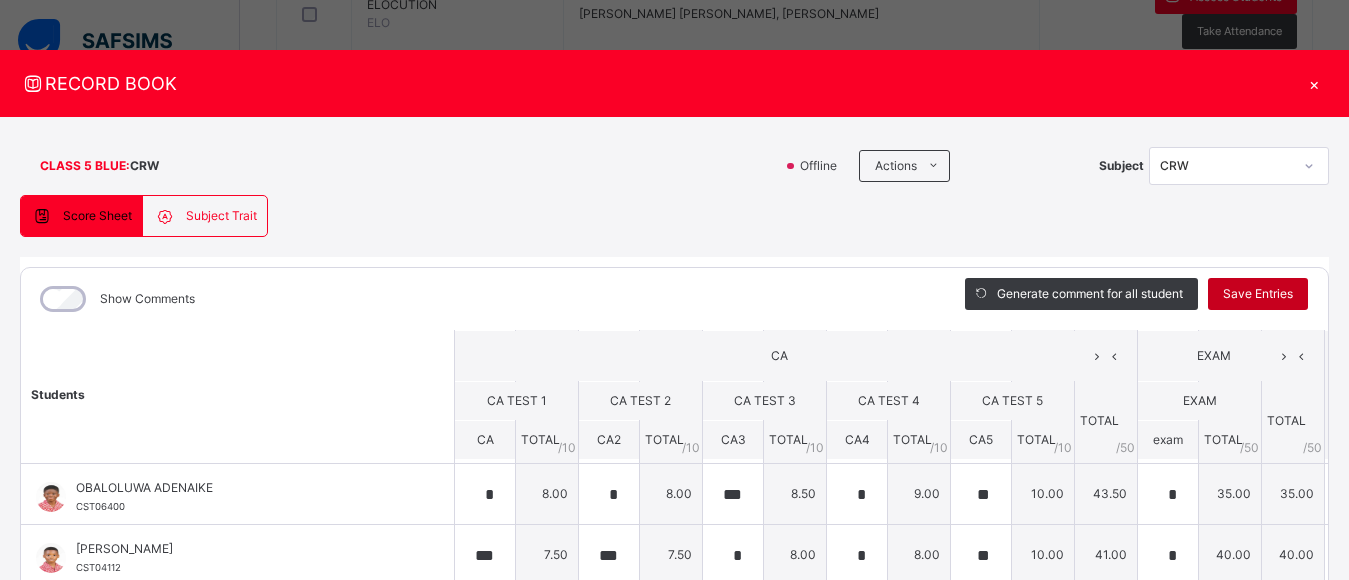 click on "Save Entries" at bounding box center [1258, 294] 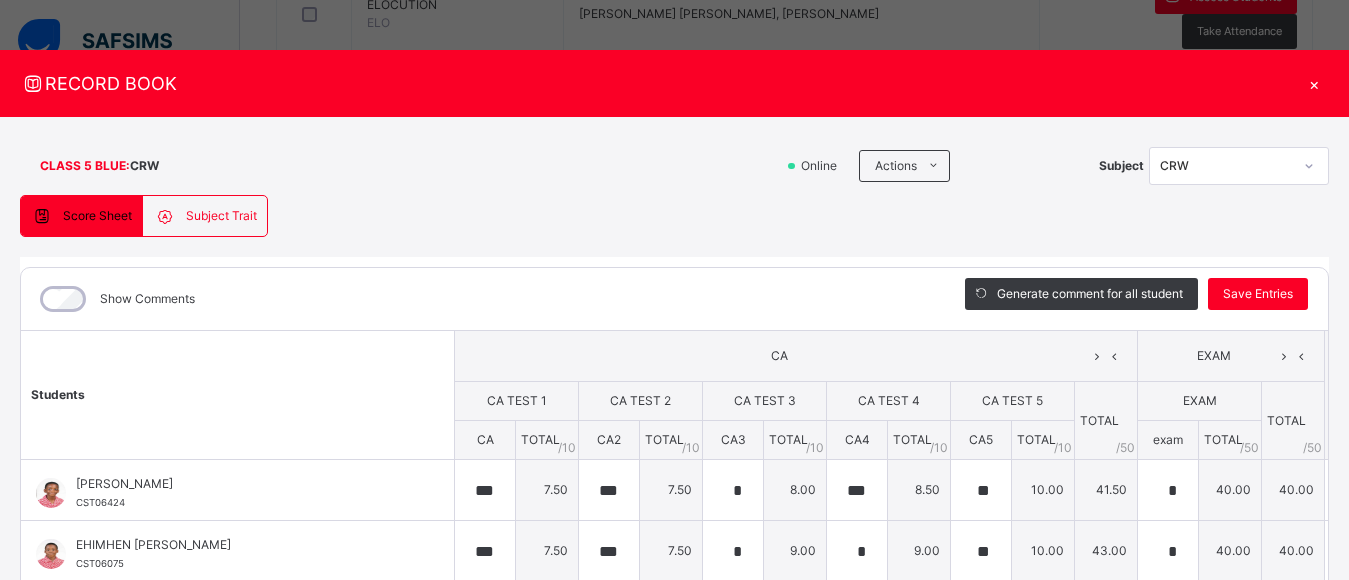 scroll, scrollTop: 423, scrollLeft: 0, axis: vertical 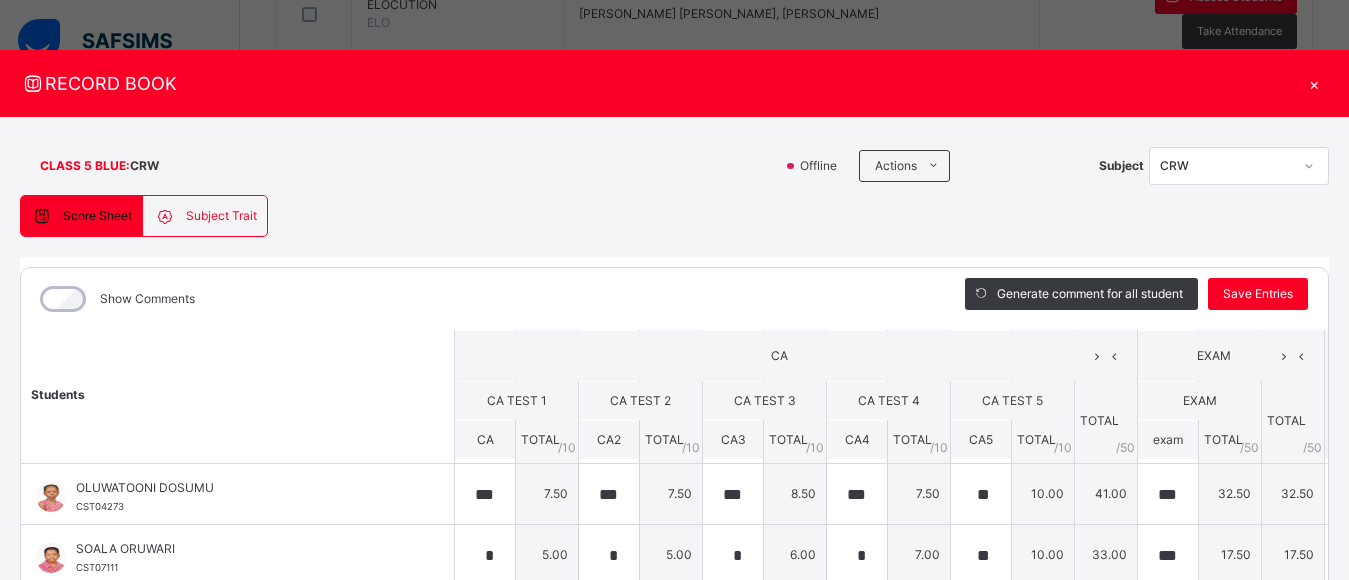 click on "×" at bounding box center (1314, 83) 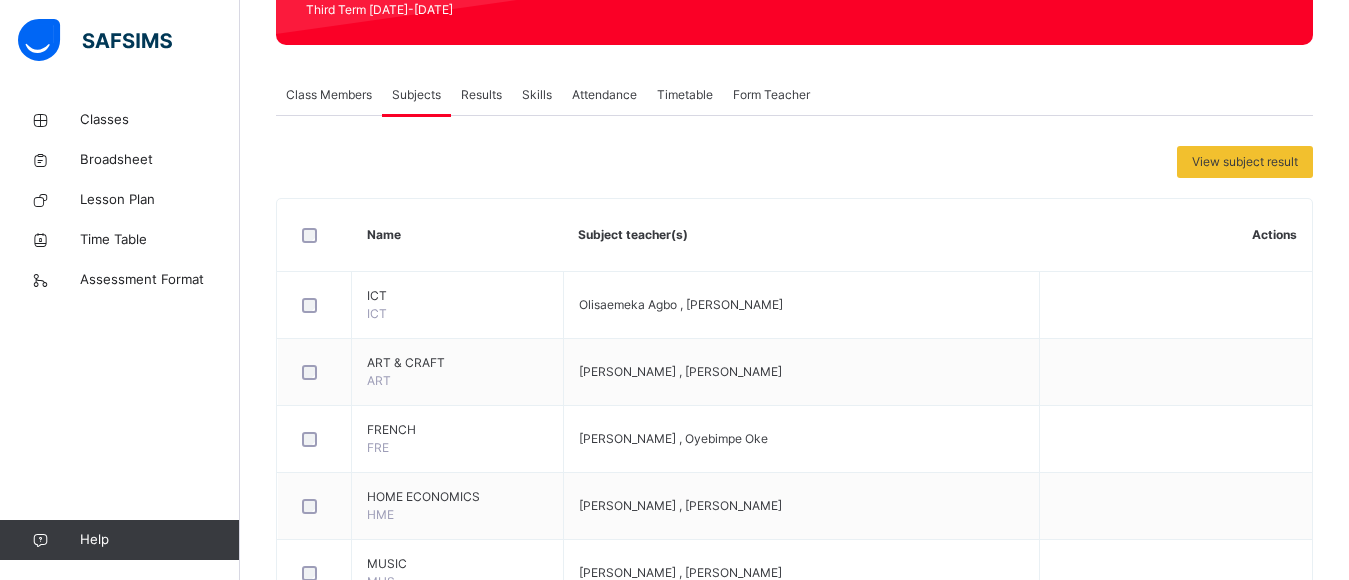 scroll, scrollTop: 20, scrollLeft: 0, axis: vertical 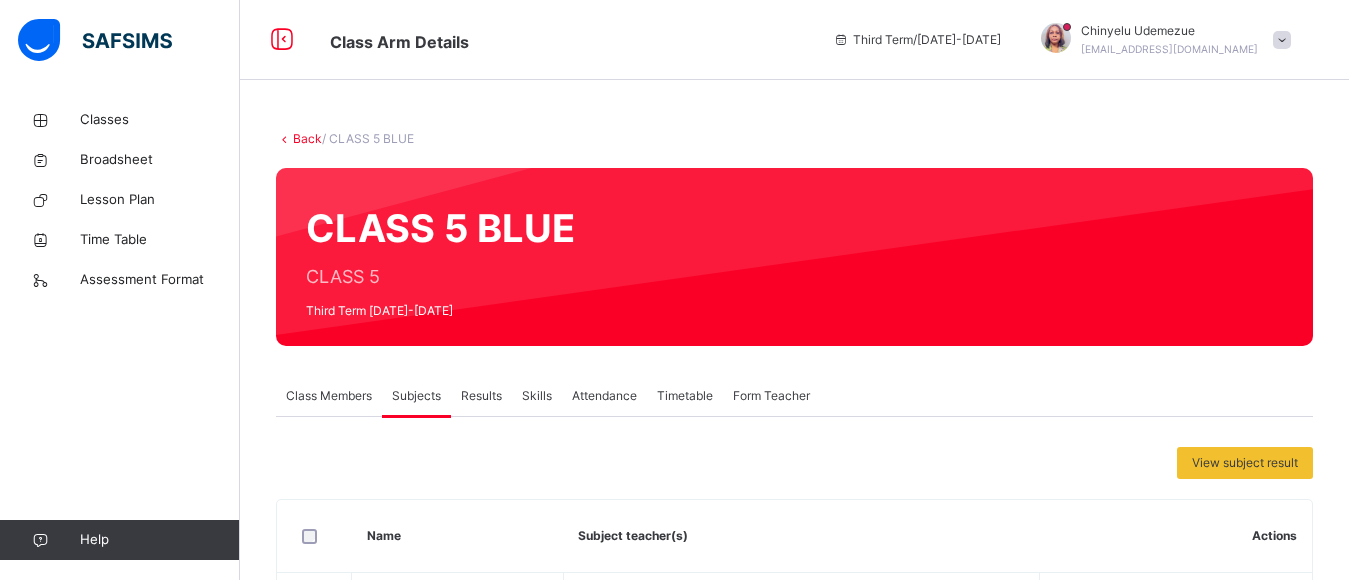 click on "Results" at bounding box center (481, 396) 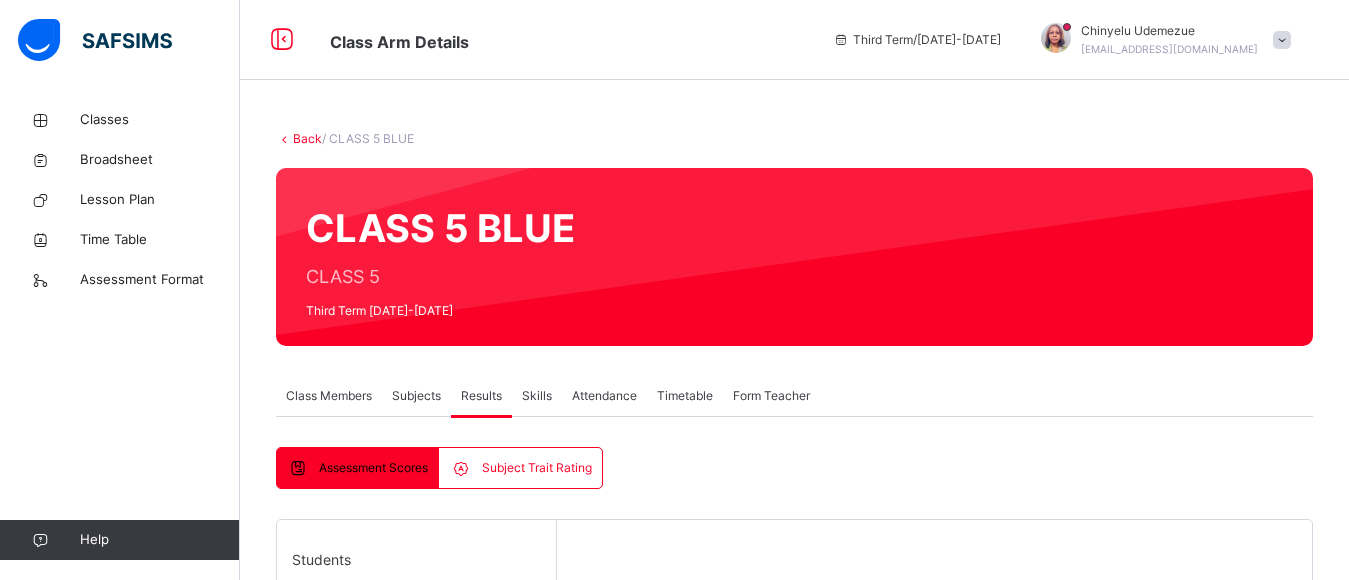 scroll, scrollTop: 508, scrollLeft: 0, axis: vertical 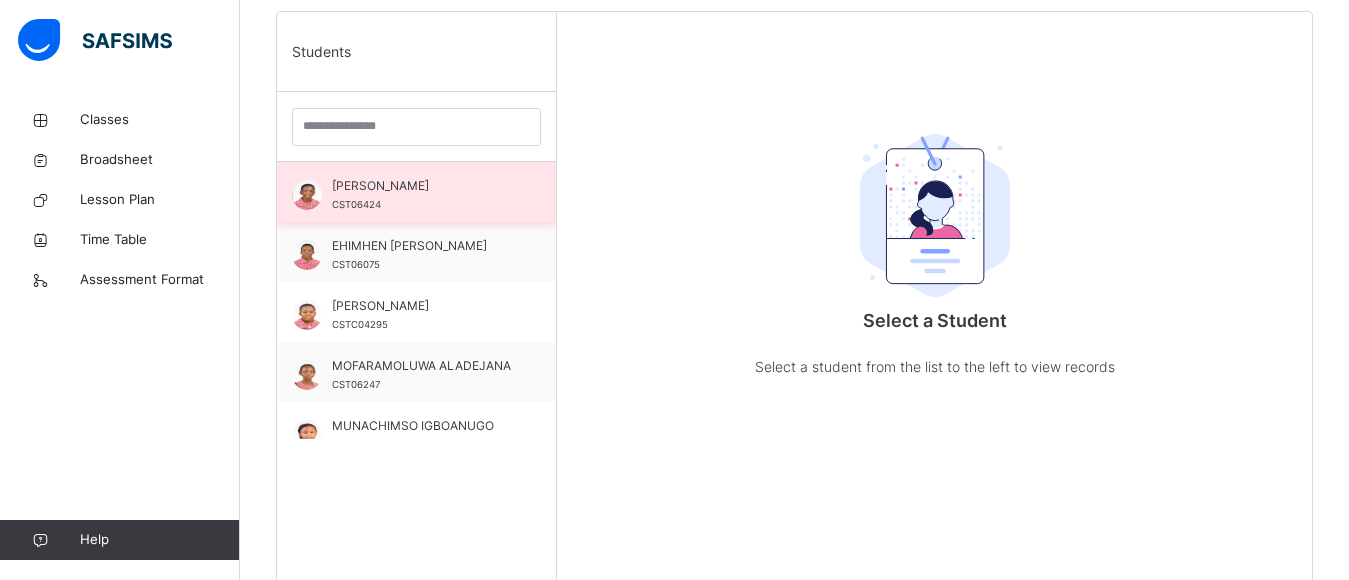 click on "[PERSON_NAME]" at bounding box center (421, 186) 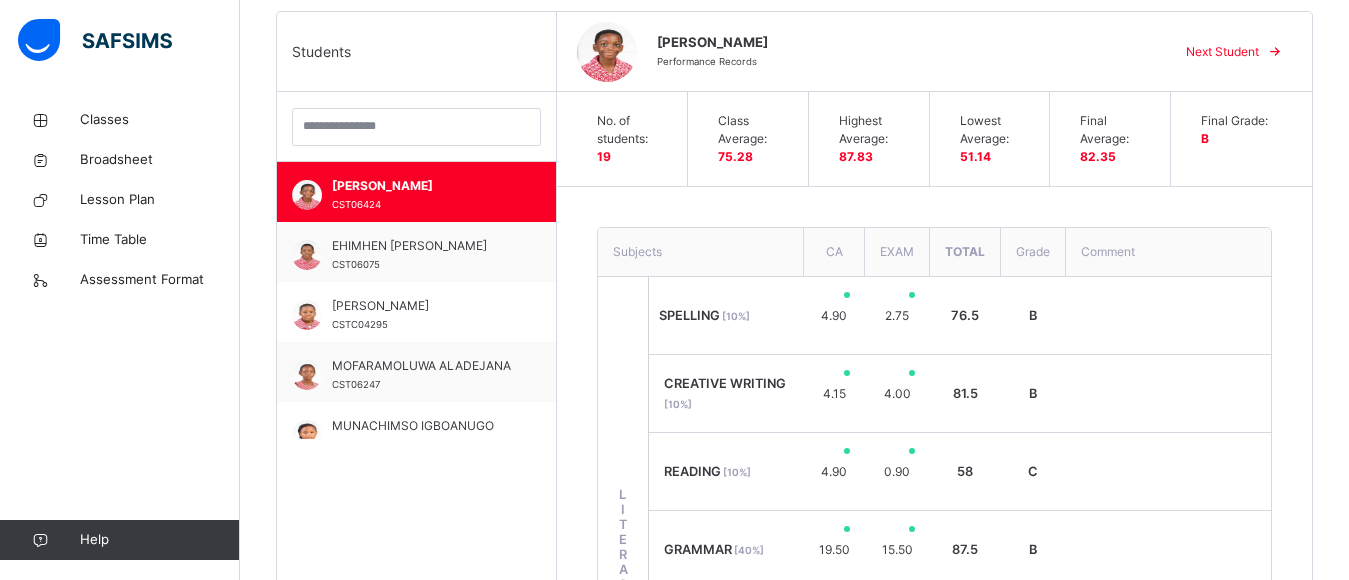 drag, startPoint x: 1341, startPoint y: 252, endPoint x: 1358, endPoint y: 268, distance: 23.345236 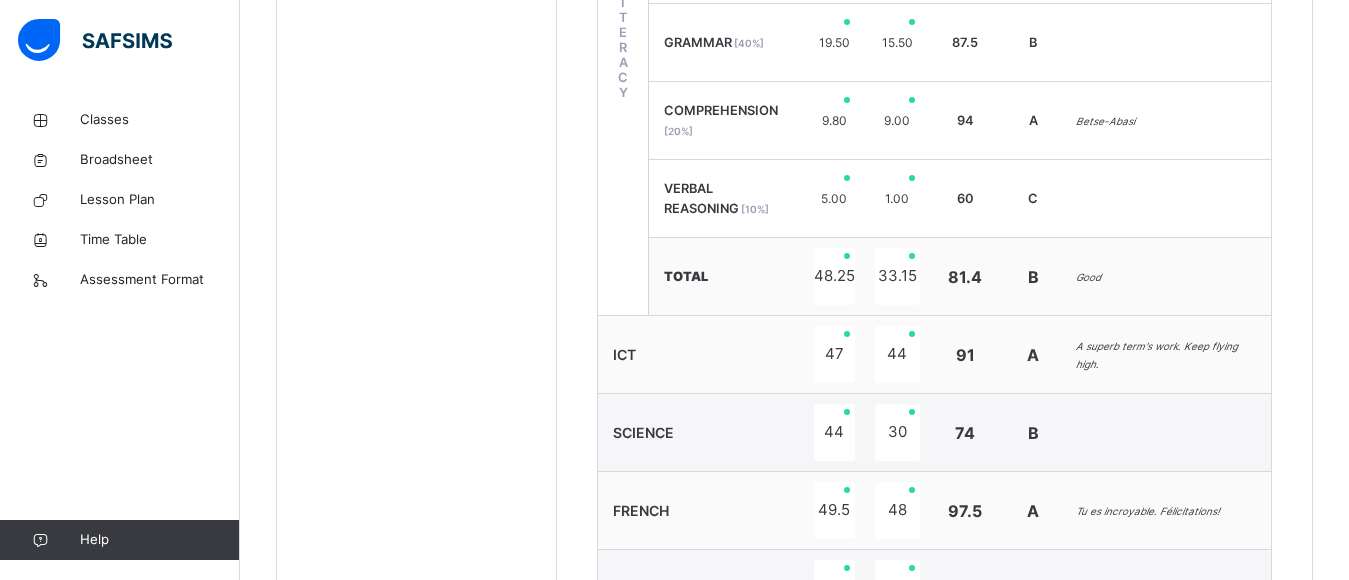scroll, scrollTop: 508, scrollLeft: 0, axis: vertical 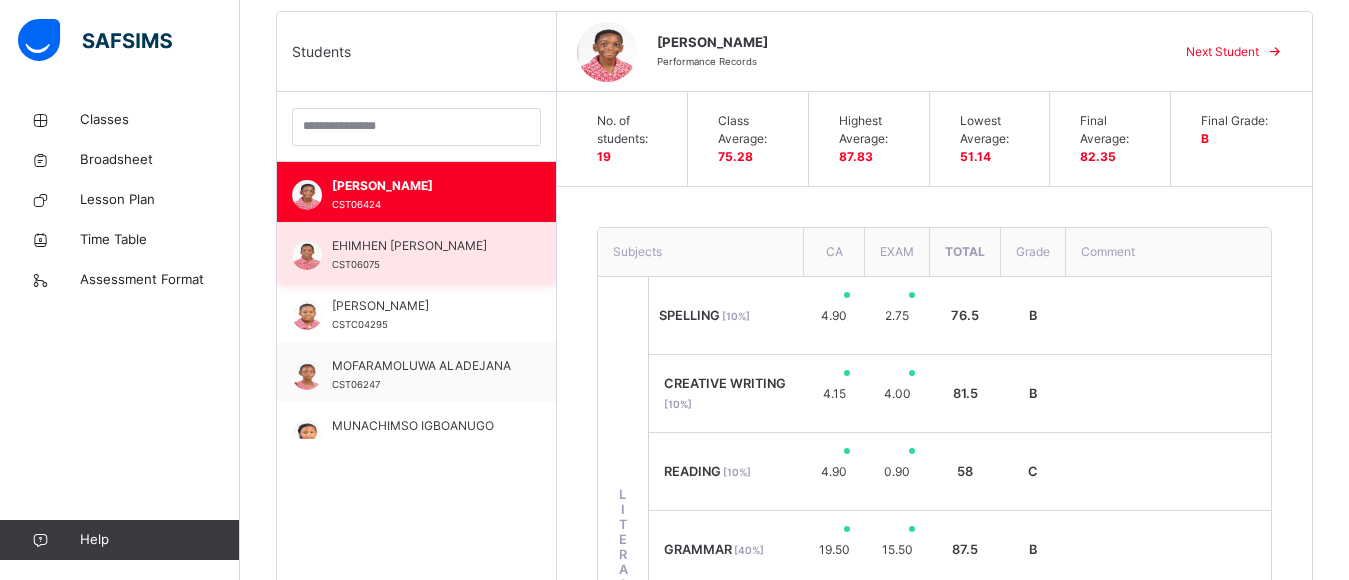 click on "EHIMHEN  [PERSON_NAME]" at bounding box center [421, 246] 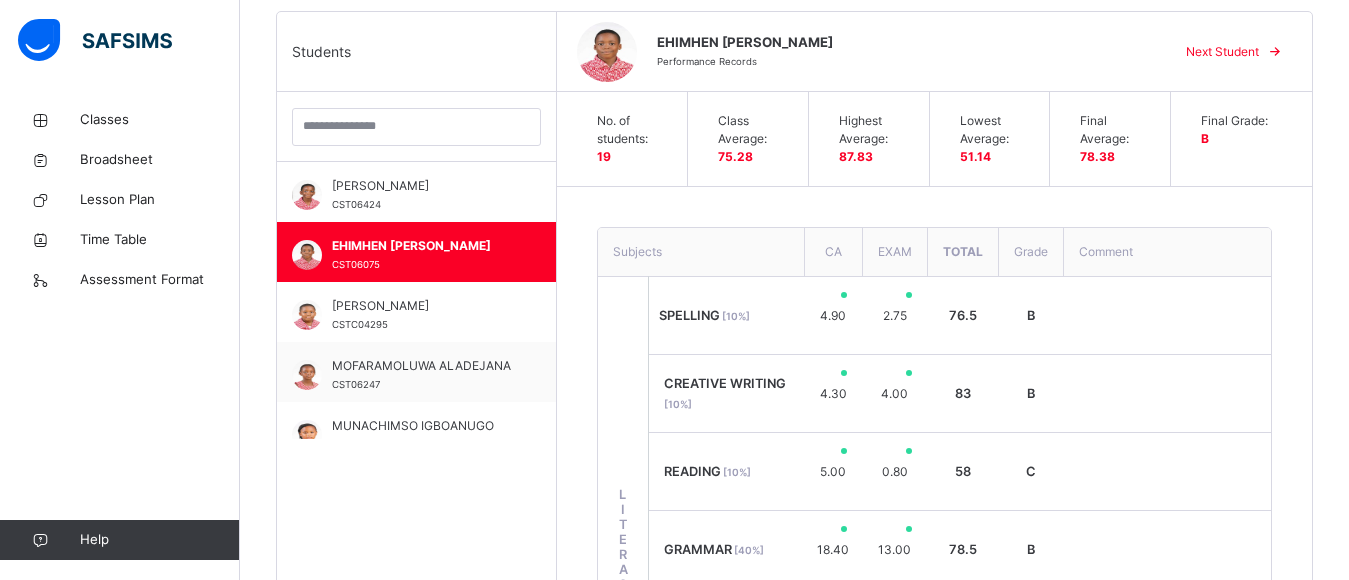 scroll, scrollTop: 1015, scrollLeft: 0, axis: vertical 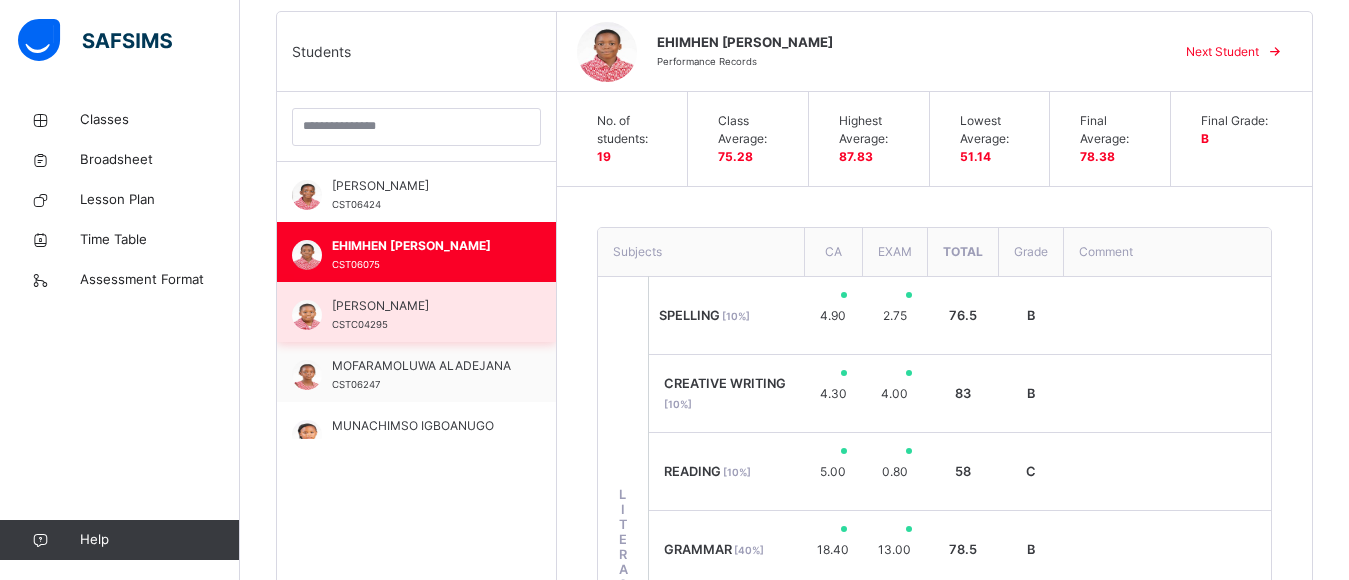 click on "[PERSON_NAME]" at bounding box center [421, 306] 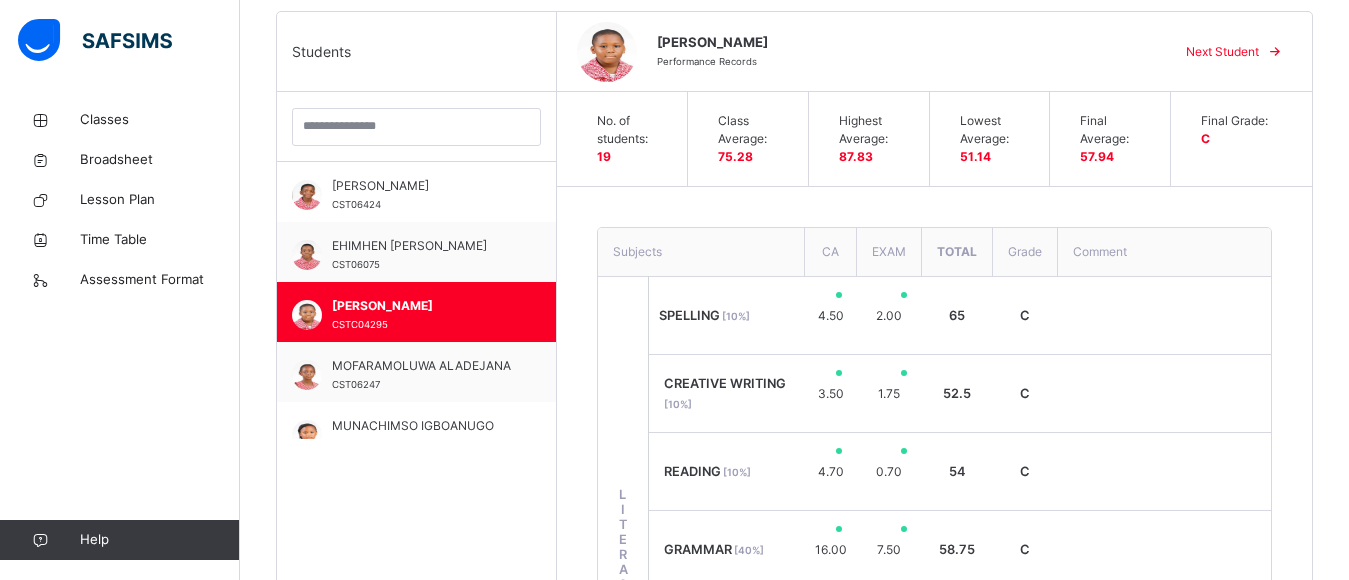 scroll, scrollTop: 1015, scrollLeft: 0, axis: vertical 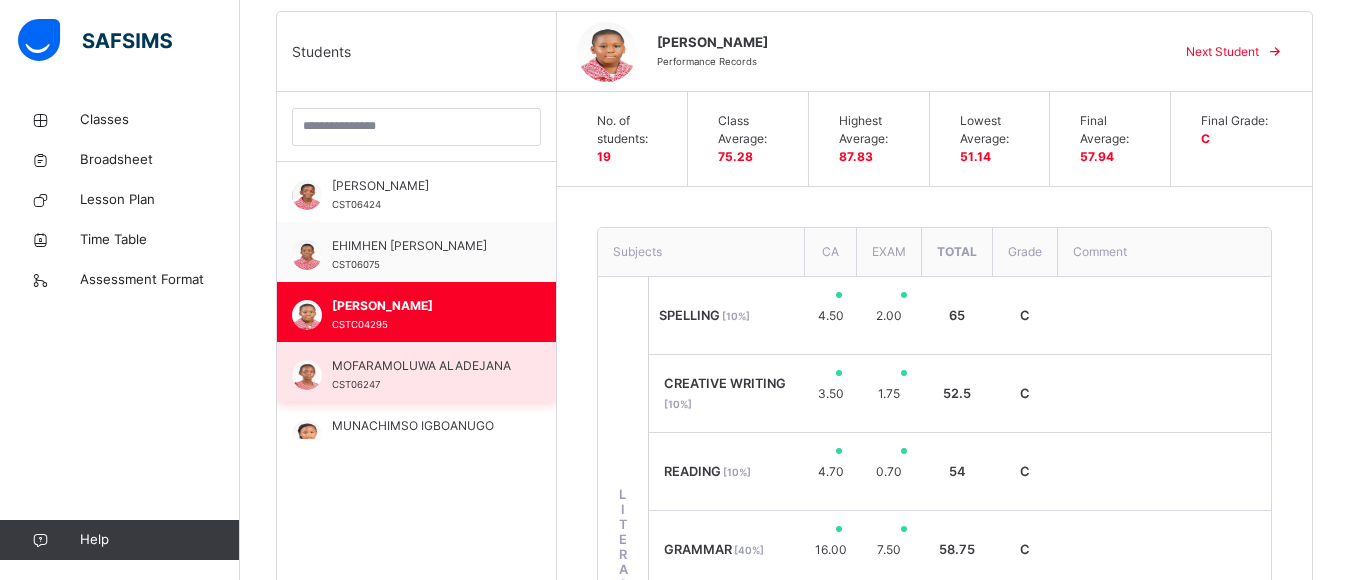 click on "MOFARAMOLUWA  ALADEJANA" at bounding box center (421, 366) 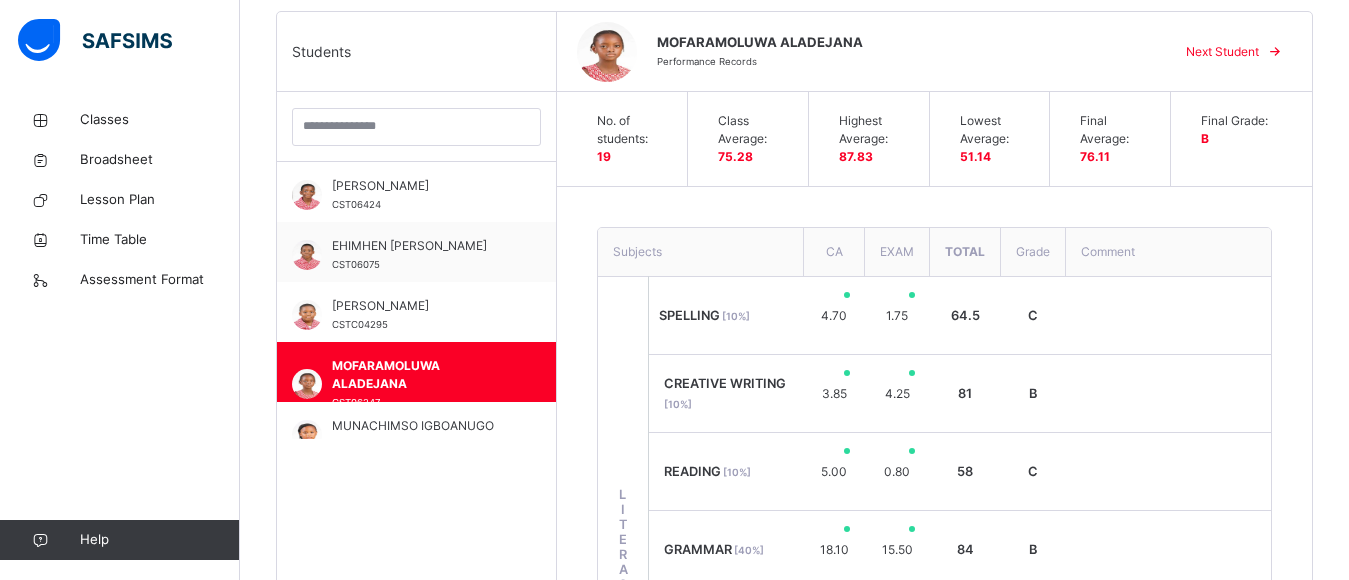 scroll, scrollTop: 1015, scrollLeft: 0, axis: vertical 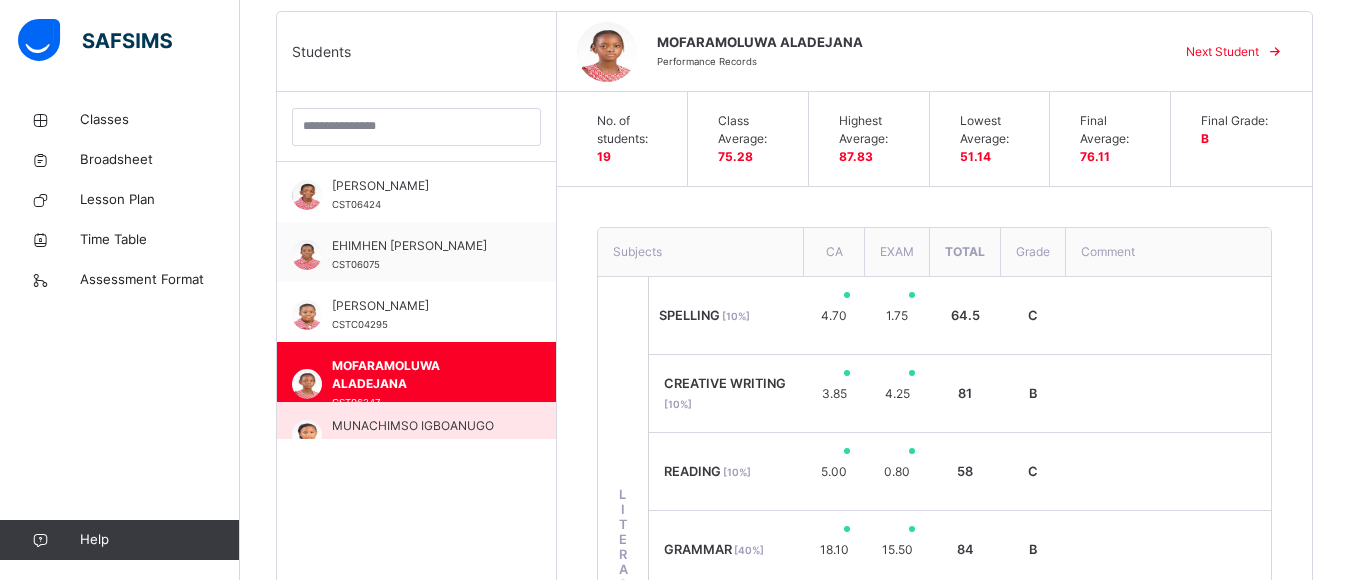 click on "MUNACHIMSO   IGBOANUGO" at bounding box center [421, 426] 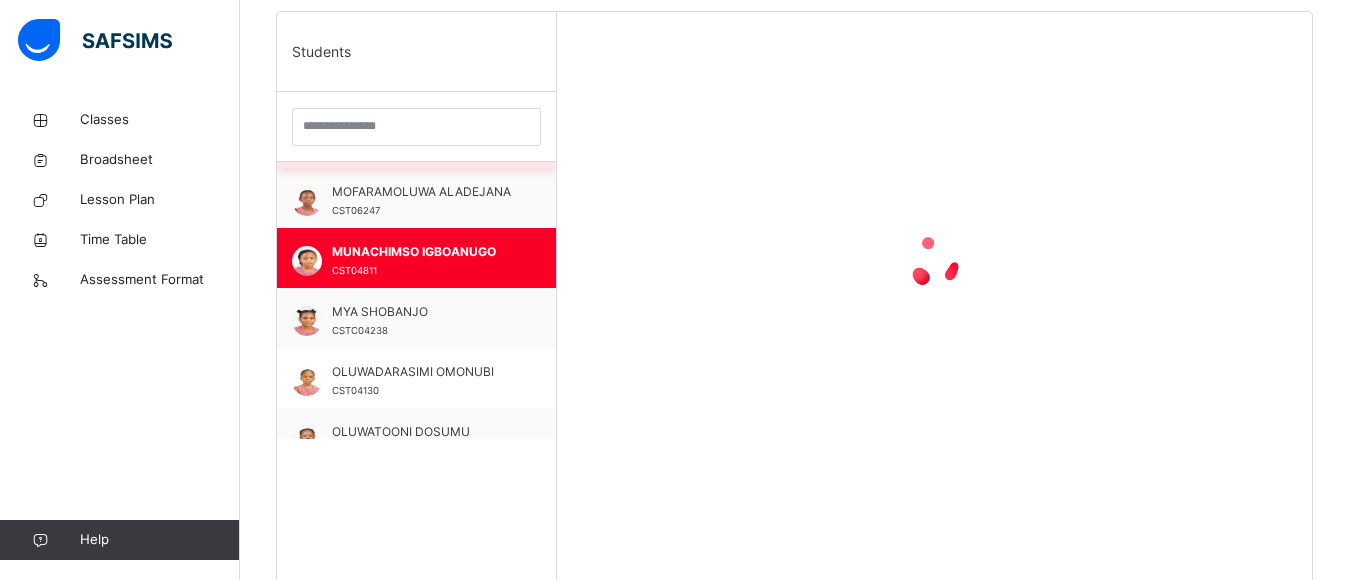 scroll, scrollTop: 300, scrollLeft: 0, axis: vertical 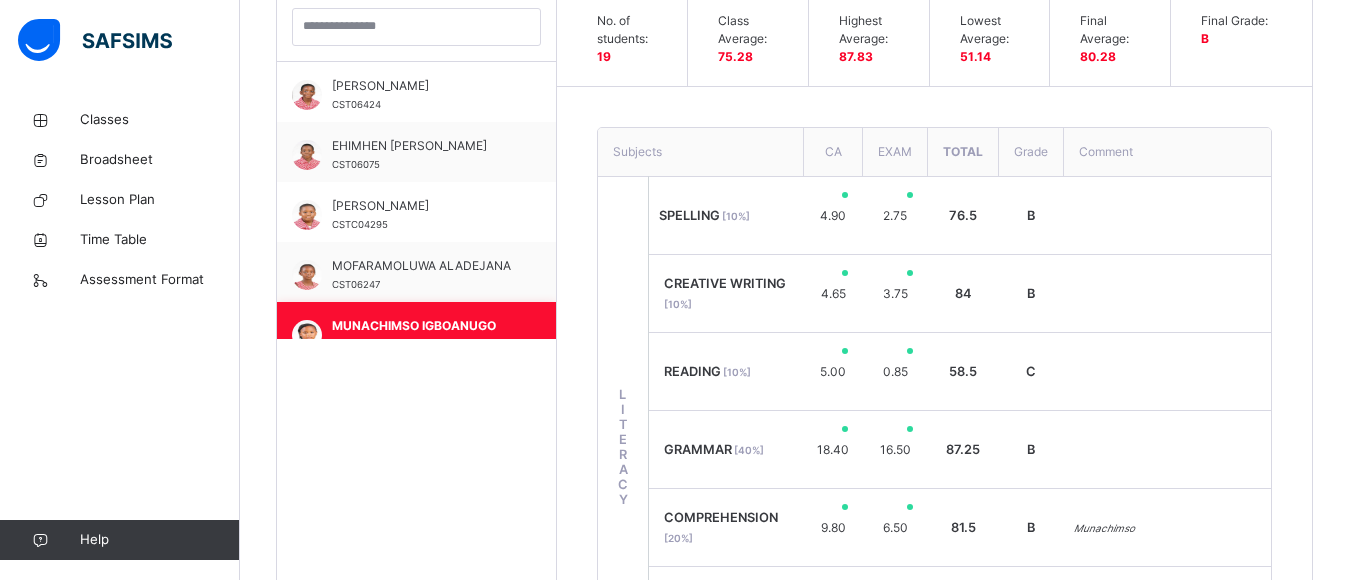 click on "MUNACHIMSO   IGBOANUGO CST04811" at bounding box center [416, 332] 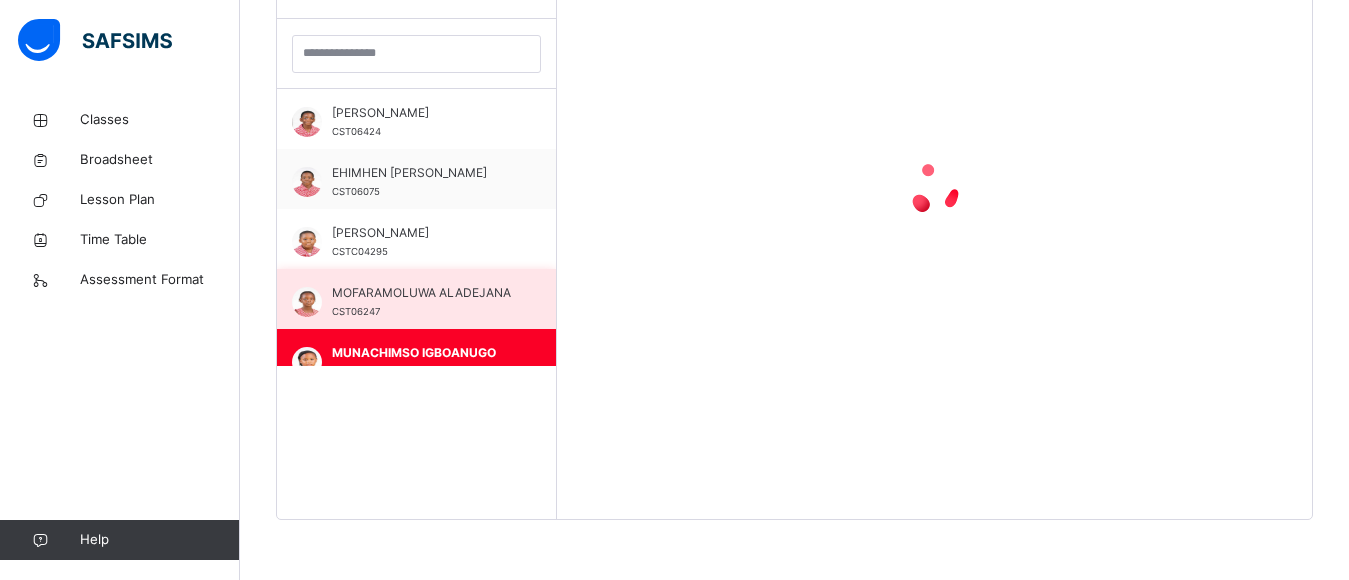 scroll, scrollTop: 581, scrollLeft: 0, axis: vertical 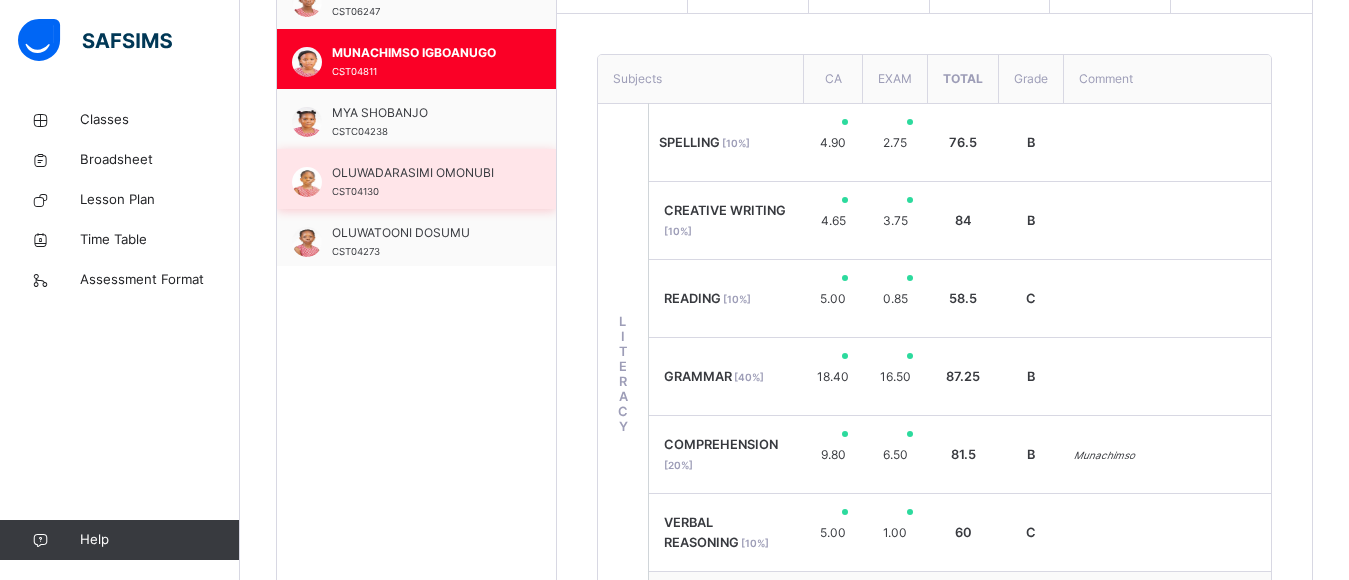 click on "MYA  SHOBANJO" at bounding box center (421, 113) 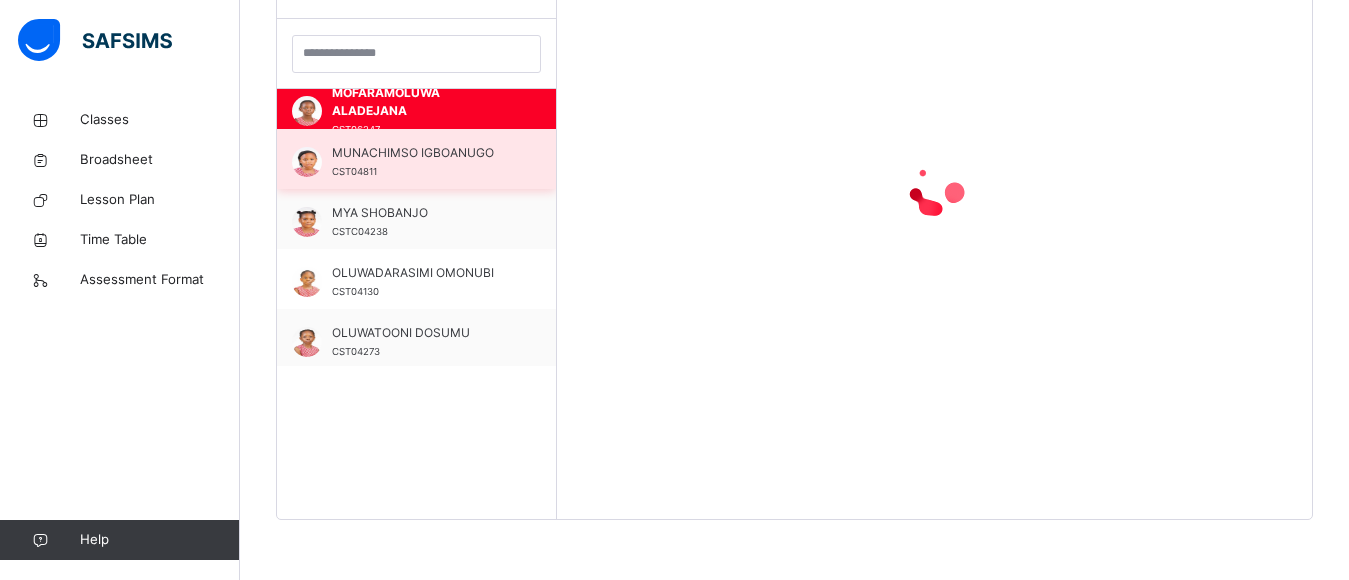 scroll, scrollTop: 581, scrollLeft: 0, axis: vertical 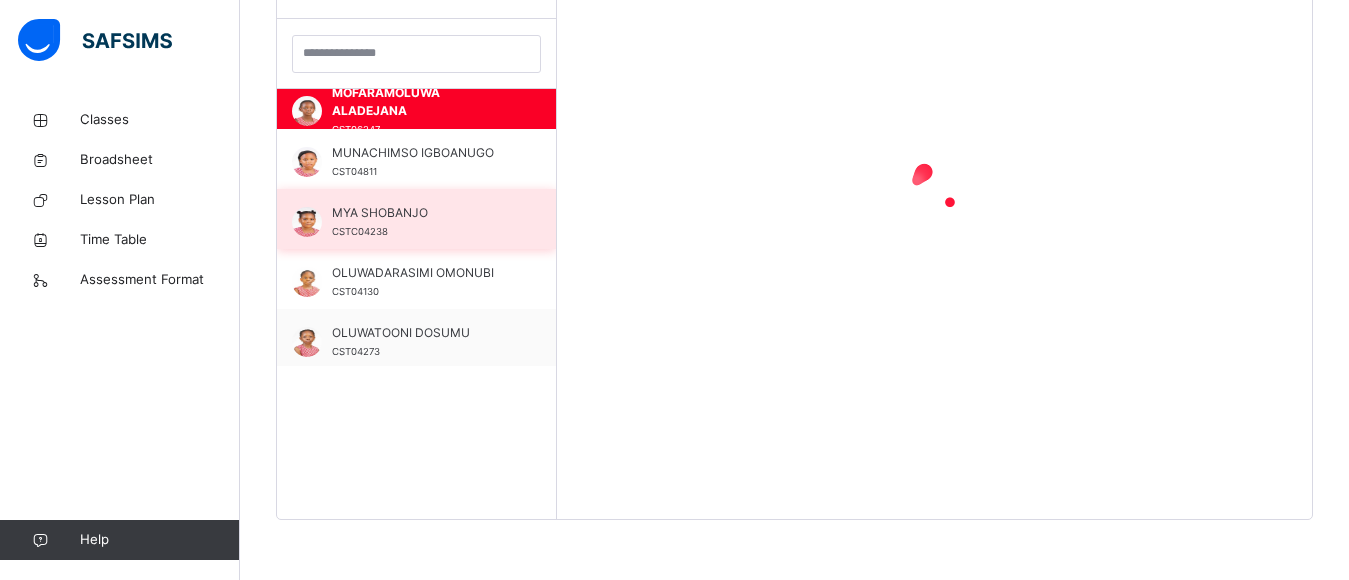 click on "MYA  SHOBANJO" at bounding box center [421, 213] 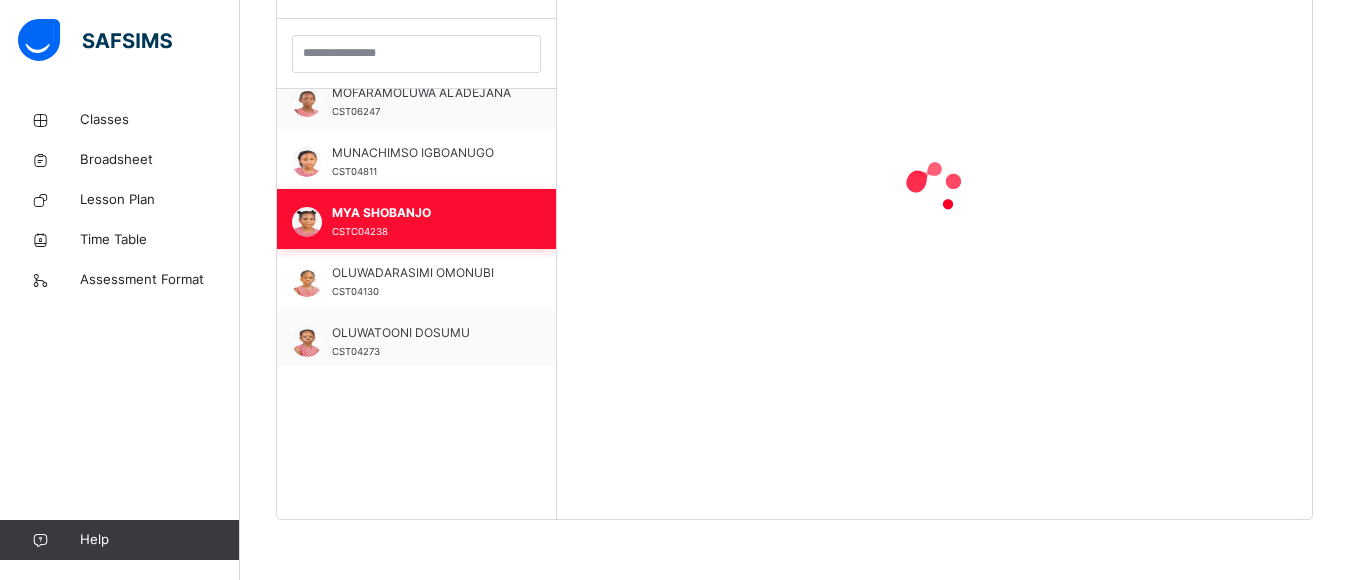 scroll, scrollTop: 0, scrollLeft: 0, axis: both 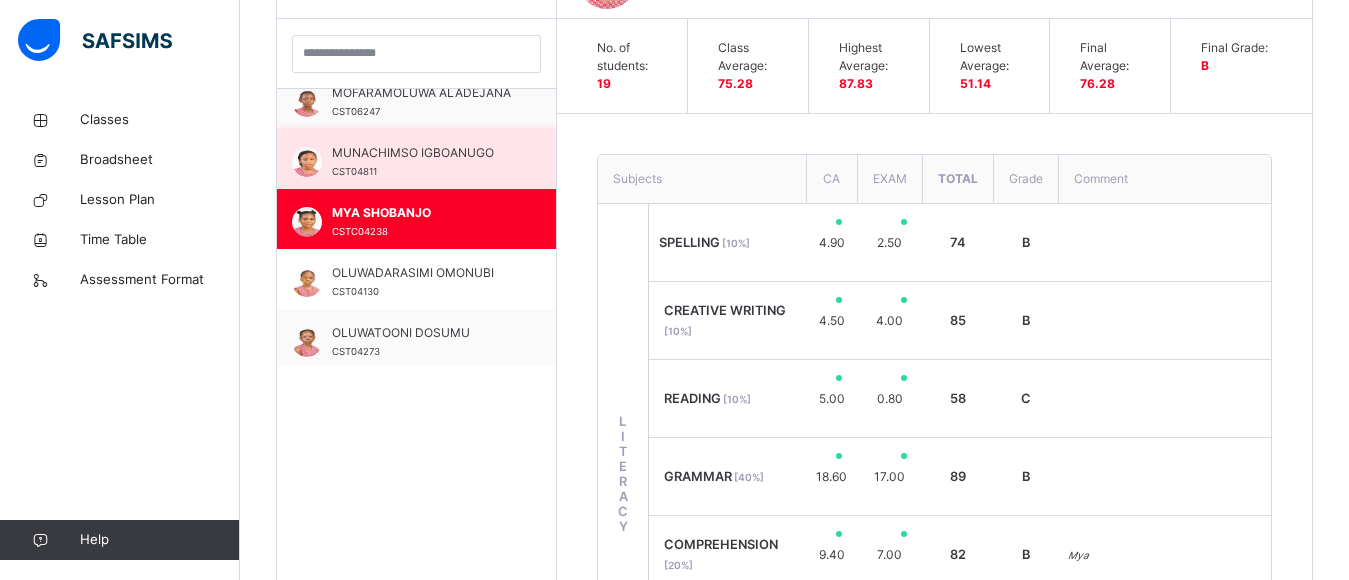 click on "MUNACHIMSO   IGBOANUGO" at bounding box center (421, 153) 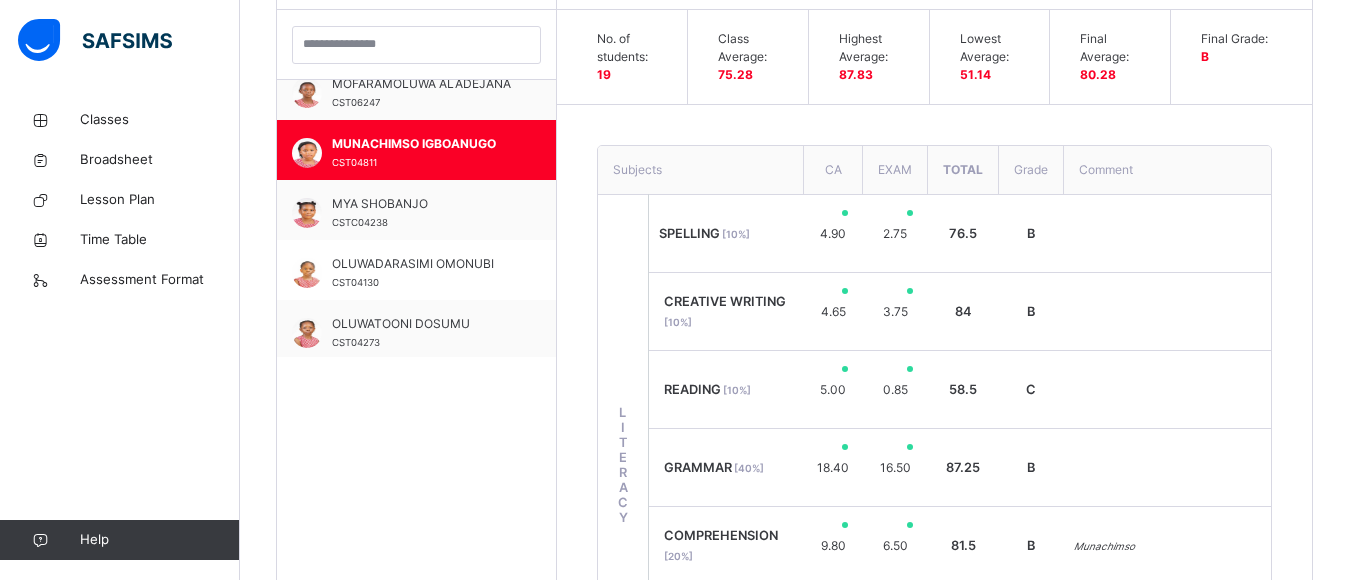 scroll, scrollTop: 581, scrollLeft: 0, axis: vertical 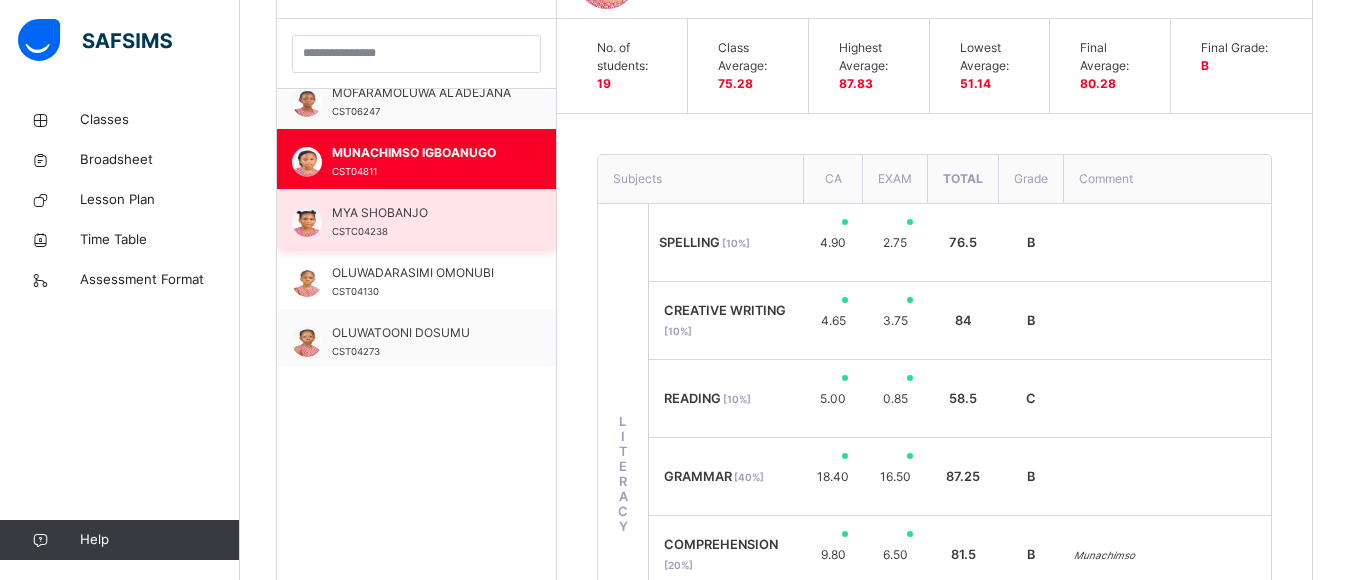 click on "MYA  SHOBANJO" at bounding box center [421, 213] 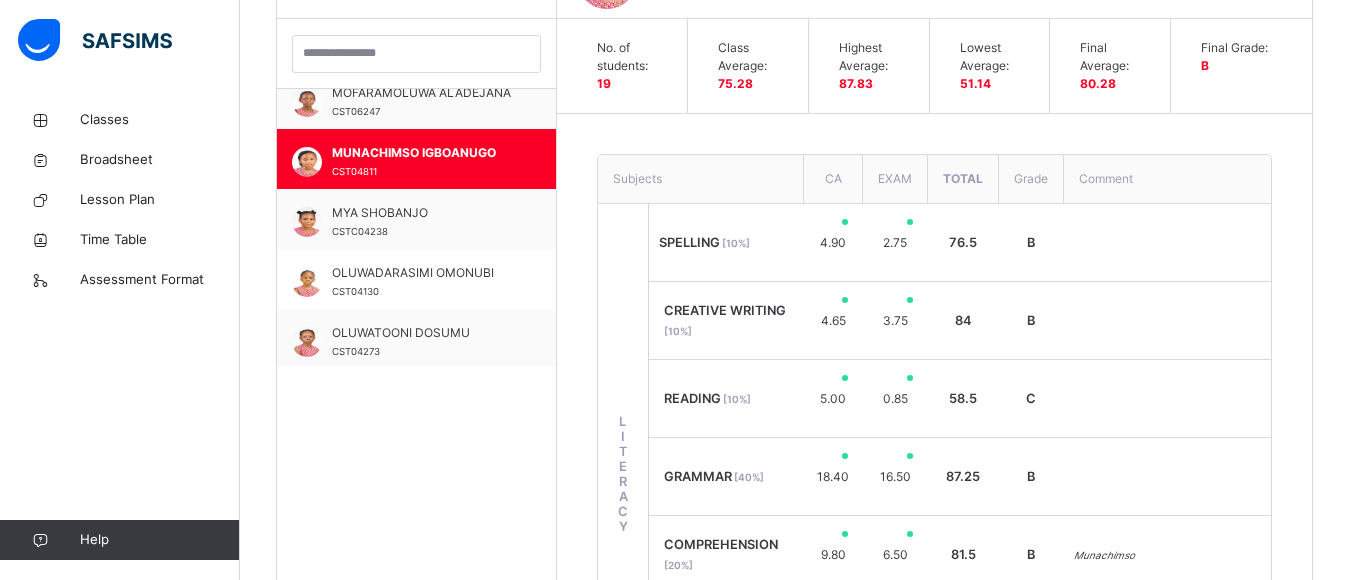 click on "MYA  SHOBANJO CSTC04238" at bounding box center [421, 222] 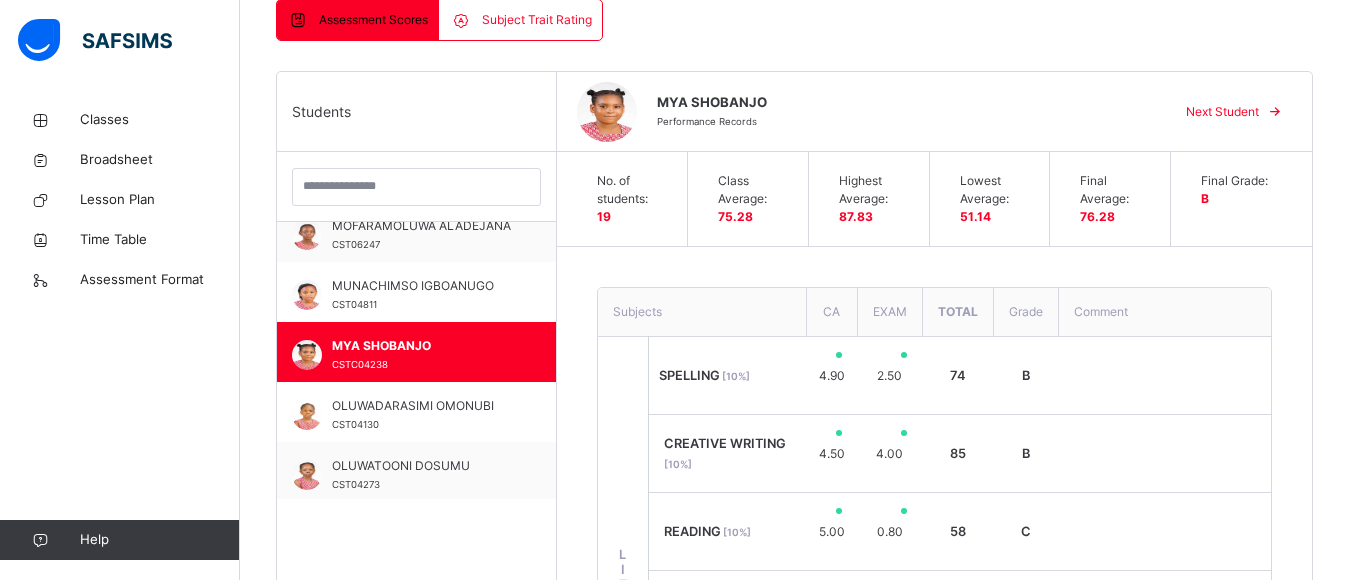 scroll, scrollTop: 581, scrollLeft: 0, axis: vertical 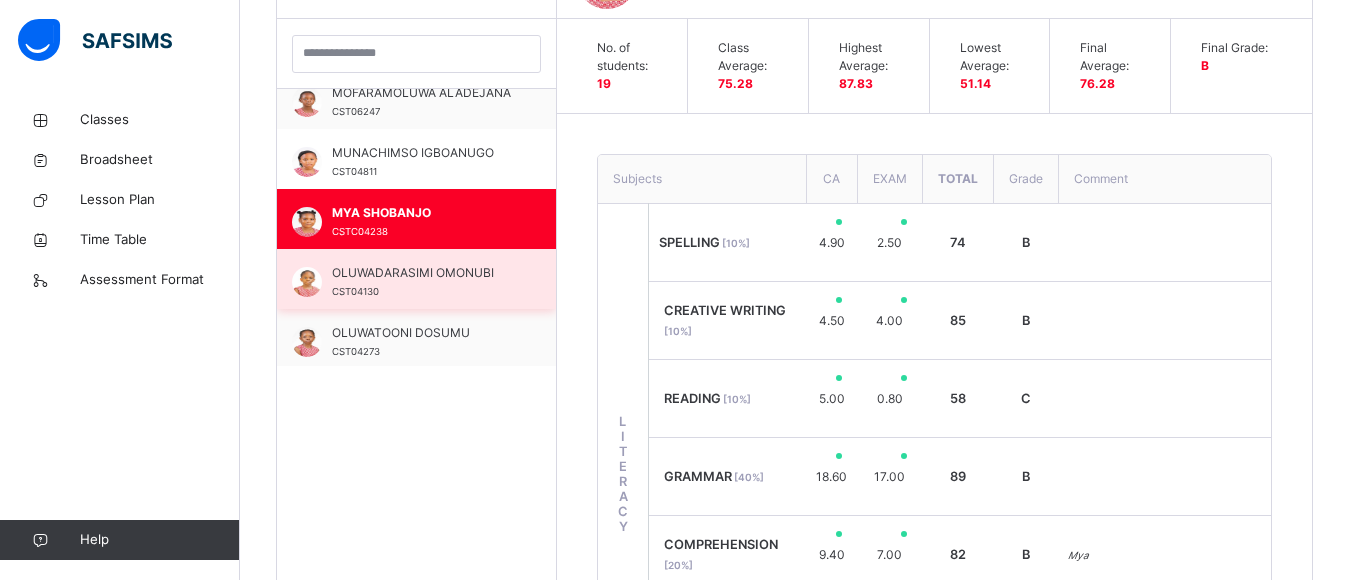 click on "OLUWADARASIMI   OMONUBI" at bounding box center [421, 273] 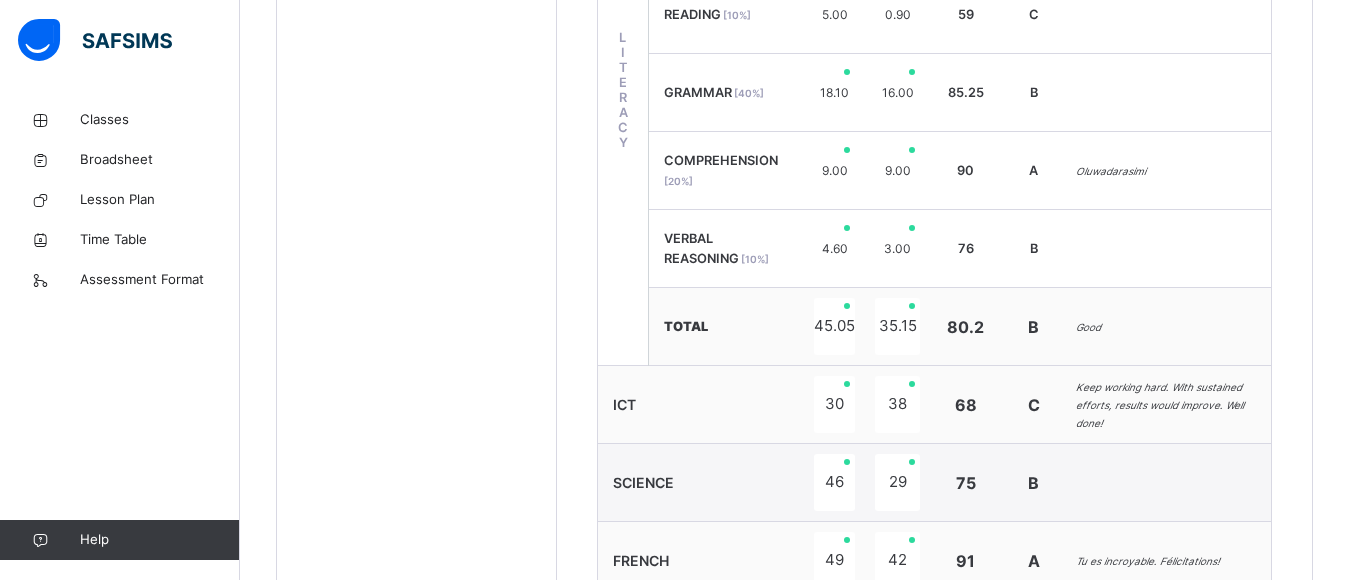 scroll, scrollTop: 781, scrollLeft: 0, axis: vertical 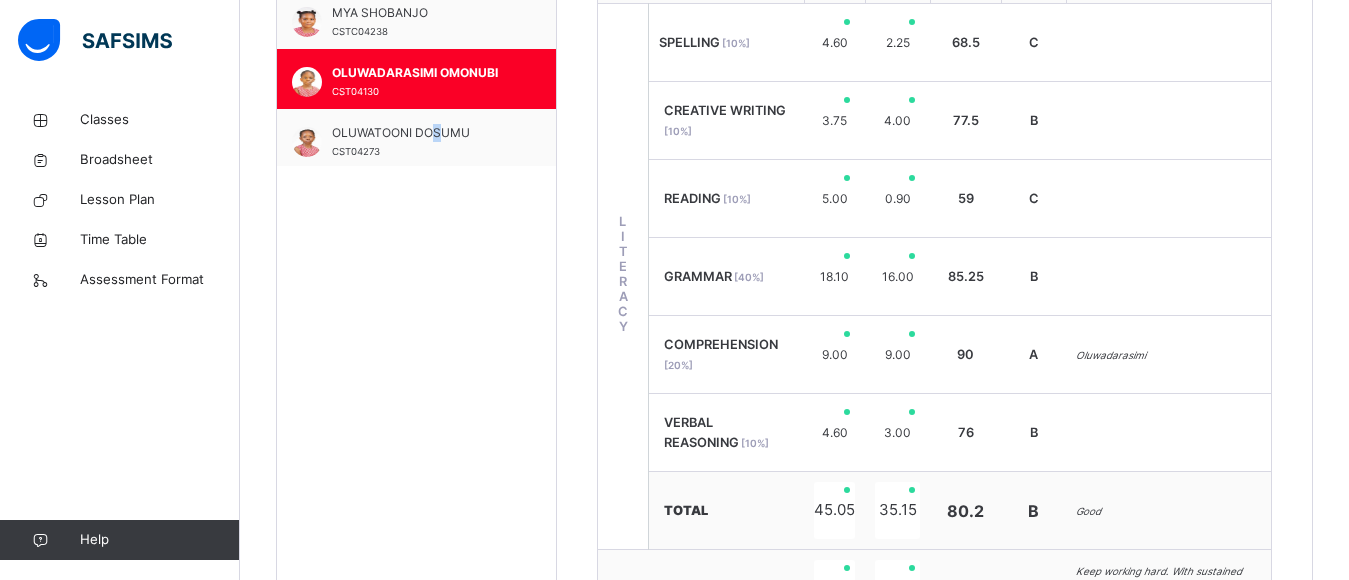 drag, startPoint x: 428, startPoint y: 135, endPoint x: 399, endPoint y: 128, distance: 29.832869 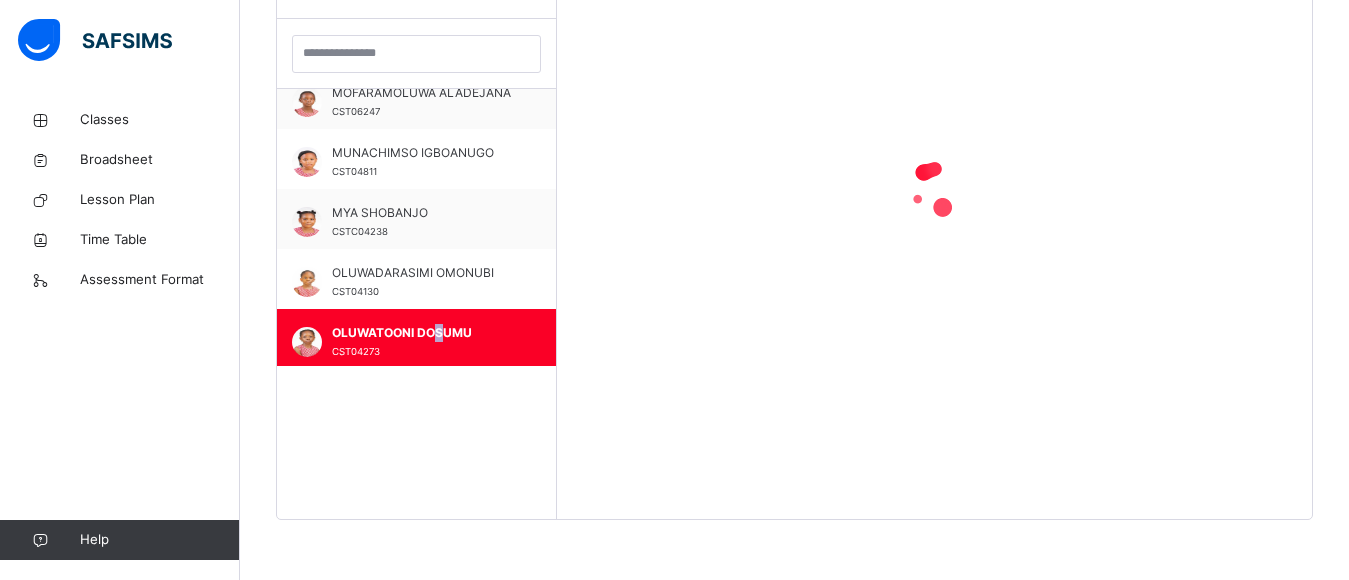 click on "MUNACHIMSO   IGBOANUGO CST04811" at bounding box center (416, 159) 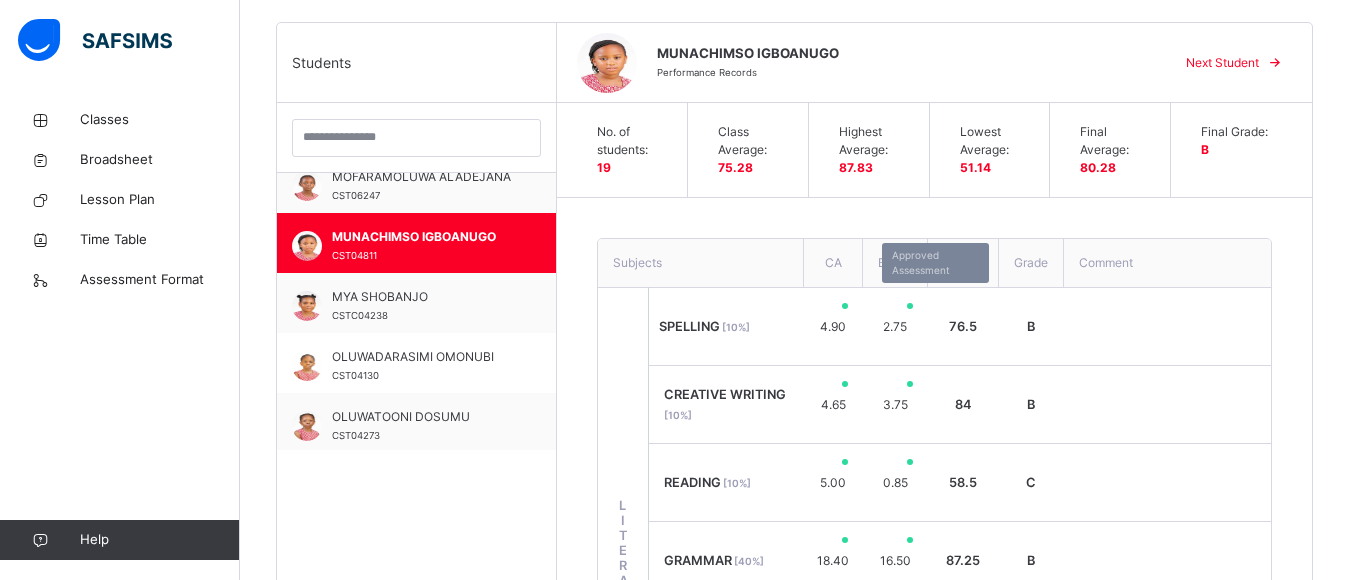 scroll, scrollTop: 781, scrollLeft: 0, axis: vertical 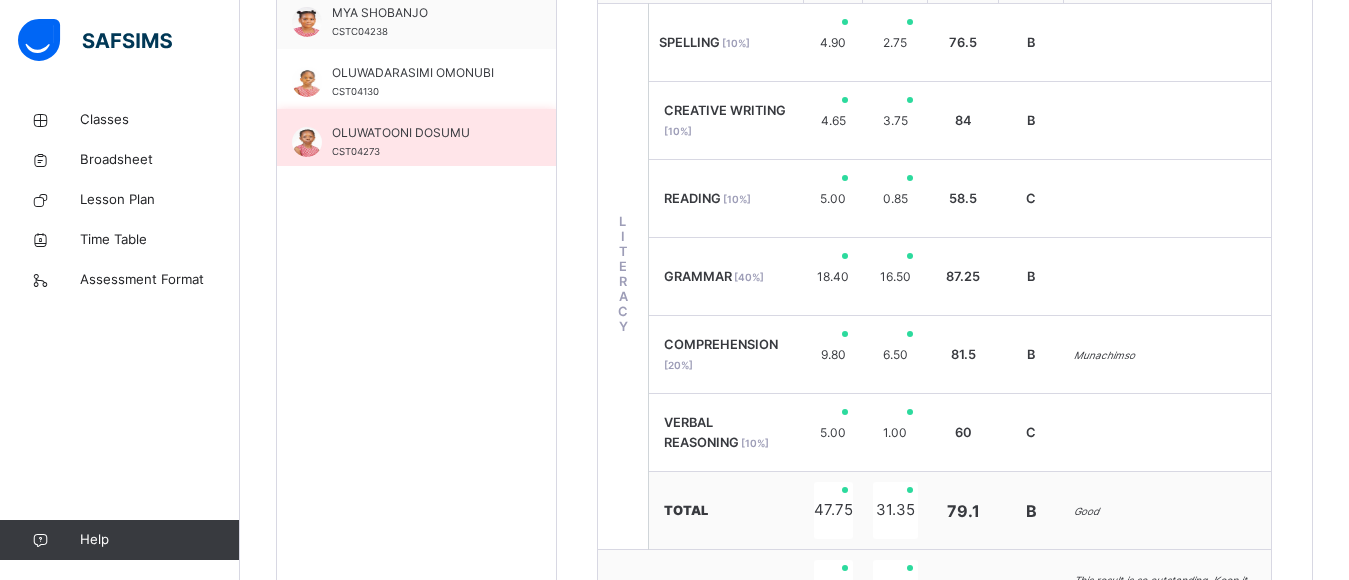 click on "OLUWATOONI   DOSUMU" at bounding box center [421, 133] 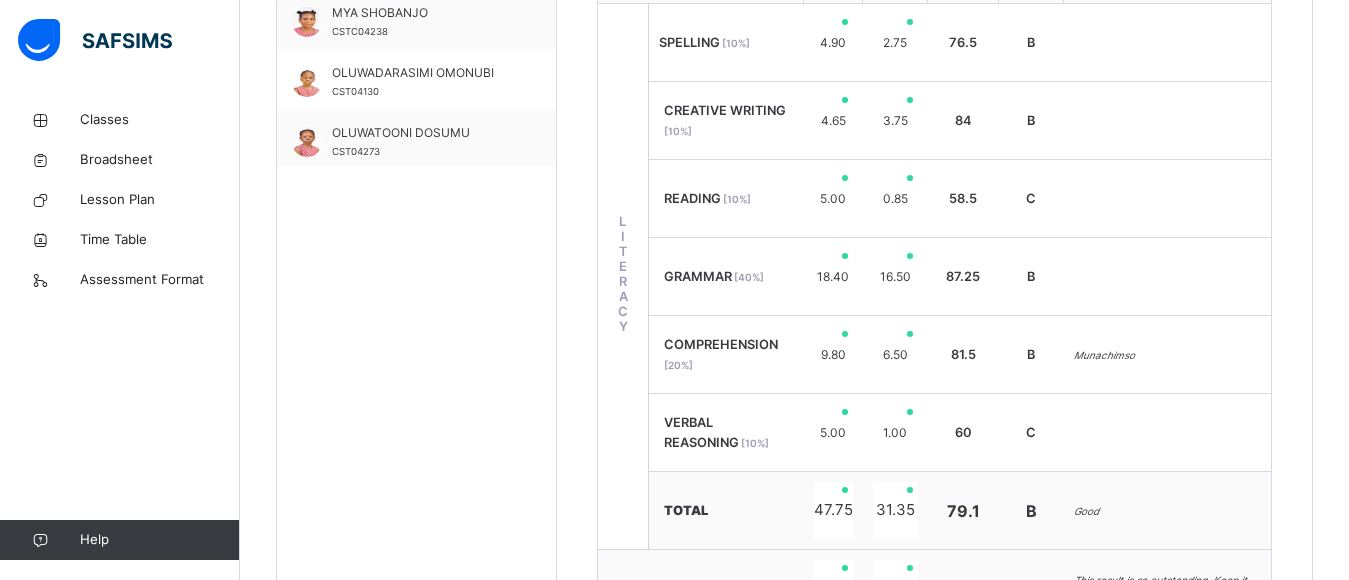 click on "MUNACHIMSO   IGBOANUGO CST04811" at bounding box center (416, -41) 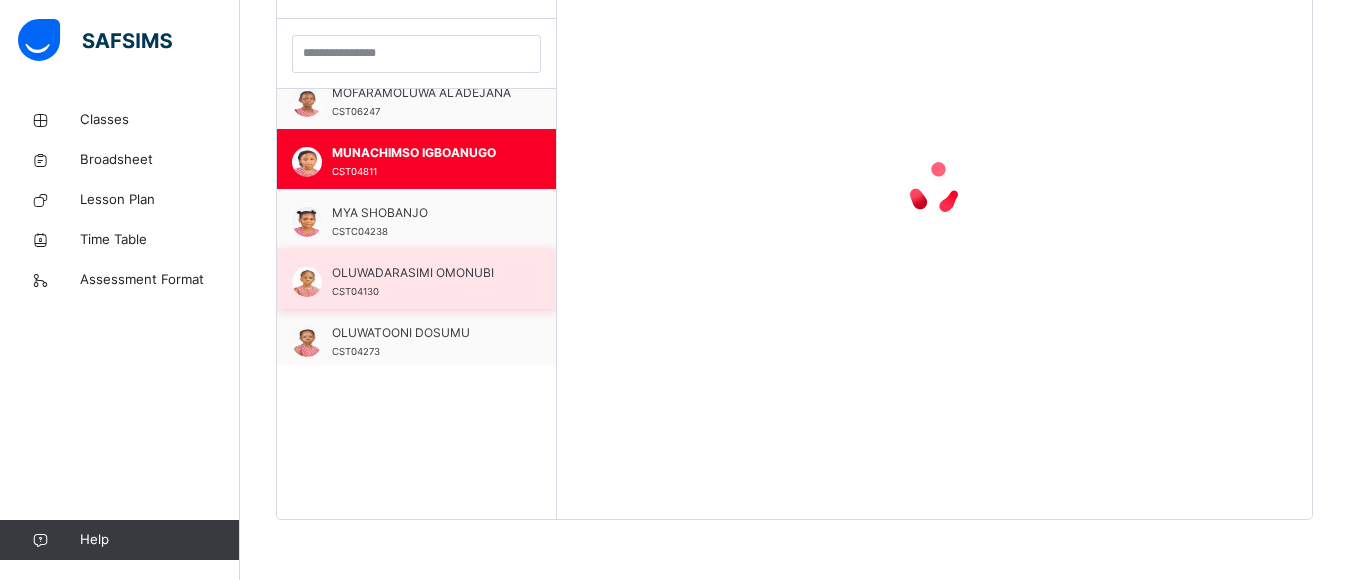 scroll, scrollTop: 581, scrollLeft: 0, axis: vertical 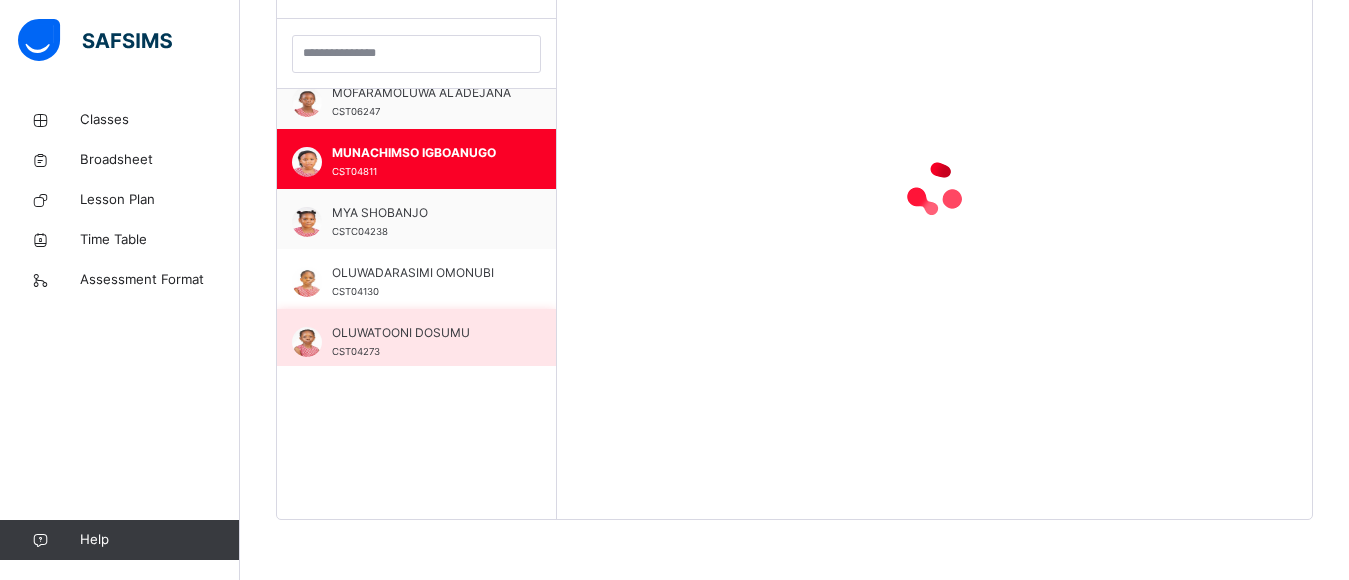 click on "OLUWATOONI   DOSUMU" at bounding box center (421, 333) 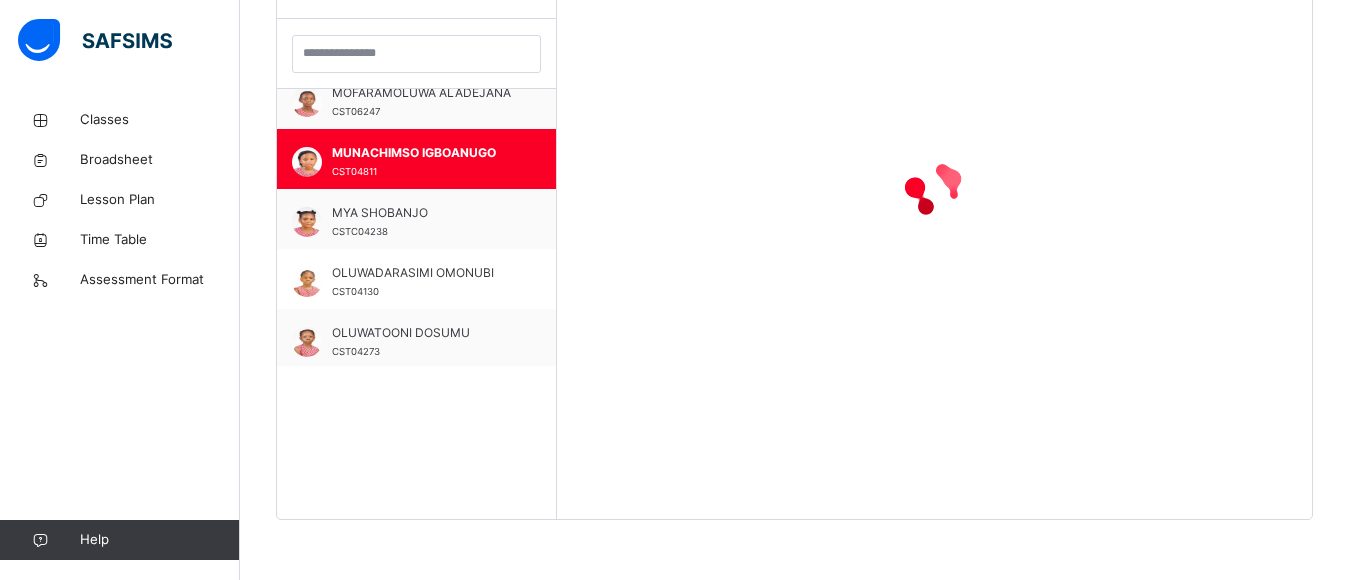 click on "OLUWATOONI   DOSUMU" at bounding box center (421, 333) 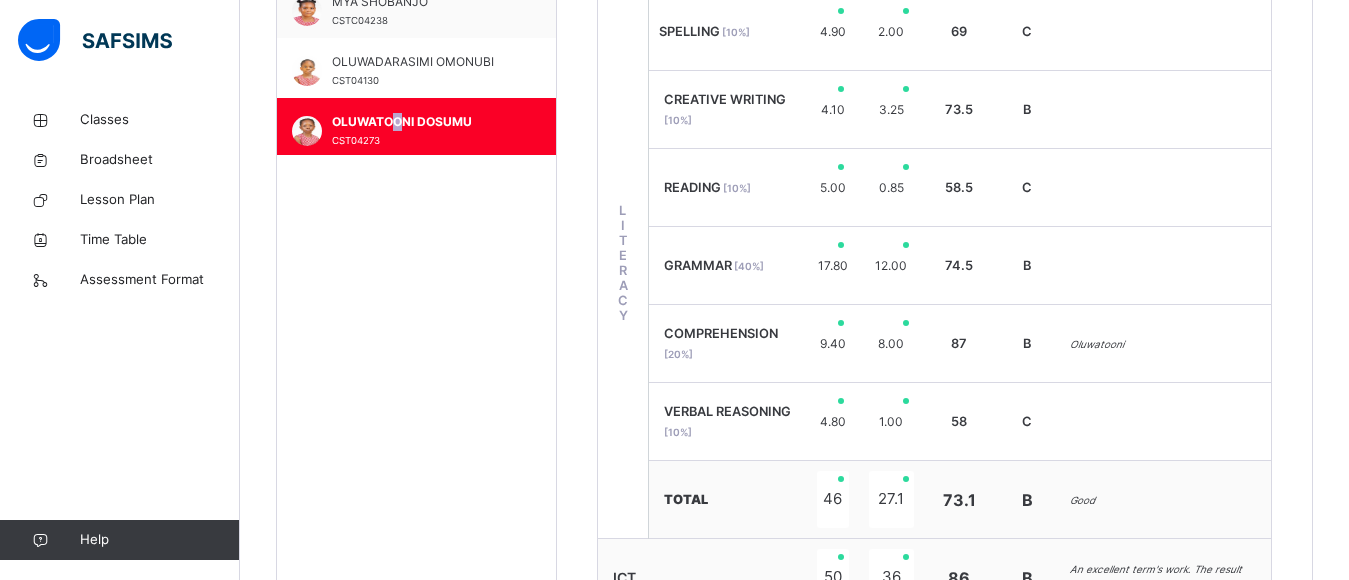 scroll, scrollTop: 881, scrollLeft: 0, axis: vertical 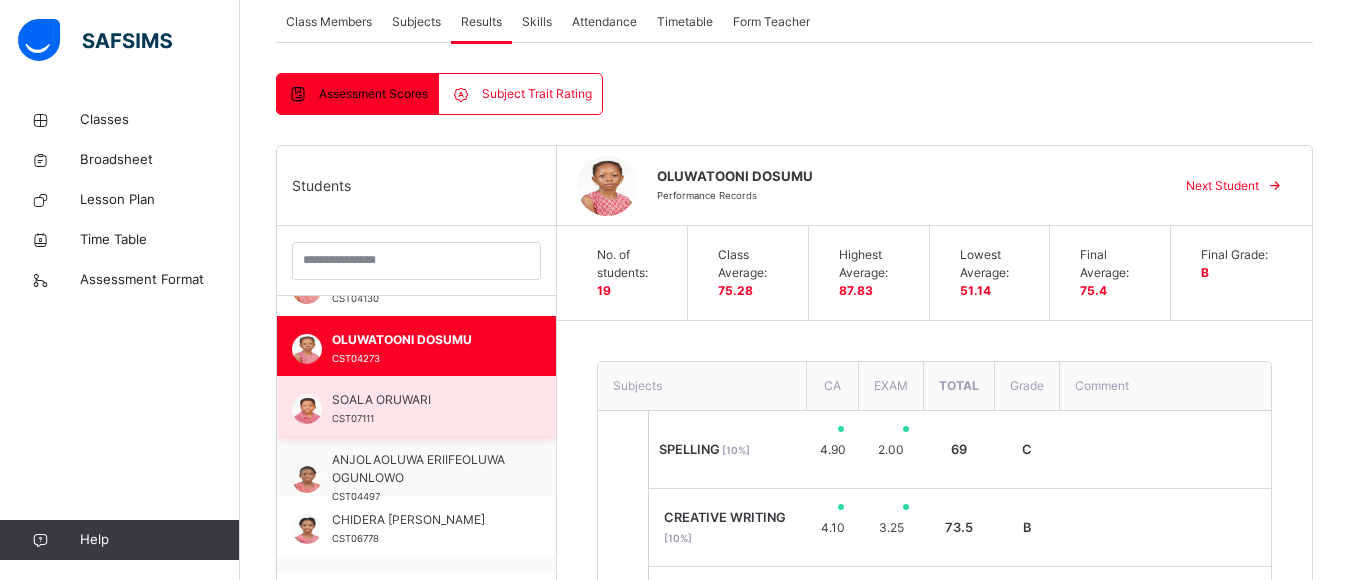 click on "SOALA  ORUWARI CST07111" at bounding box center (421, 409) 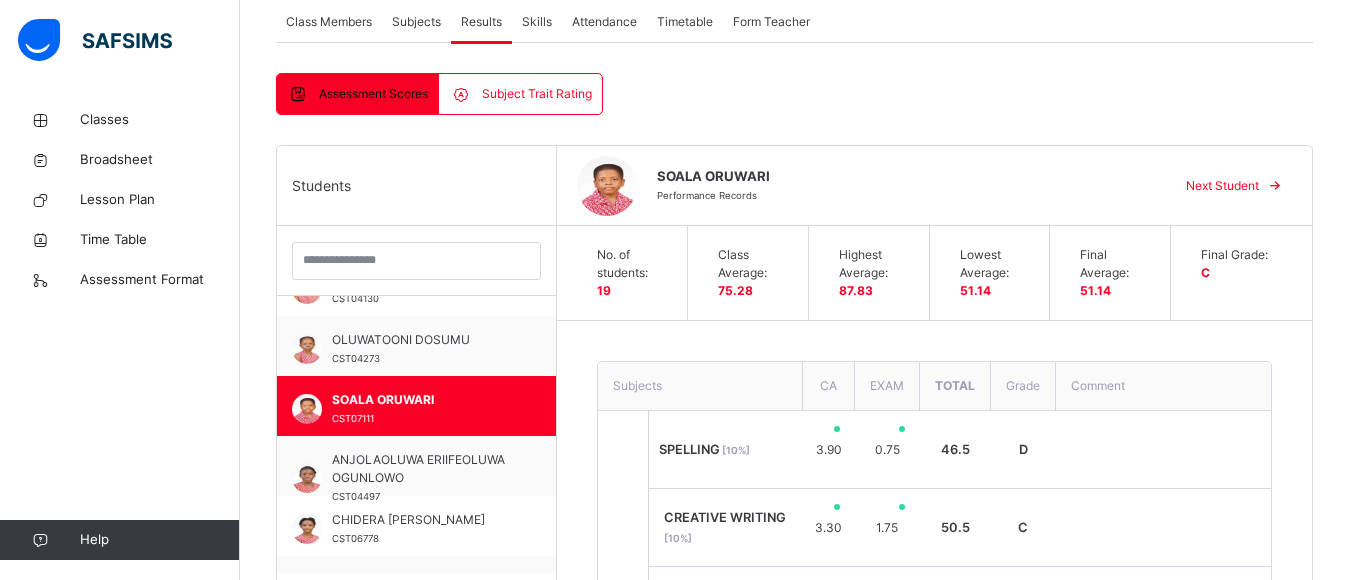 click on "Classes Broadsheet Lesson Plan Time Table Assessment Format   Help" at bounding box center [120, 330] 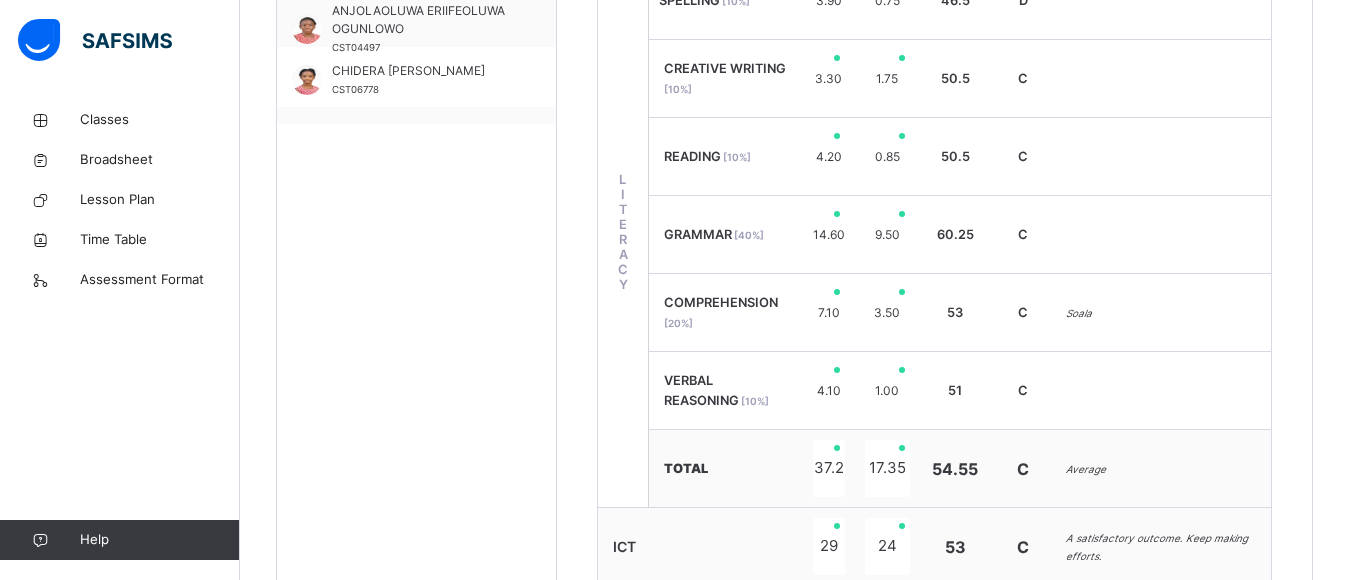 scroll, scrollTop: 774, scrollLeft: 0, axis: vertical 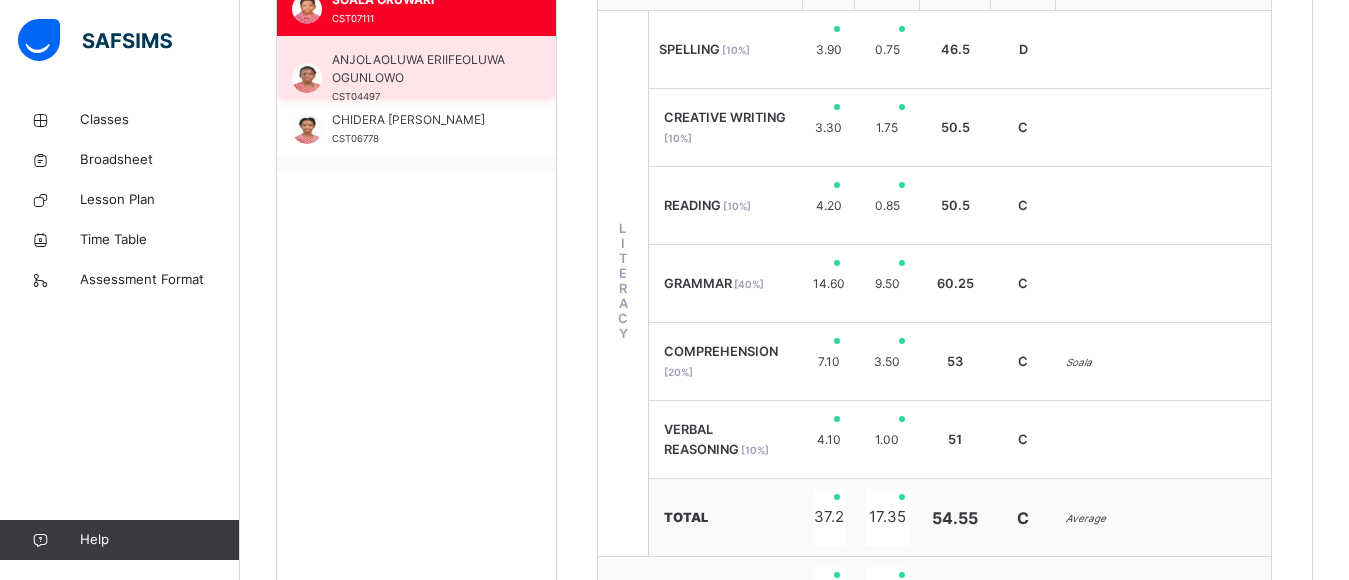 click on "ANJOLAOLUWA ERIIFEOLUWA  OGUNLOWO" at bounding box center (421, 69) 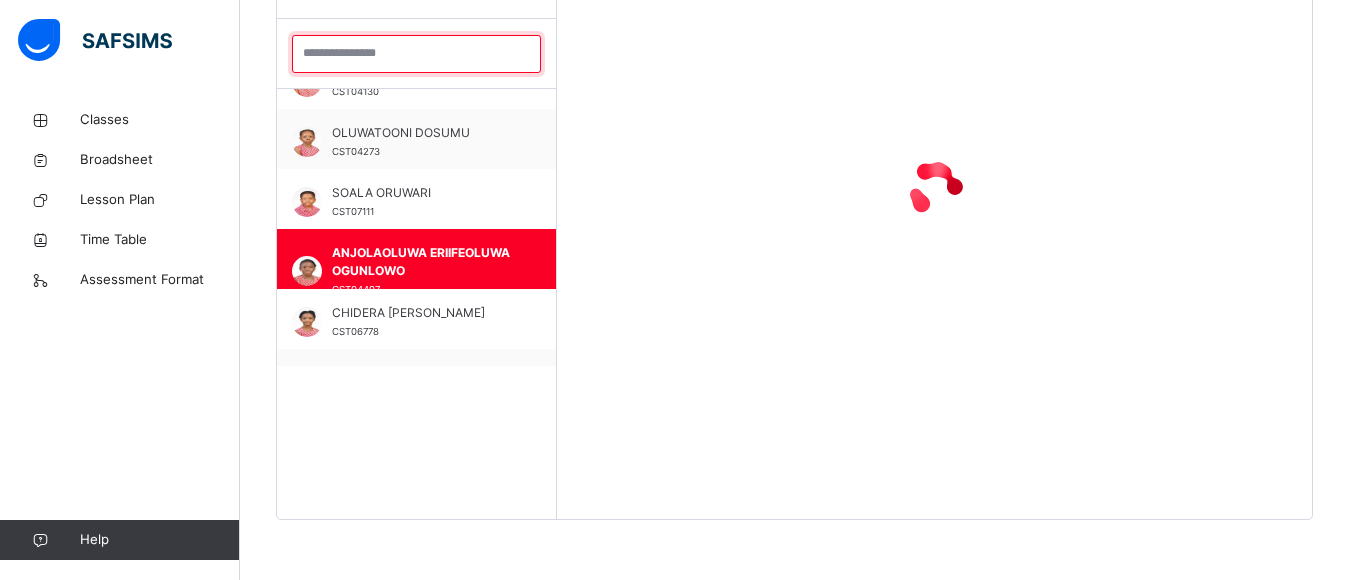 click at bounding box center [416, 54] 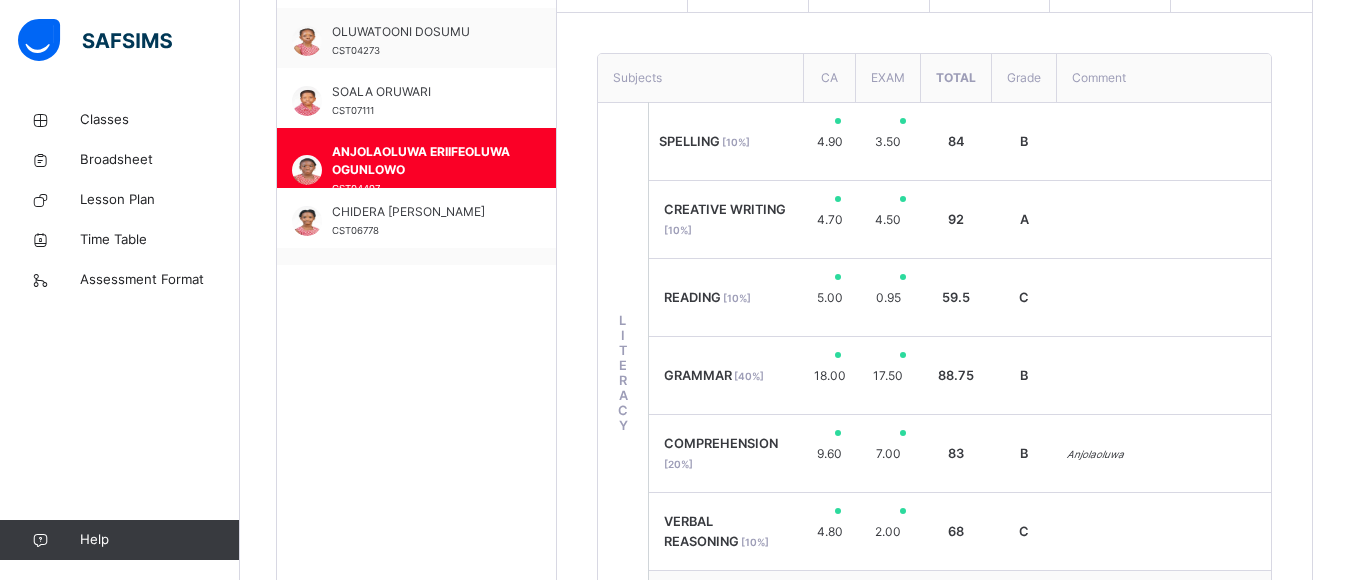 scroll, scrollTop: 681, scrollLeft: 0, axis: vertical 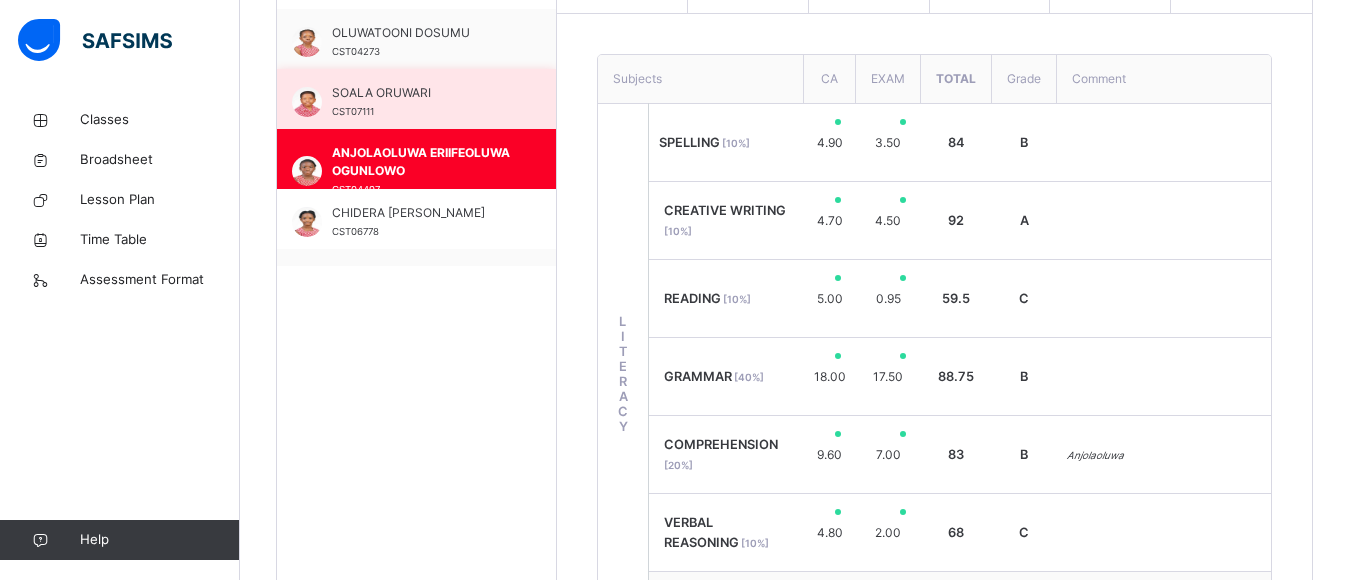 drag, startPoint x: 446, startPoint y: 205, endPoint x: 460, endPoint y: 208, distance: 14.3178215 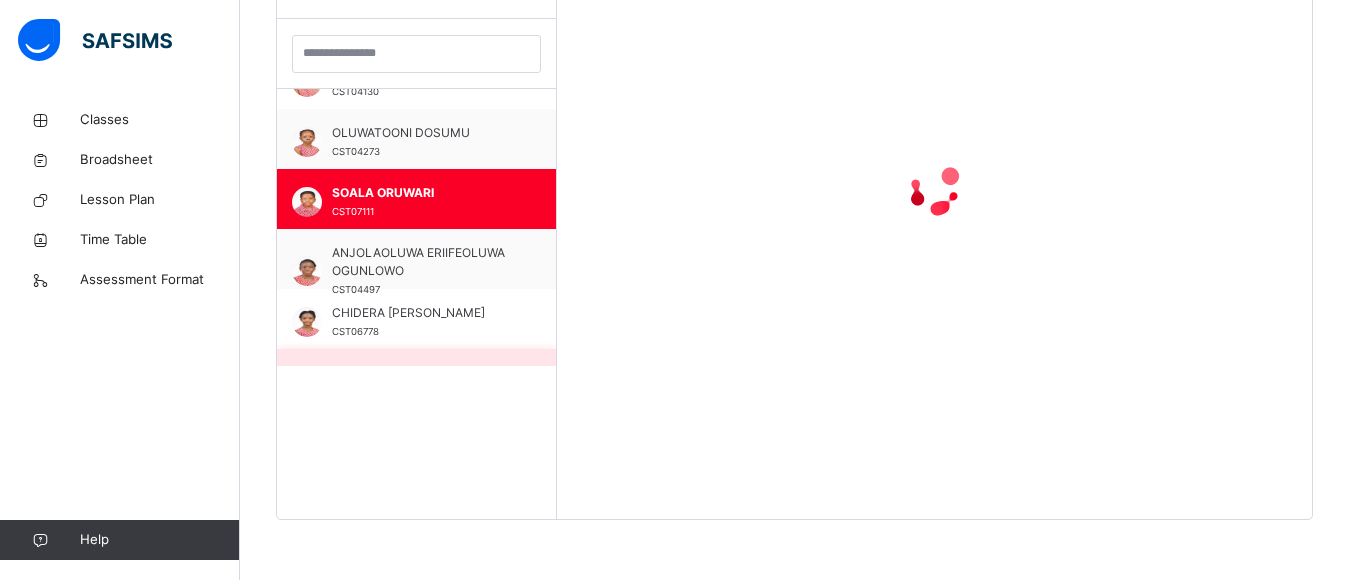 scroll, scrollTop: 581, scrollLeft: 0, axis: vertical 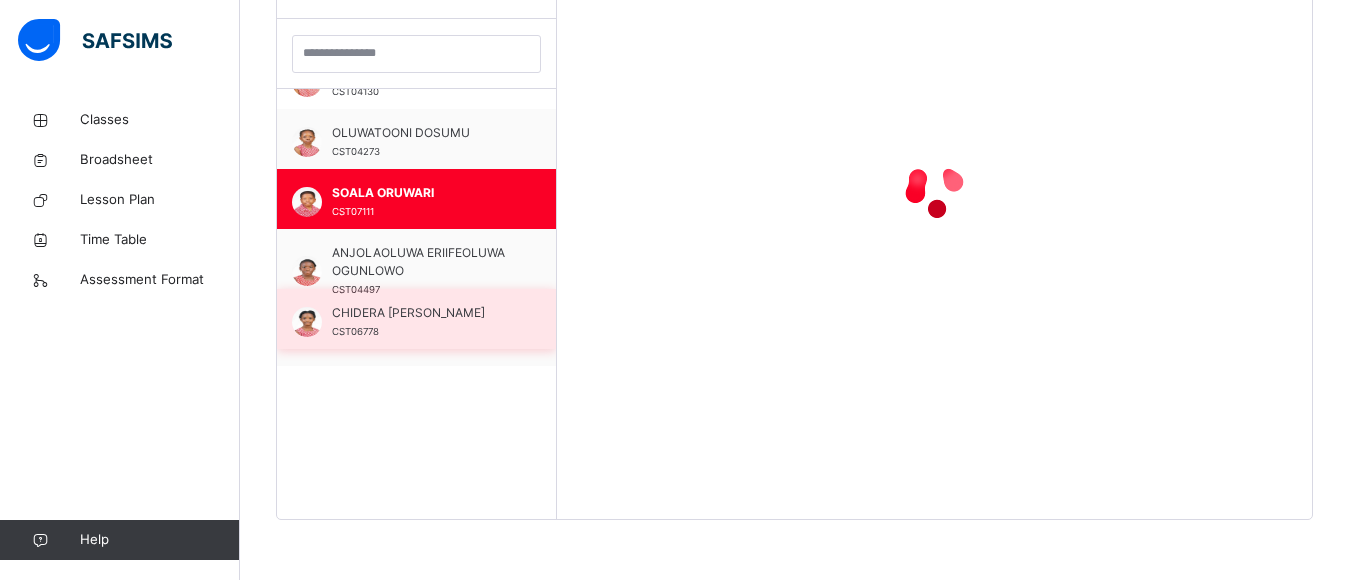 click on "CHIDERA [PERSON_NAME]" at bounding box center (421, 313) 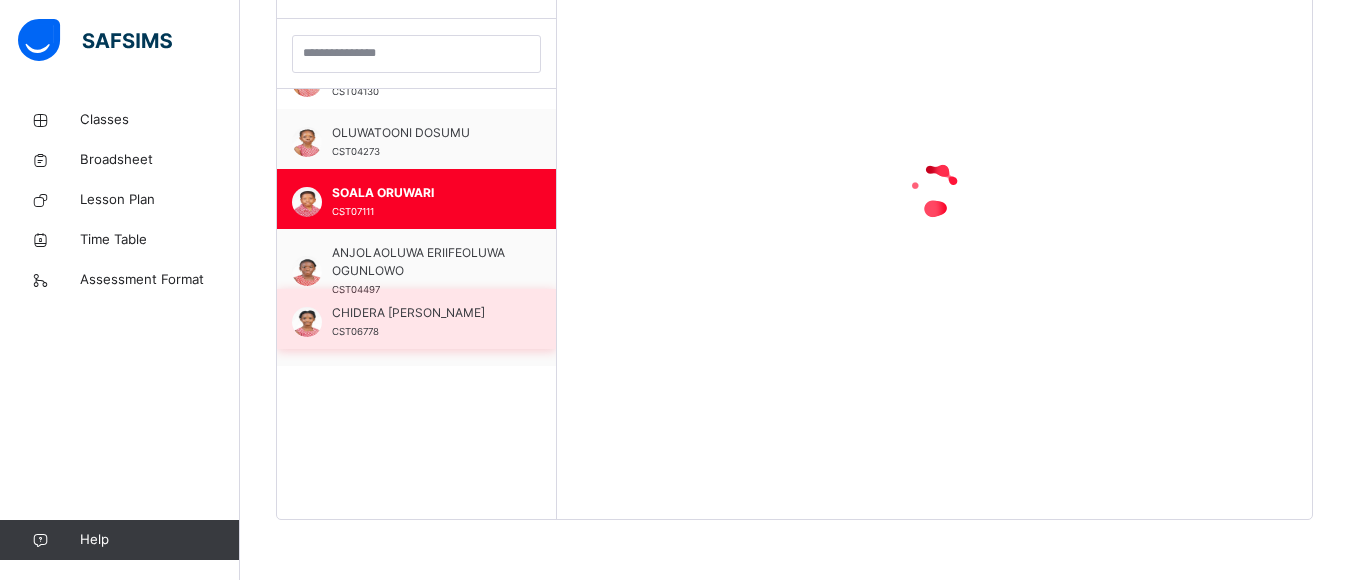 click on "CHIDERA [PERSON_NAME]" at bounding box center (421, 313) 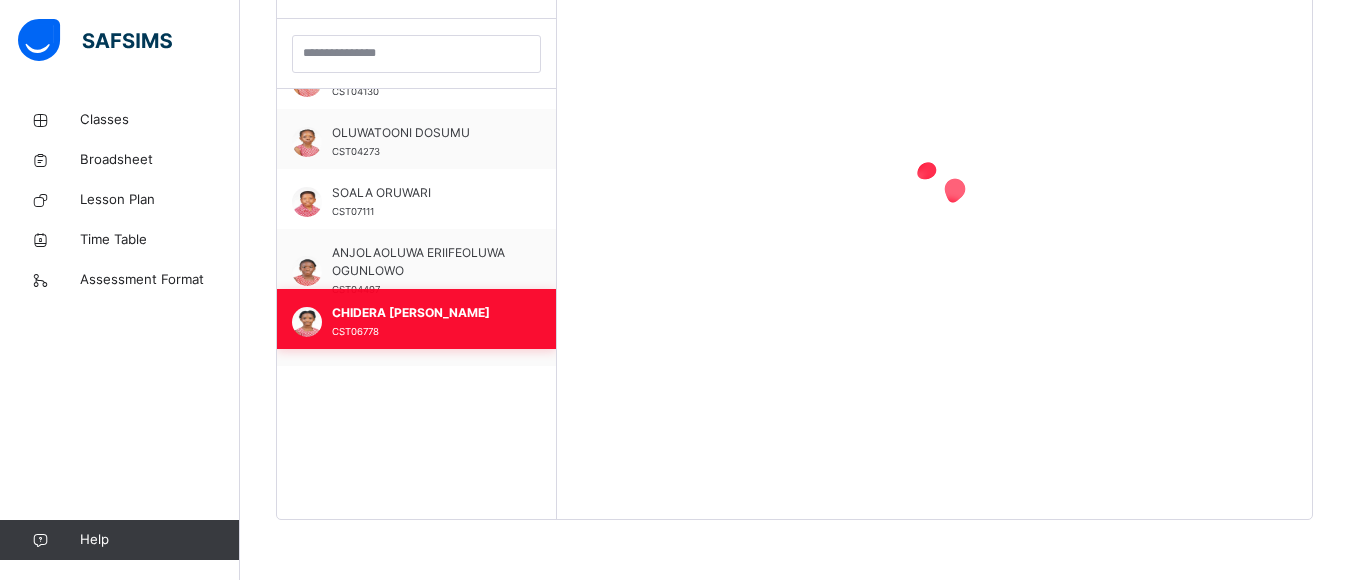 click on "CHIDERA [PERSON_NAME]" at bounding box center [421, 313] 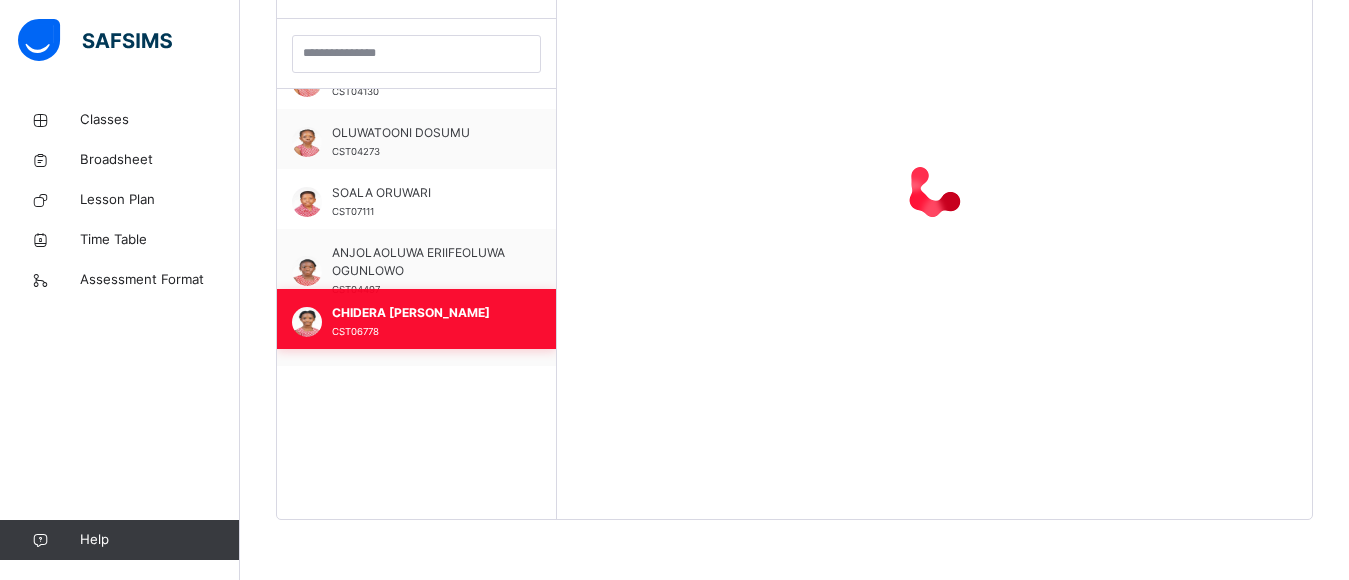 click on "CHIDERA [PERSON_NAME]" at bounding box center (421, 313) 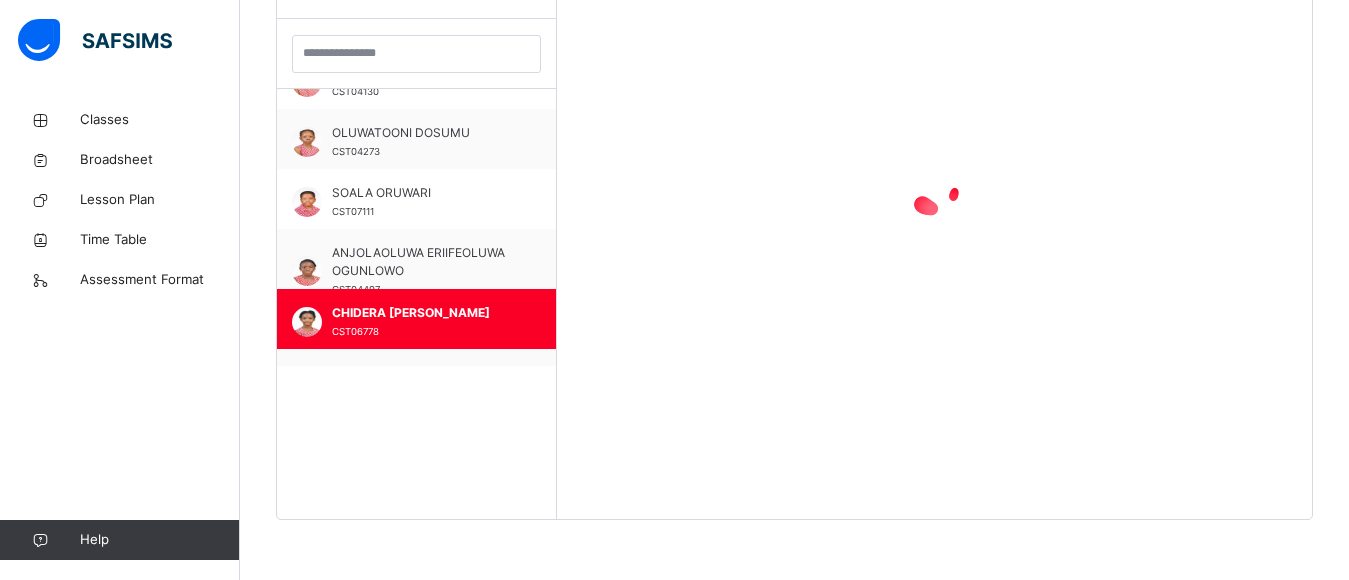 click on "CHIDERA [PERSON_NAME]" at bounding box center (421, 313) 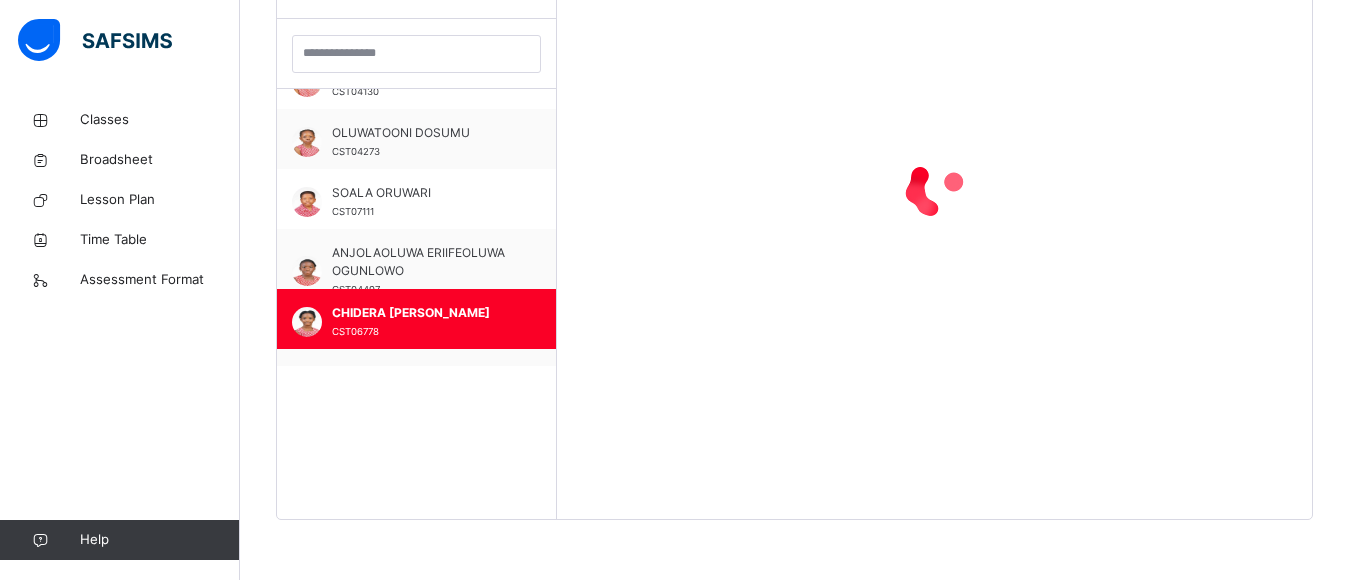 click on "CHIDERA [PERSON_NAME]" at bounding box center (421, 313) 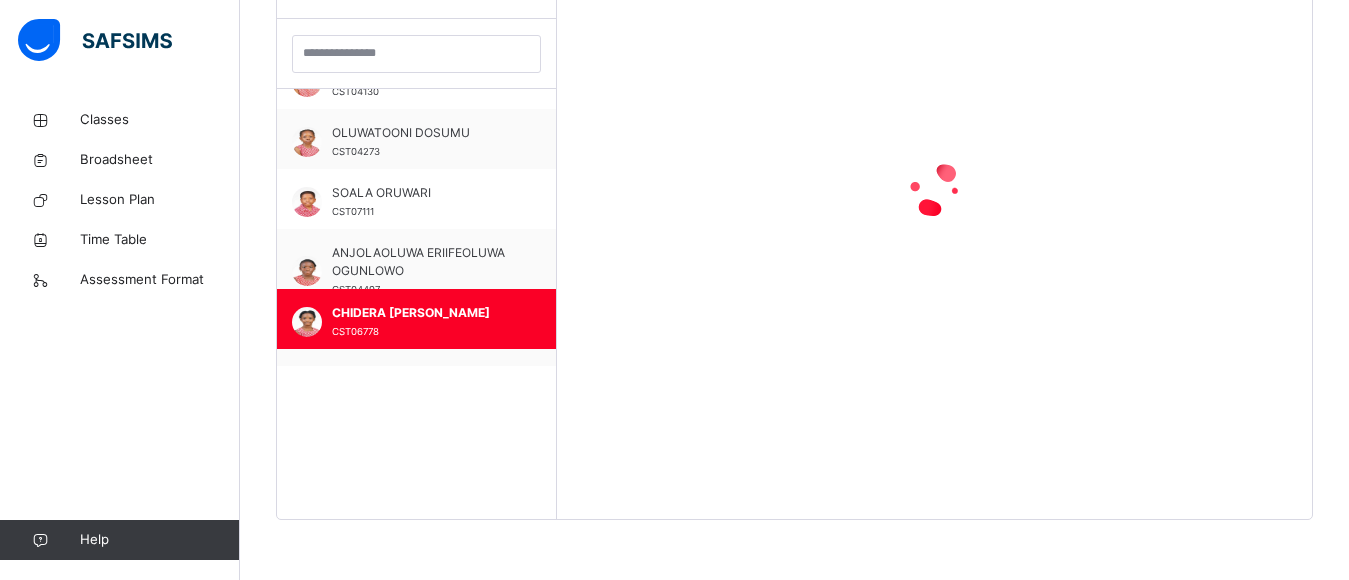 click on "CHIDERA [PERSON_NAME]" at bounding box center (421, 313) 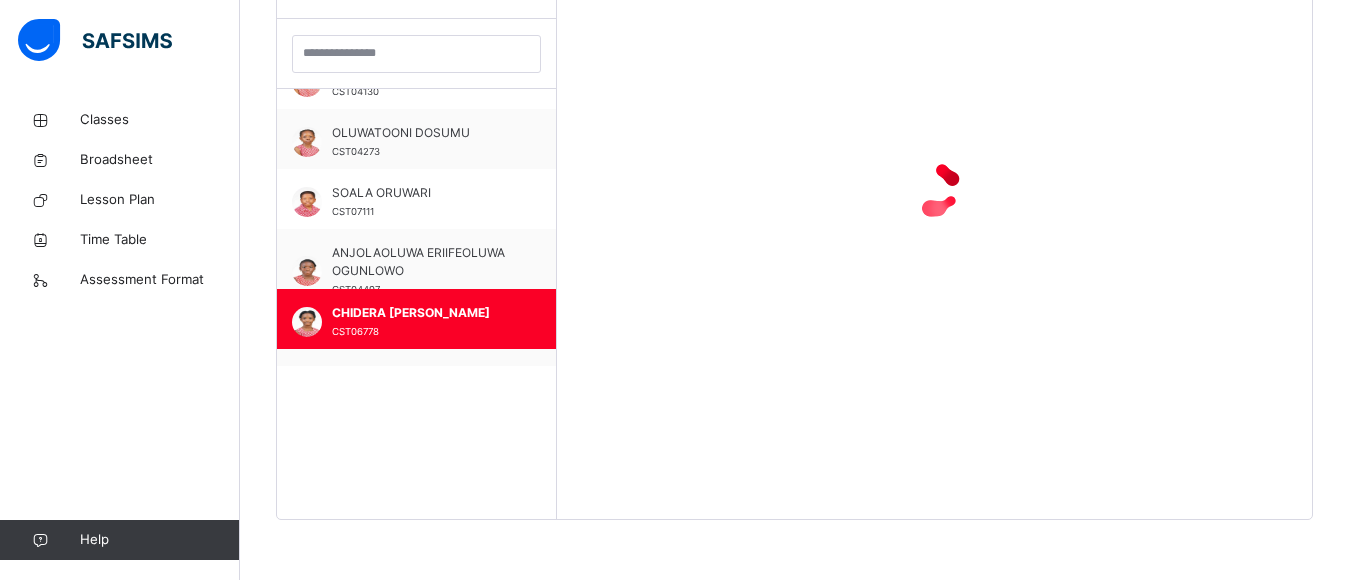 click on "CHIDERA [PERSON_NAME]" at bounding box center [421, 313] 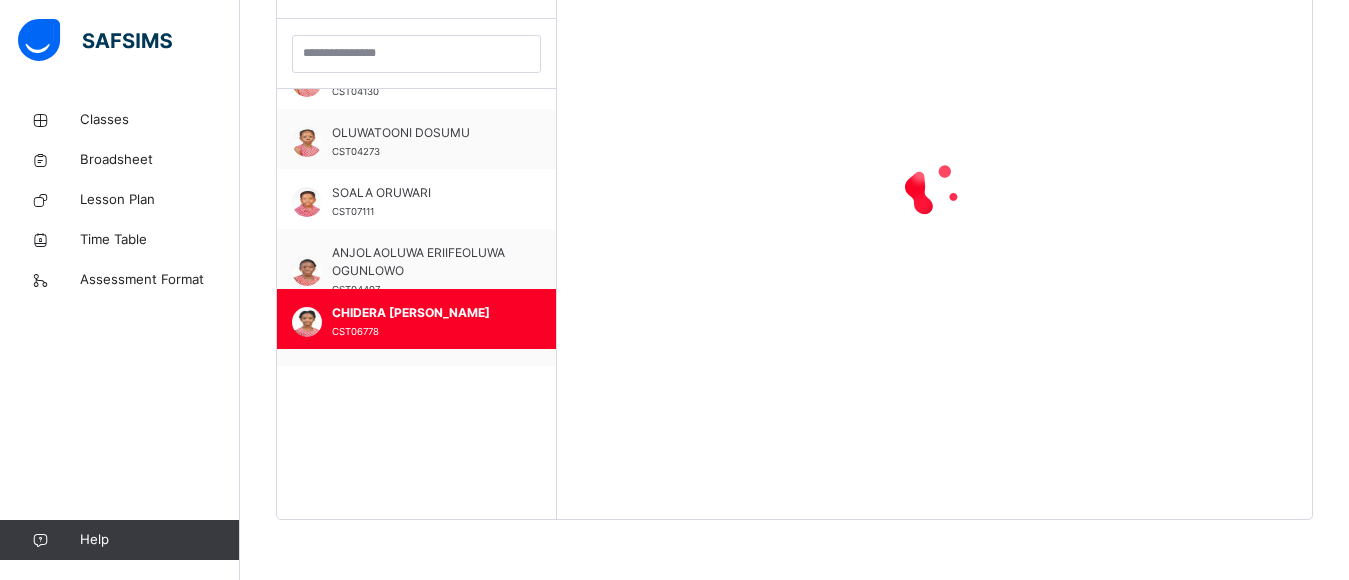 click on "CHIDERA [PERSON_NAME]" at bounding box center [421, 313] 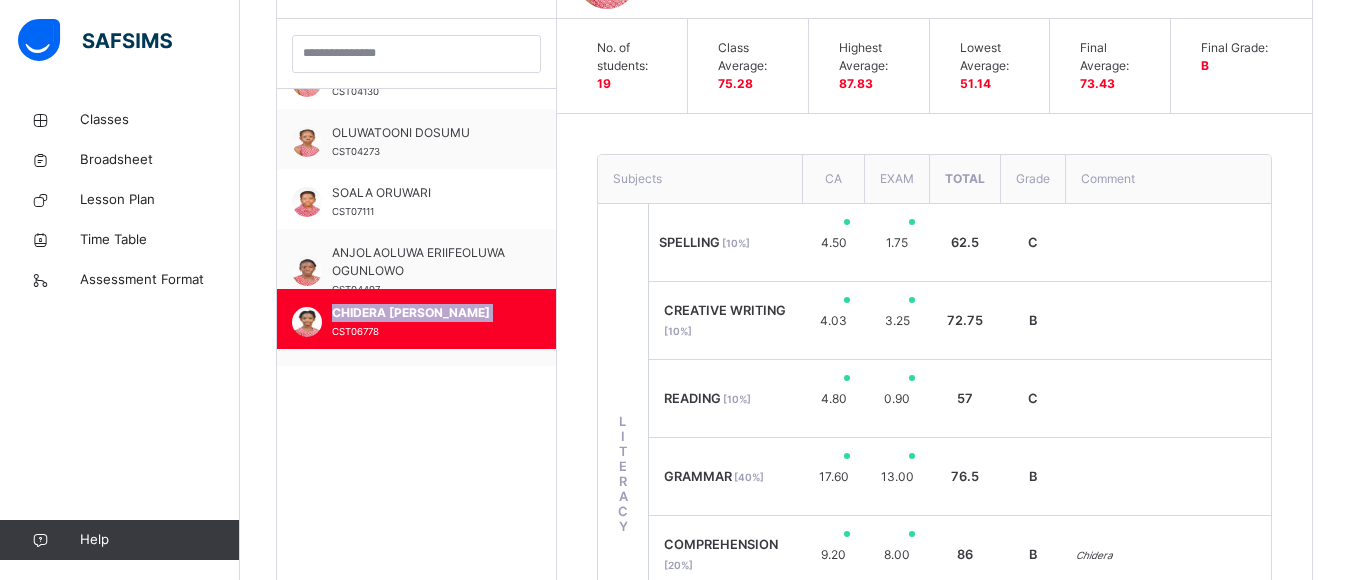scroll, scrollTop: 642, scrollLeft: 0, axis: vertical 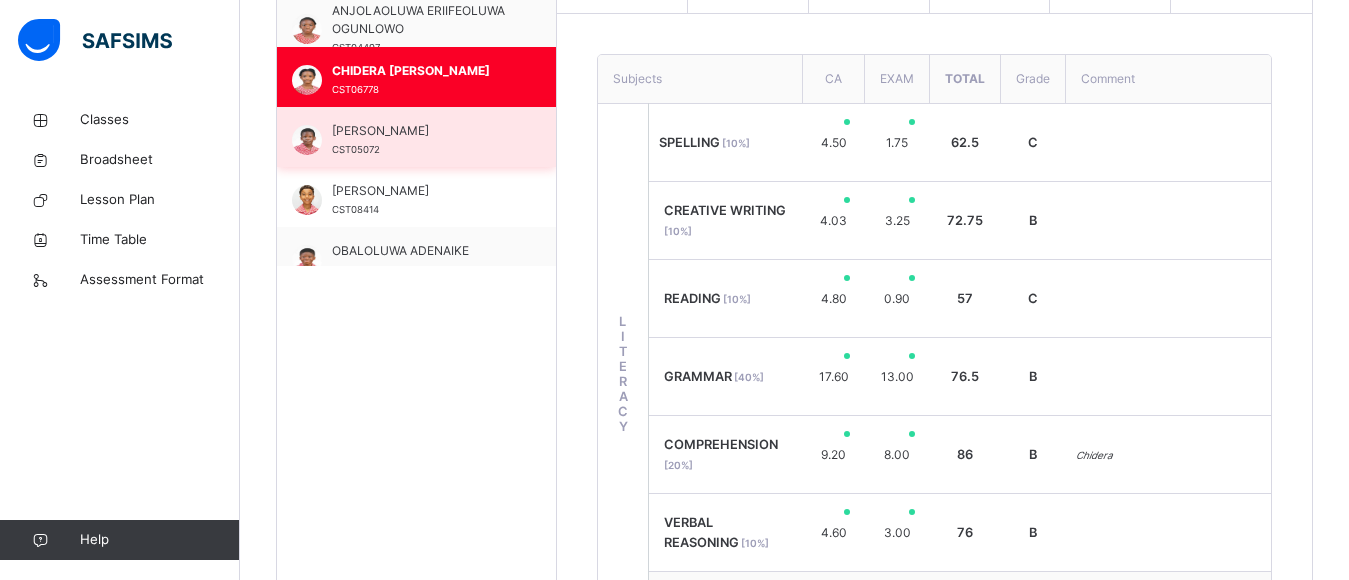 click on "[PERSON_NAME]" at bounding box center [421, 131] 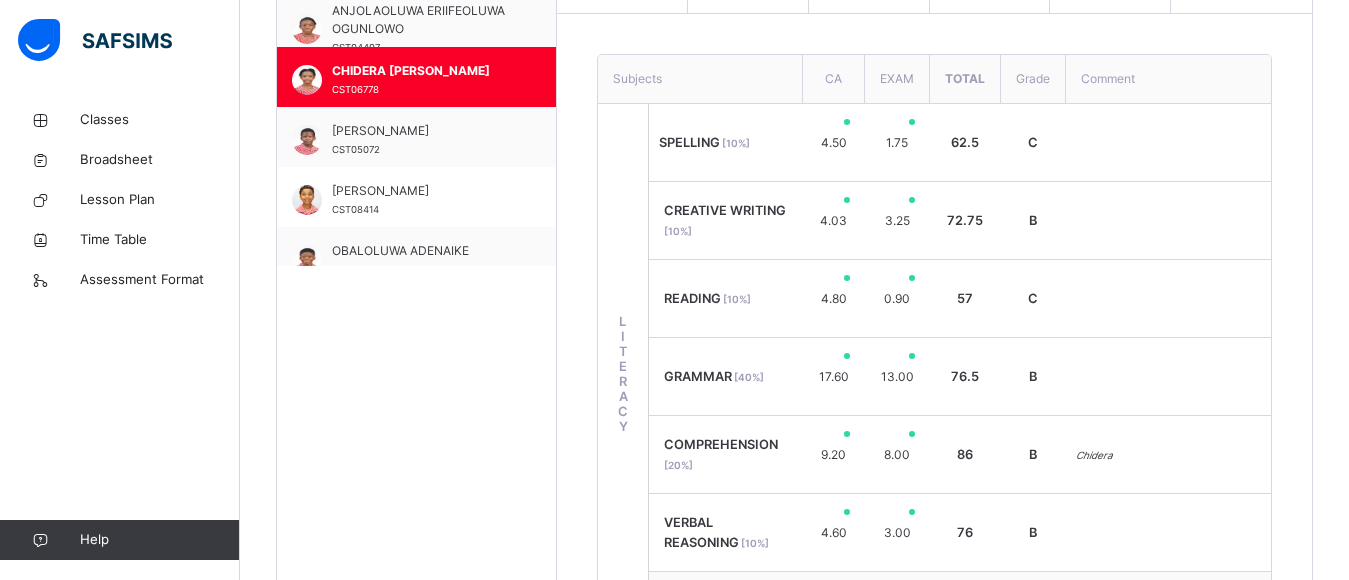 click on "ANJOLAOLUWA ERIIFEOLUWA  OGUNLOWO" at bounding box center [421, 20] 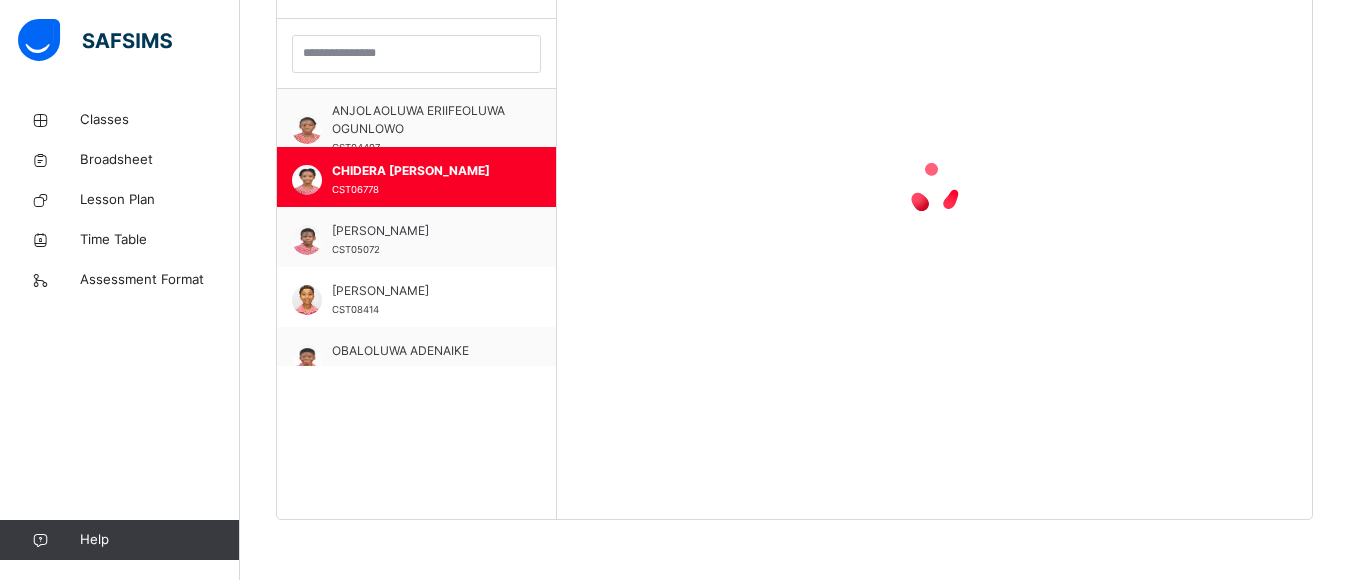scroll, scrollTop: 581, scrollLeft: 0, axis: vertical 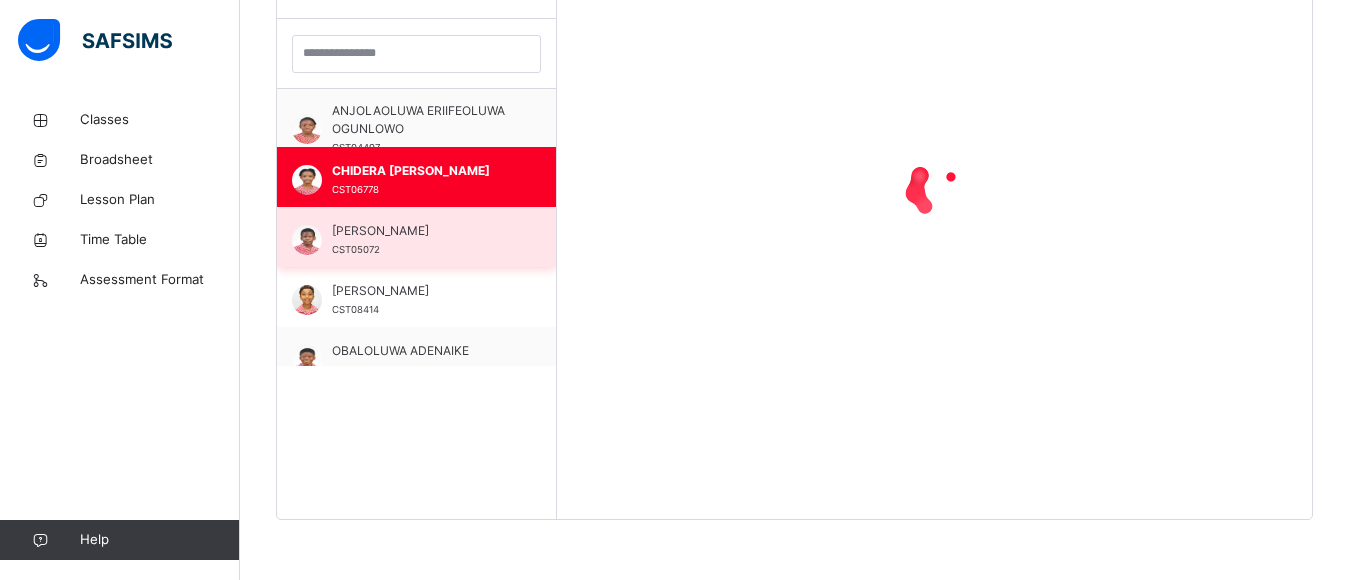 click on "[PERSON_NAME]" at bounding box center (421, 231) 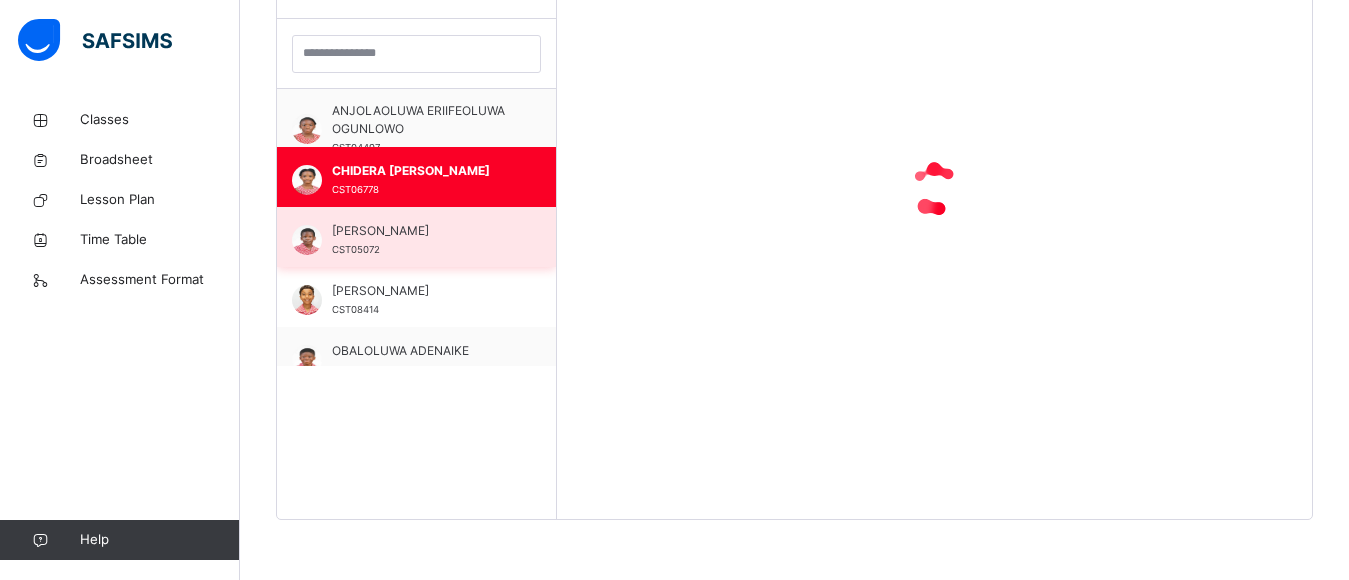 click on "[PERSON_NAME]" at bounding box center [421, 231] 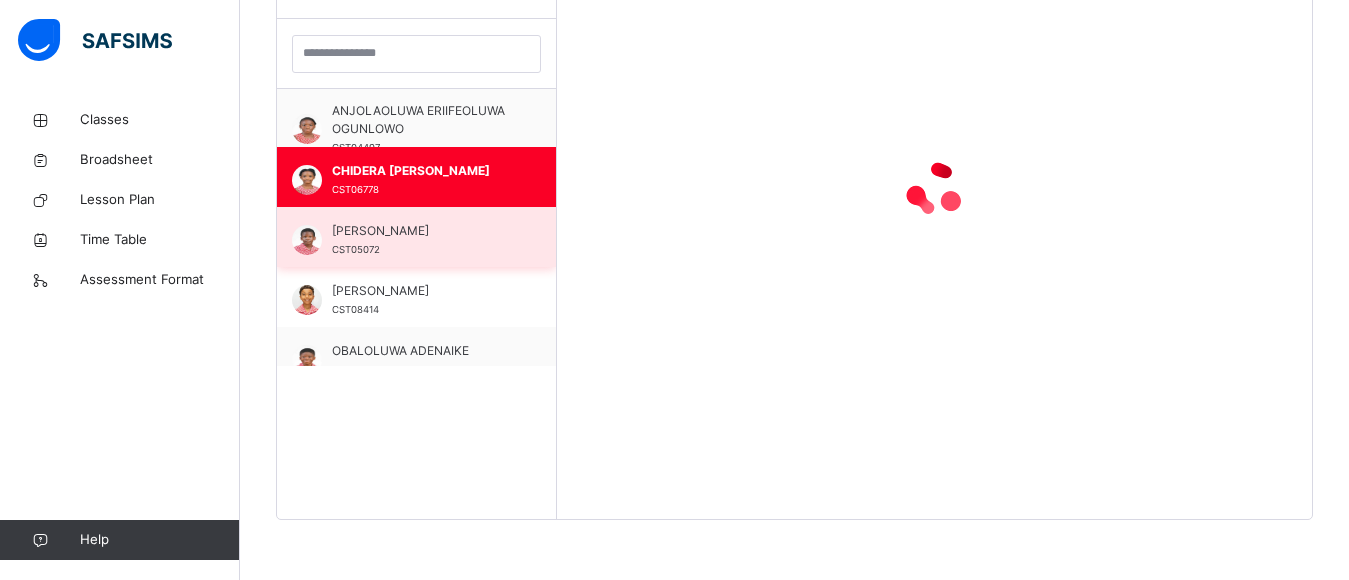 click on "[PERSON_NAME]" at bounding box center (421, 231) 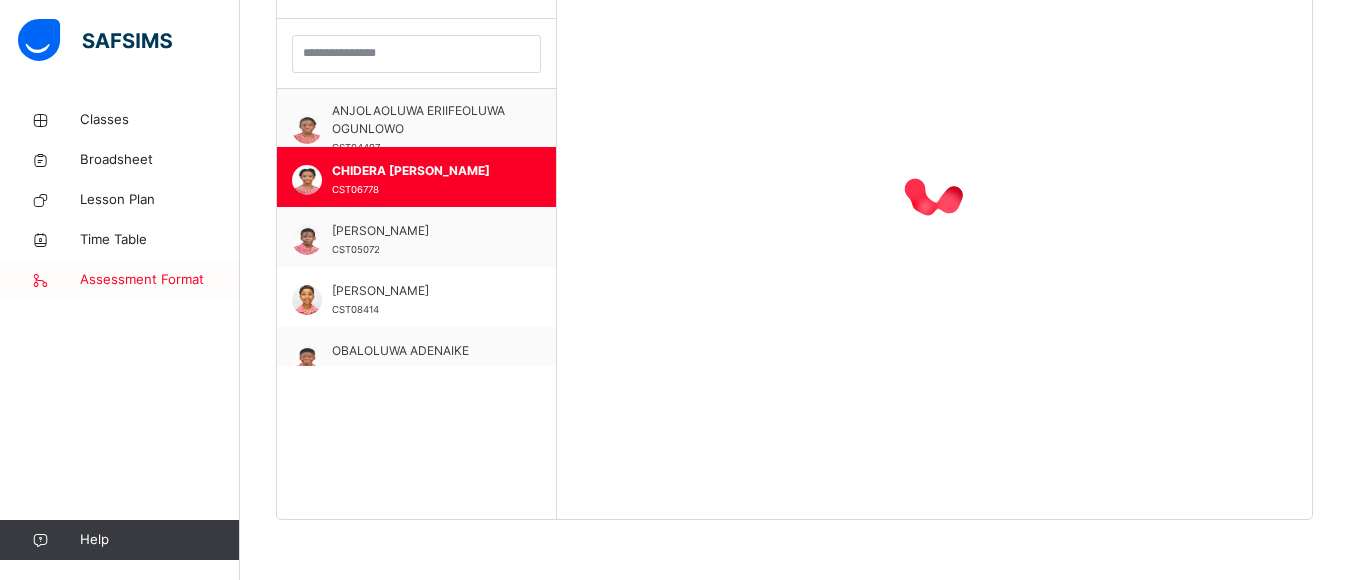 click on "[PERSON_NAME]  CST05072" at bounding box center [421, 240] 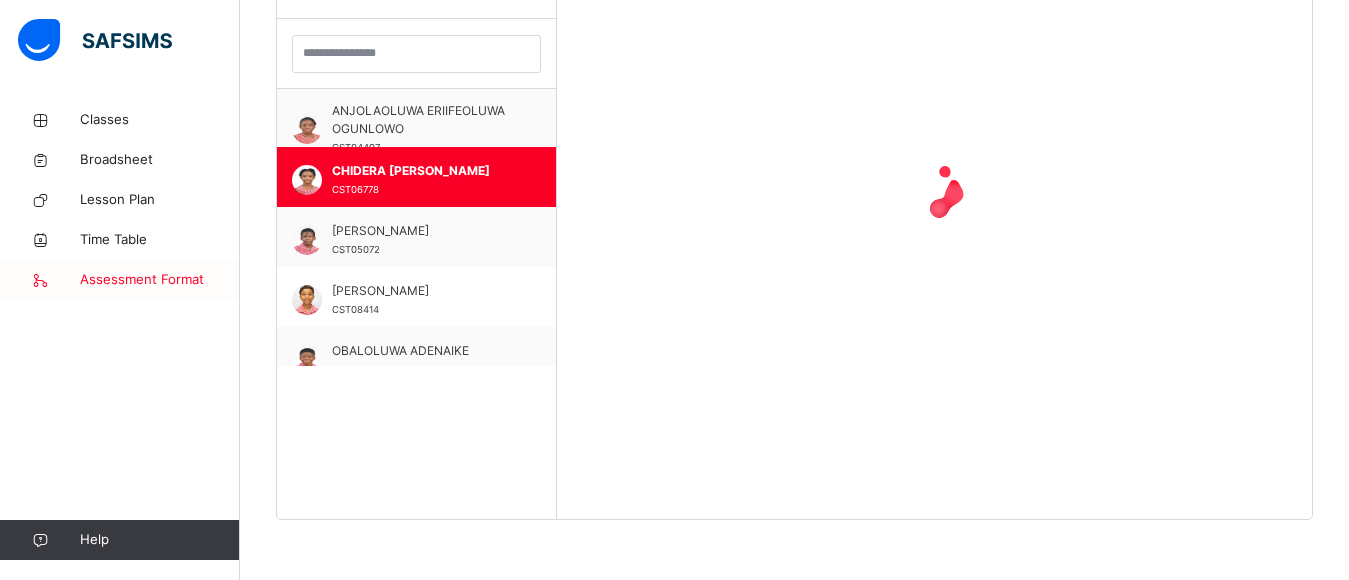 click on "[PERSON_NAME]  CST05072" at bounding box center (421, 240) 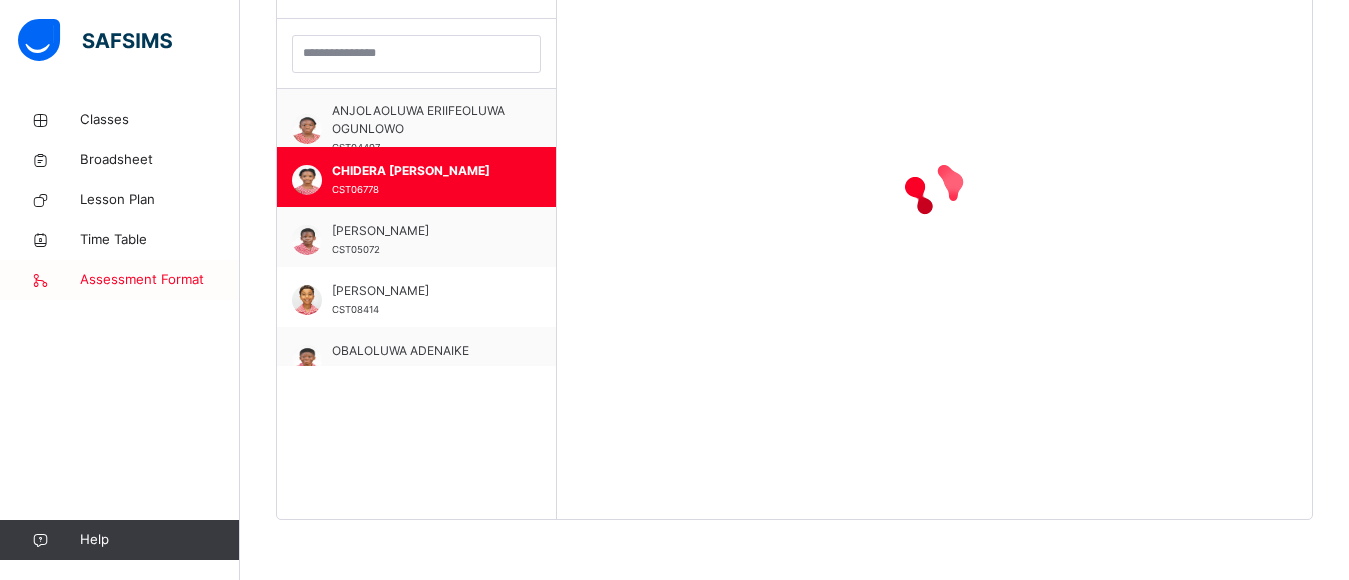 click on "[PERSON_NAME]  CST05072" at bounding box center (421, 240) 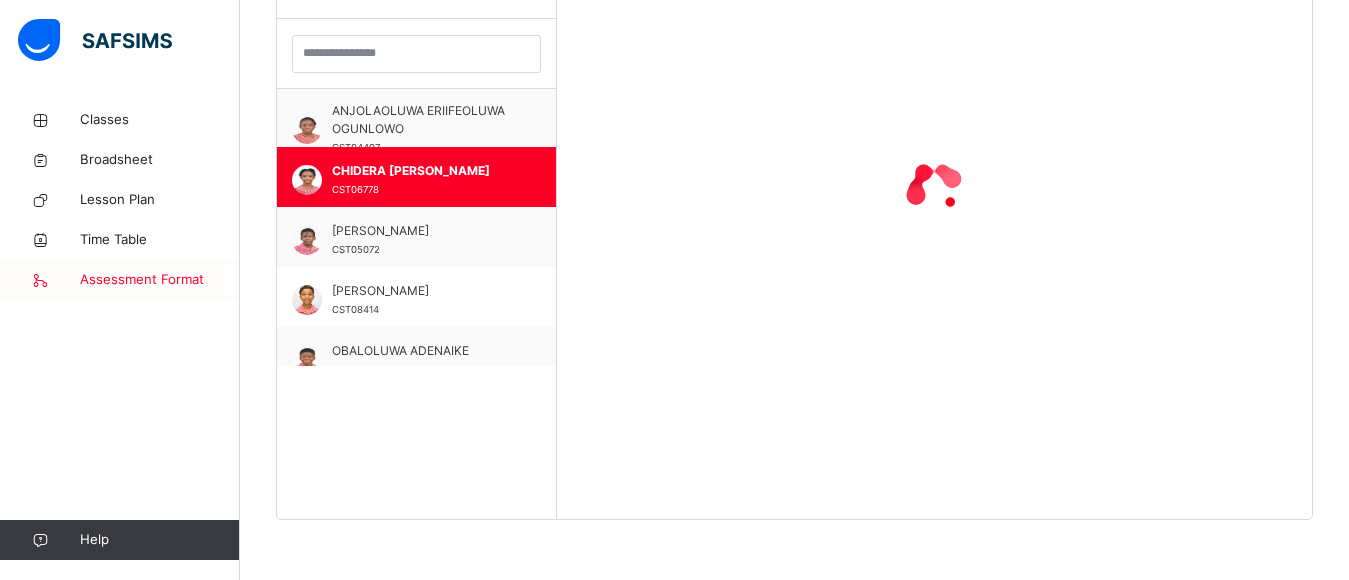 click on "[PERSON_NAME]  CST05072" at bounding box center [416, 237] 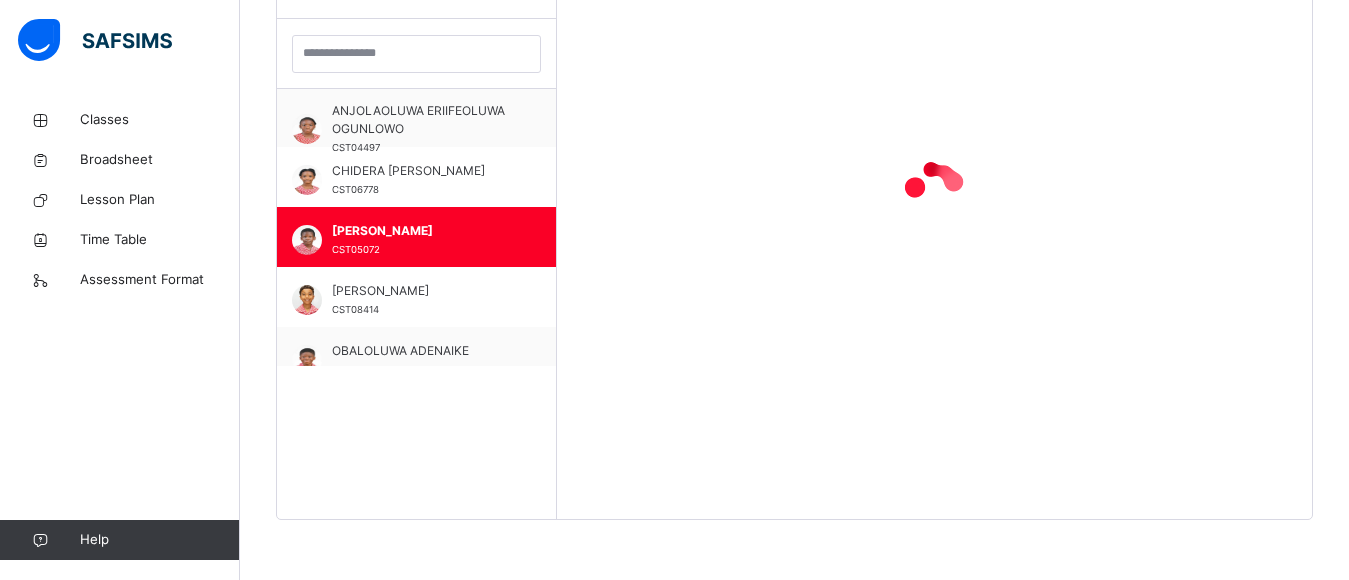 drag, startPoint x: 3, startPoint y: 291, endPoint x: 804, endPoint y: 292, distance: 801.0006 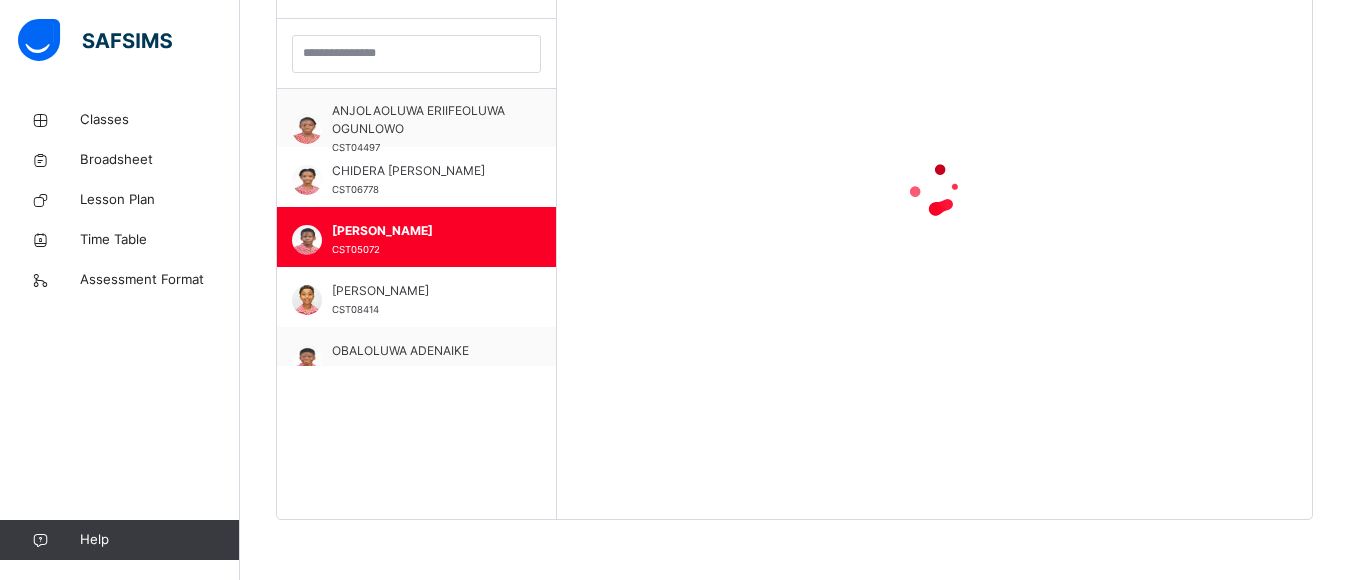 click on "Classes Broadsheet Lesson Plan Time Table Assessment Format   Help" at bounding box center [120, 330] 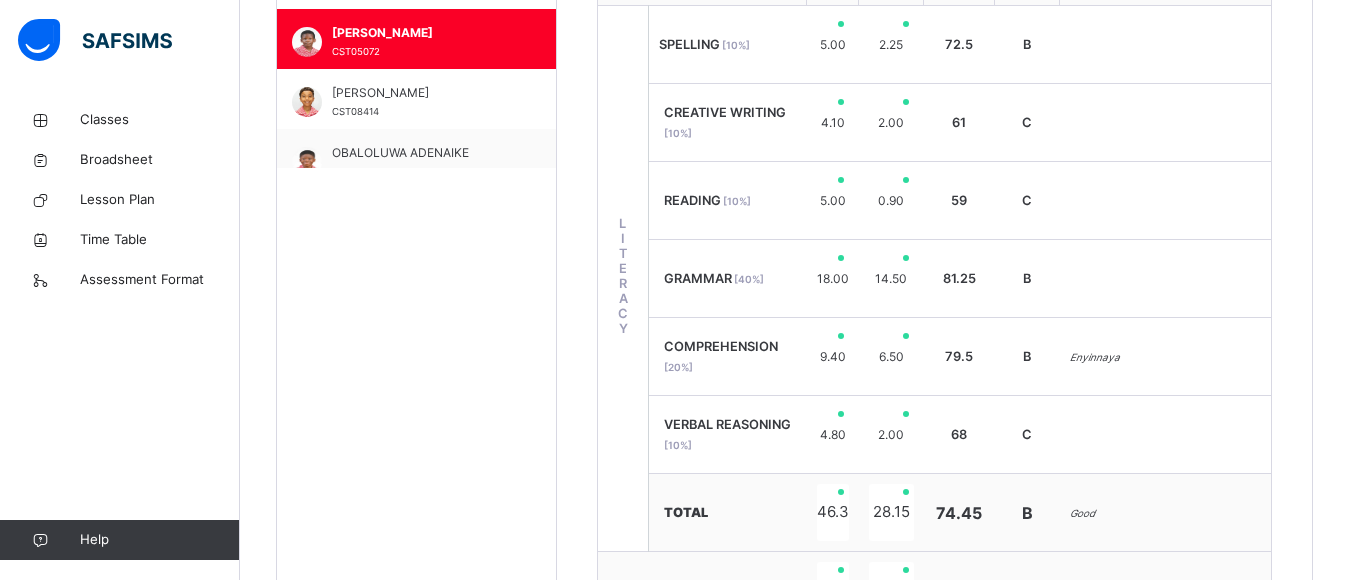 scroll, scrollTop: 781, scrollLeft: 0, axis: vertical 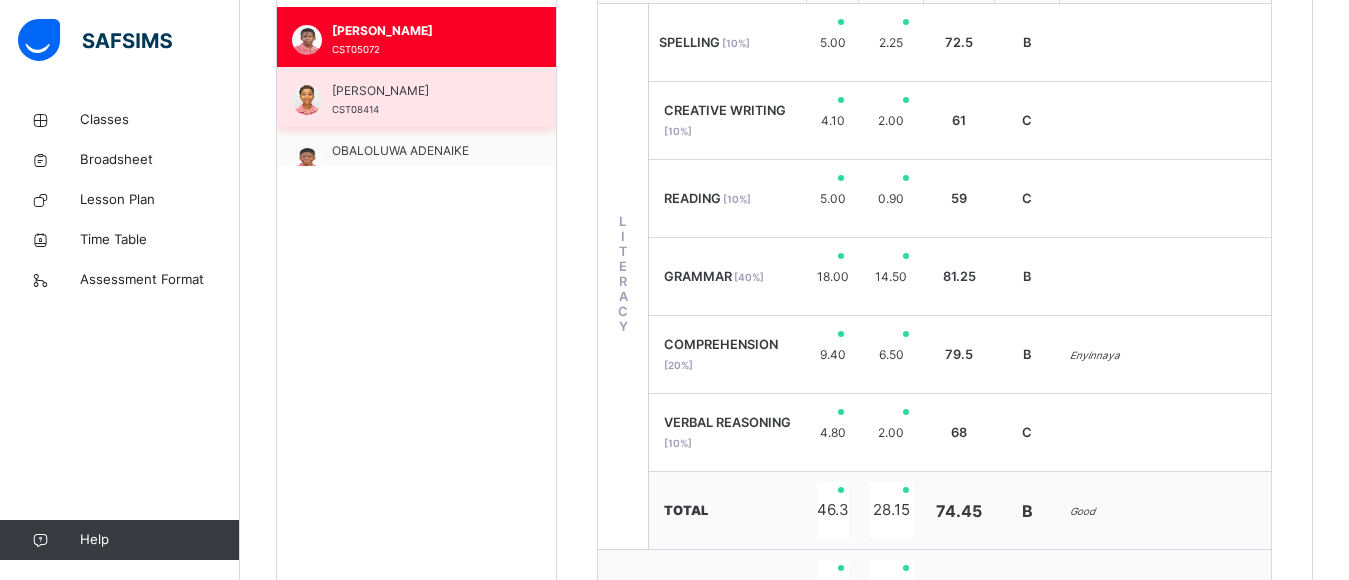 click on "[PERSON_NAME]" at bounding box center [421, 91] 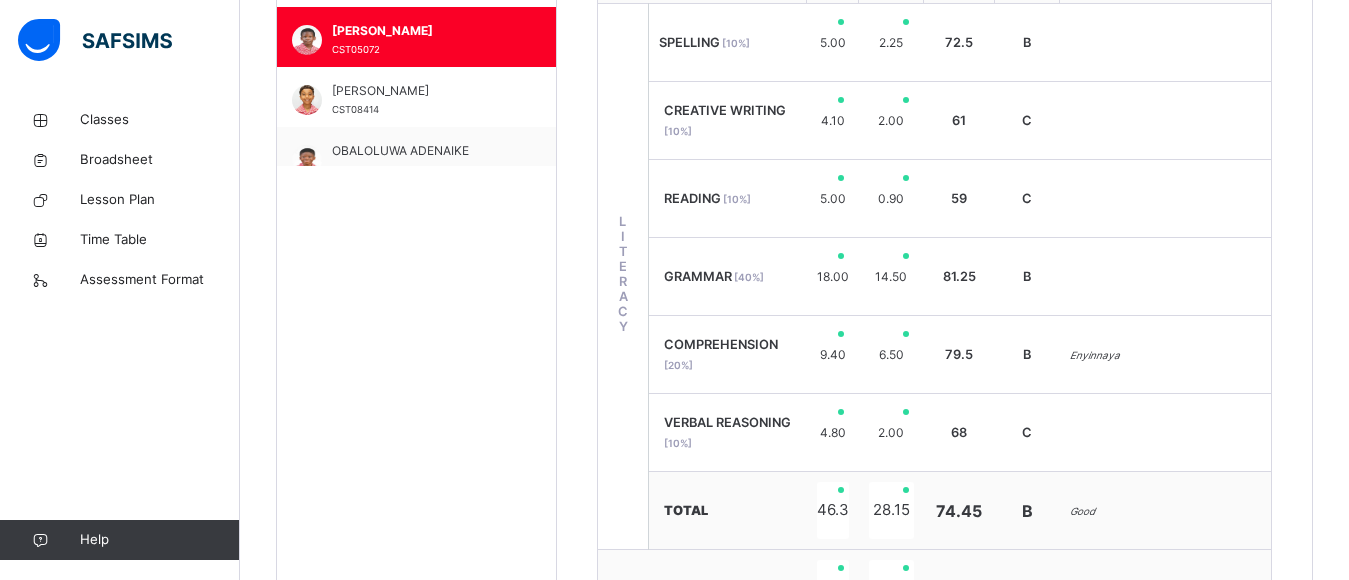 click on "ANJOLAOLUWA ERIIFEOLUWA  OGUNLOWO" at bounding box center [421, -80] 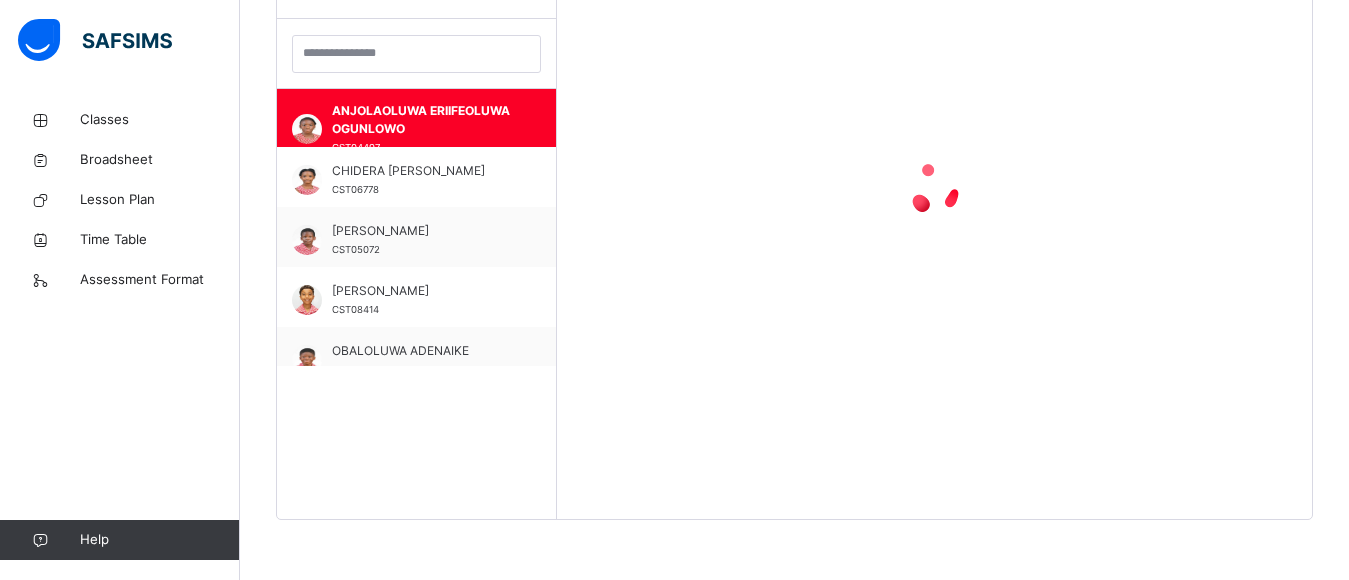 scroll, scrollTop: 581, scrollLeft: 0, axis: vertical 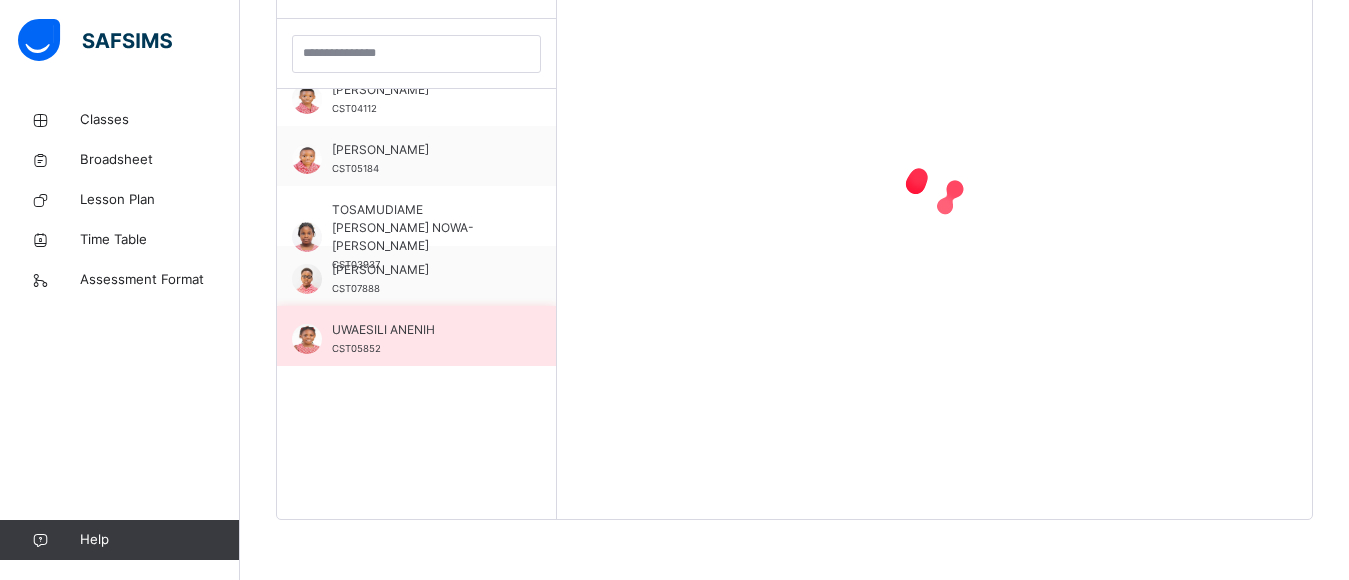 click on "UWAESILI  ANENIH CST05852" at bounding box center (416, 336) 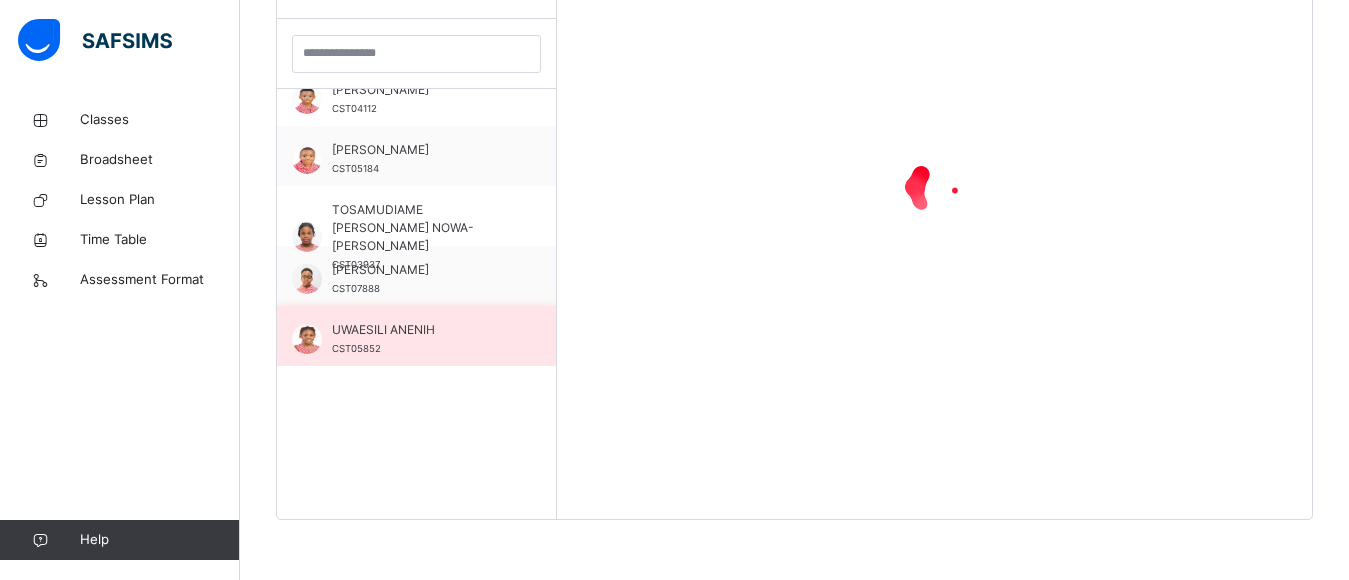 click on "UWAESILI  ANENIH CST05852" at bounding box center (416, 336) 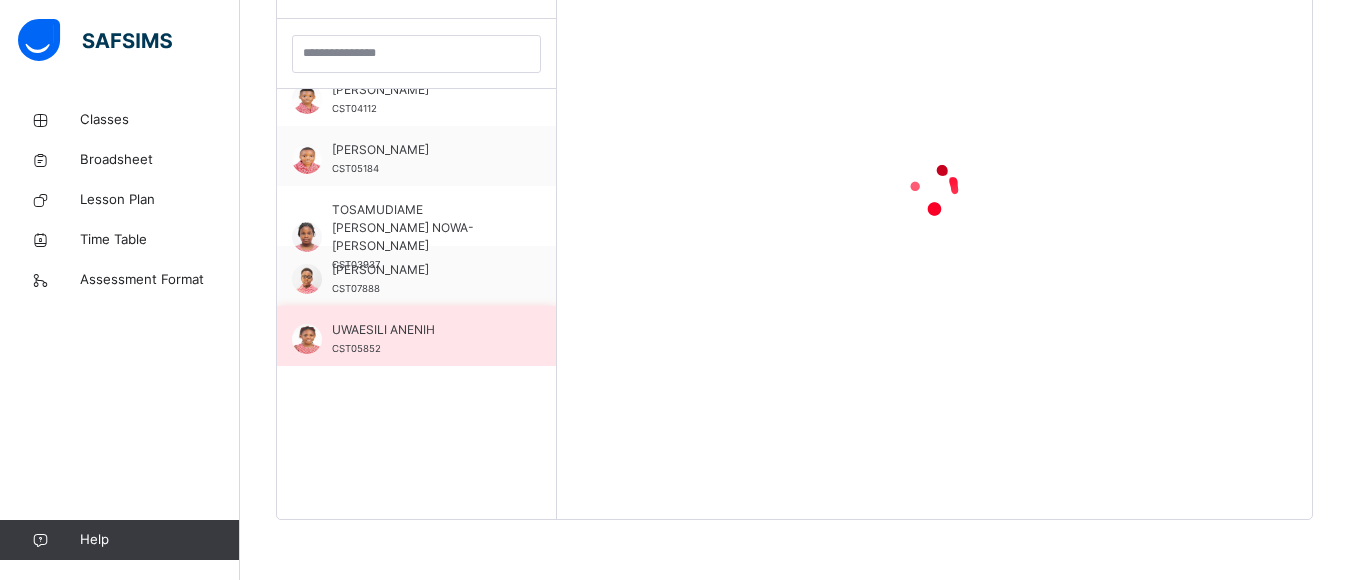 click on "UWAESILI  ANENIH CST05852" at bounding box center (416, 336) 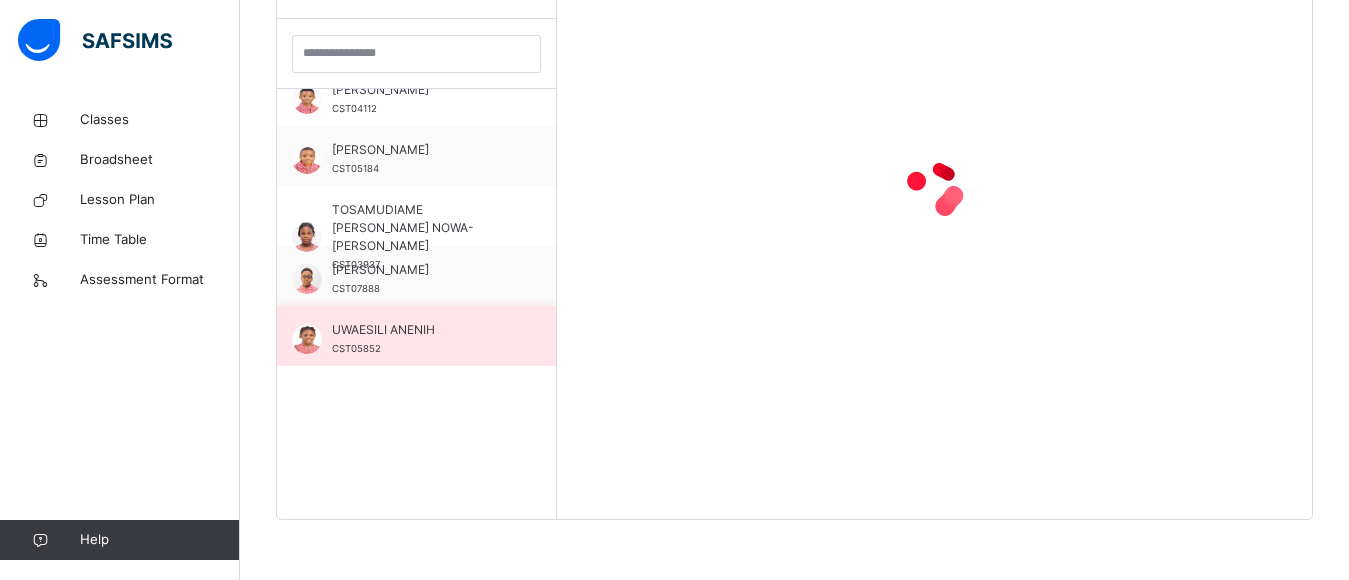 click on "UWAESILI  ANENIH CST05852" at bounding box center [416, 336] 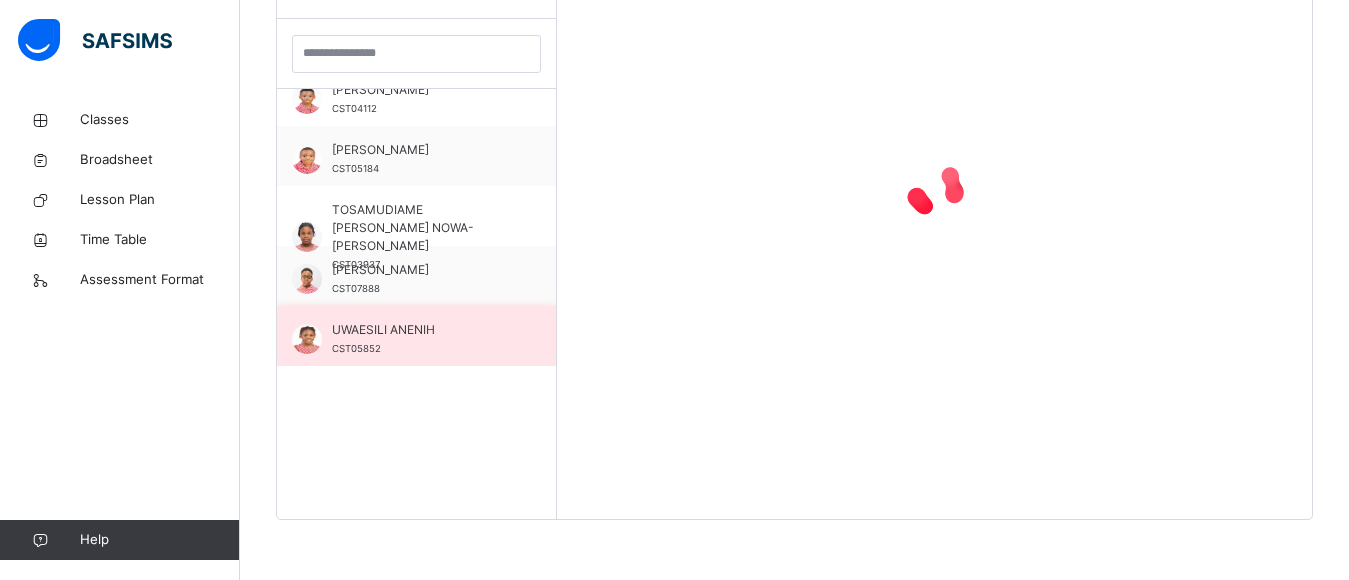 click on "UWAESILI  ANENIH CST05852" at bounding box center (416, 336) 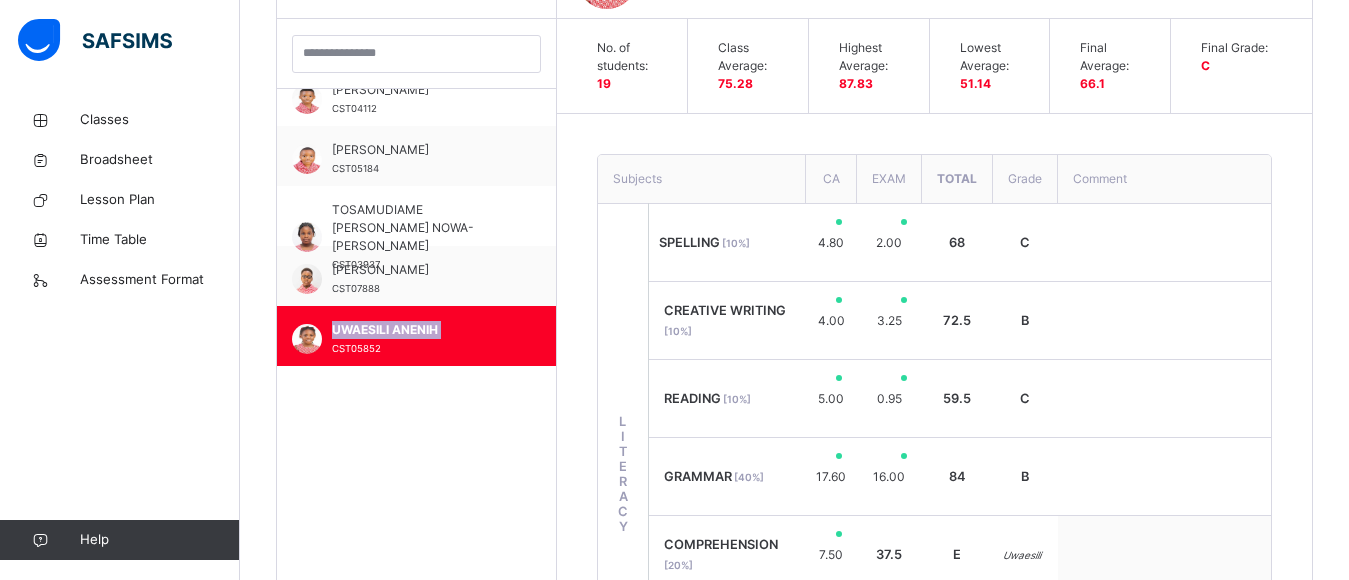 scroll, scrollTop: 1088, scrollLeft: 0, axis: vertical 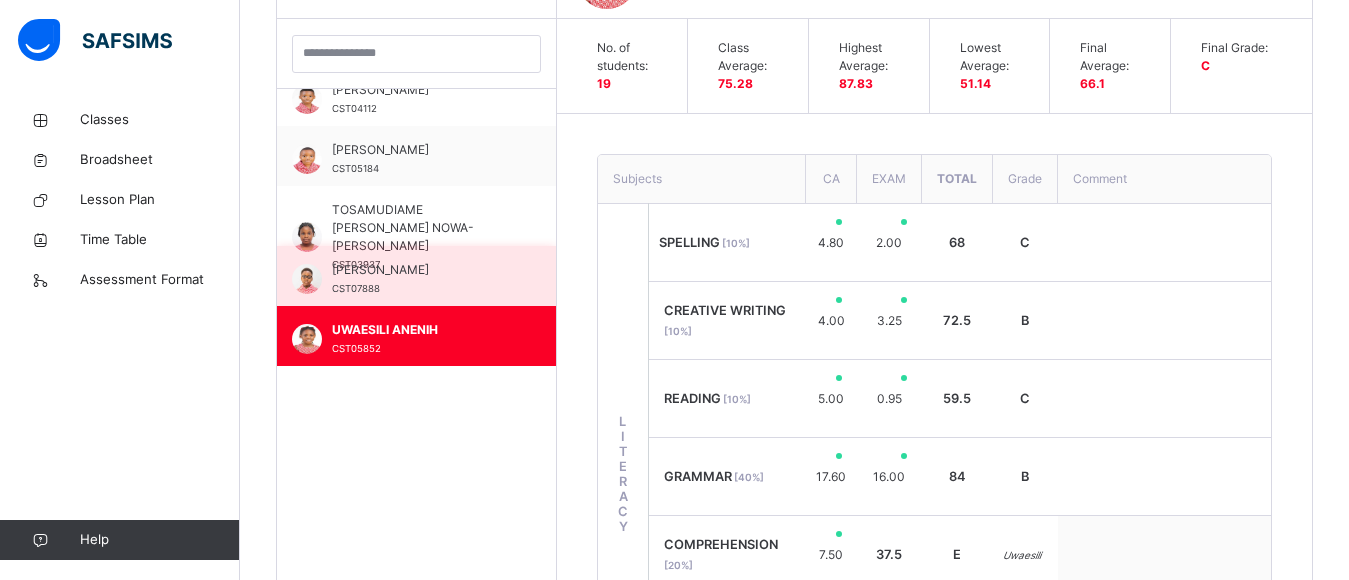 click on "[PERSON_NAME]" at bounding box center (421, 270) 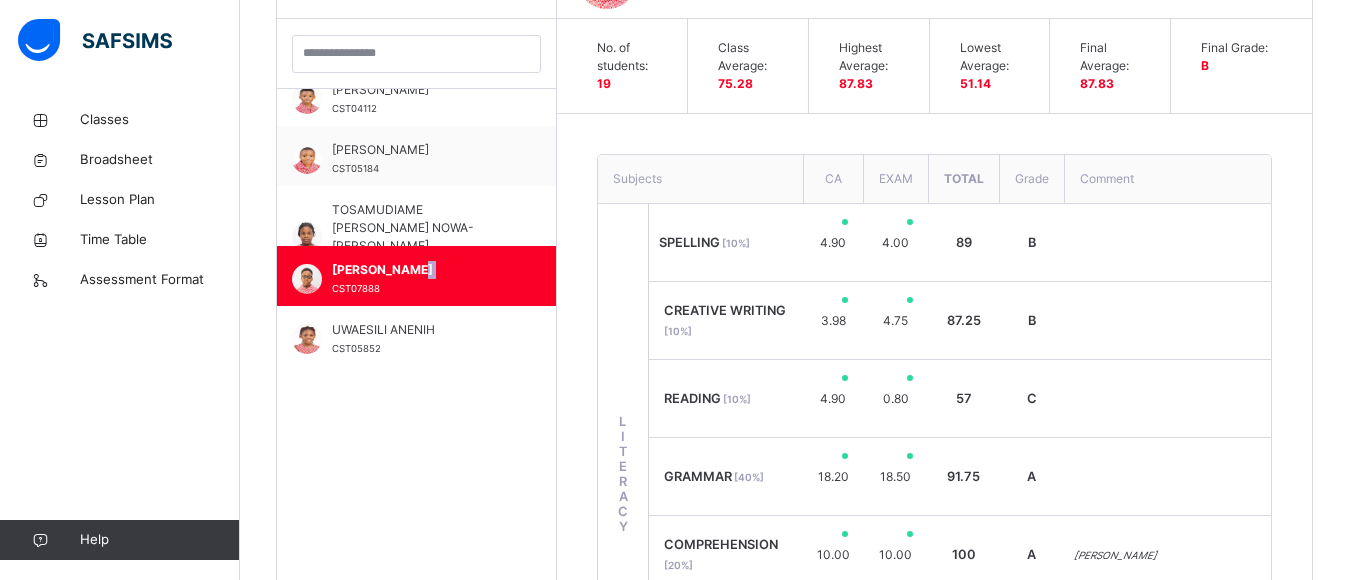 scroll, scrollTop: 1088, scrollLeft: 0, axis: vertical 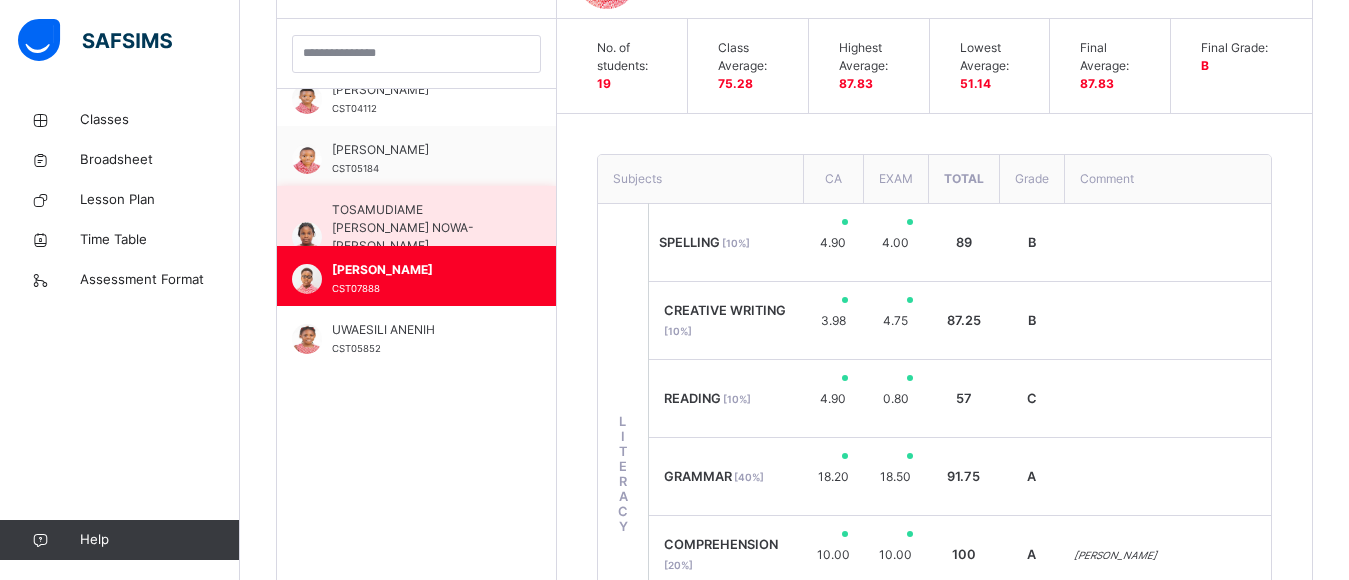 click on "TOSAMUDIAME [PERSON_NAME]  NOWA-[PERSON_NAME]" at bounding box center [421, 228] 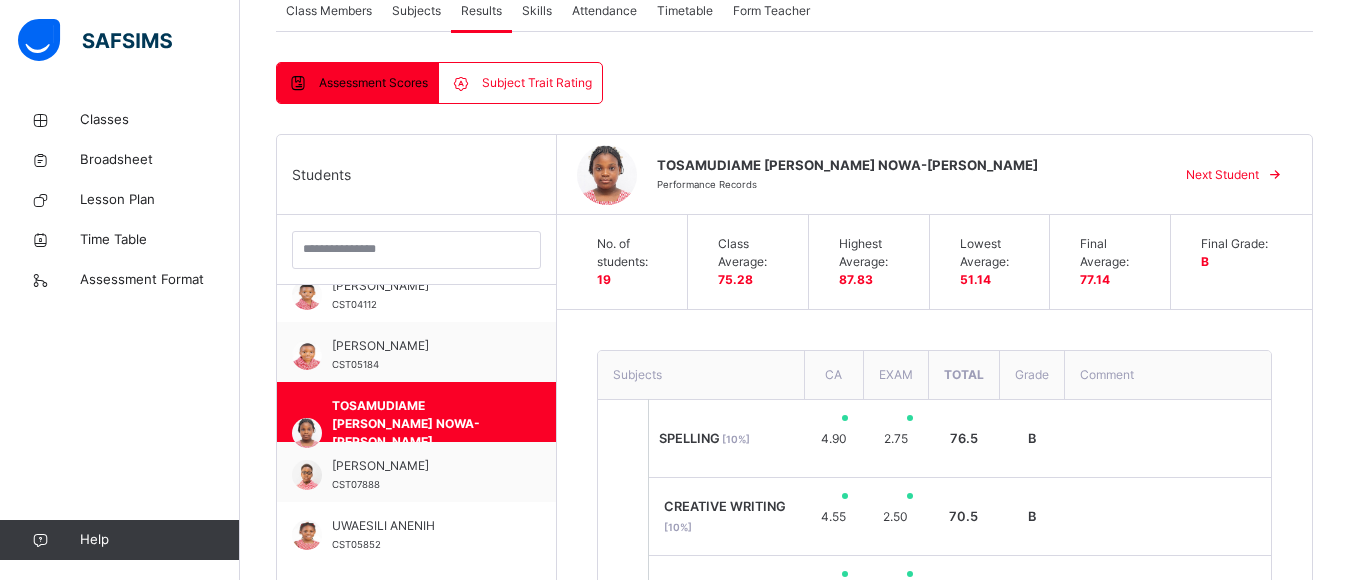 scroll, scrollTop: 381, scrollLeft: 0, axis: vertical 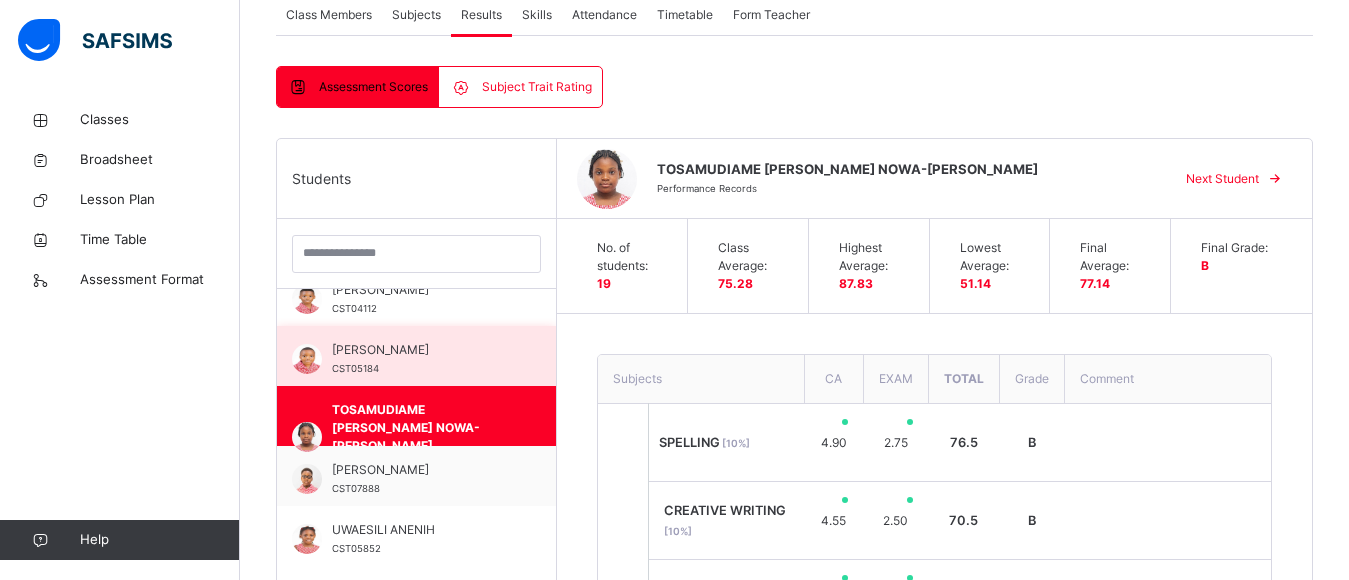 click on "[PERSON_NAME]" at bounding box center (421, 350) 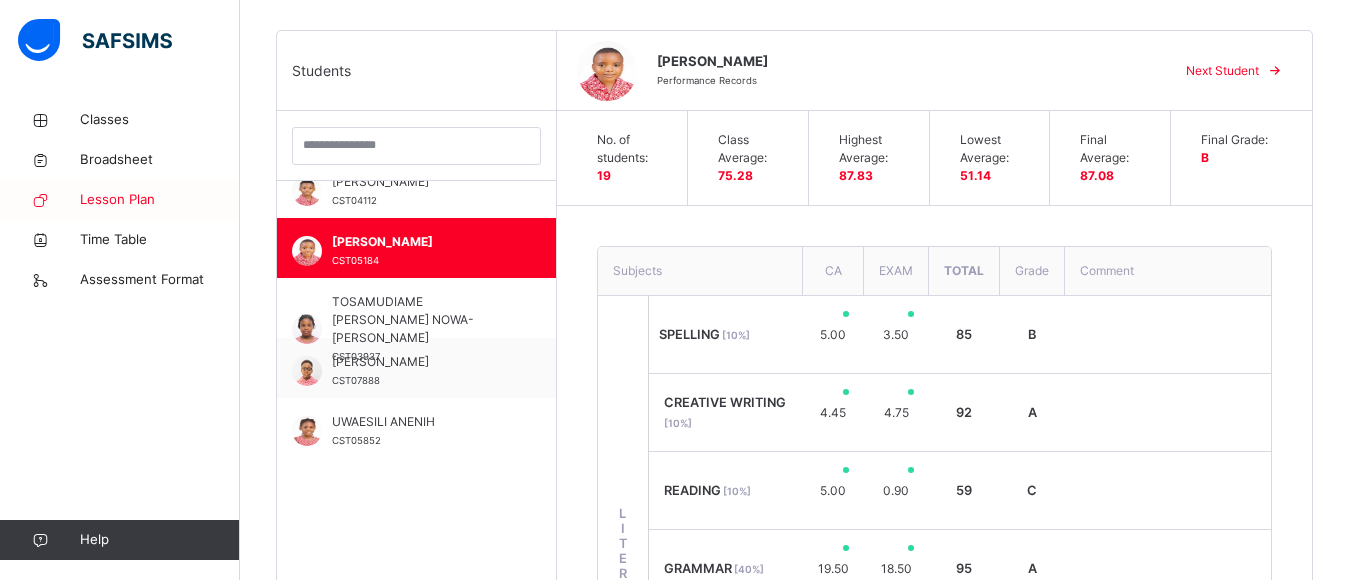 scroll, scrollTop: 481, scrollLeft: 0, axis: vertical 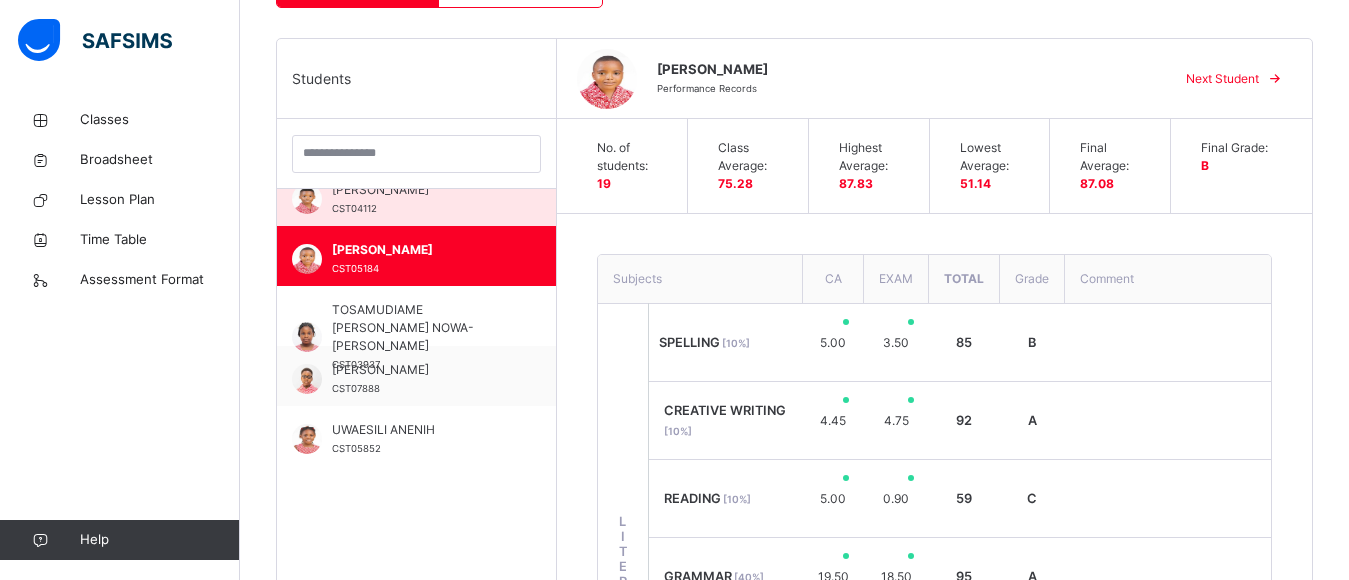 click on "[PERSON_NAME]" at bounding box center (421, 190) 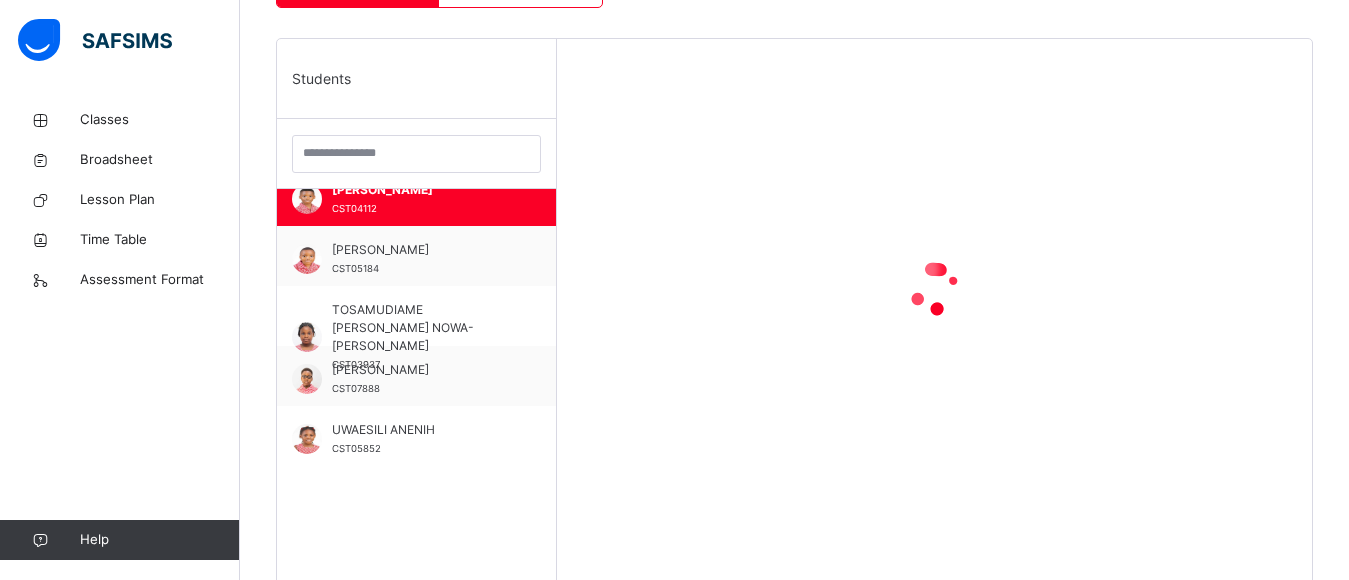 click on "[PERSON_NAME]" at bounding box center [421, 190] 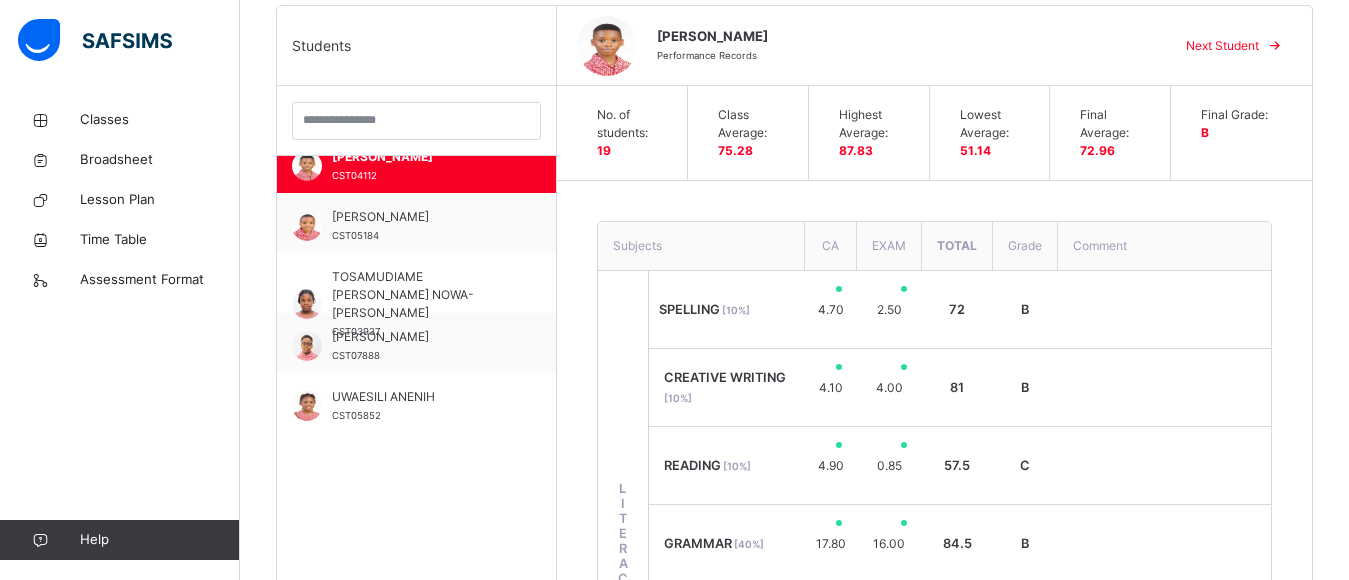 scroll, scrollTop: 481, scrollLeft: 0, axis: vertical 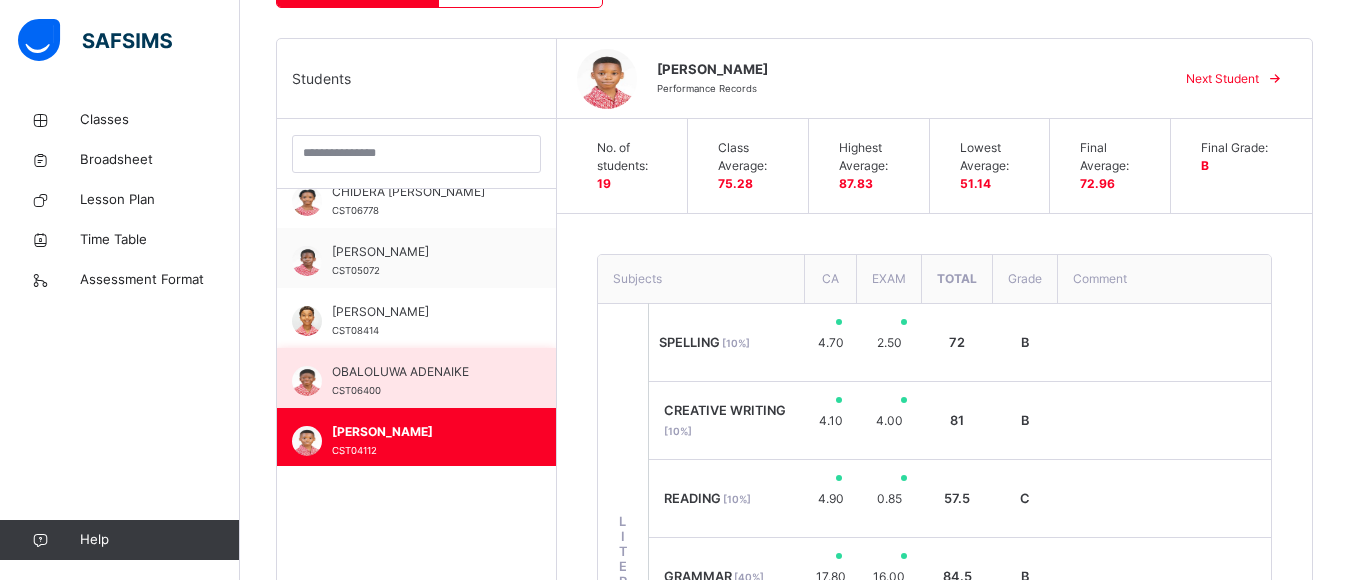 click on "OBALOLUWA   ADENAIKE" at bounding box center [421, 372] 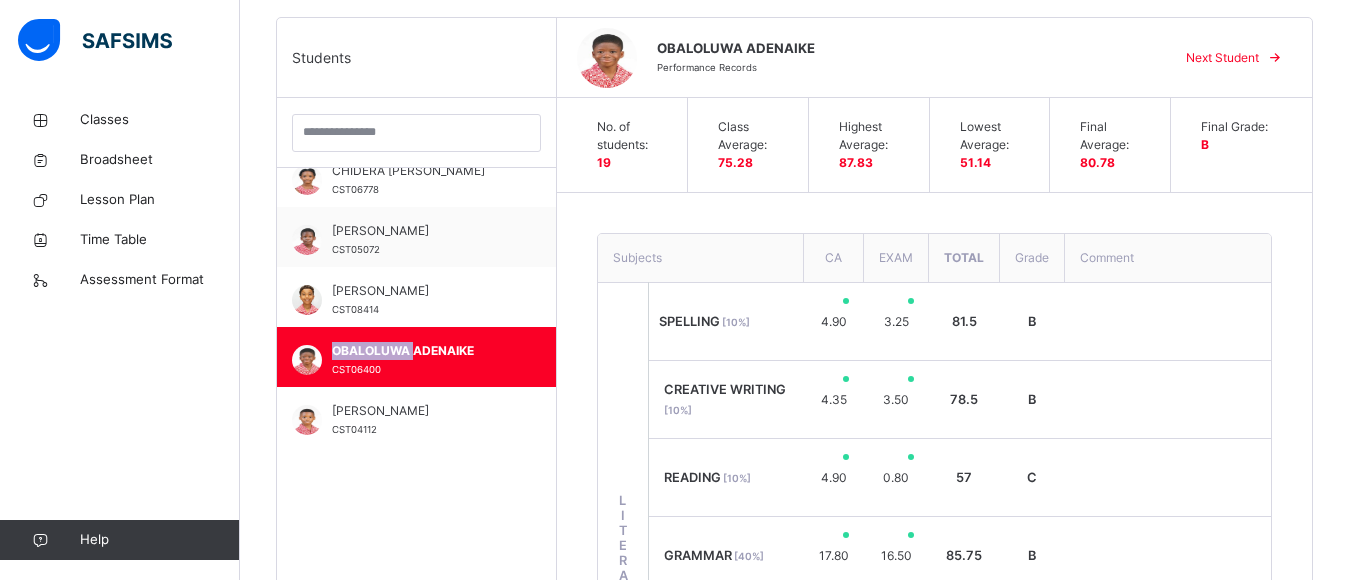 scroll, scrollTop: 481, scrollLeft: 0, axis: vertical 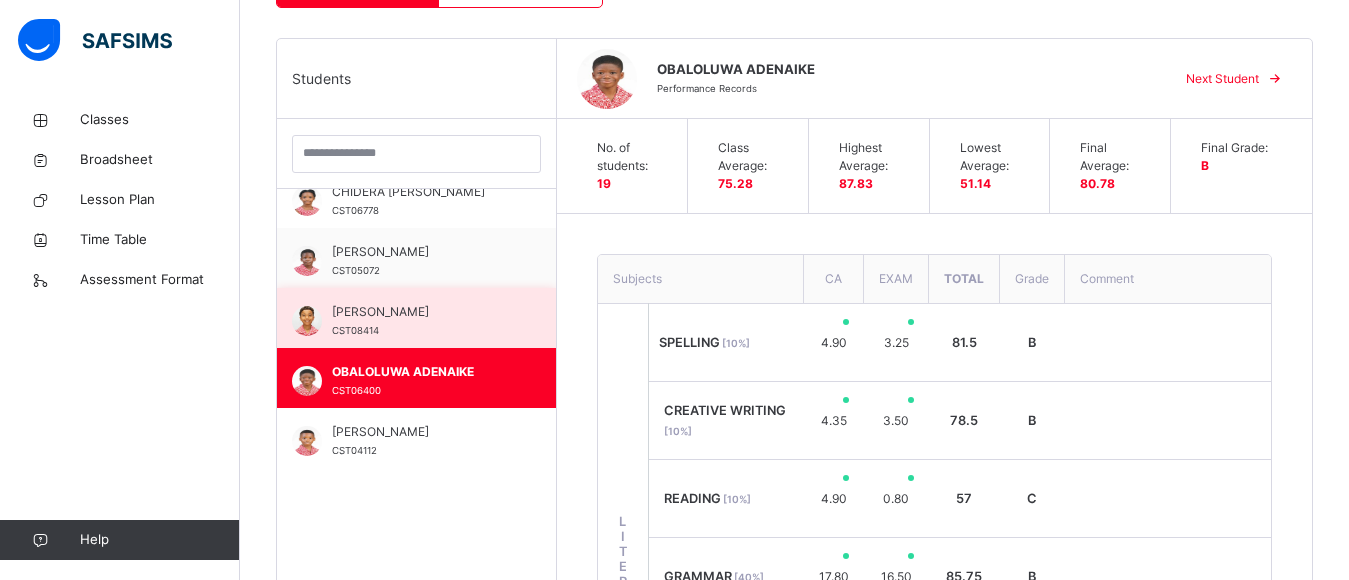 click on "[PERSON_NAME]" at bounding box center [421, 312] 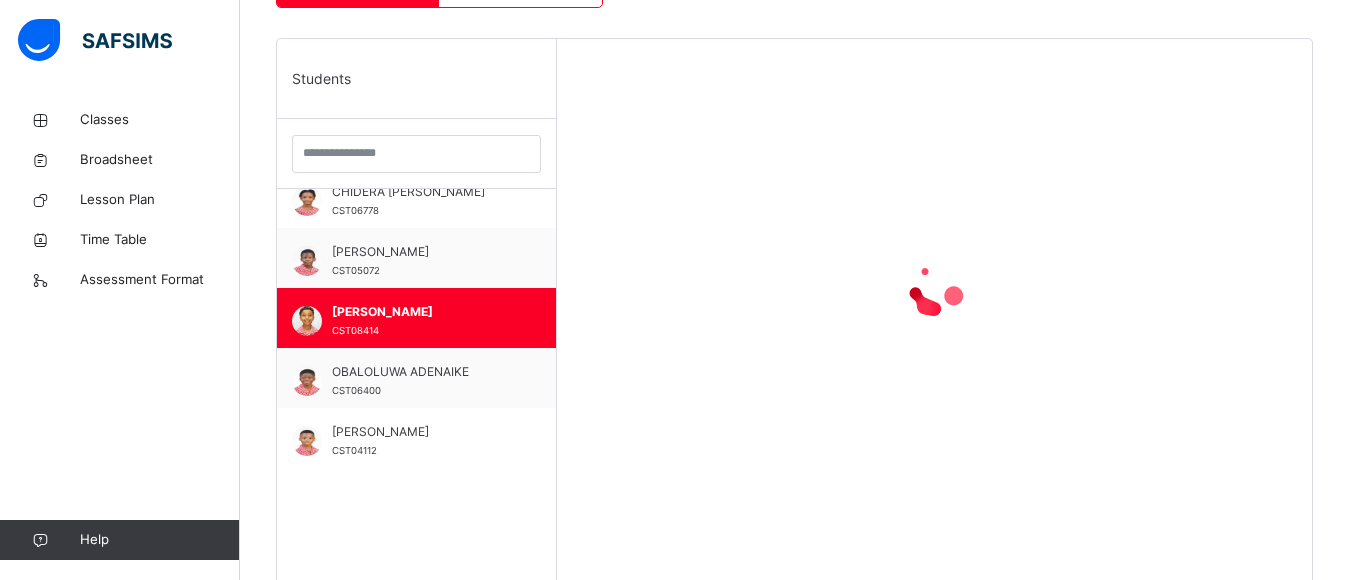 drag, startPoint x: 463, startPoint y: 310, endPoint x: 673, endPoint y: 492, distance: 277.89206 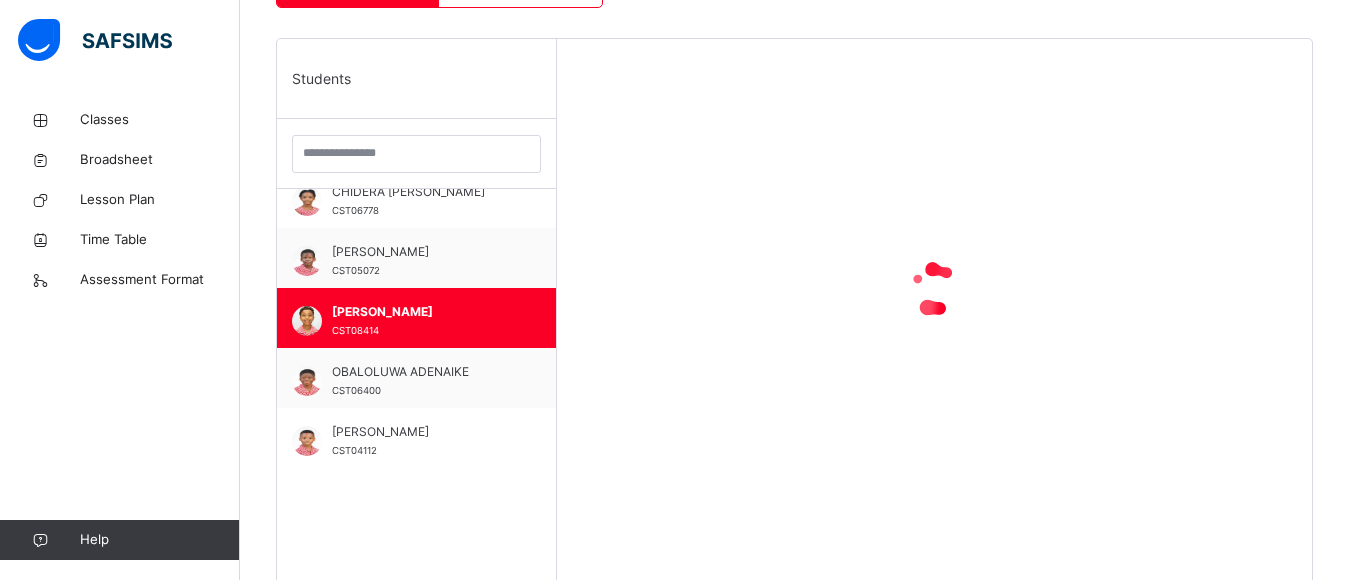 click on "[PERSON_NAME]" at bounding box center [421, 312] 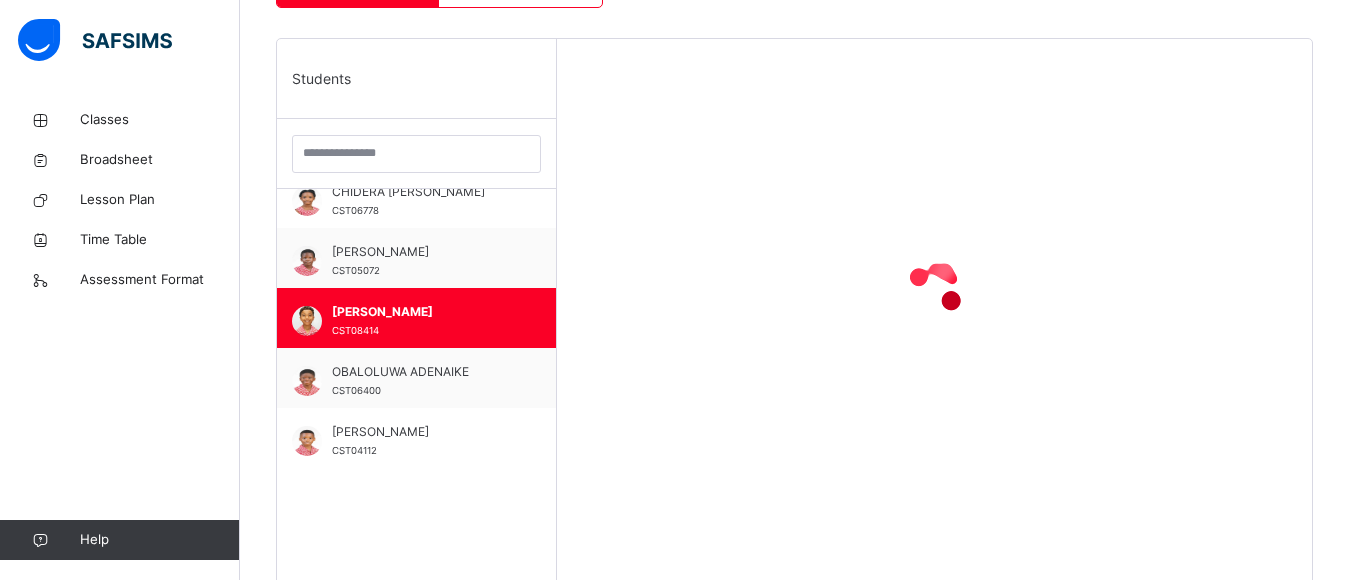 click on "[PERSON_NAME]" at bounding box center (421, 312) 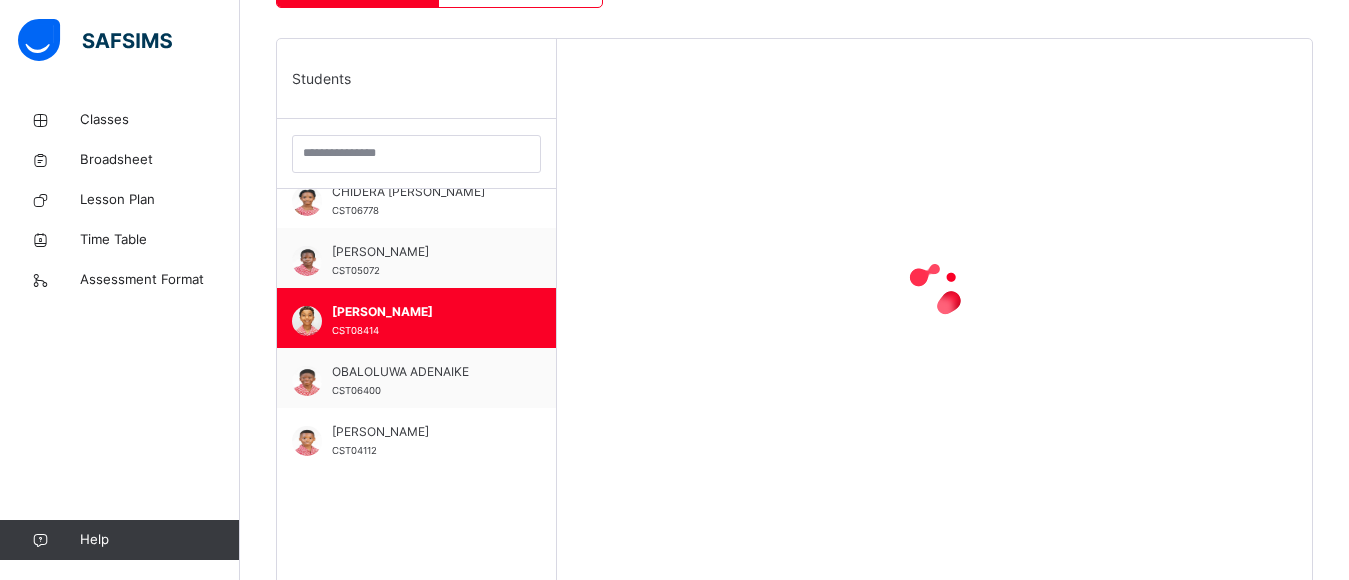 click on "[PERSON_NAME]" at bounding box center (421, 312) 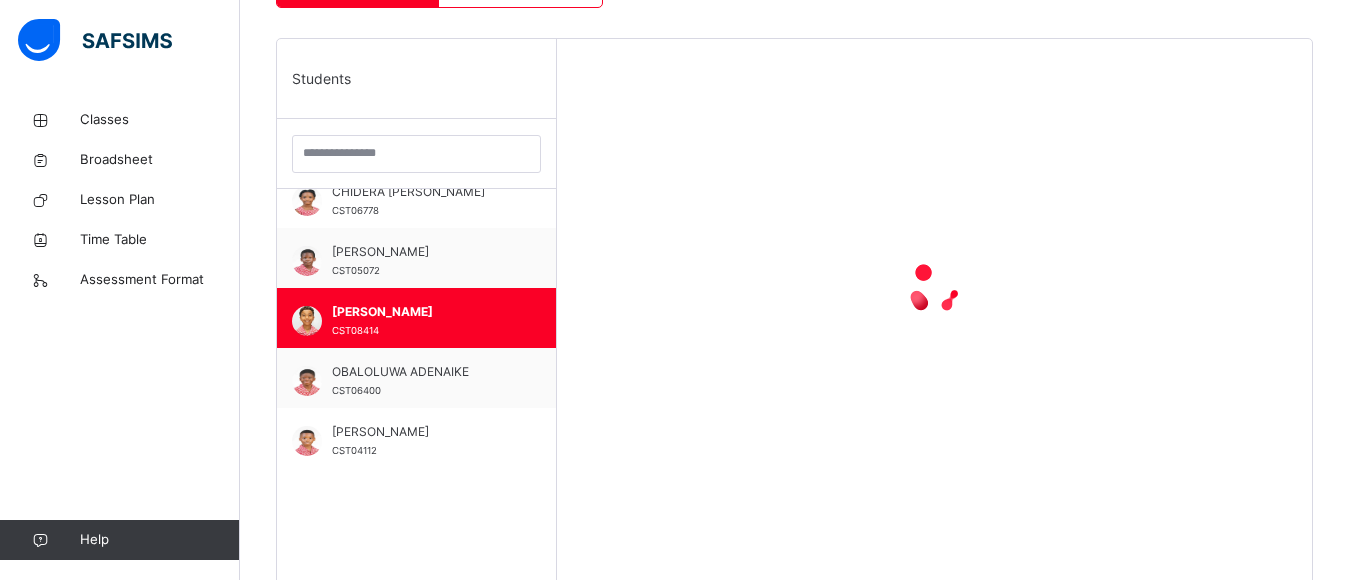 click on "[PERSON_NAME]" at bounding box center (421, 312) 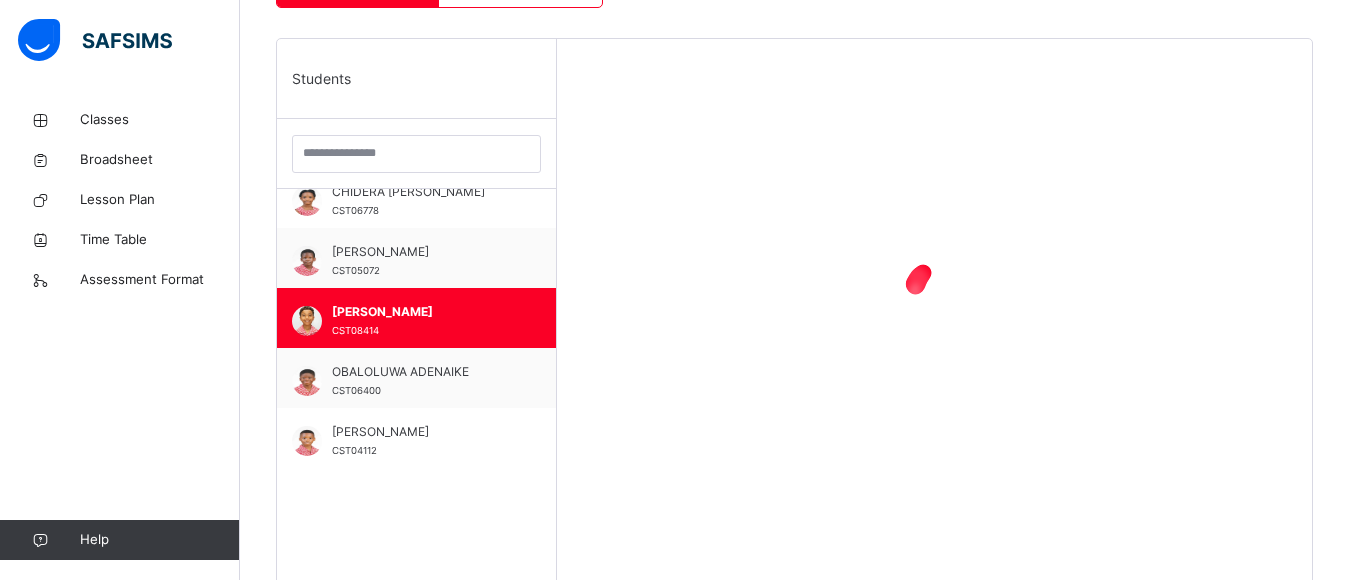 click on "[PERSON_NAME]" at bounding box center [421, 312] 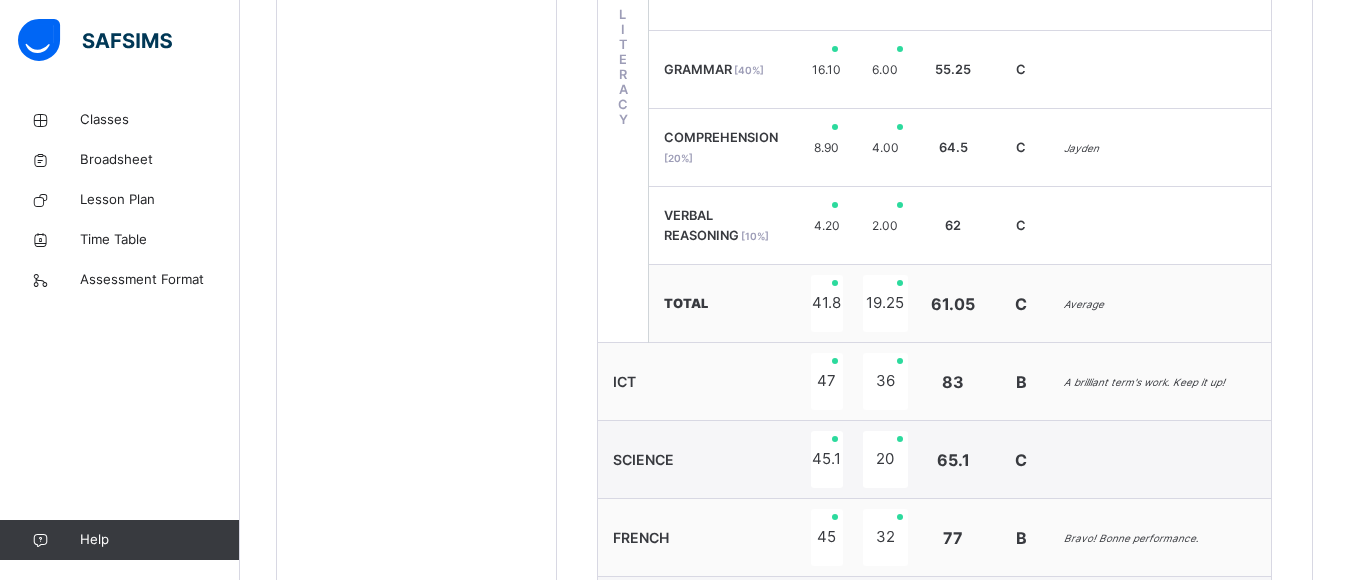scroll, scrollTop: 1496, scrollLeft: 0, axis: vertical 